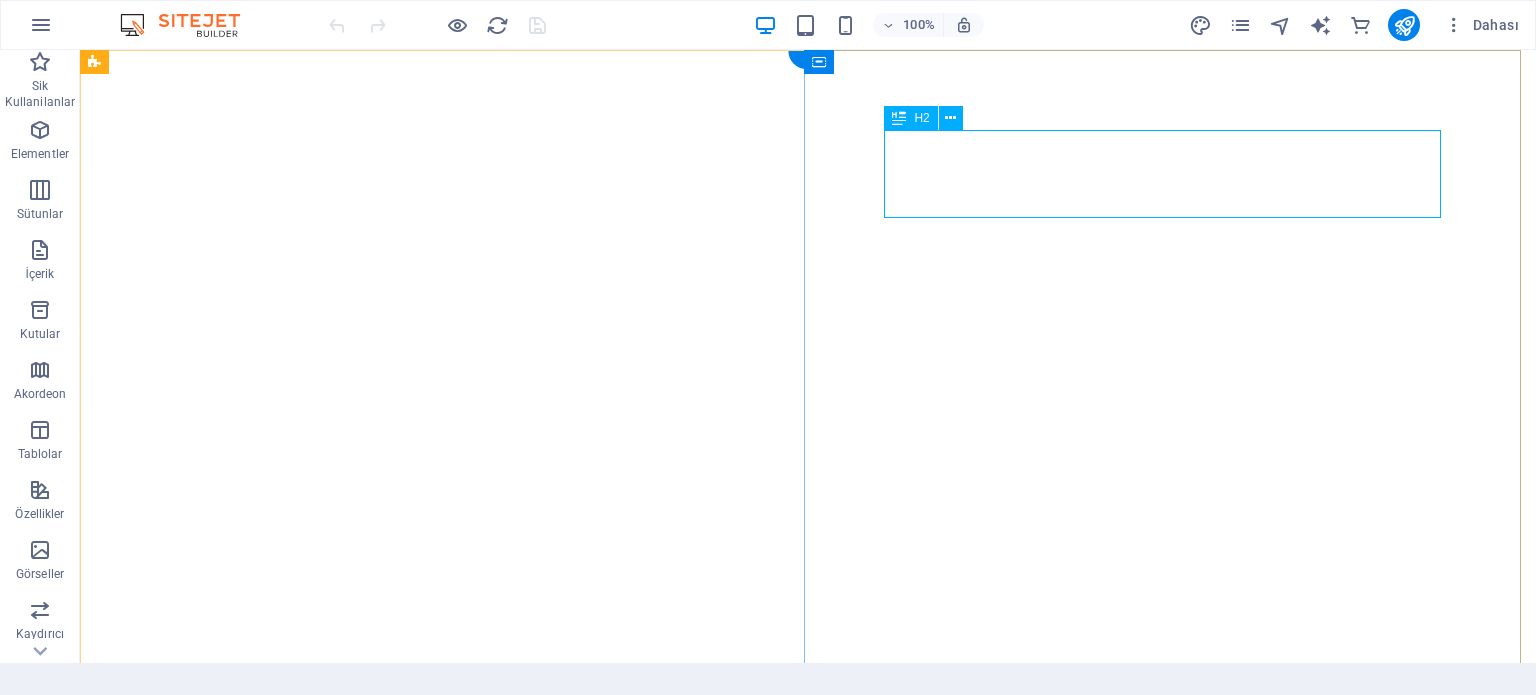 scroll, scrollTop: 0, scrollLeft: 0, axis: both 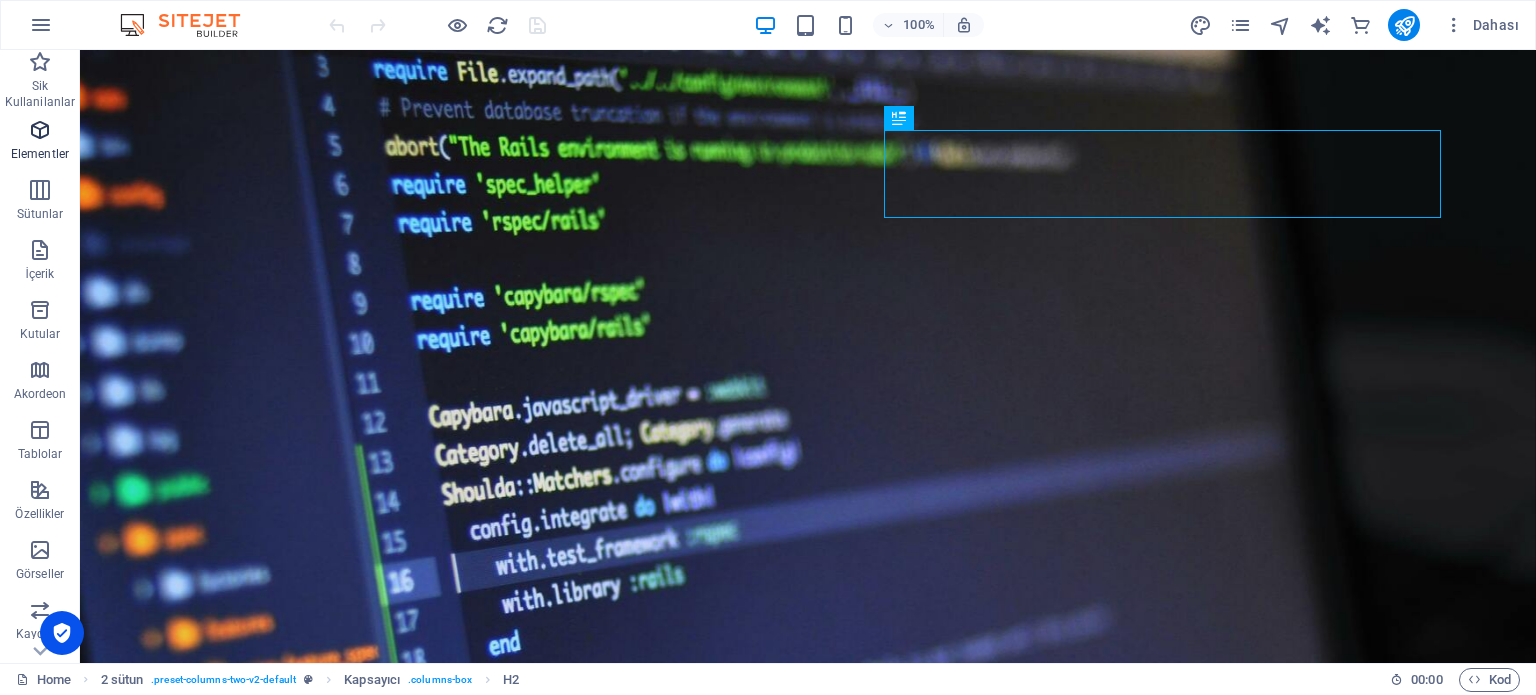 click at bounding box center [40, 130] 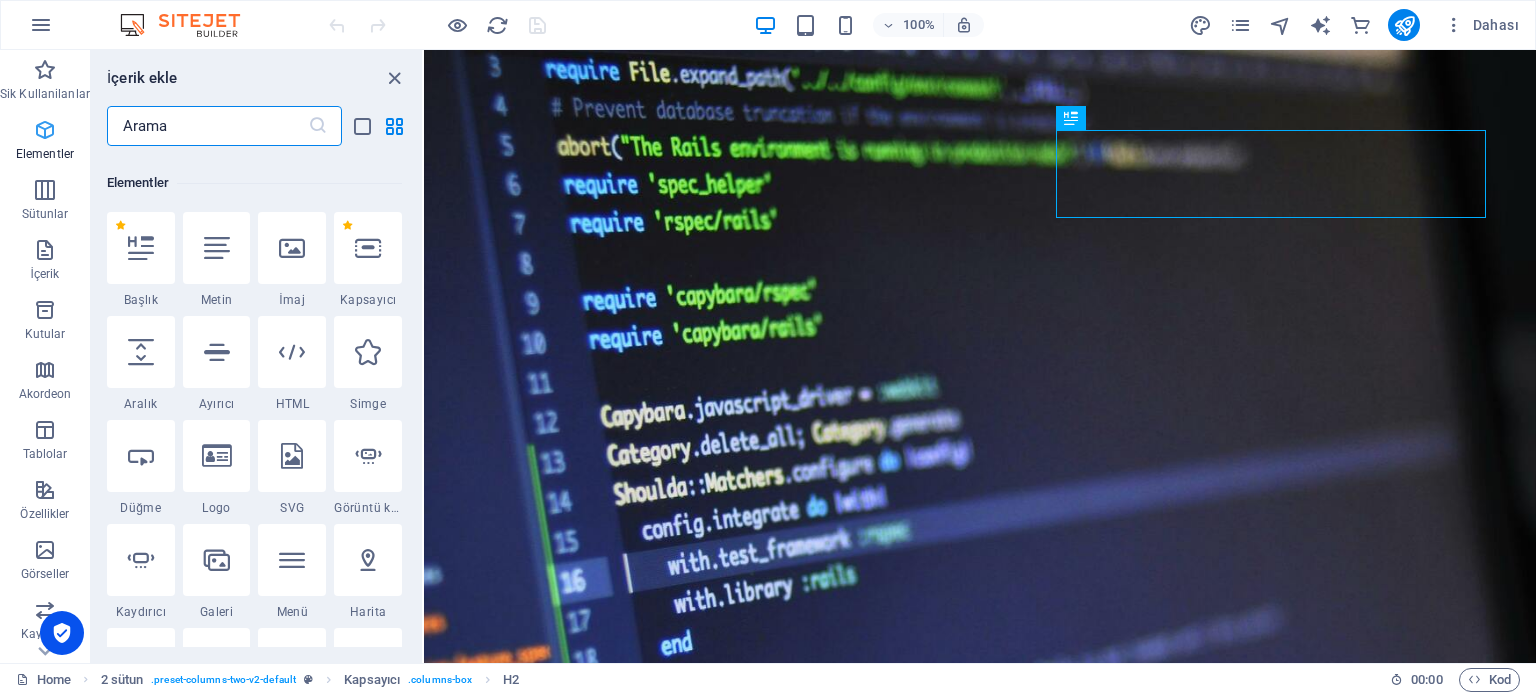 scroll, scrollTop: 212, scrollLeft: 0, axis: vertical 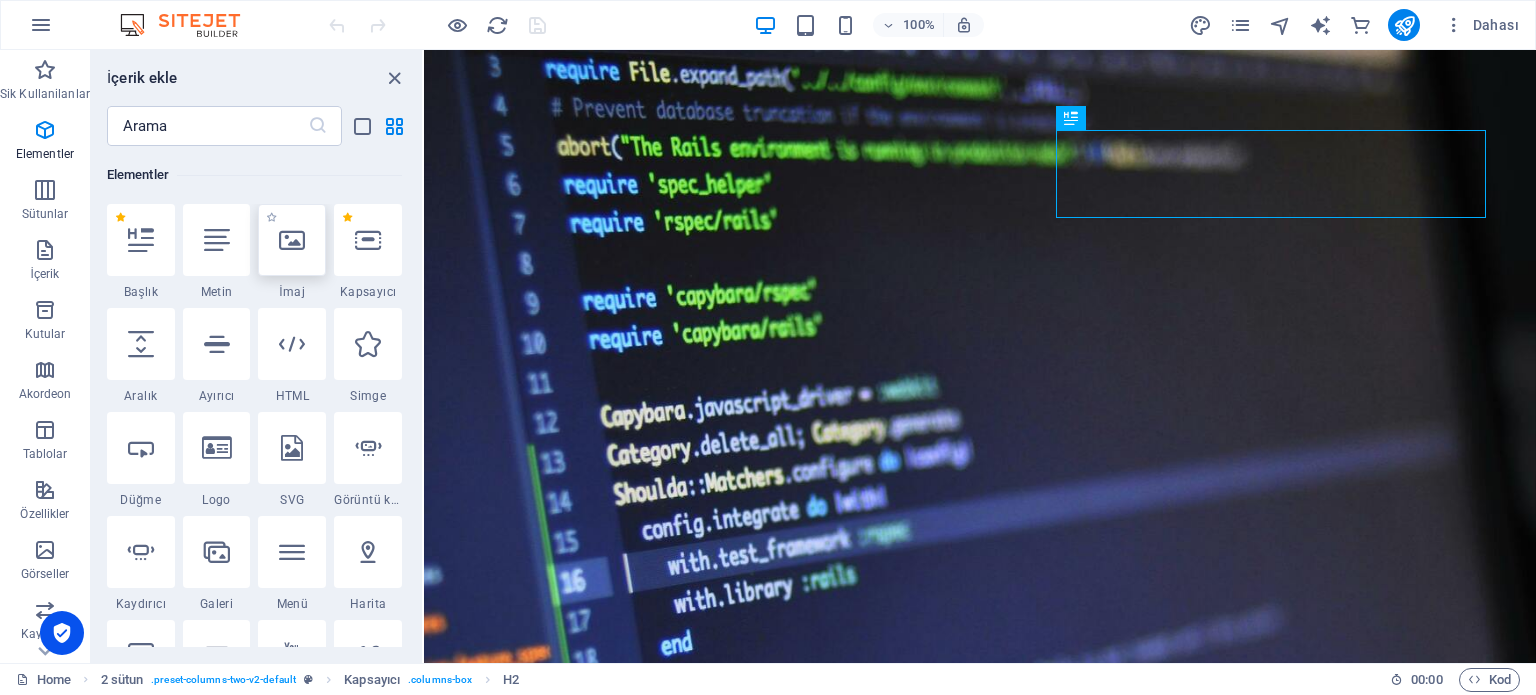 click at bounding box center (292, 240) 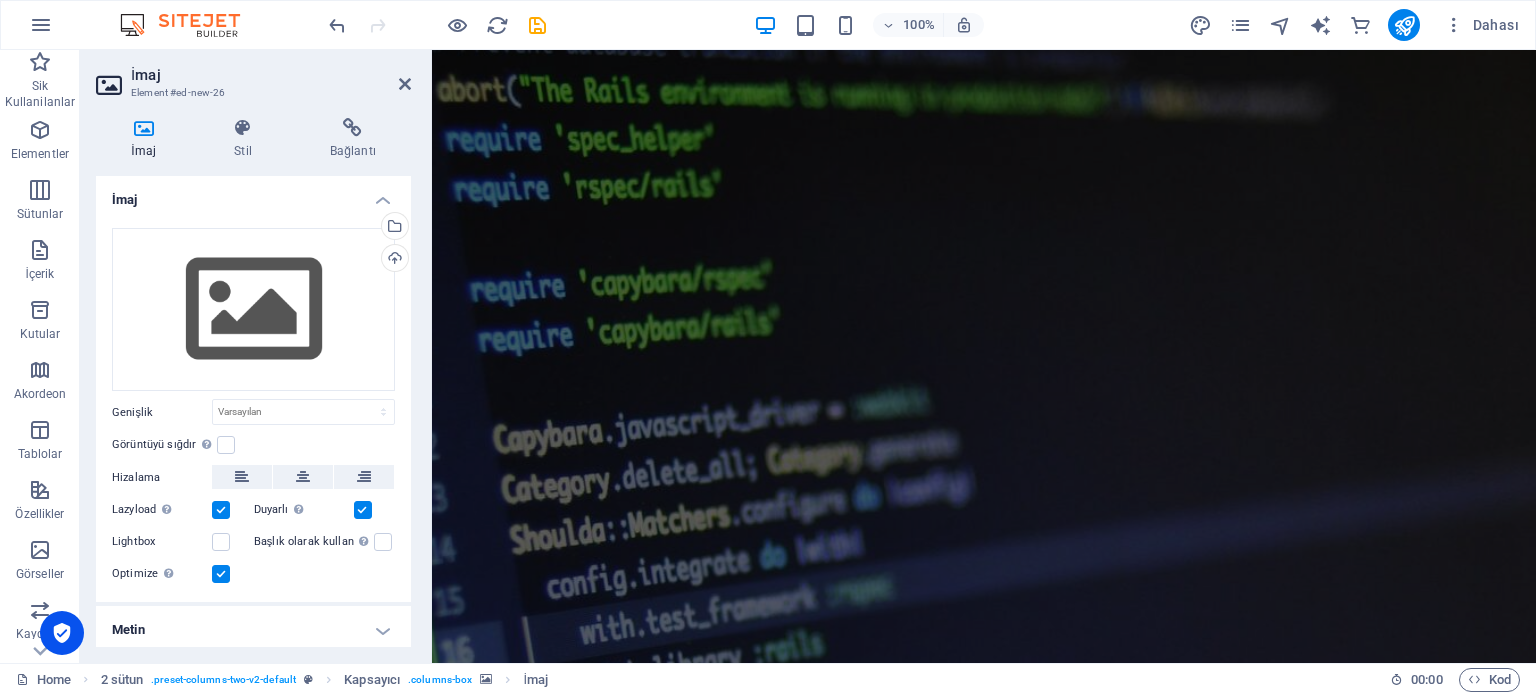 scroll, scrollTop: 0, scrollLeft: 0, axis: both 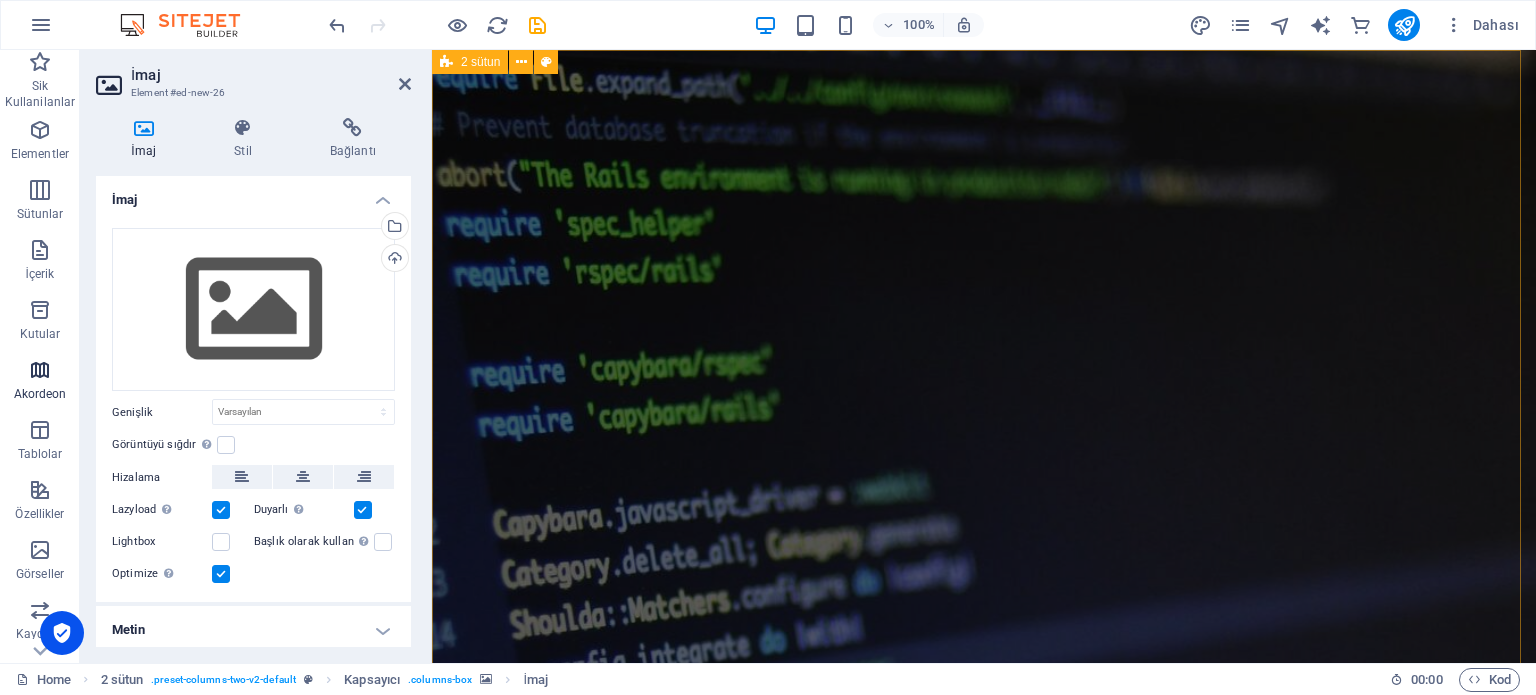 click at bounding box center [40, 370] 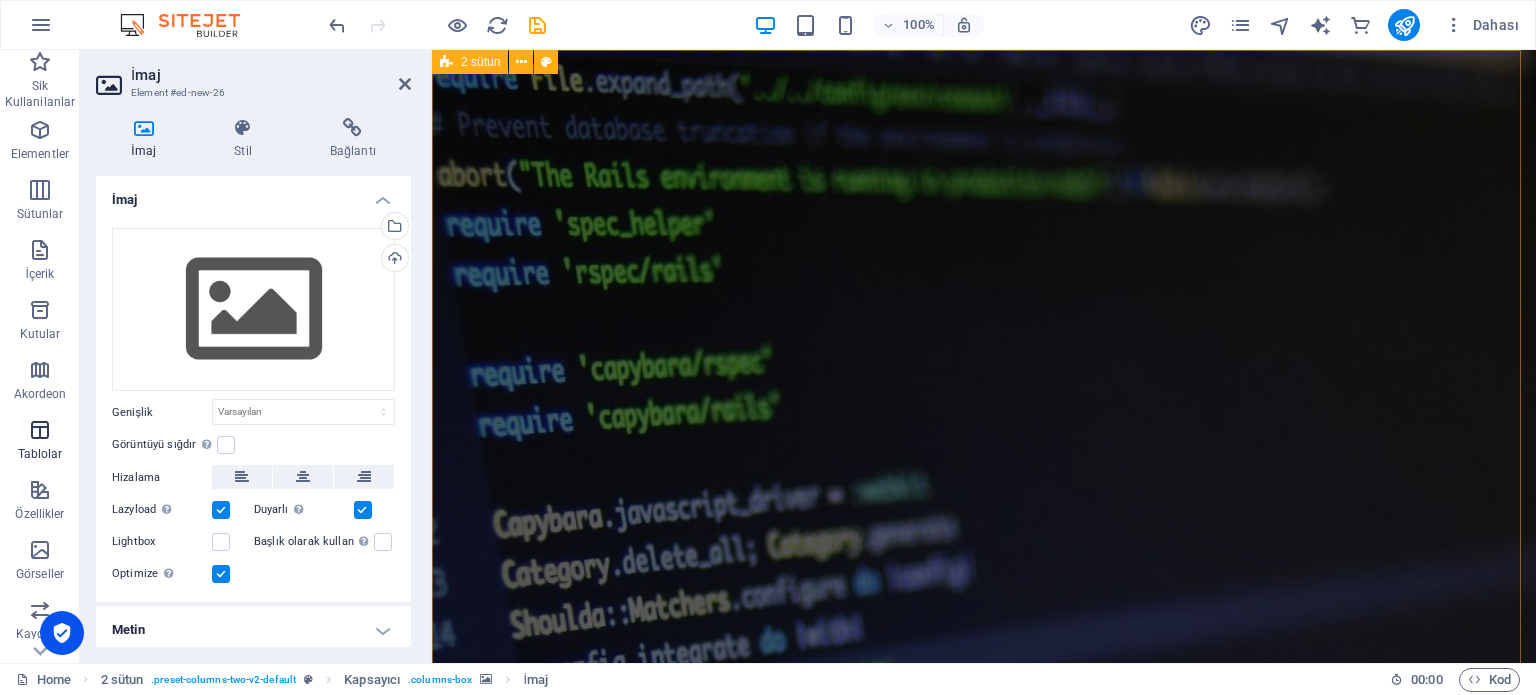 scroll, scrollTop: 756, scrollLeft: 0, axis: vertical 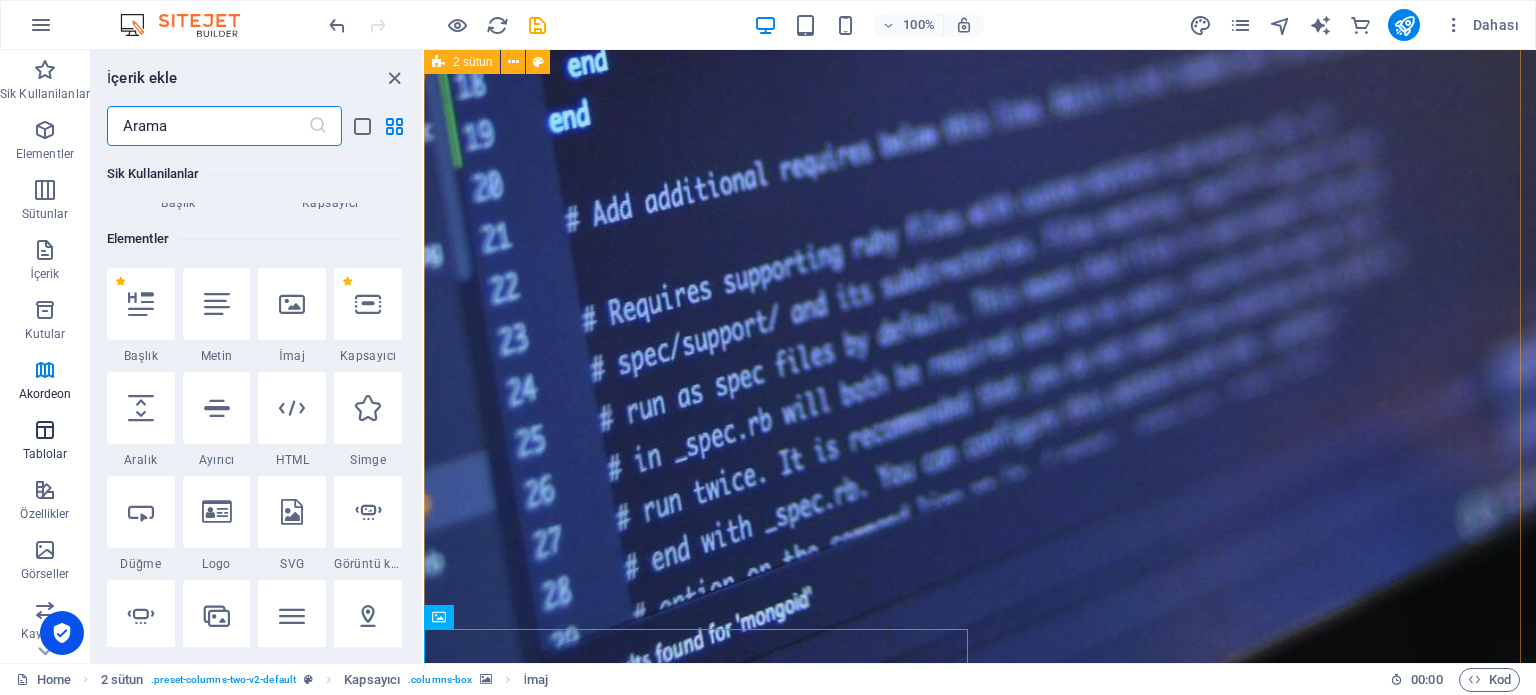 drag, startPoint x: 43, startPoint y: 411, endPoint x: 41, endPoint y: 428, distance: 17.117243 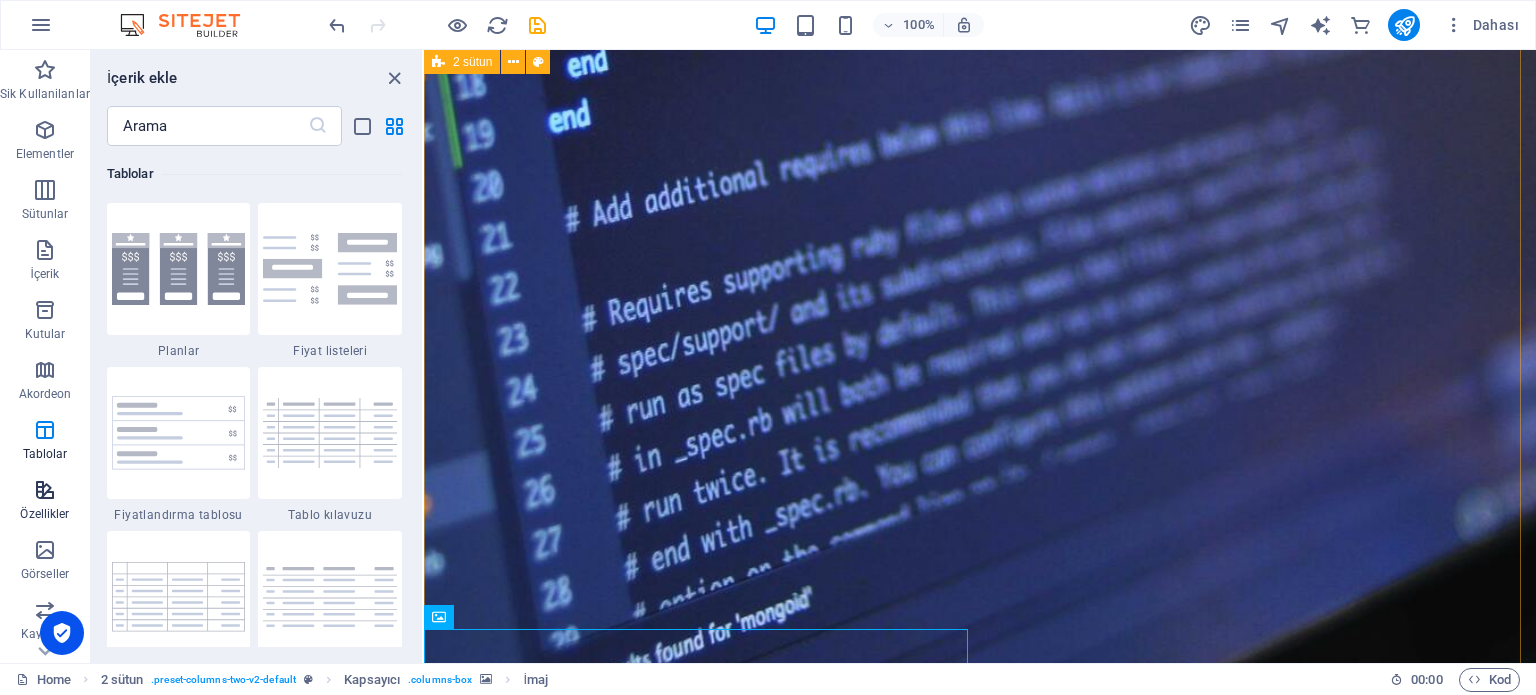 click at bounding box center (45, 490) 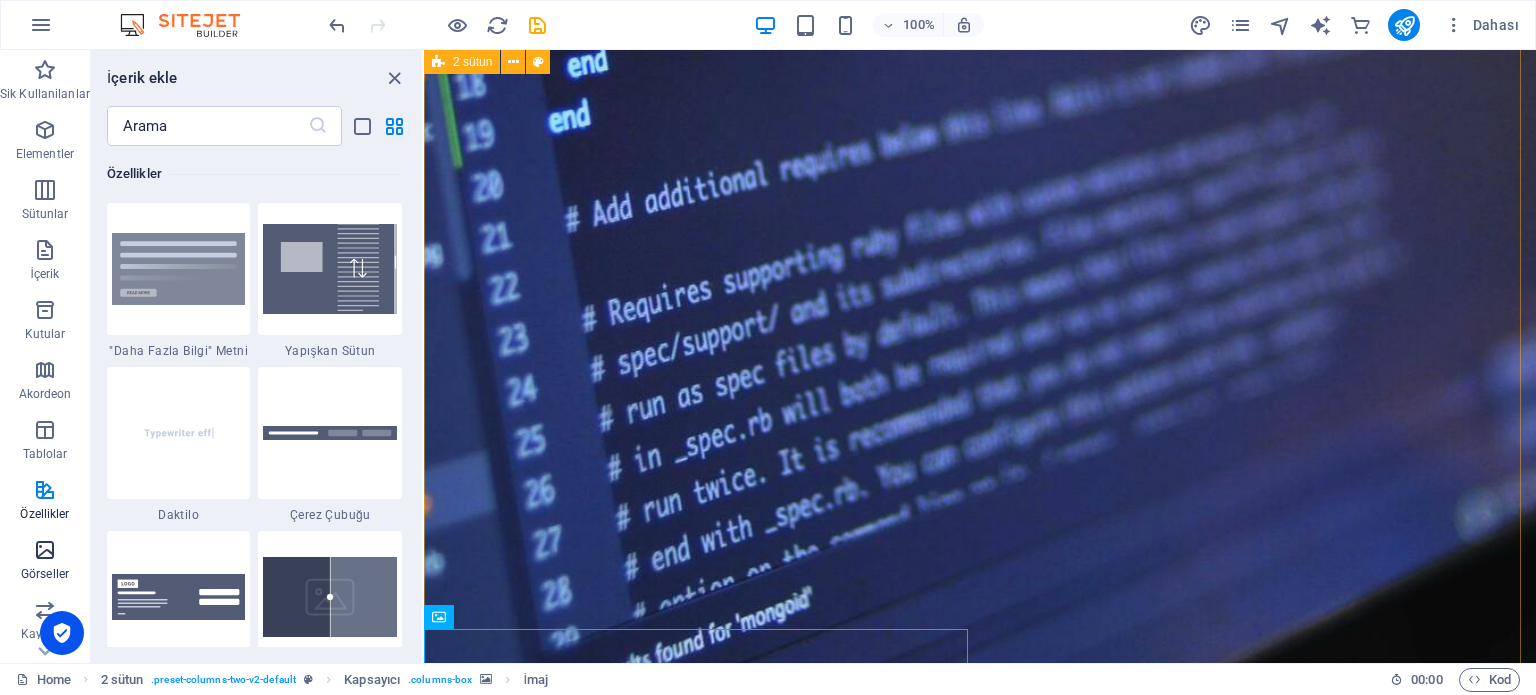 click on "Görseller" at bounding box center (45, 560) 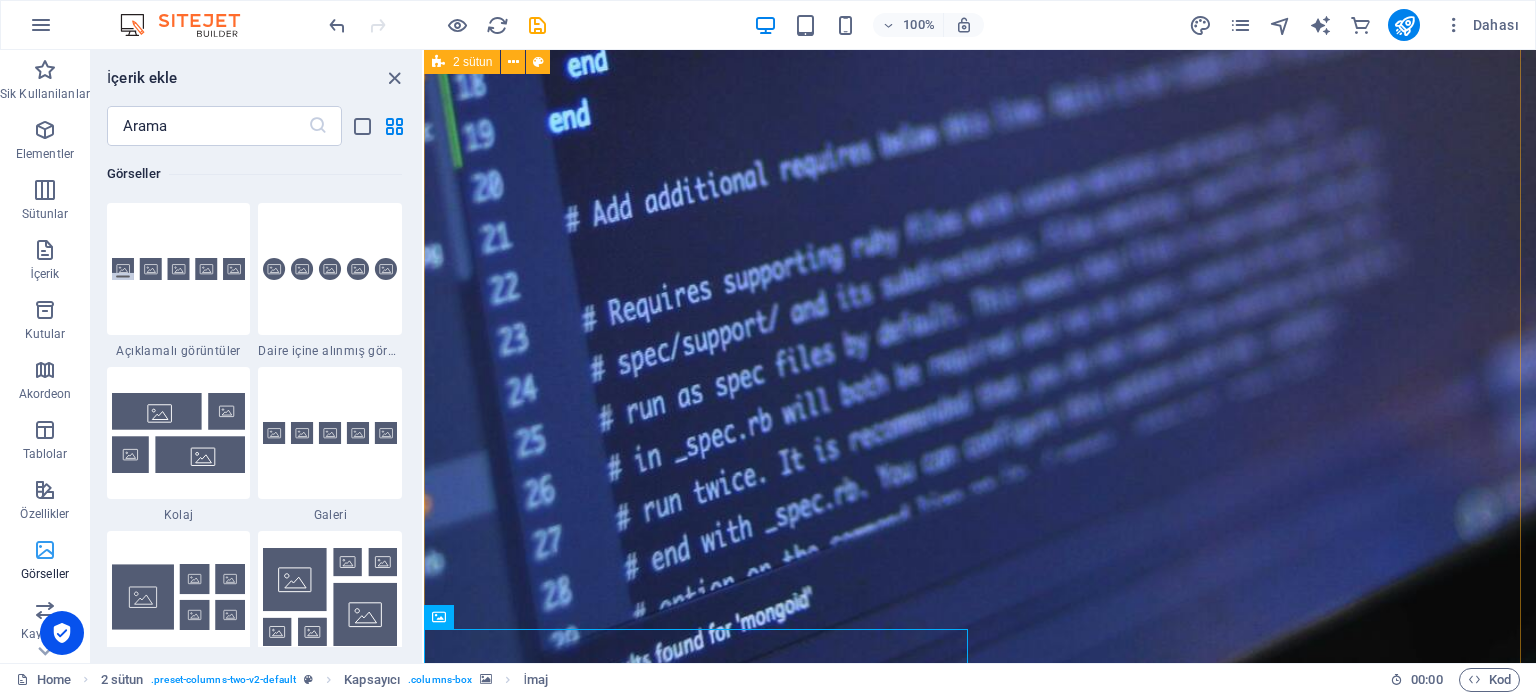 scroll, scrollTop: 9976, scrollLeft: 0, axis: vertical 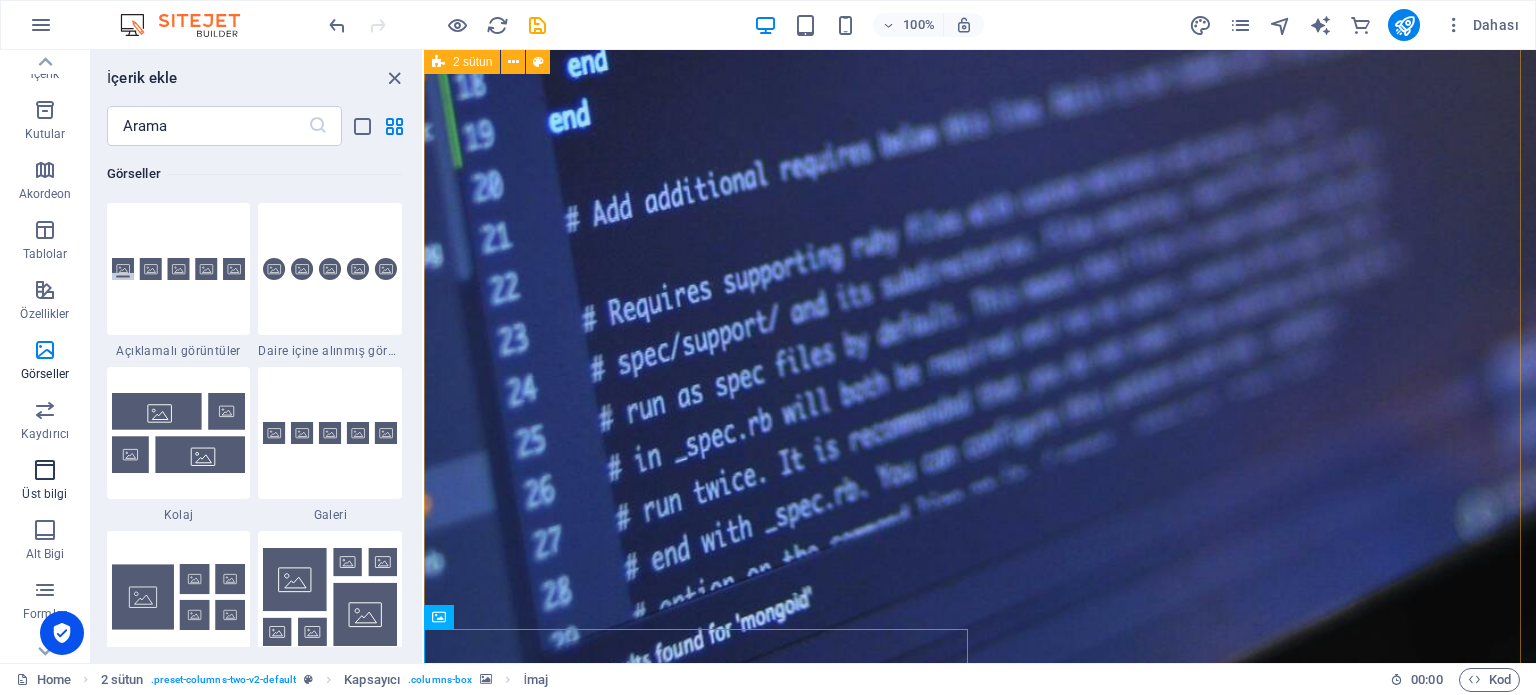 type 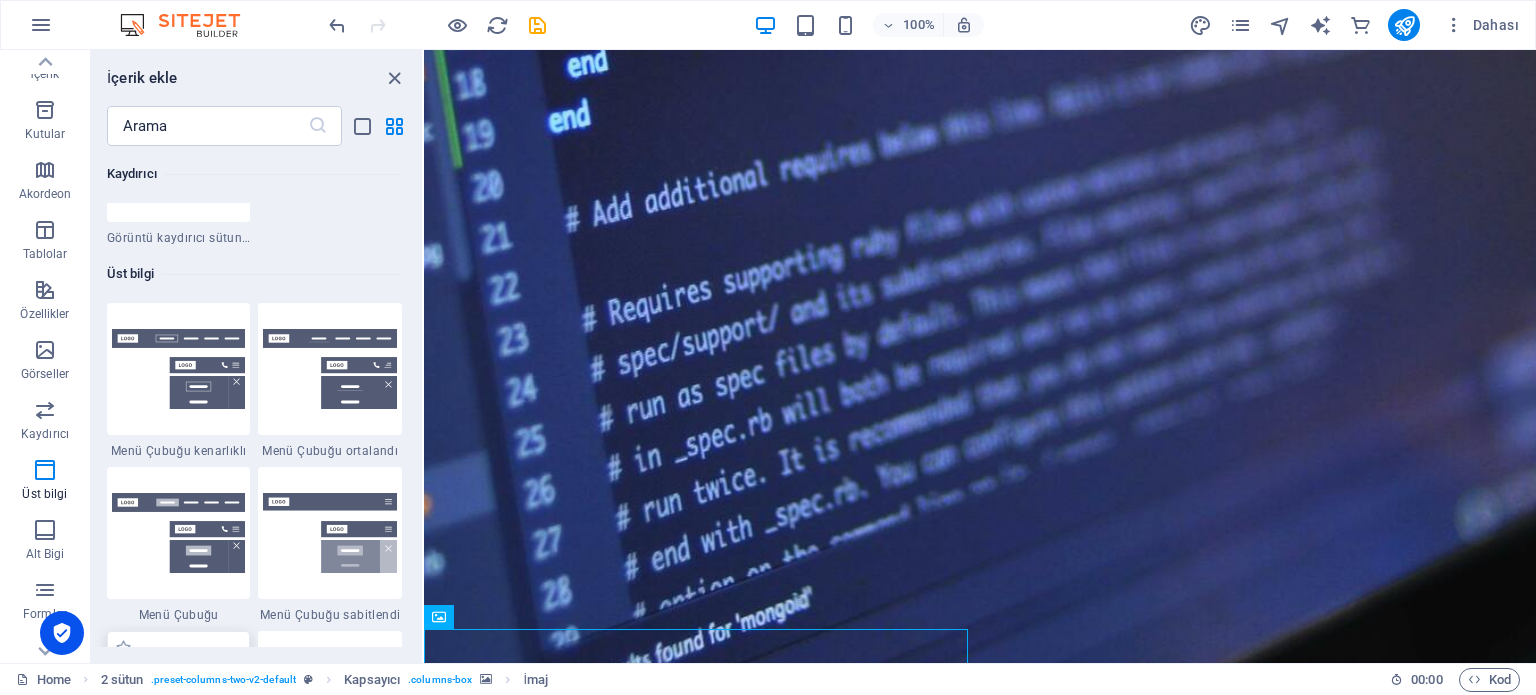scroll, scrollTop: 11678, scrollLeft: 0, axis: vertical 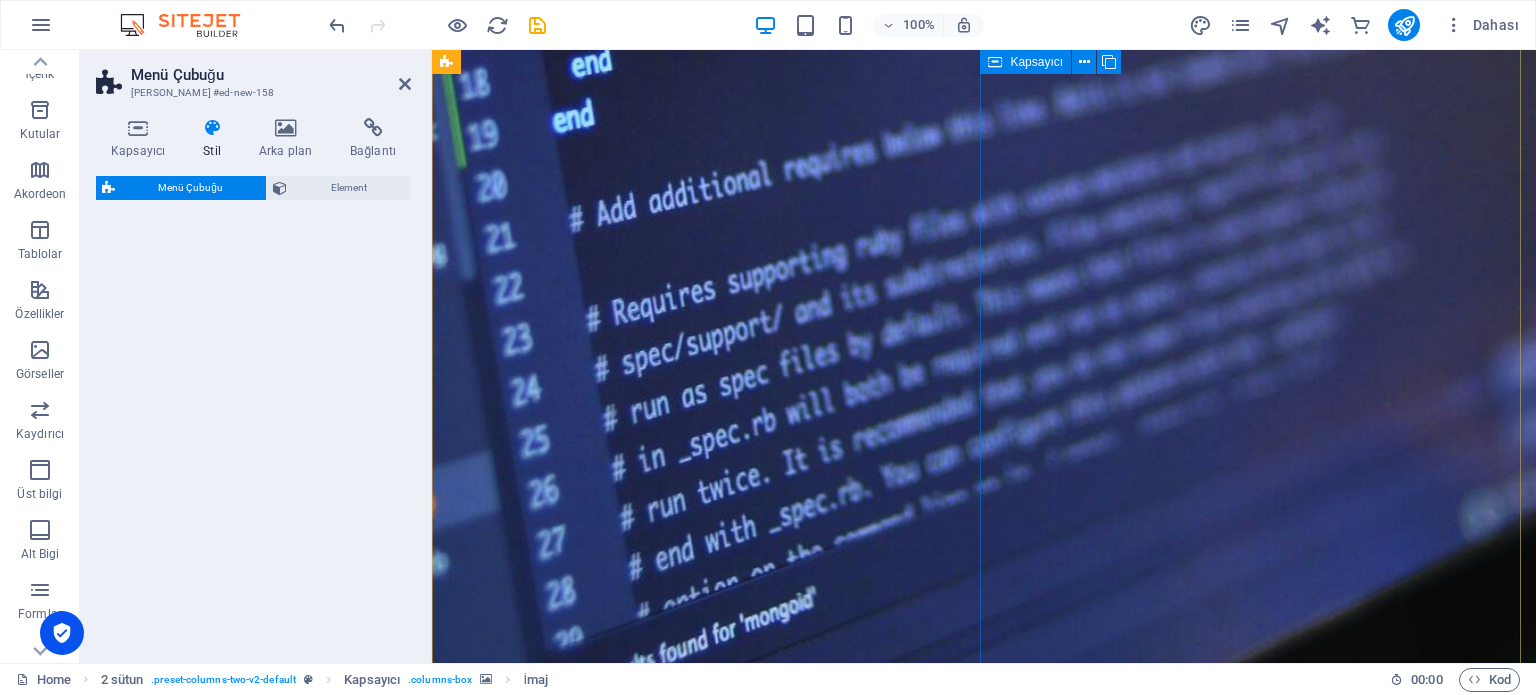 select on "rem" 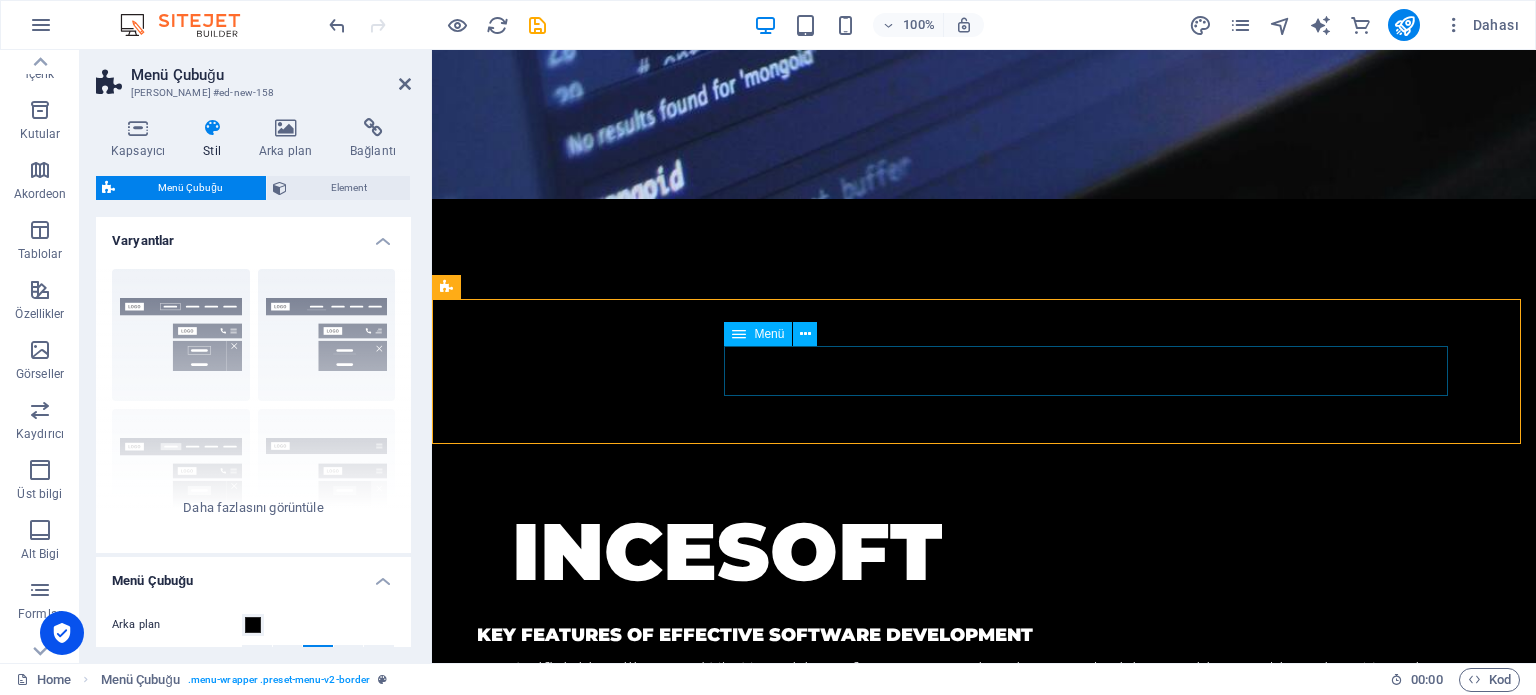scroll, scrollTop: 1200, scrollLeft: 0, axis: vertical 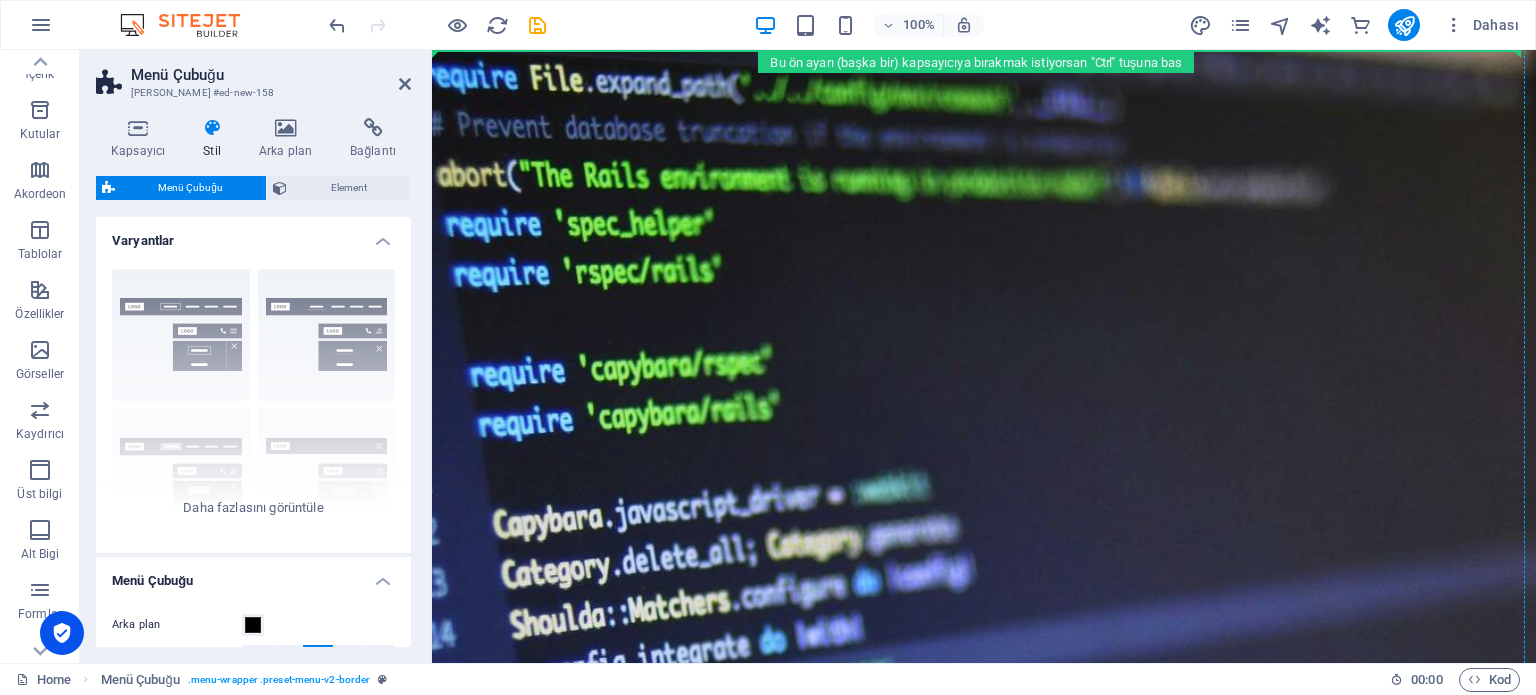 drag, startPoint x: 936, startPoint y: 403, endPoint x: 932, endPoint y: 98, distance: 305.0262 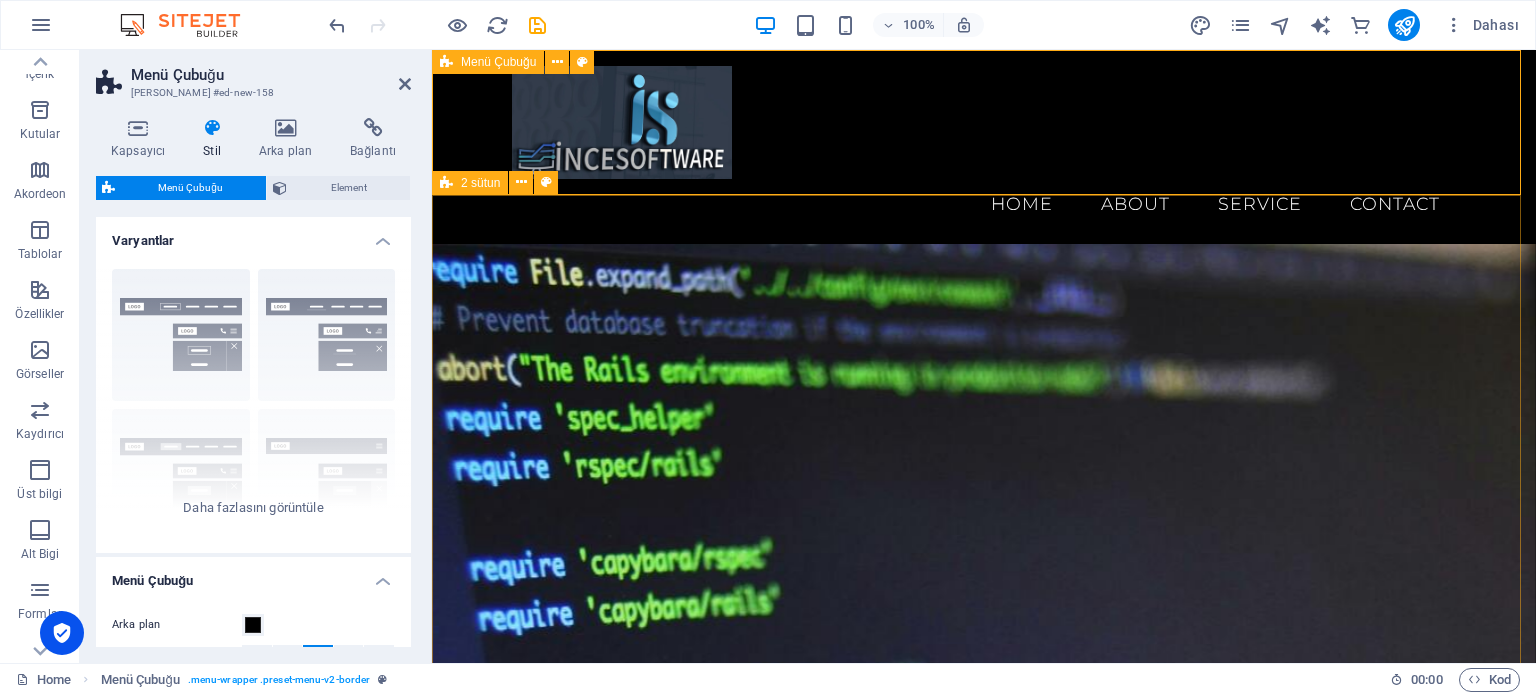 click on "Menu Home About Service Contact" at bounding box center [984, 147] 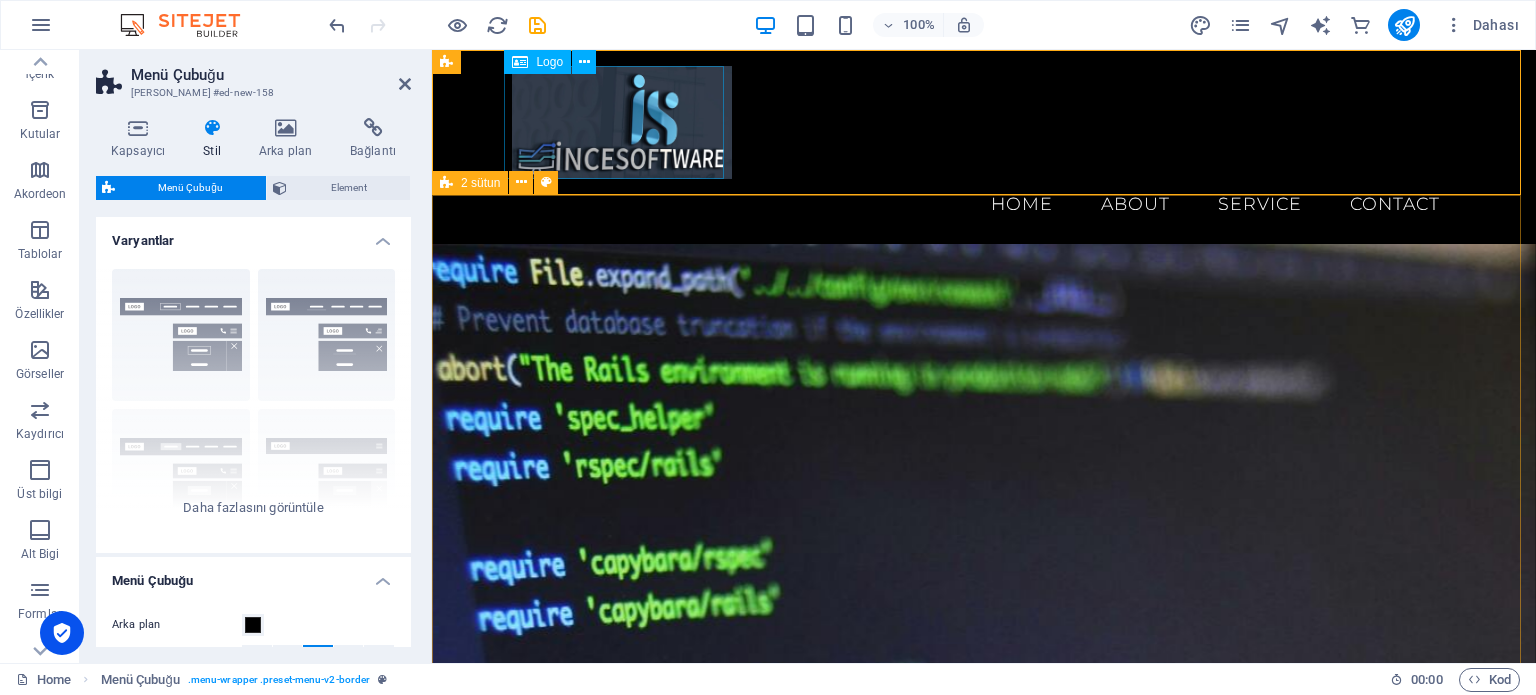 click at bounding box center [984, 122] 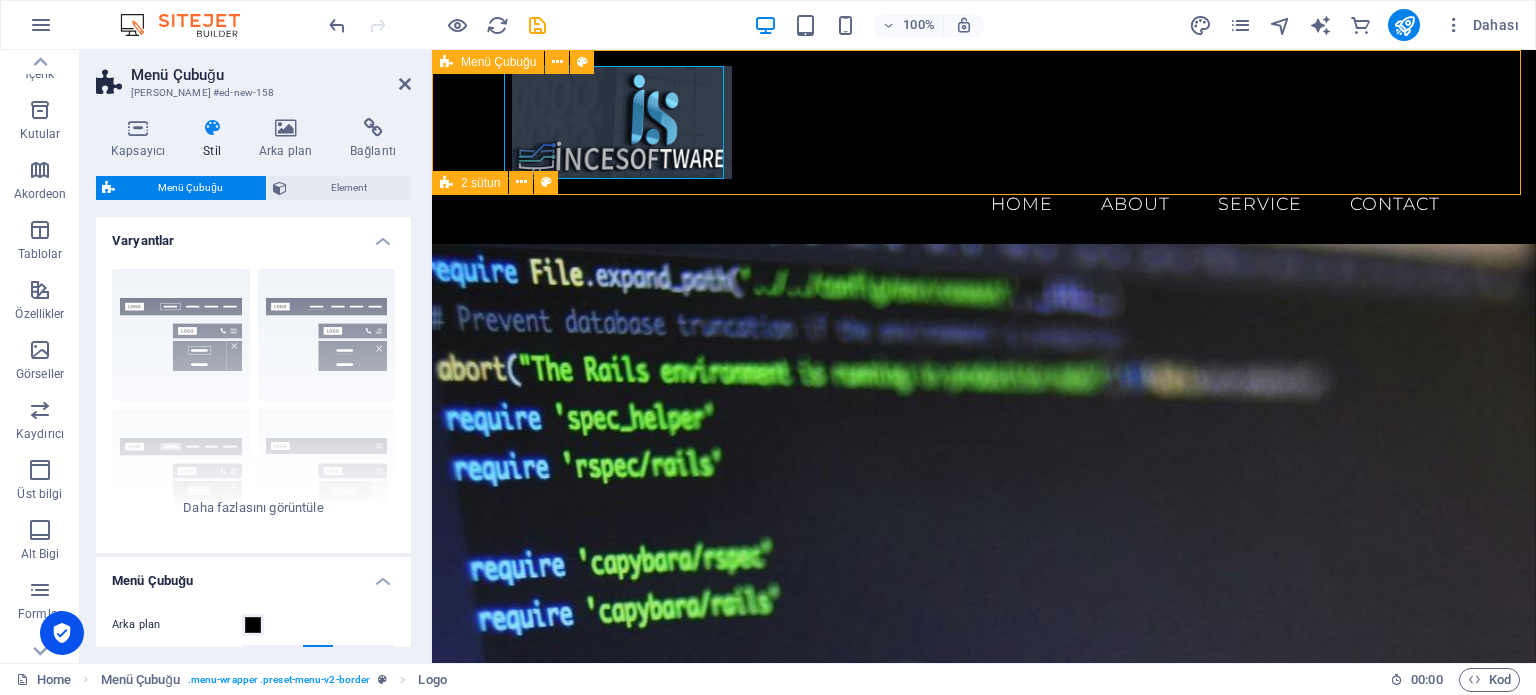 click on "Menu Home About Service Contact" at bounding box center (984, 147) 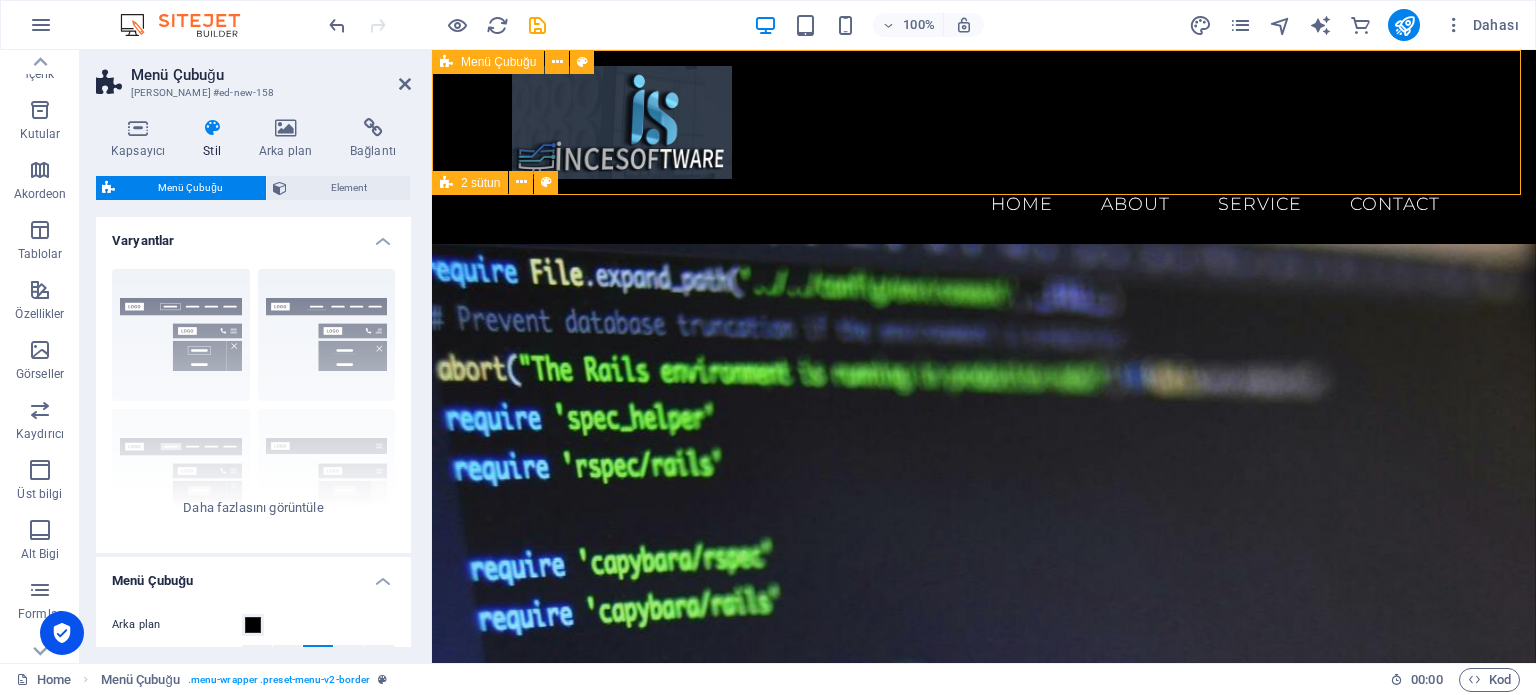 click on "Menu Home About Service Contact" at bounding box center (984, 147) 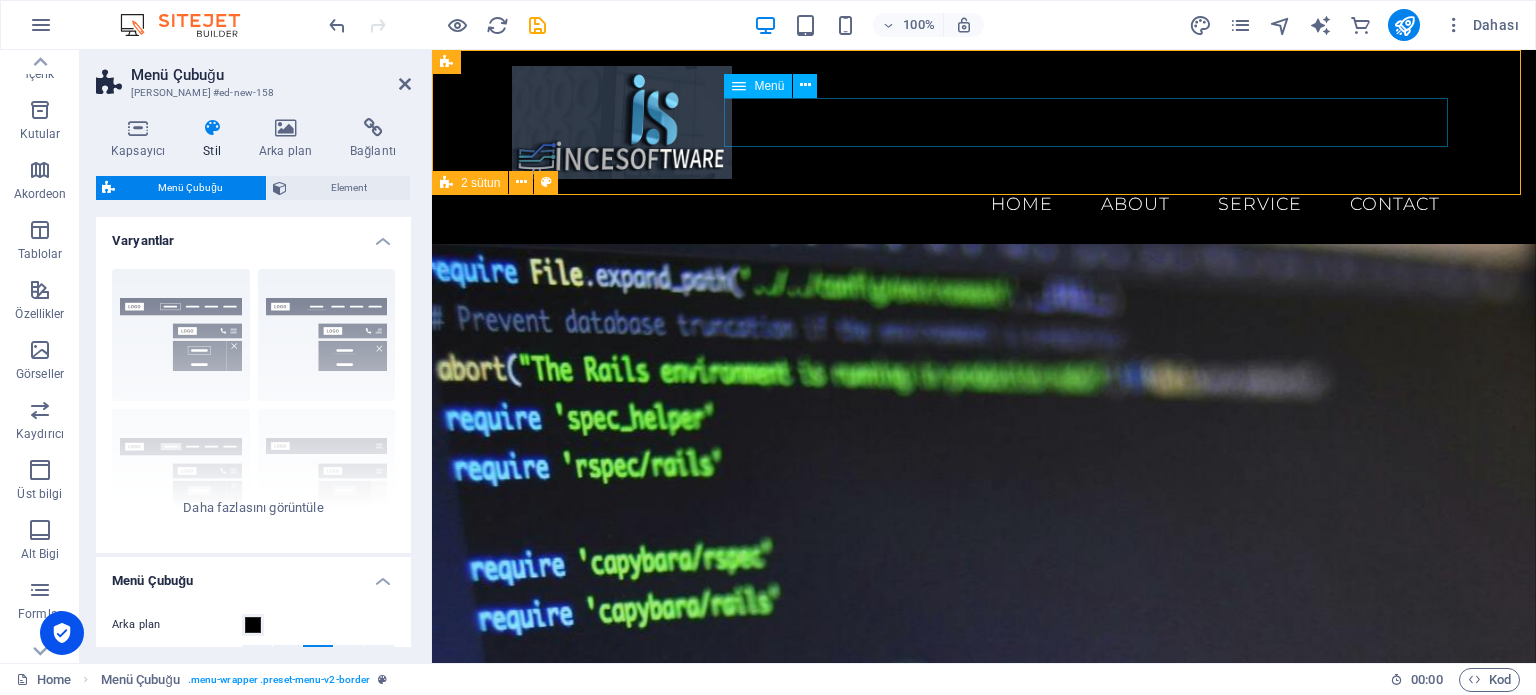 click on "Home About Service Contact" at bounding box center [984, 204] 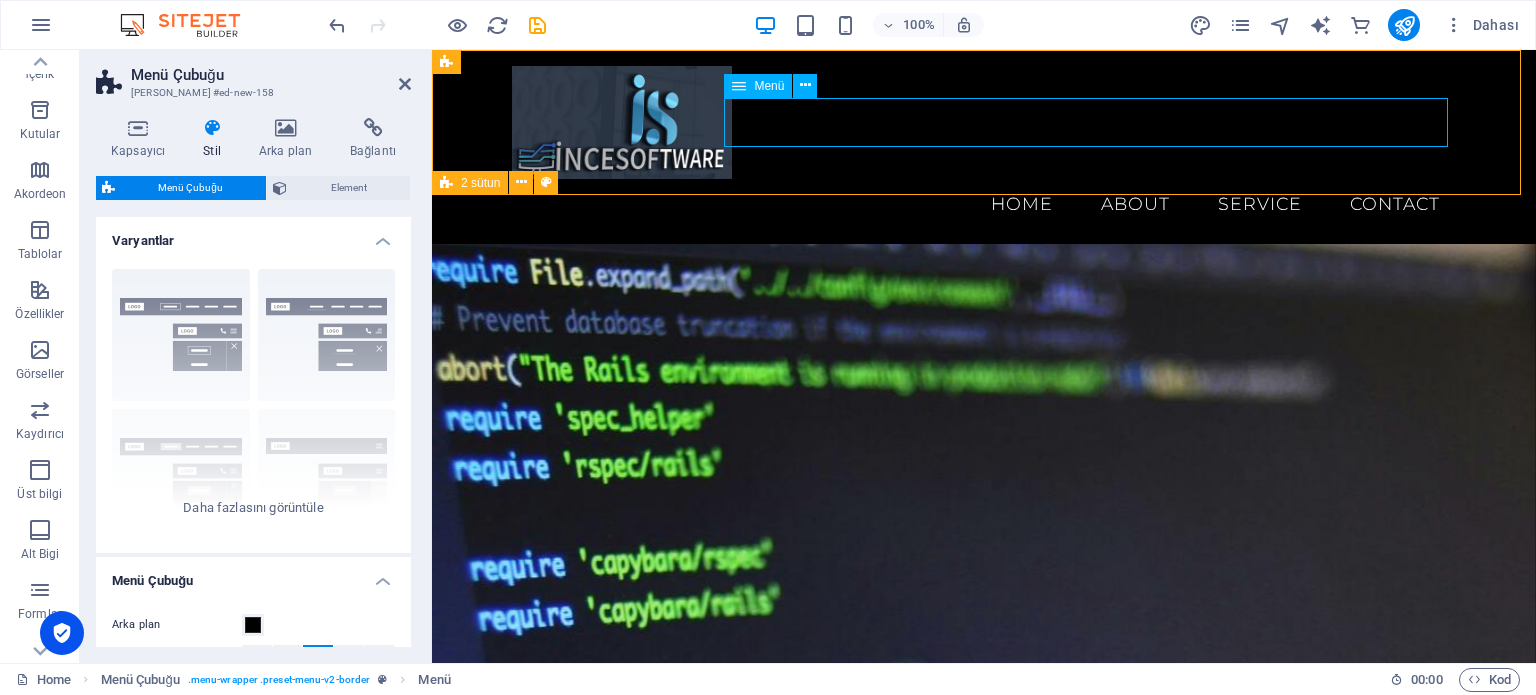 click on "Home About Service Contact" at bounding box center (984, 204) 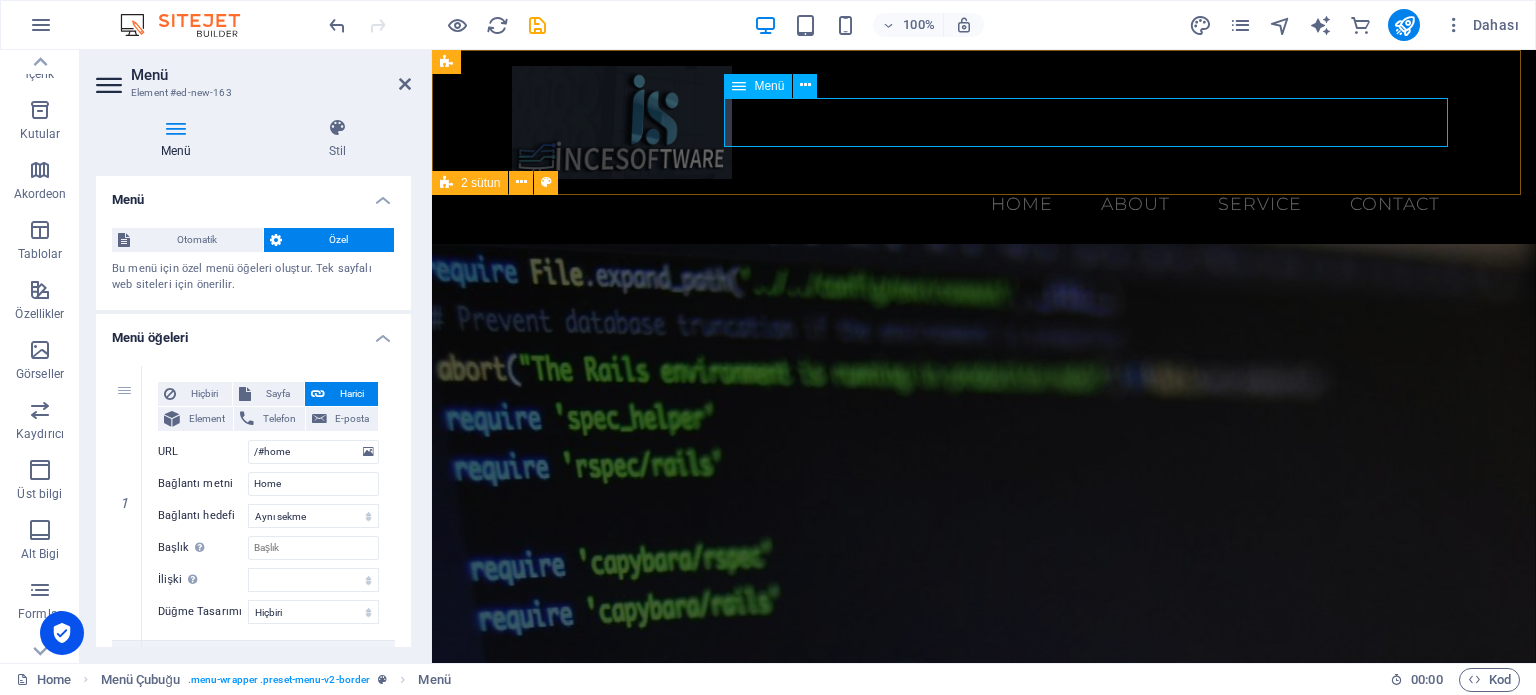 click on "Home About Service Contact" at bounding box center [984, 204] 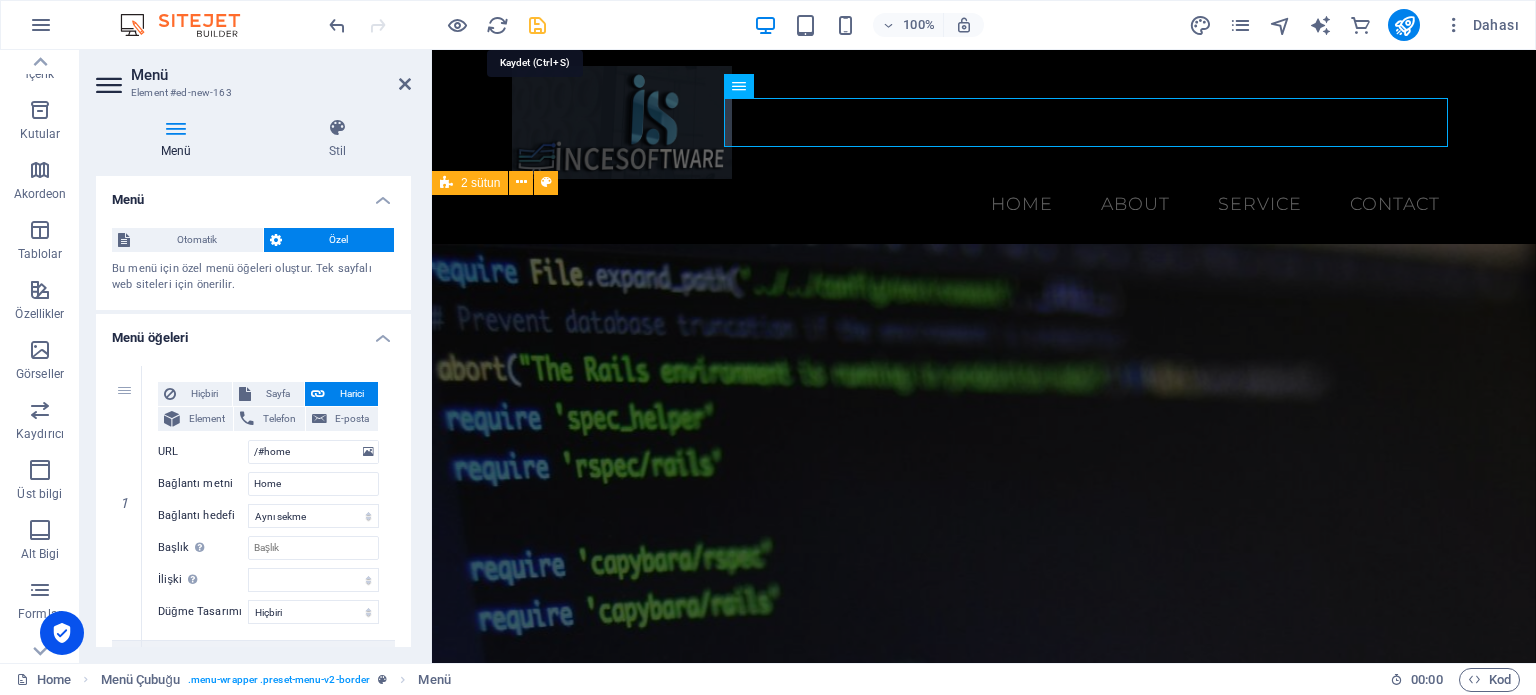 click at bounding box center [537, 25] 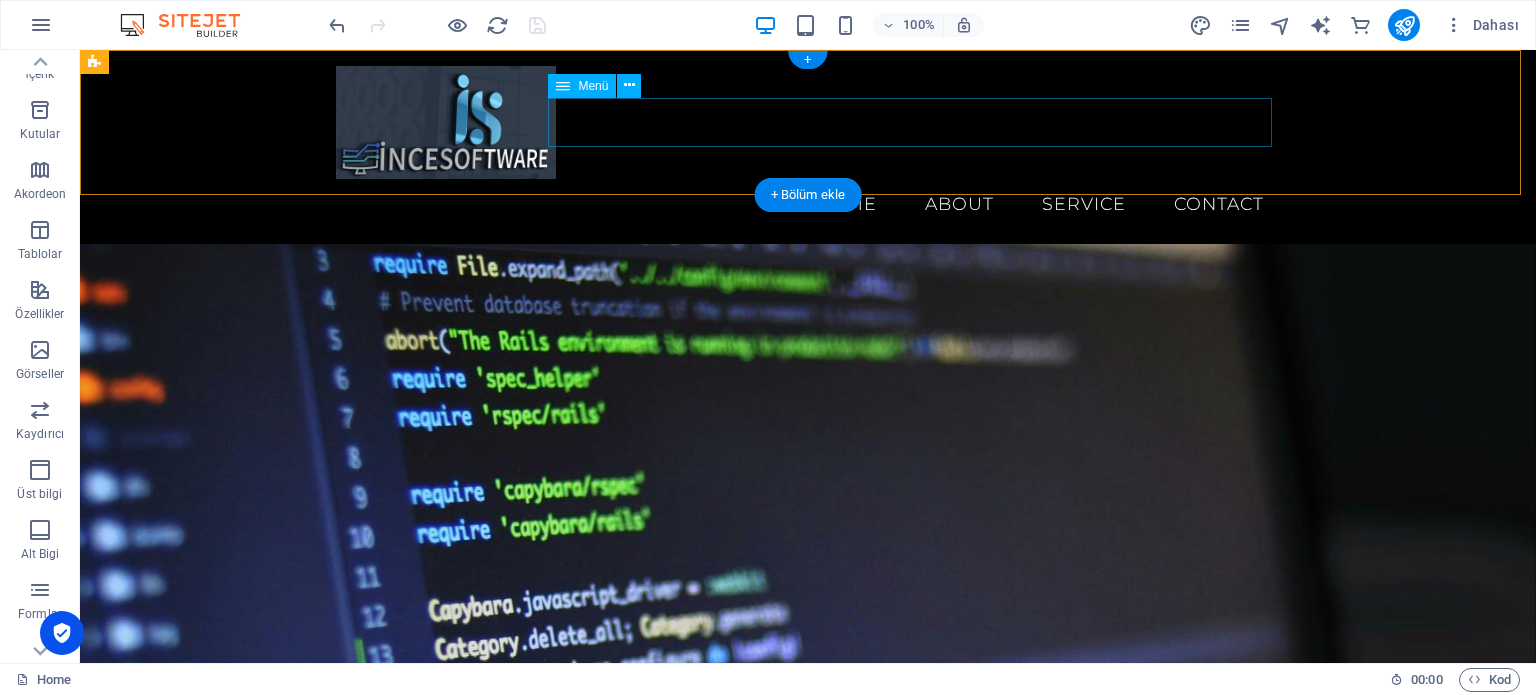 click on "Home About Service Contact" at bounding box center (808, 204) 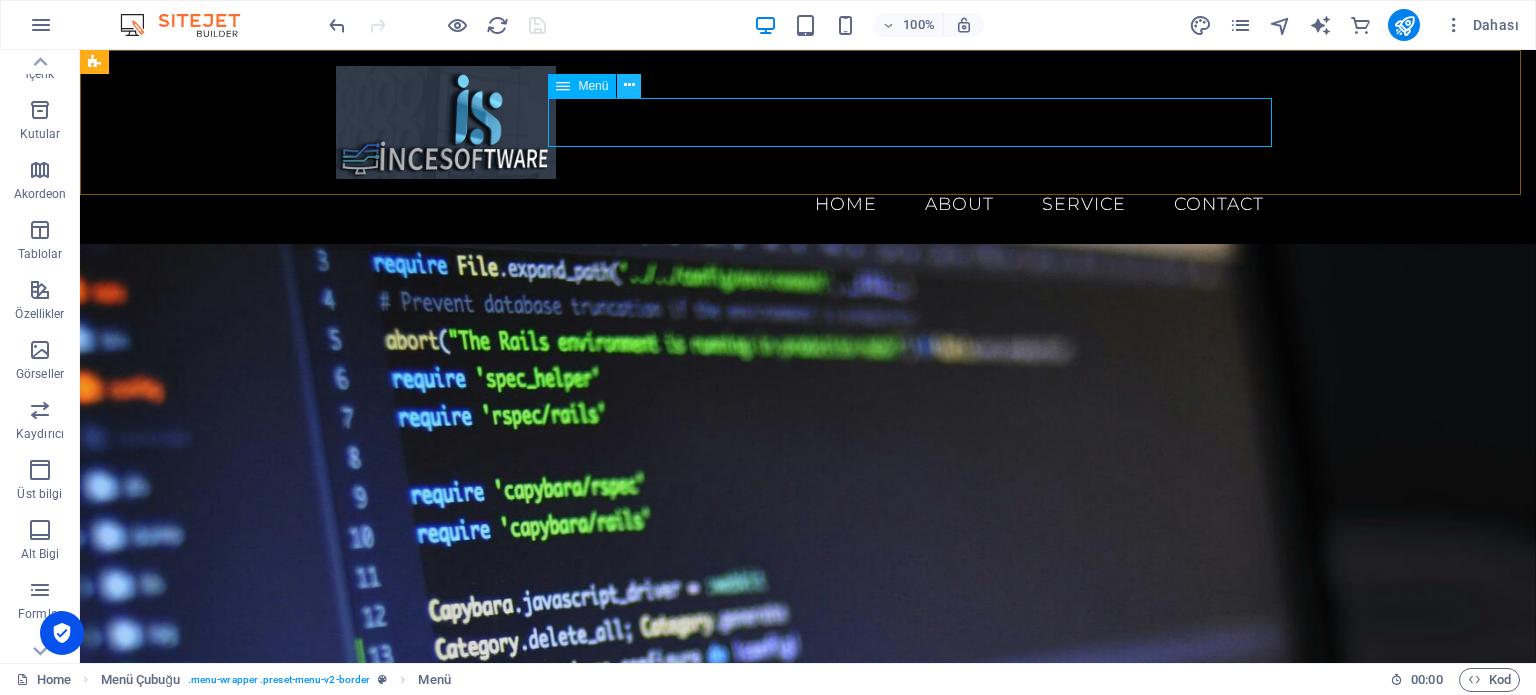 click at bounding box center [629, 85] 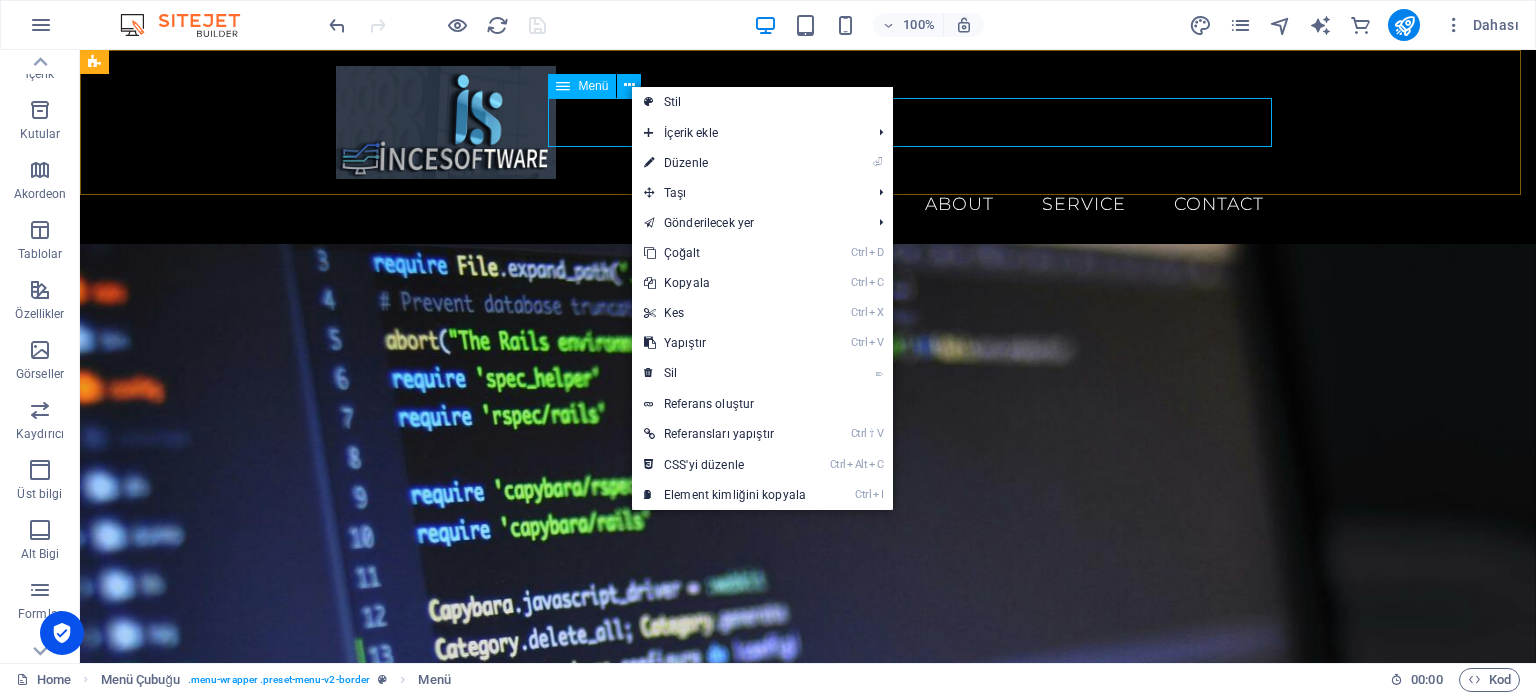 click on "Menü" at bounding box center (582, 86) 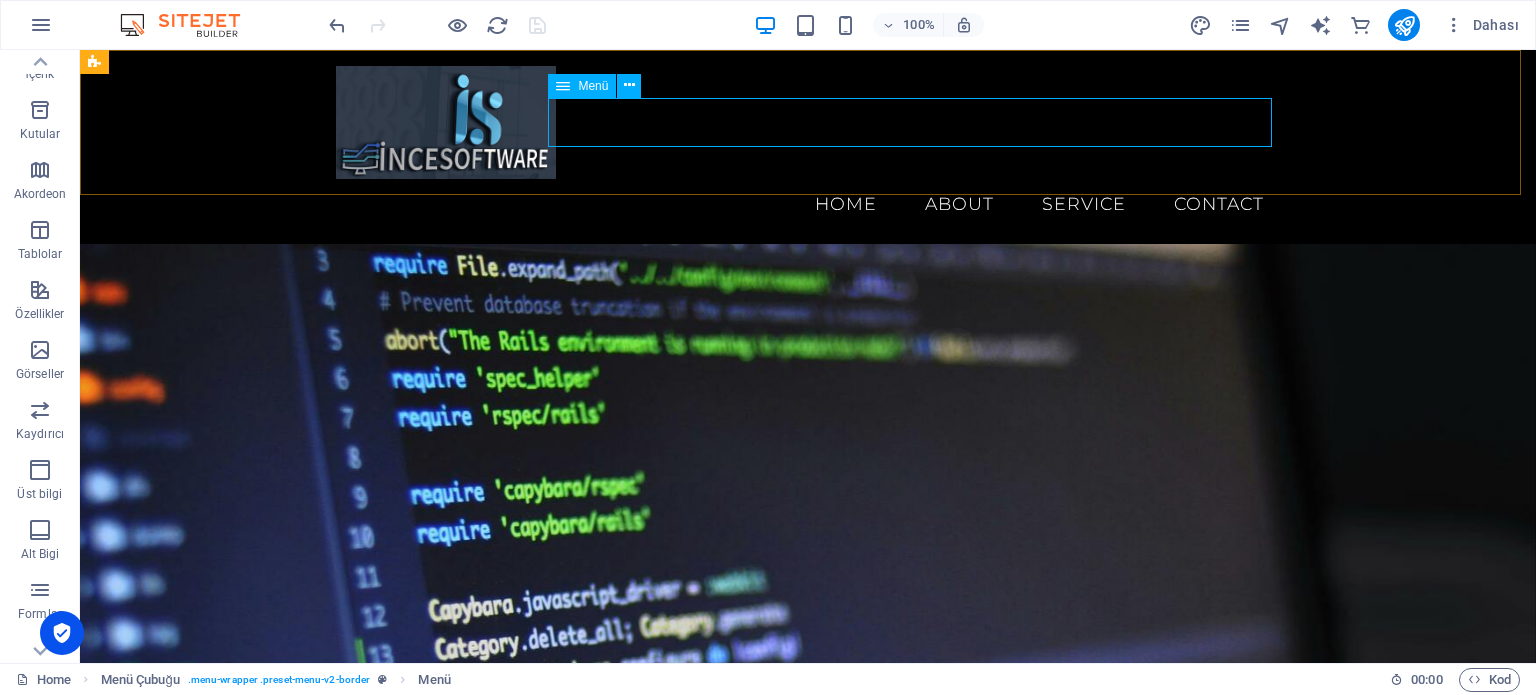 click on "Menü" at bounding box center [593, 86] 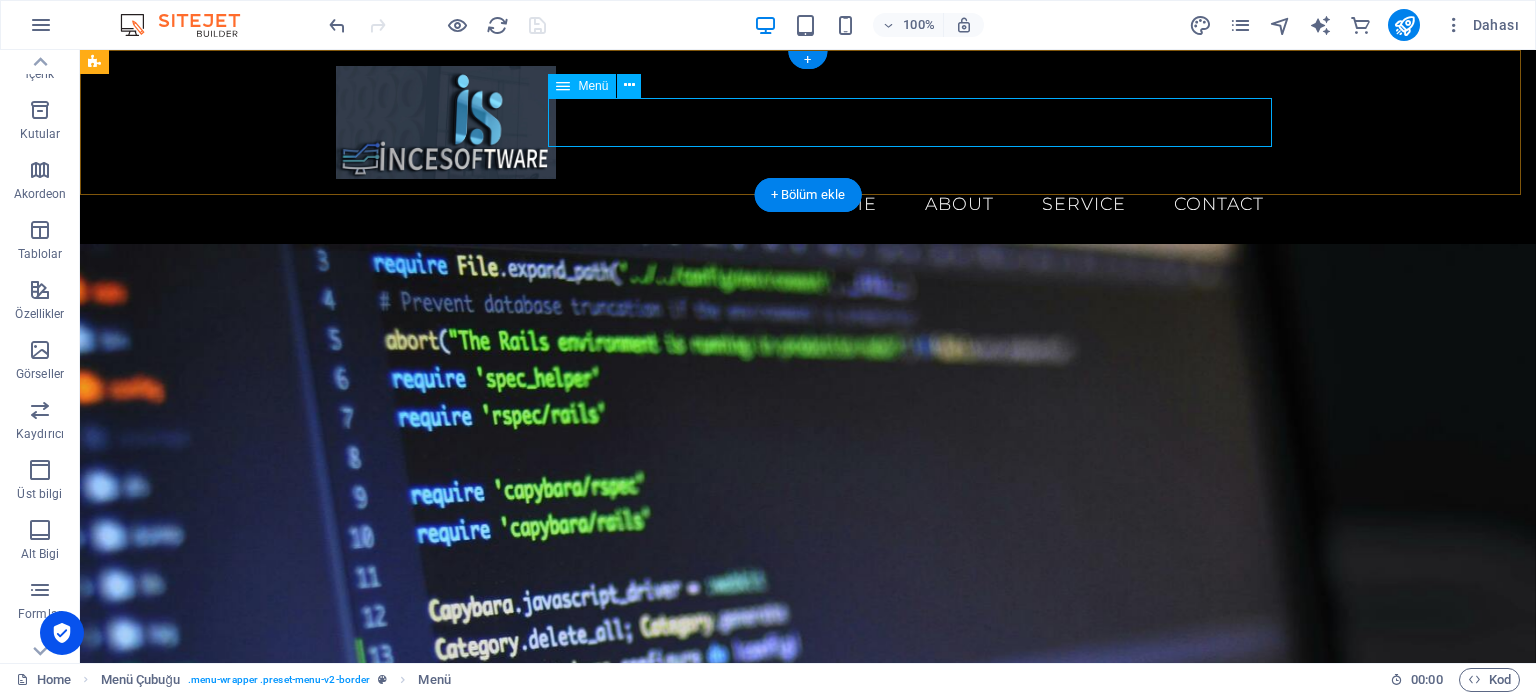 click on "Home About Service Contact" at bounding box center (808, 204) 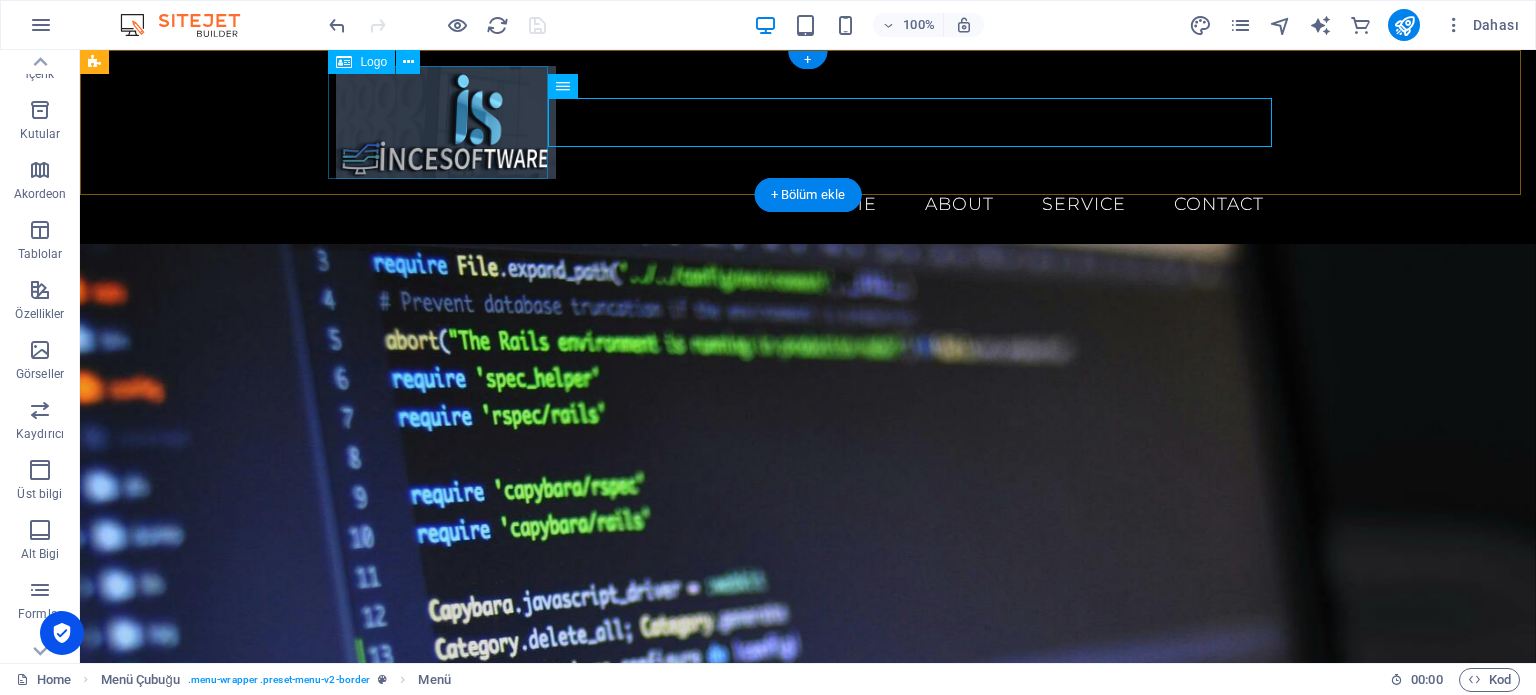 click at bounding box center (808, 122) 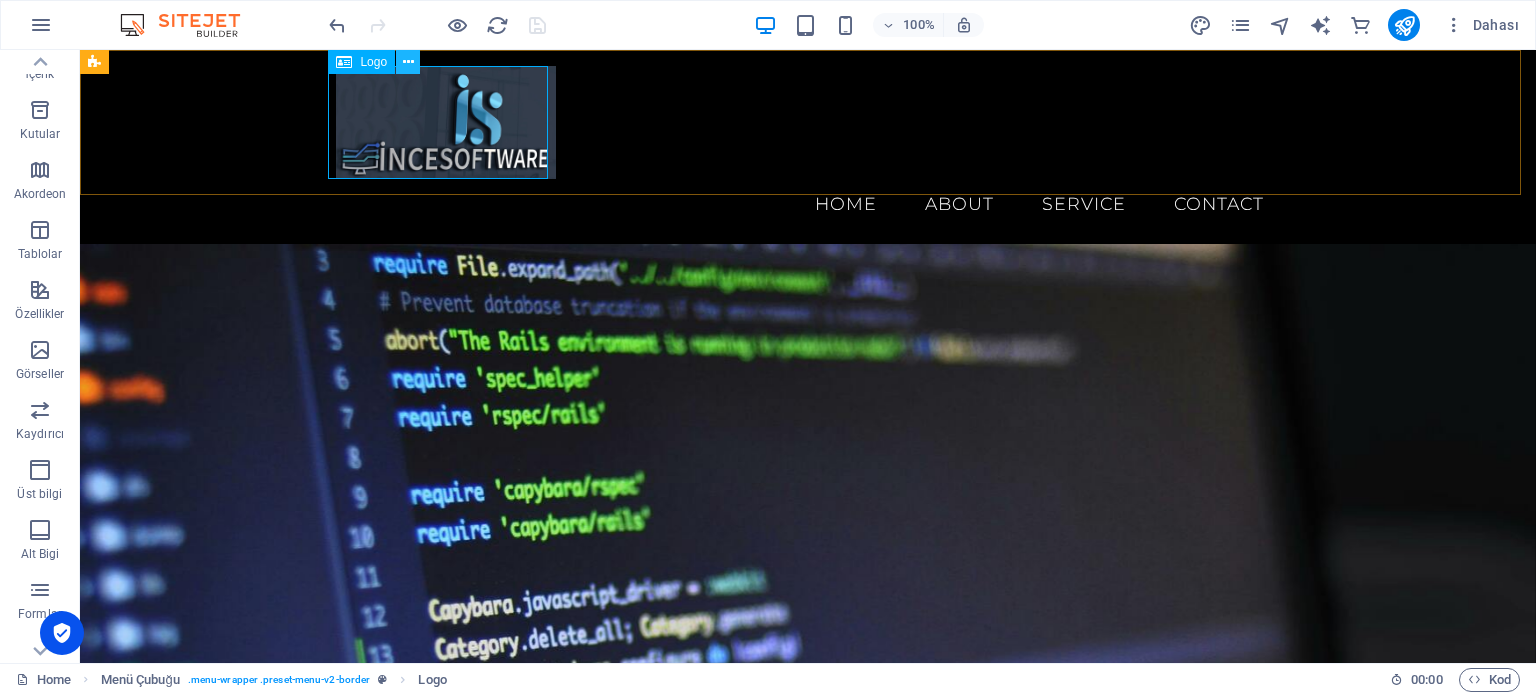 click at bounding box center [408, 62] 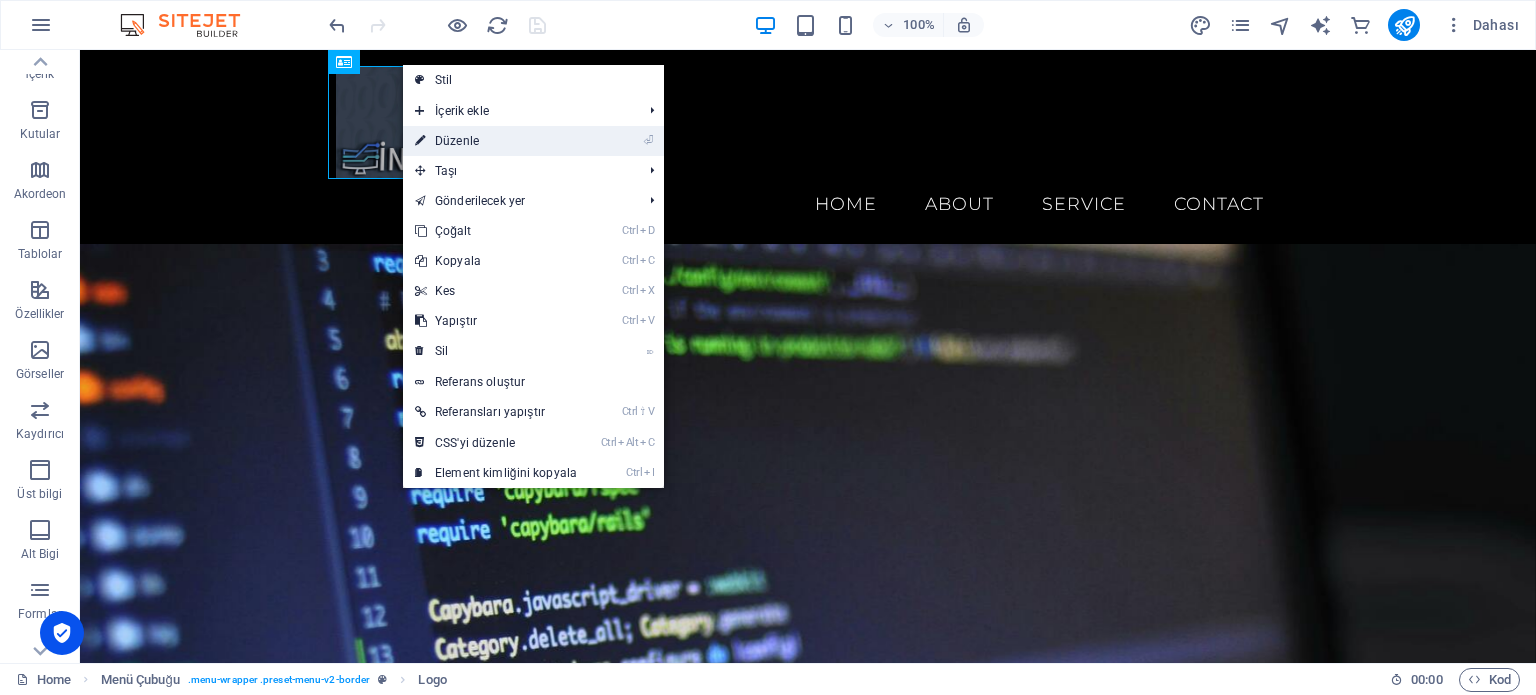 click on "⏎  Düzenle" at bounding box center (496, 141) 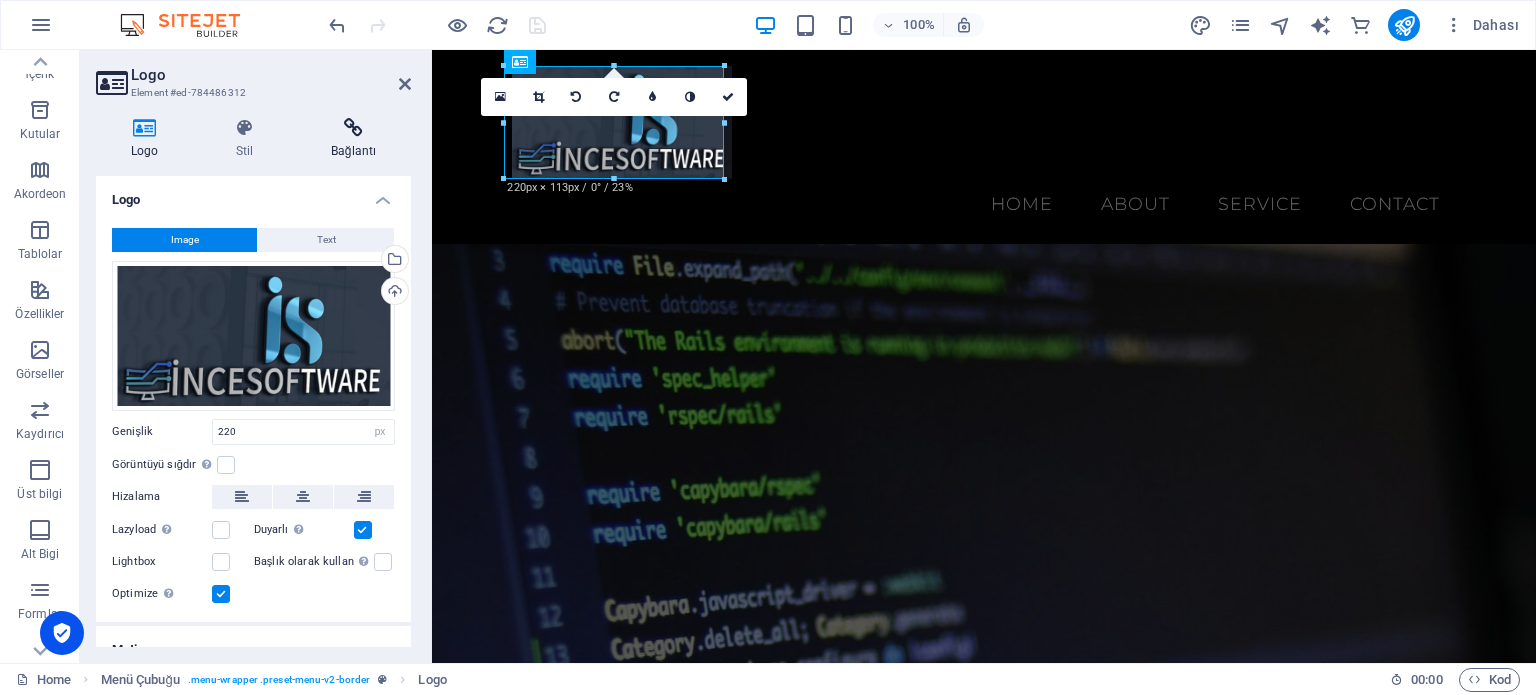 click at bounding box center (353, 128) 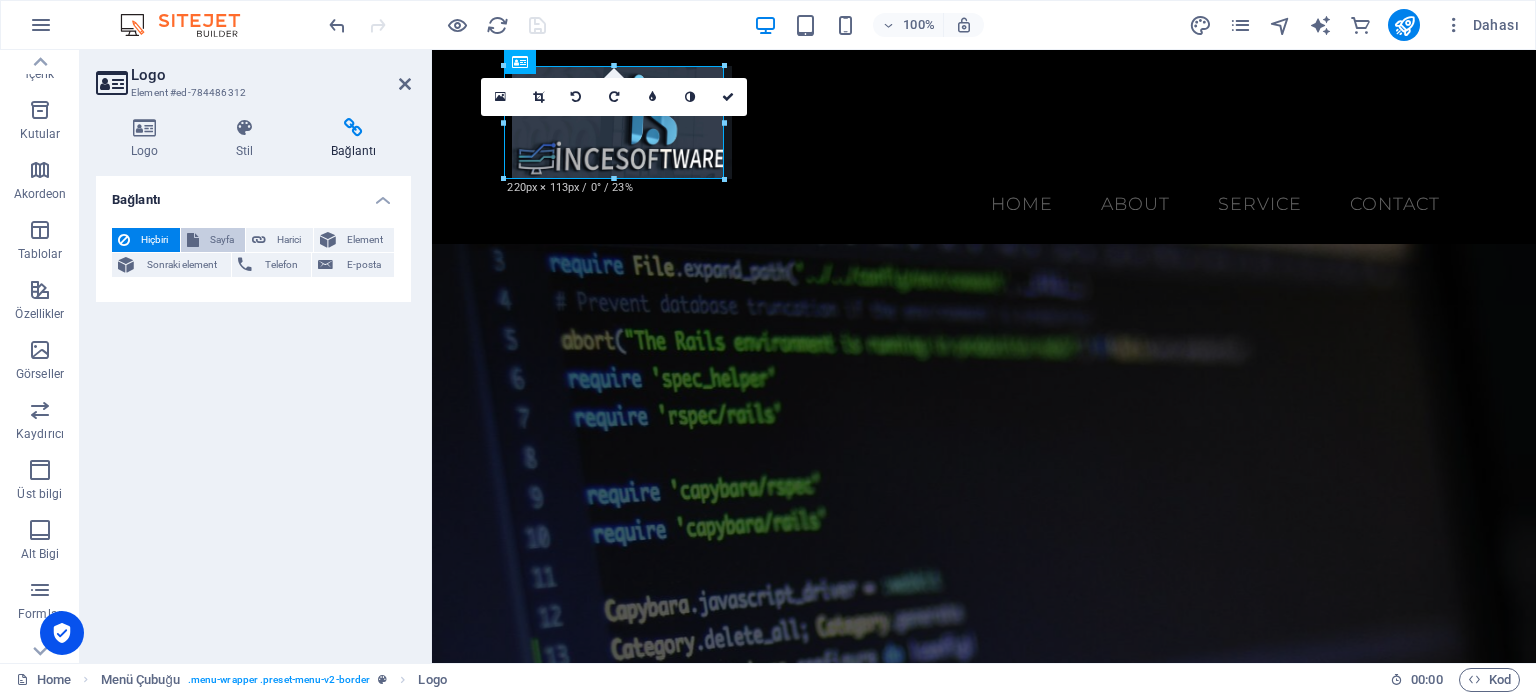 click on "Sayfa" at bounding box center [213, 240] 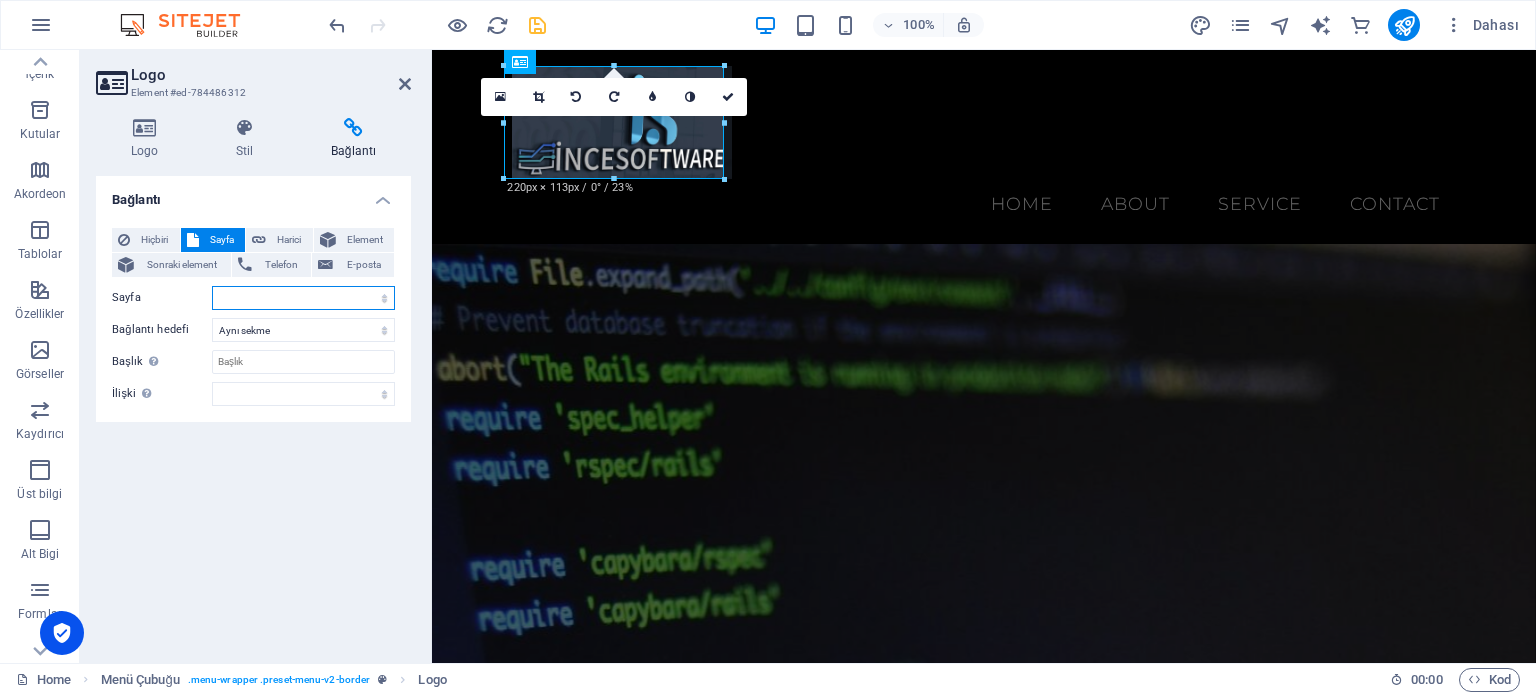 click on "Home Shop Legal Notice Privacy" at bounding box center (303, 298) 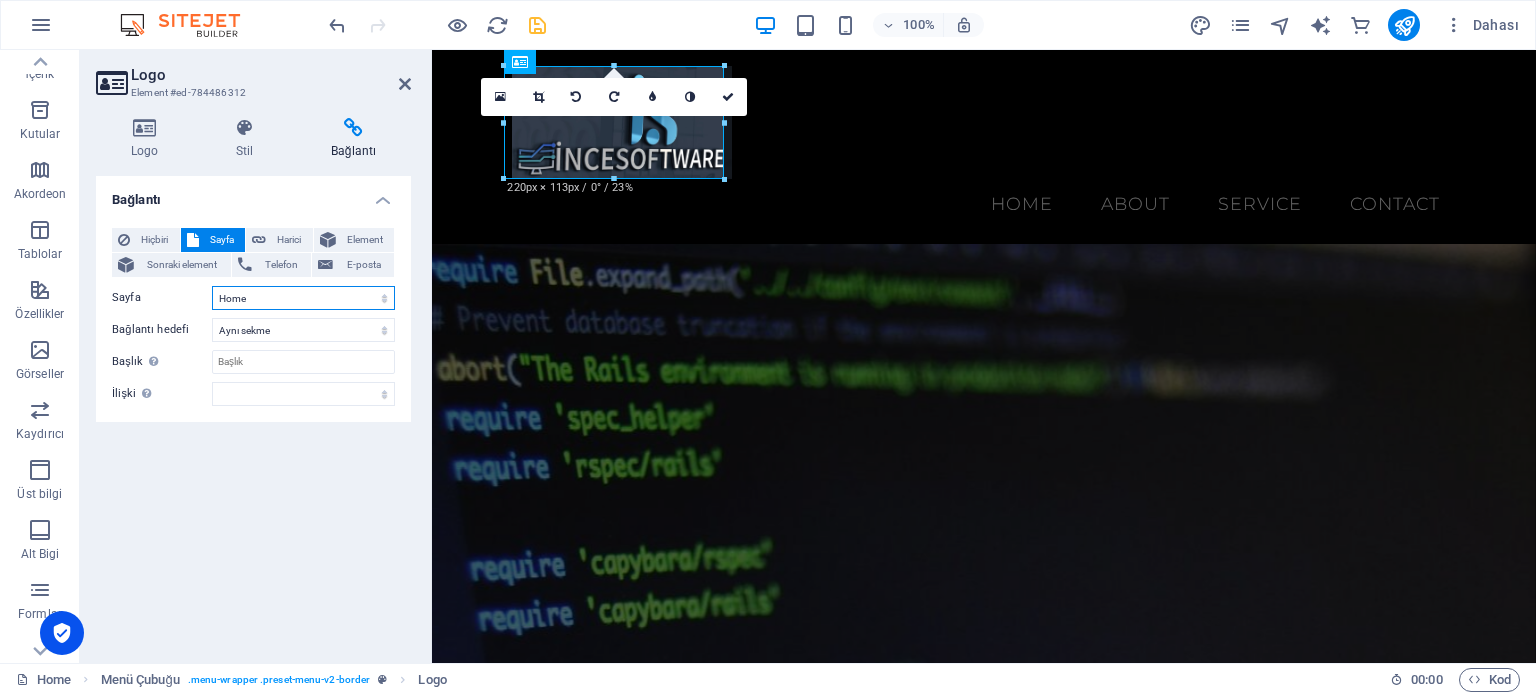 click on "Home Shop Legal Notice Privacy" at bounding box center (303, 298) 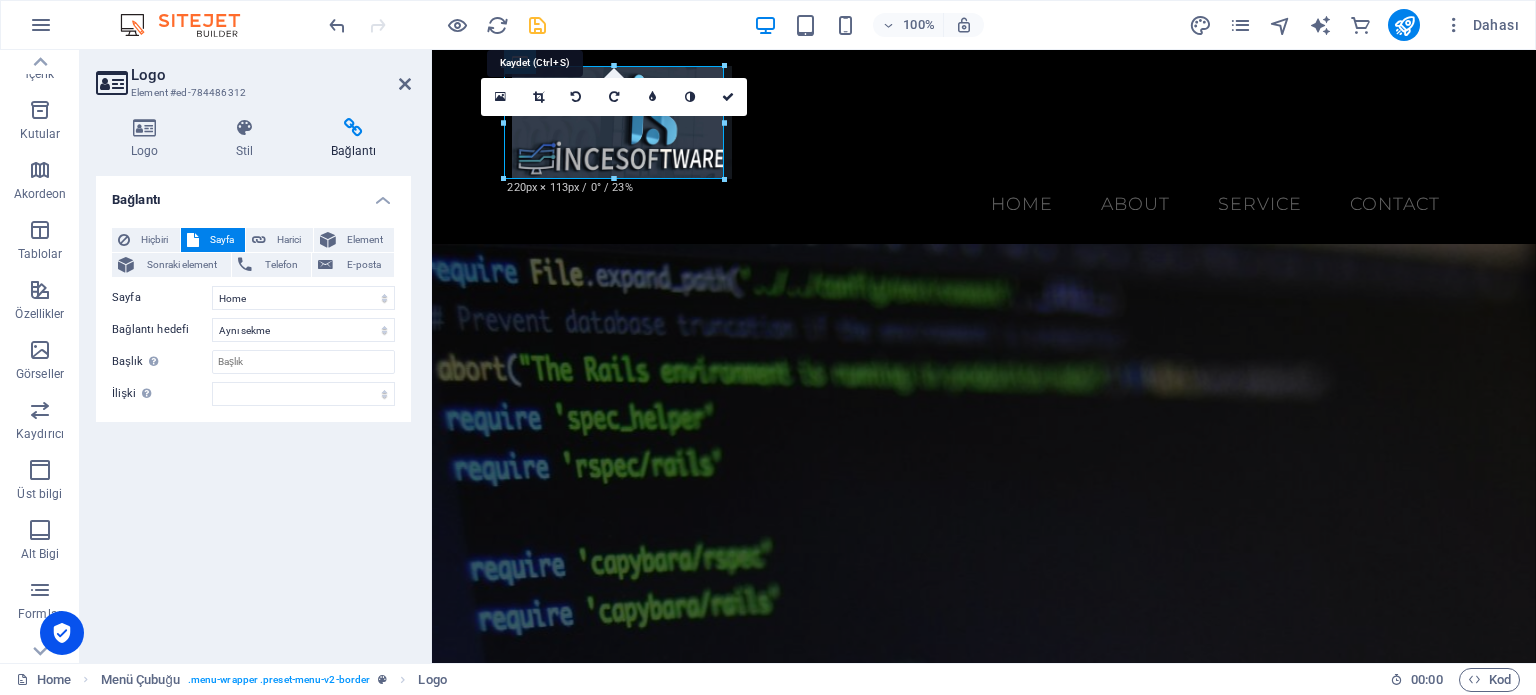 click at bounding box center (537, 25) 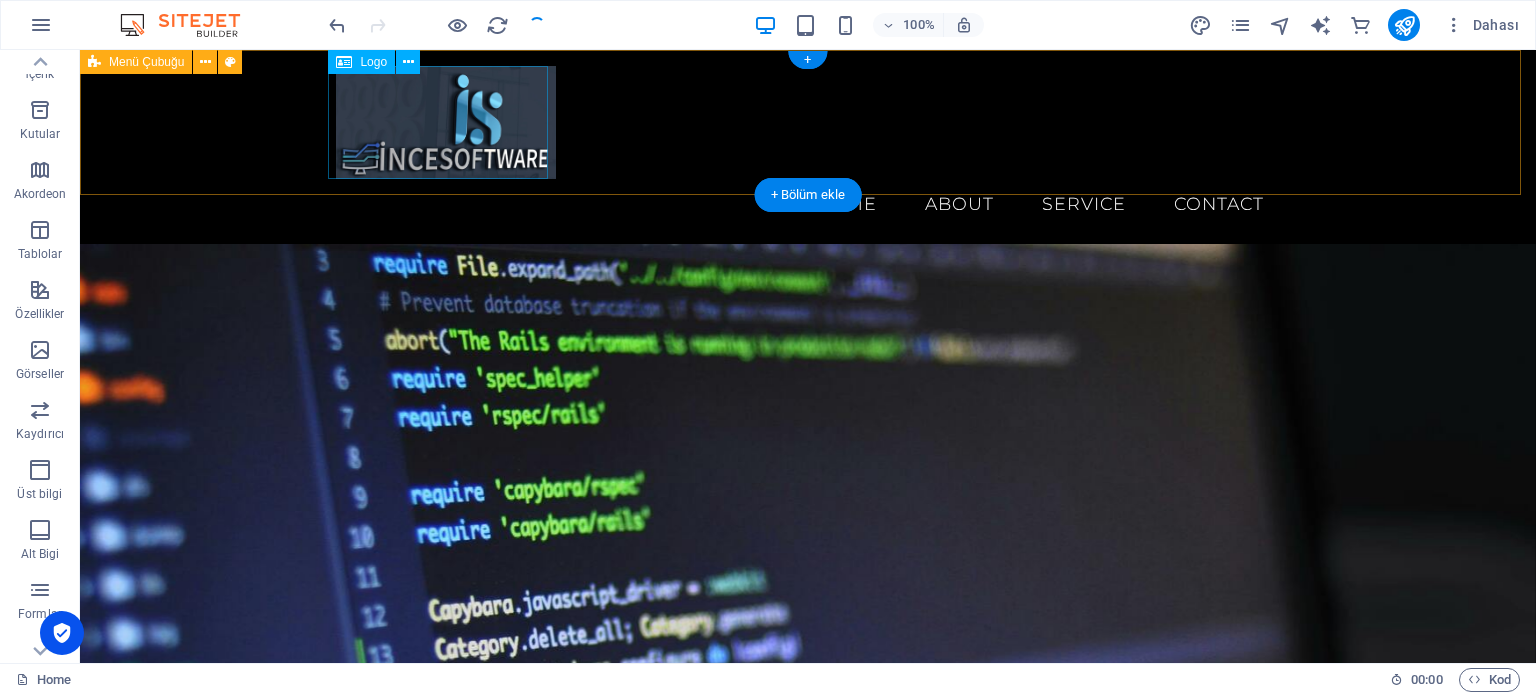 click at bounding box center (808, 122) 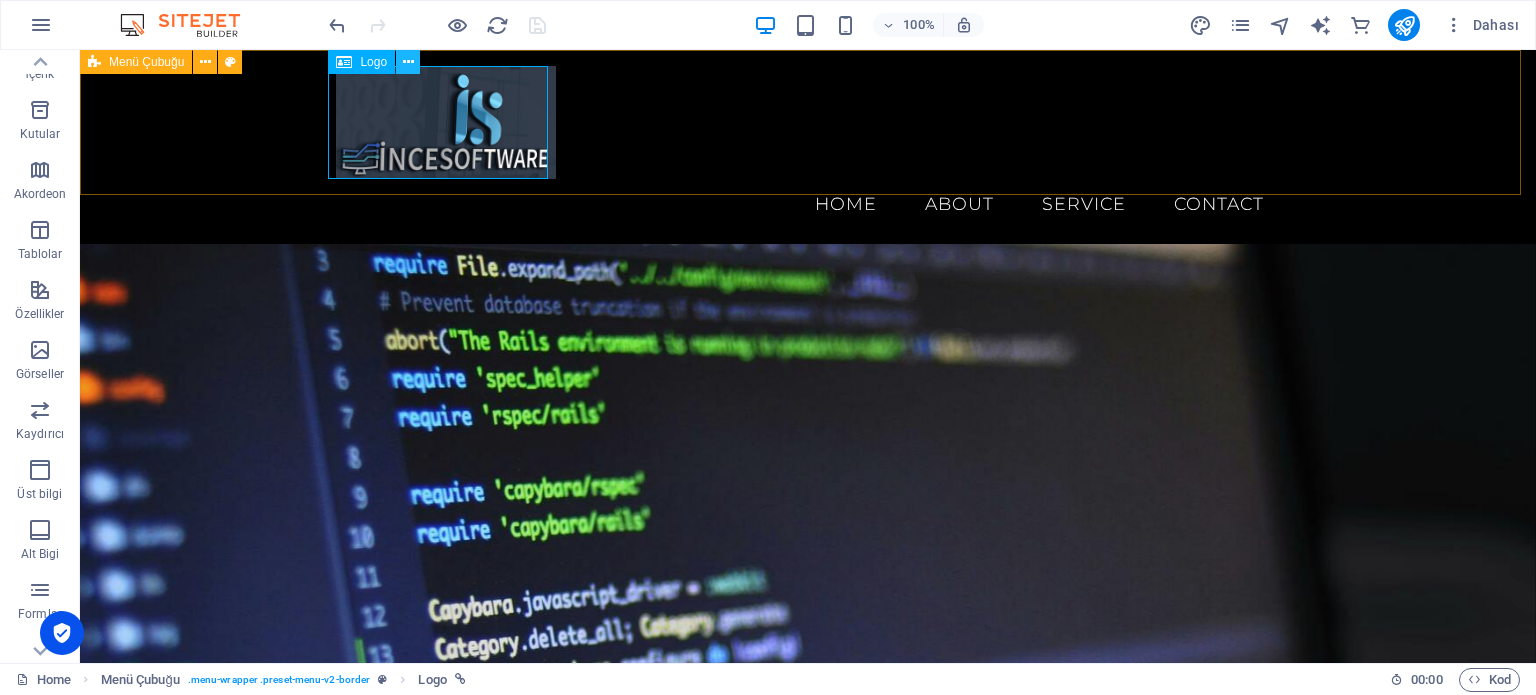 click at bounding box center (408, 62) 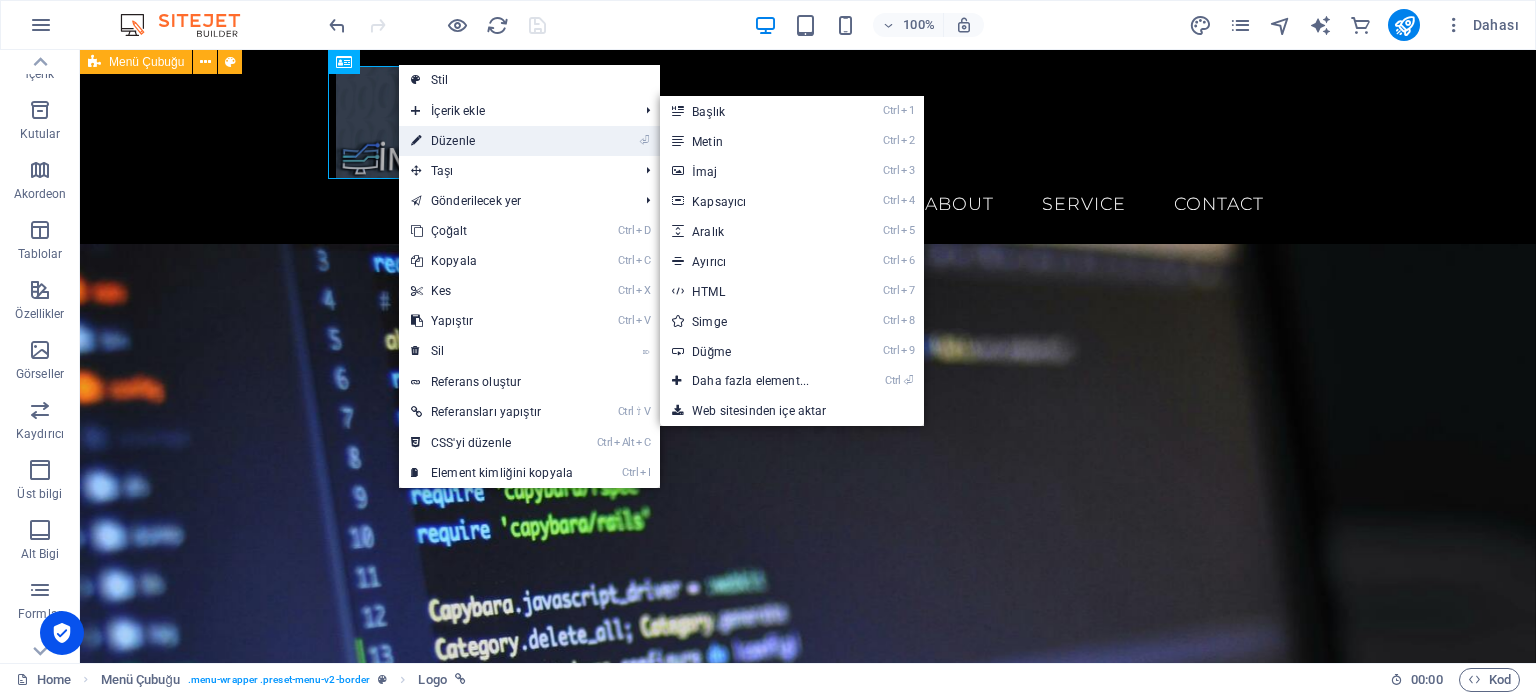 click on "⏎  Düzenle" at bounding box center [492, 141] 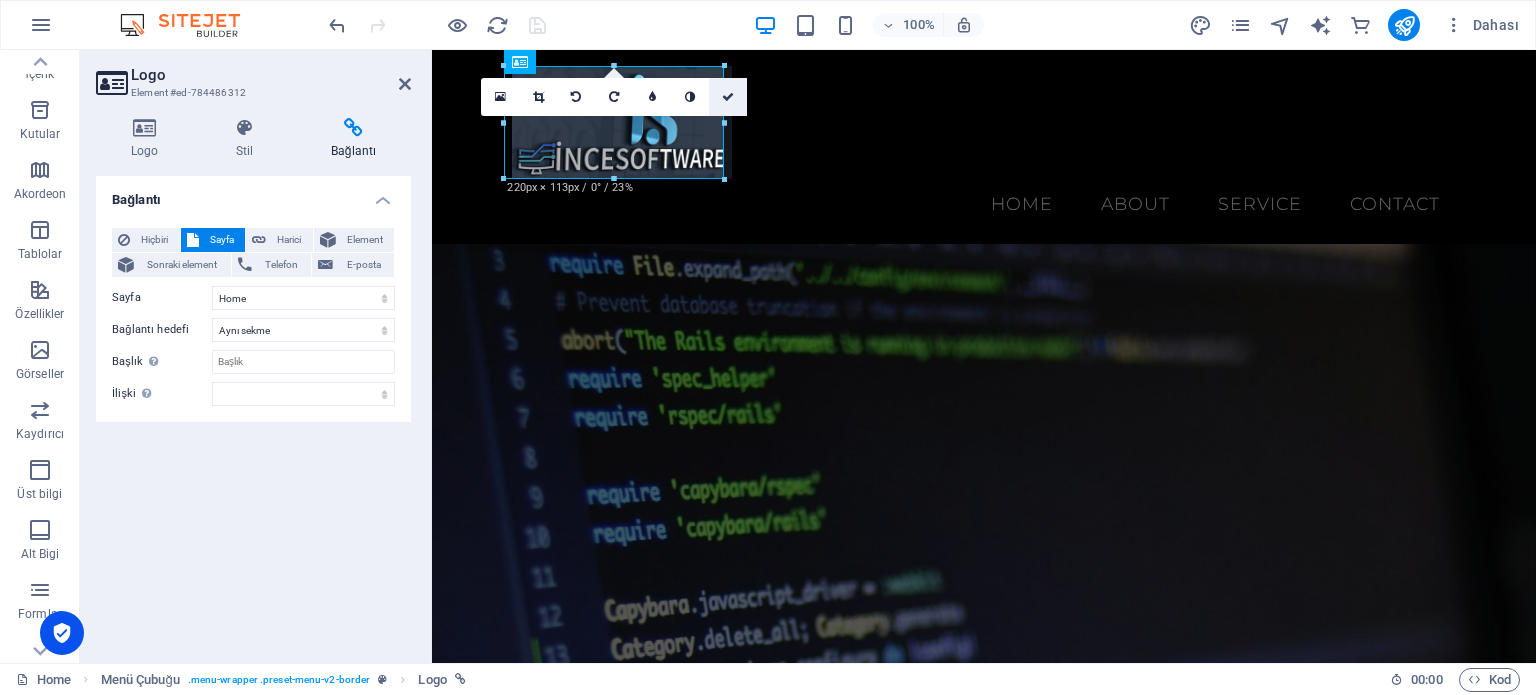 click at bounding box center [728, 97] 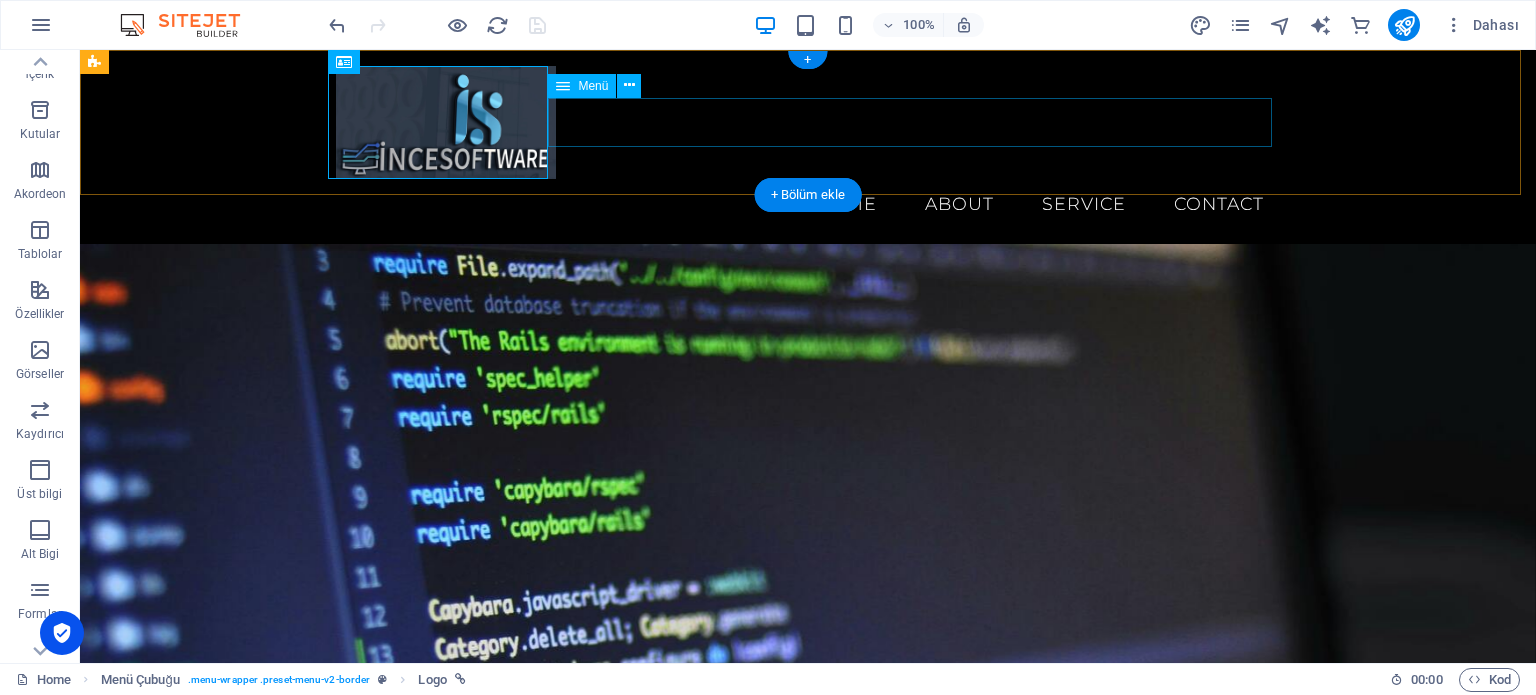 click on "Home About Service Contact" at bounding box center [808, 204] 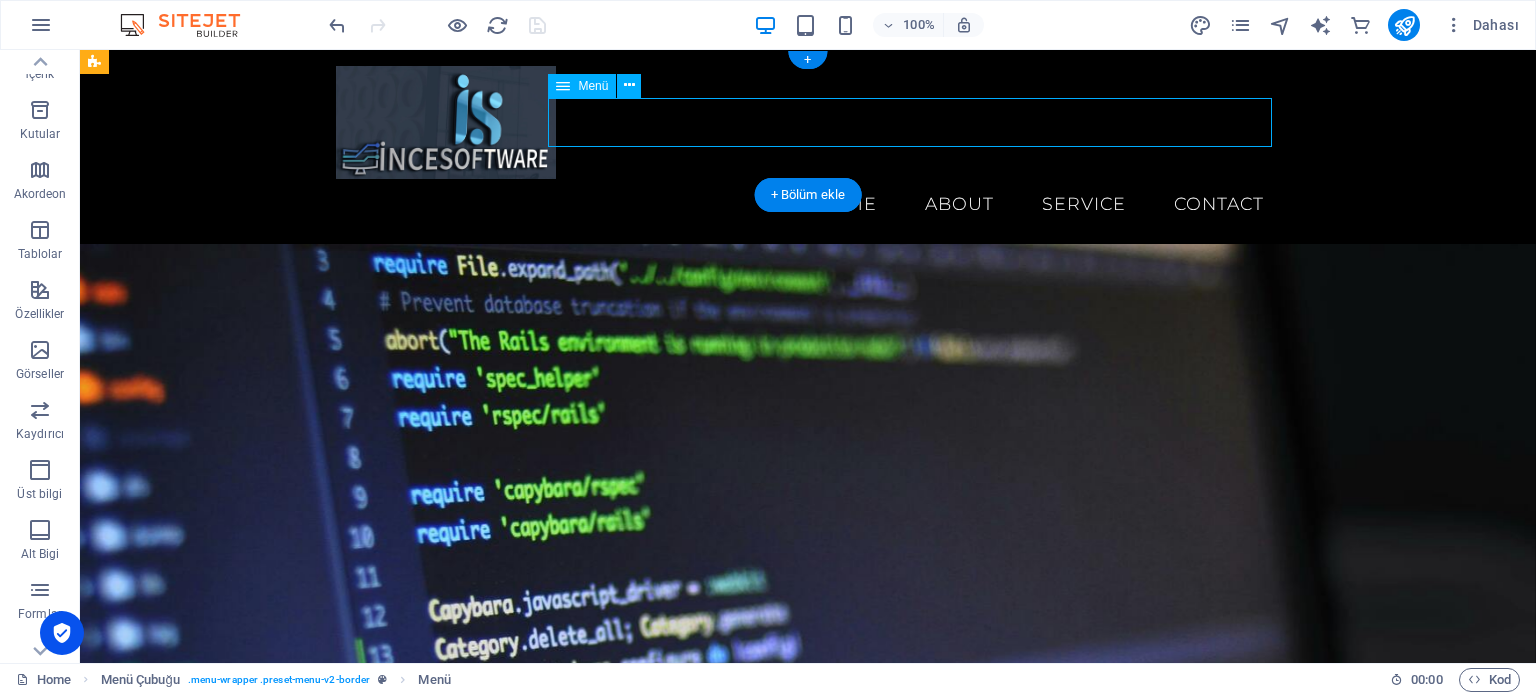 click on "Home About Service Contact" at bounding box center (808, 204) 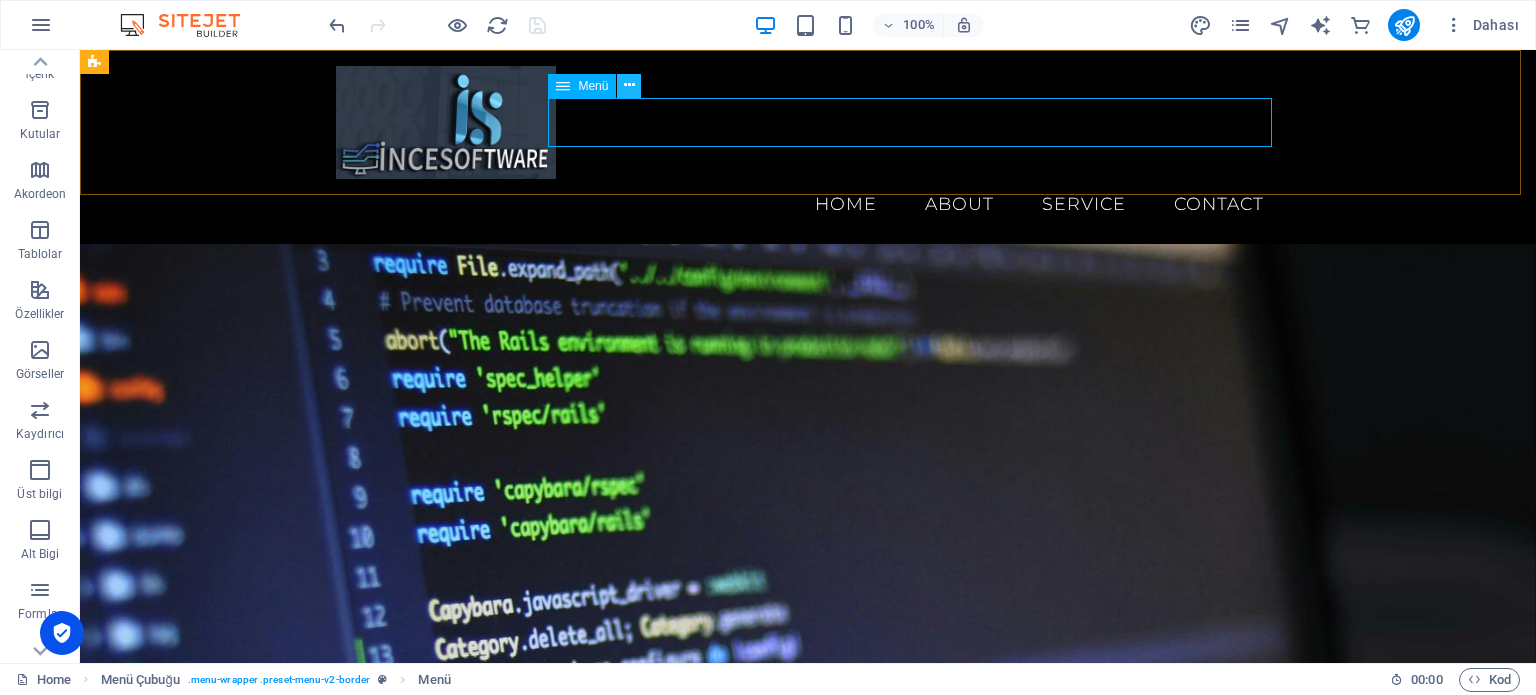 click at bounding box center [629, 85] 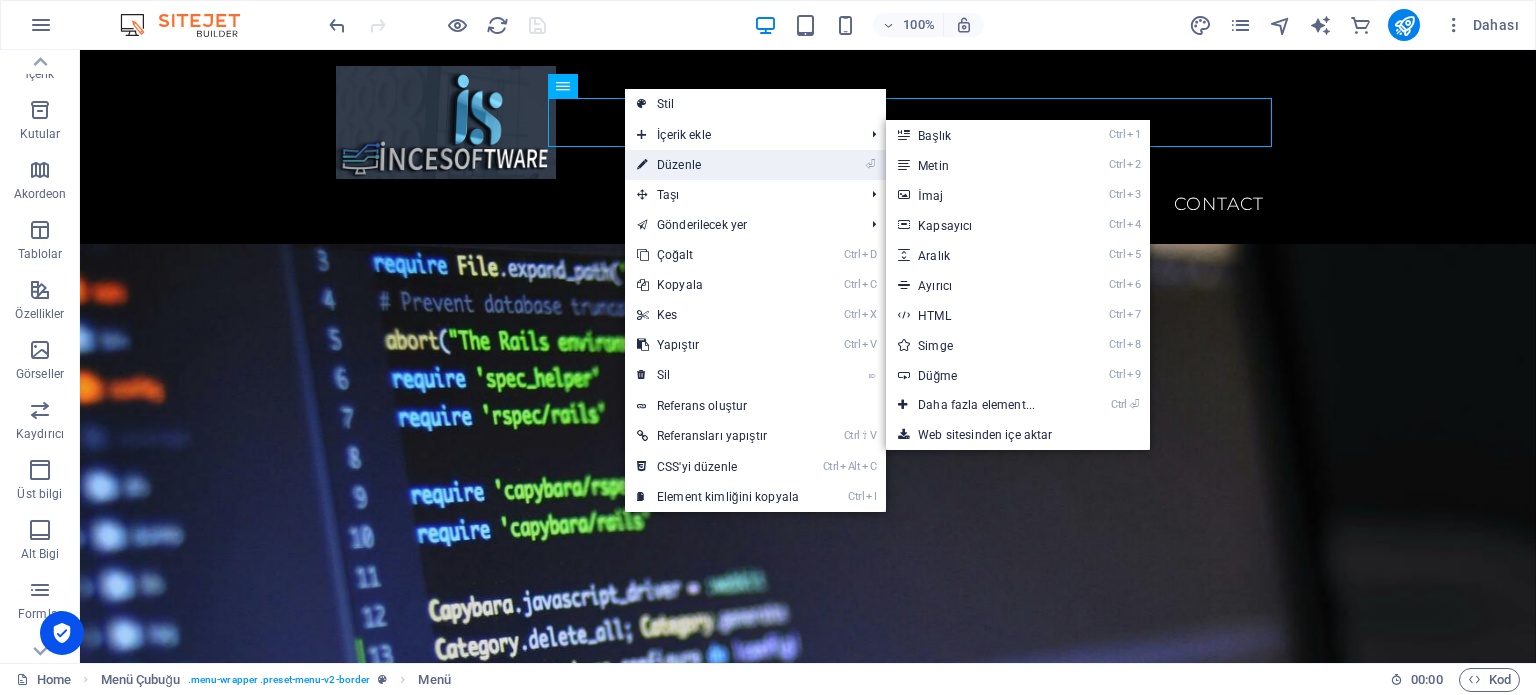 click on "⏎  Düzenle" at bounding box center (718, 165) 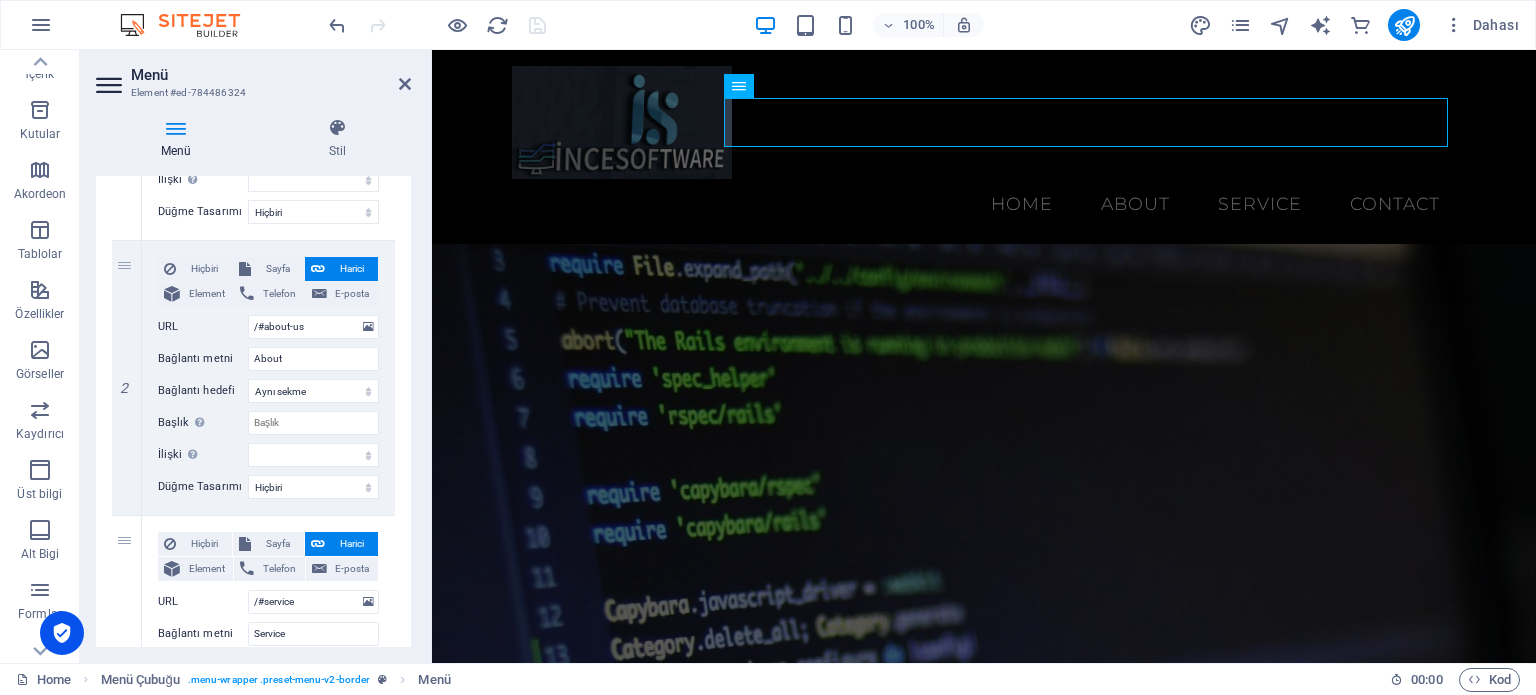 scroll, scrollTop: 100, scrollLeft: 0, axis: vertical 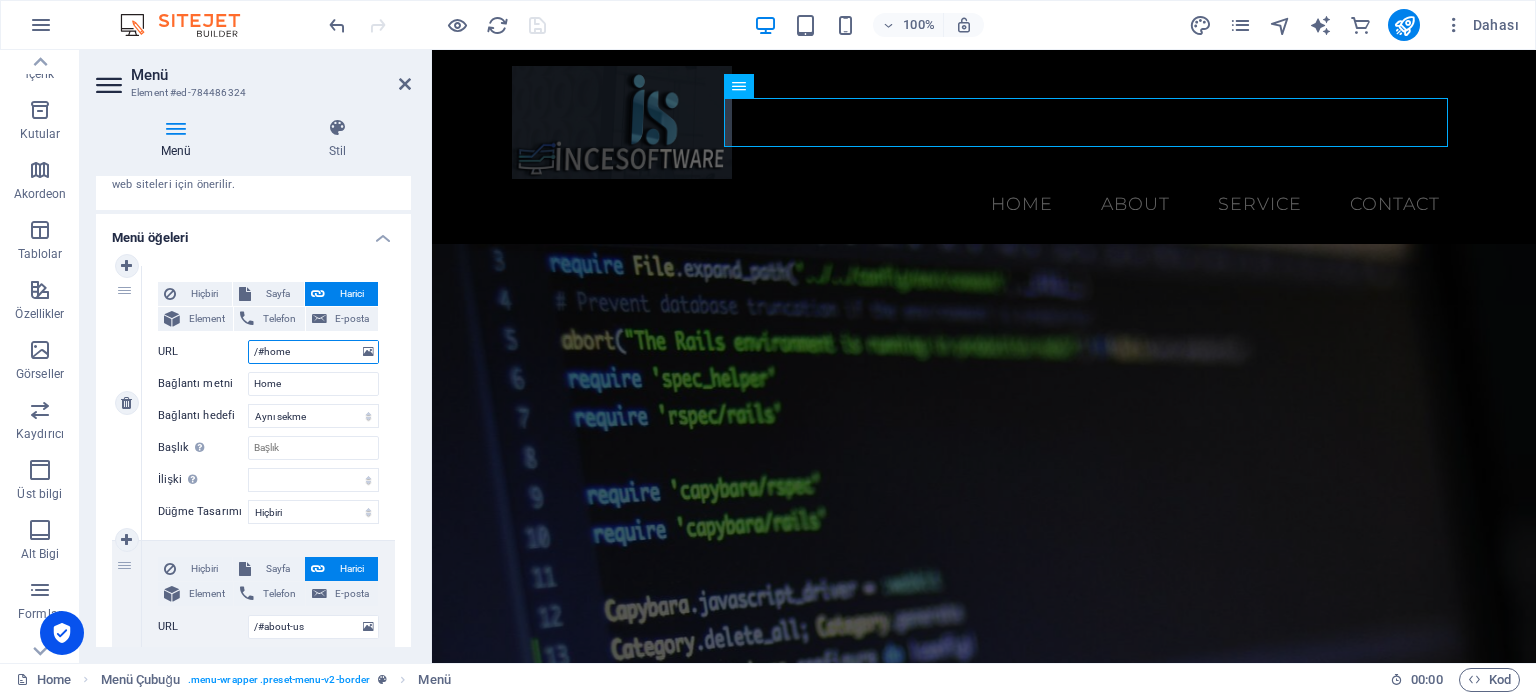 click on "/#home" at bounding box center (313, 352) 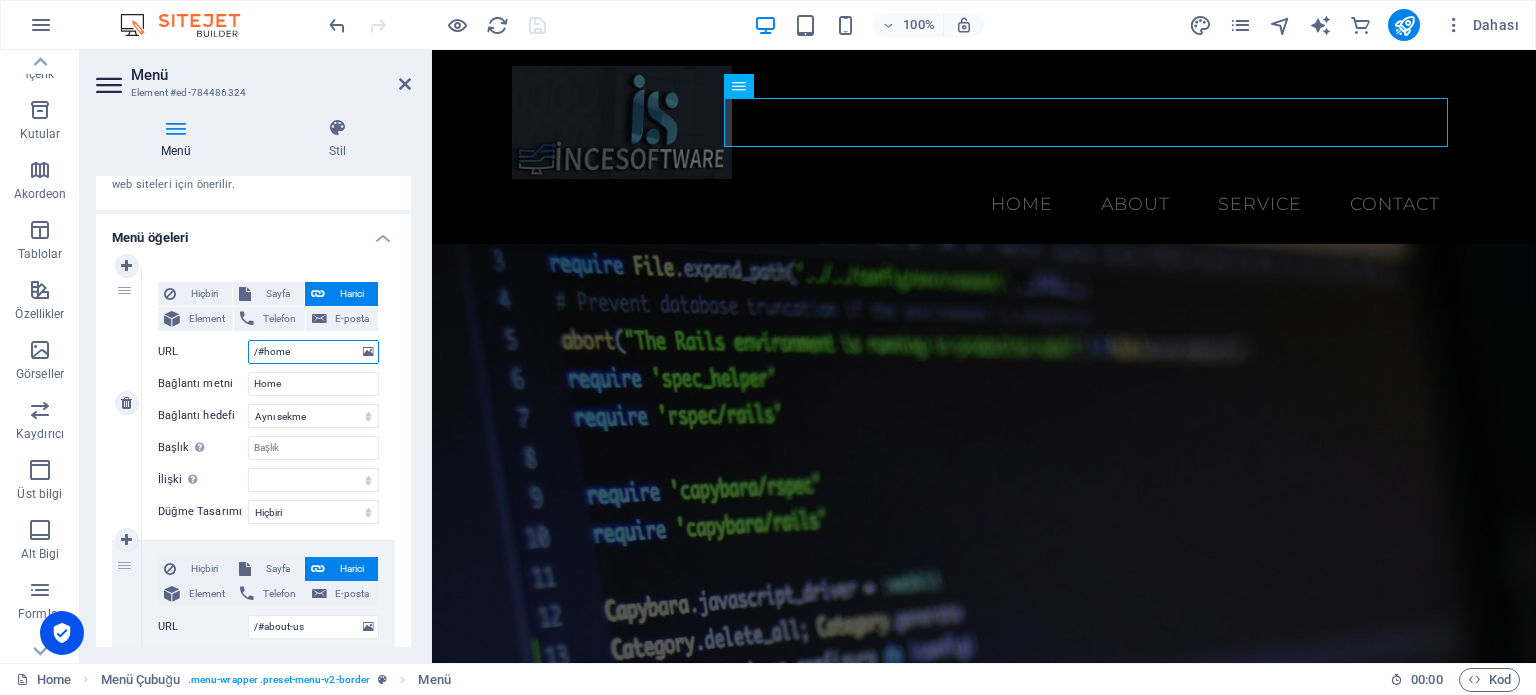 click on "/#home" at bounding box center [313, 352] 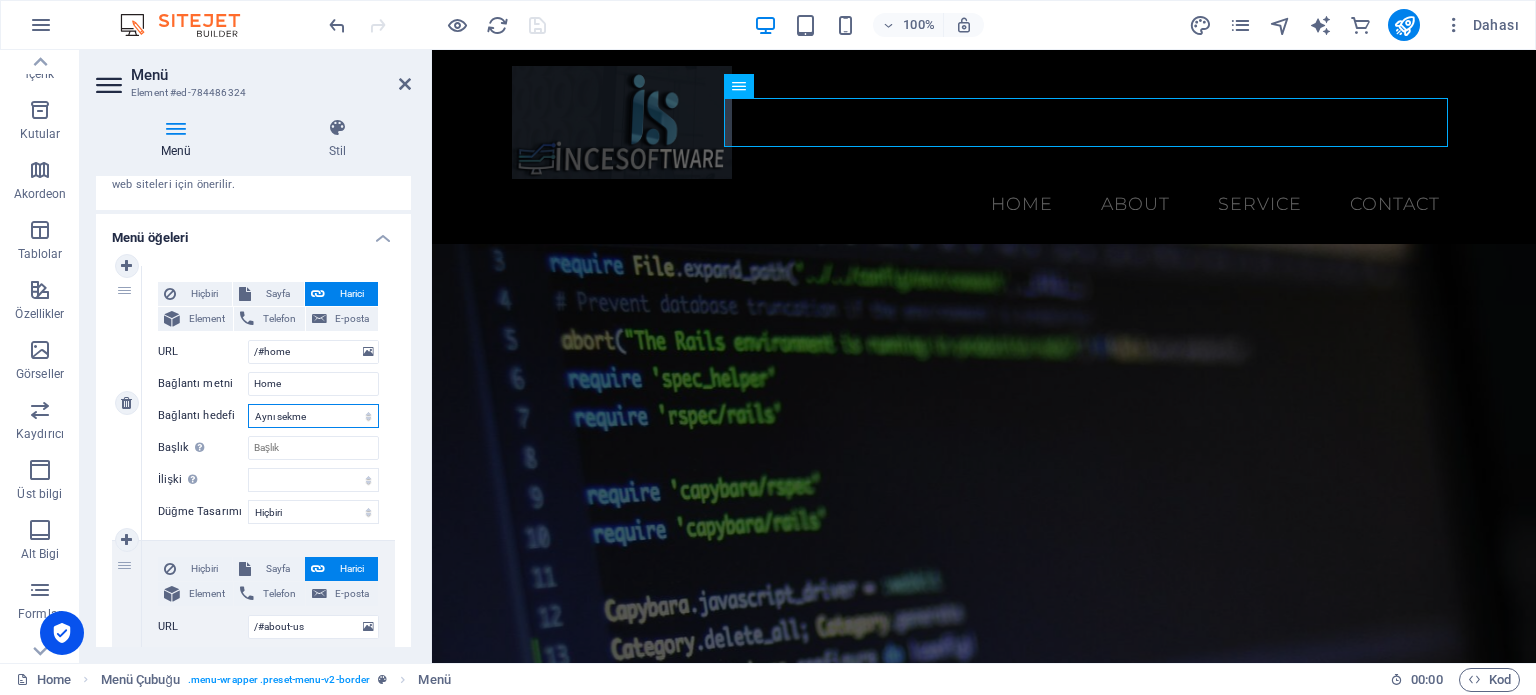 click on "Yeni sekme Aynı sekme Kaplama" at bounding box center [313, 416] 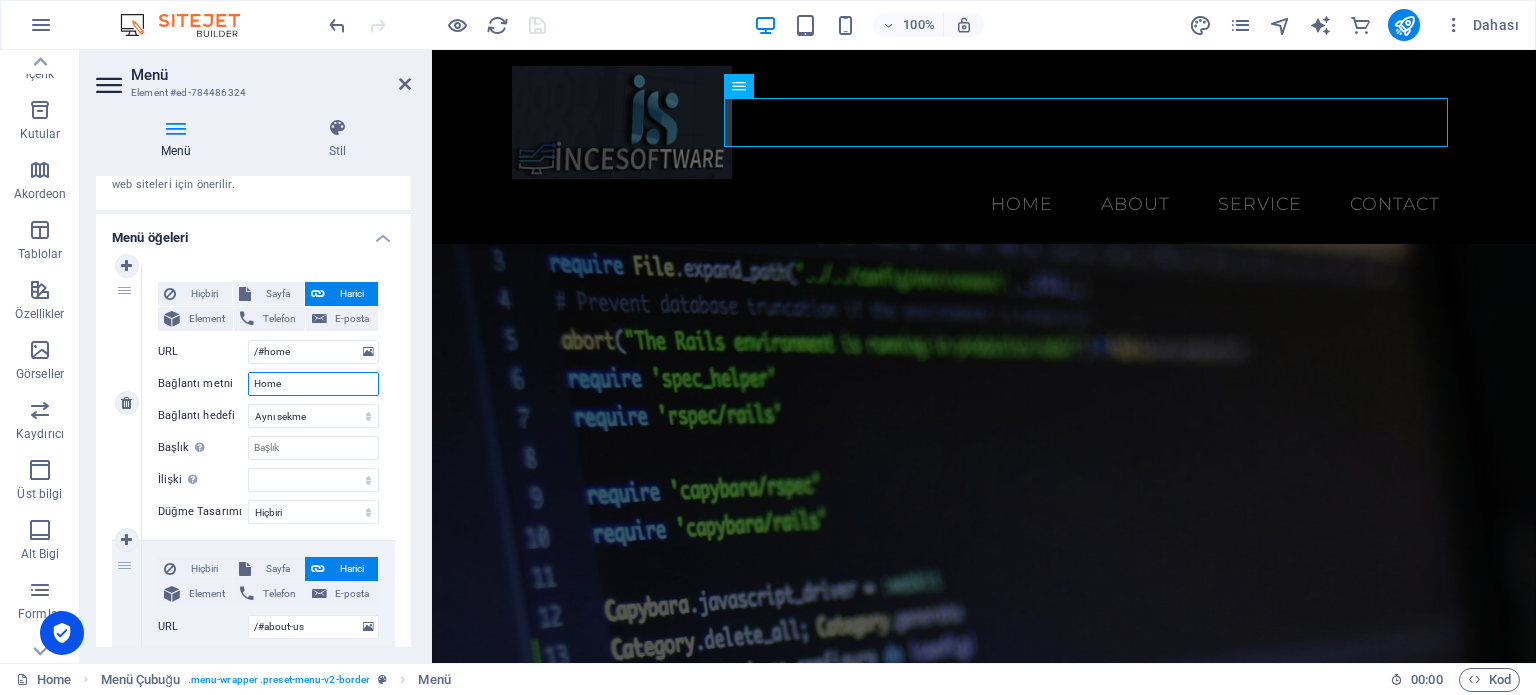 click on "Home" at bounding box center [313, 384] 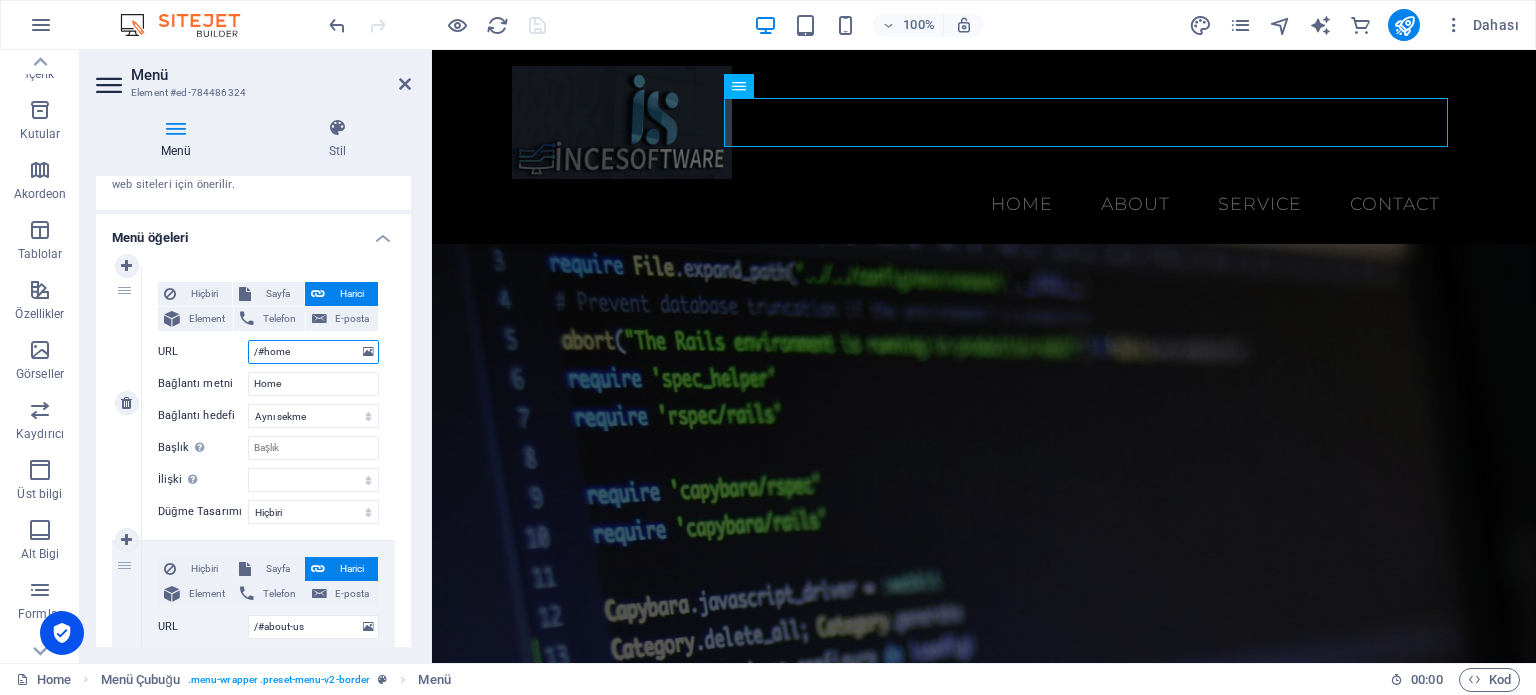 click on "/#home" at bounding box center (313, 352) 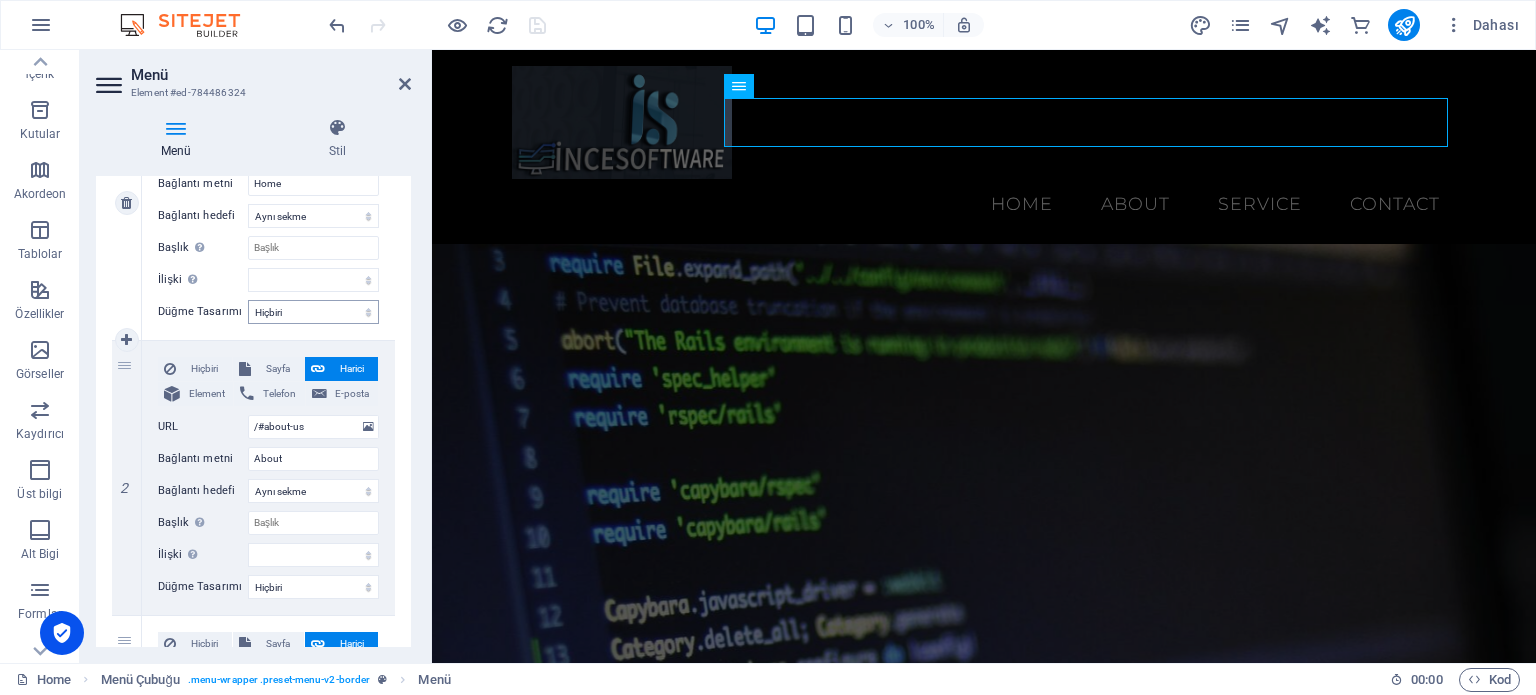 scroll, scrollTop: 400, scrollLeft: 0, axis: vertical 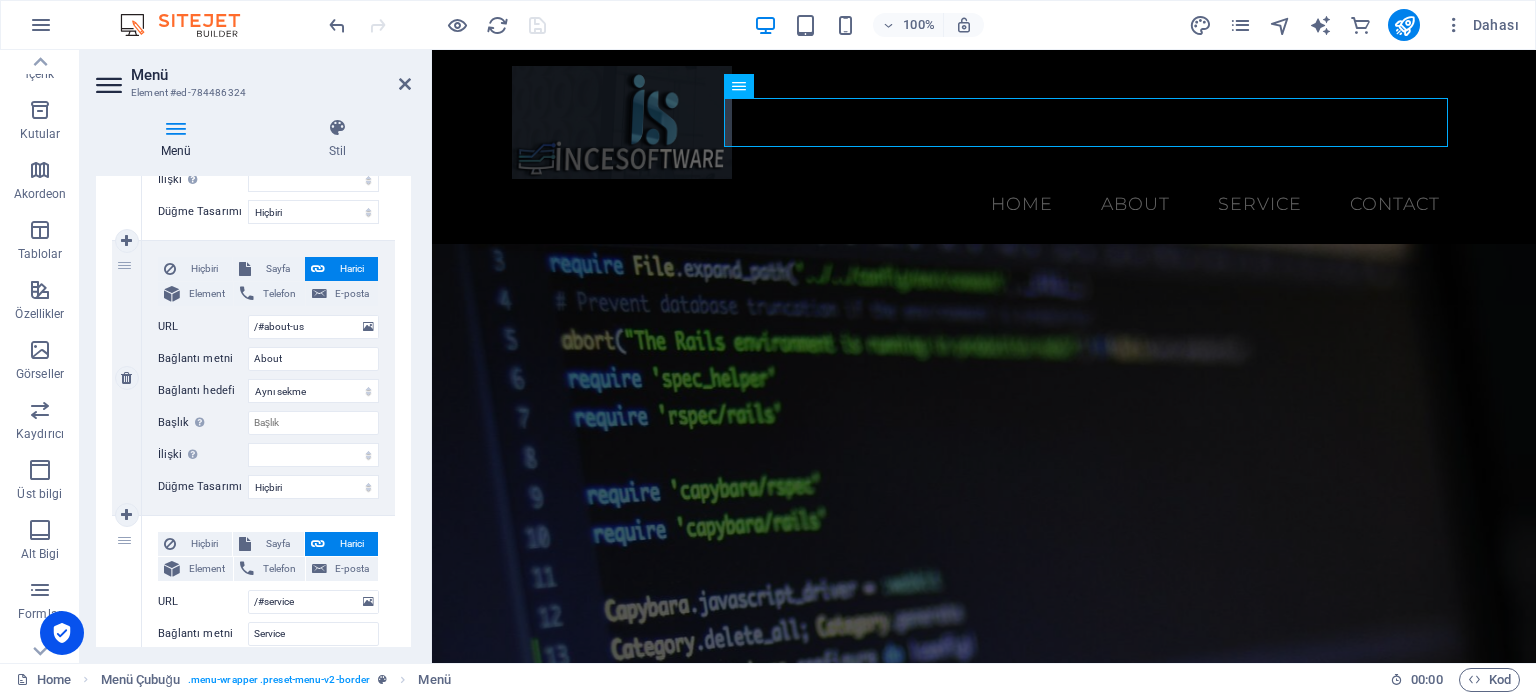 click on "Harici" at bounding box center [351, 269] 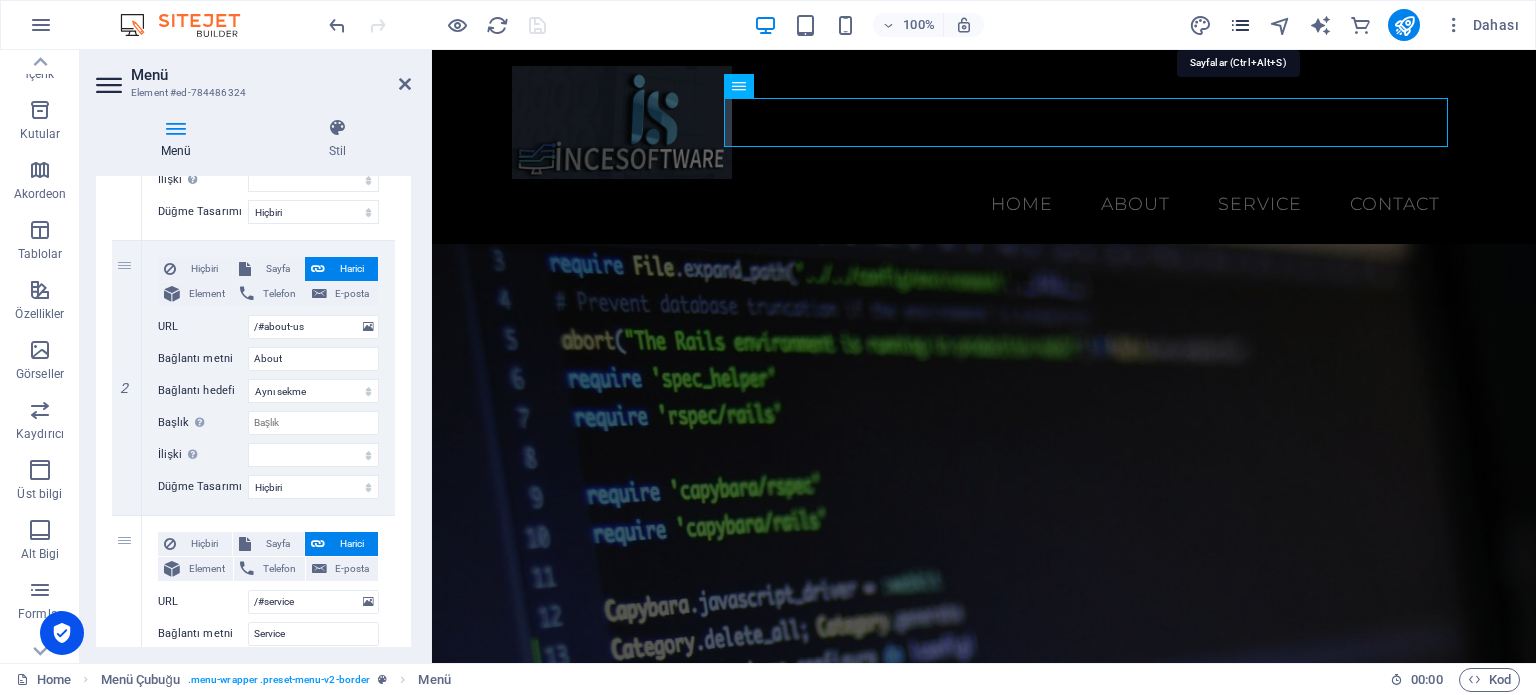 click at bounding box center [1240, 25] 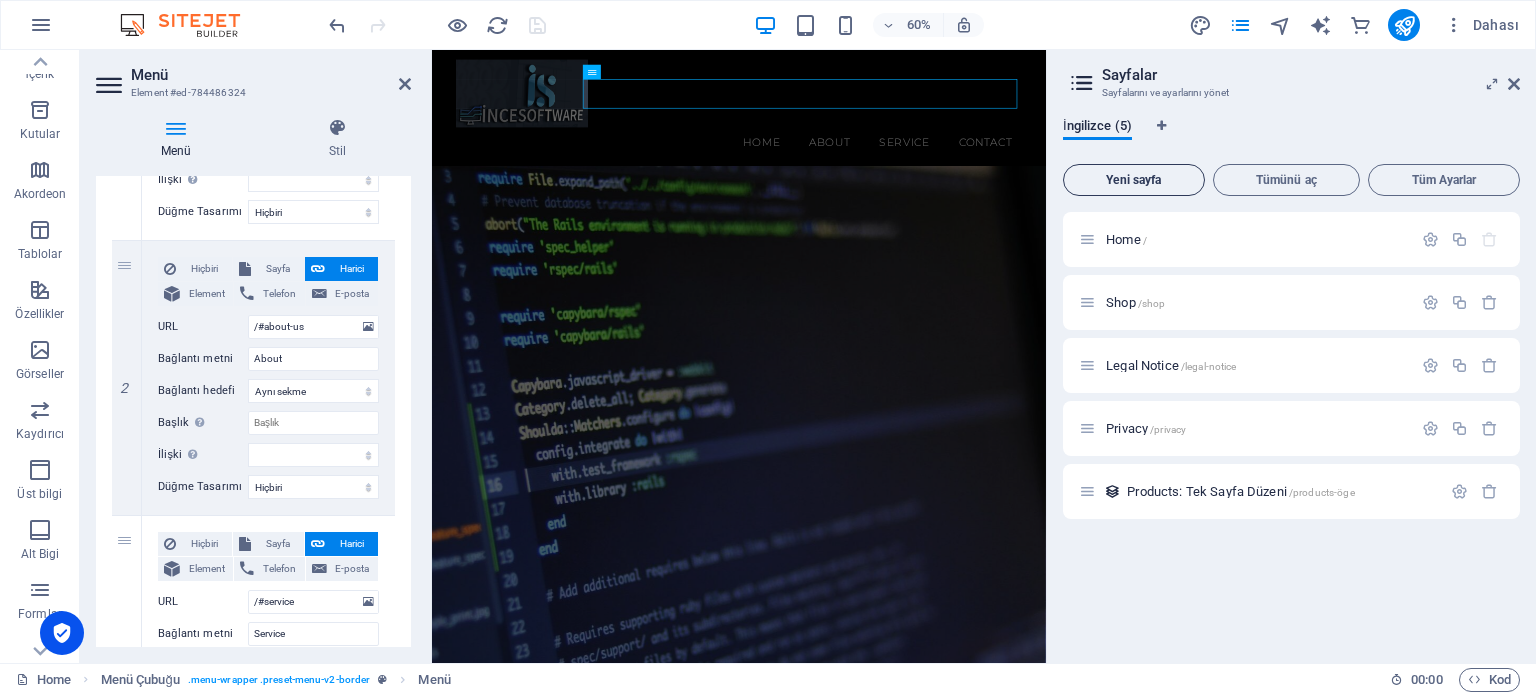 click on "Yeni sayfa" at bounding box center (1134, 180) 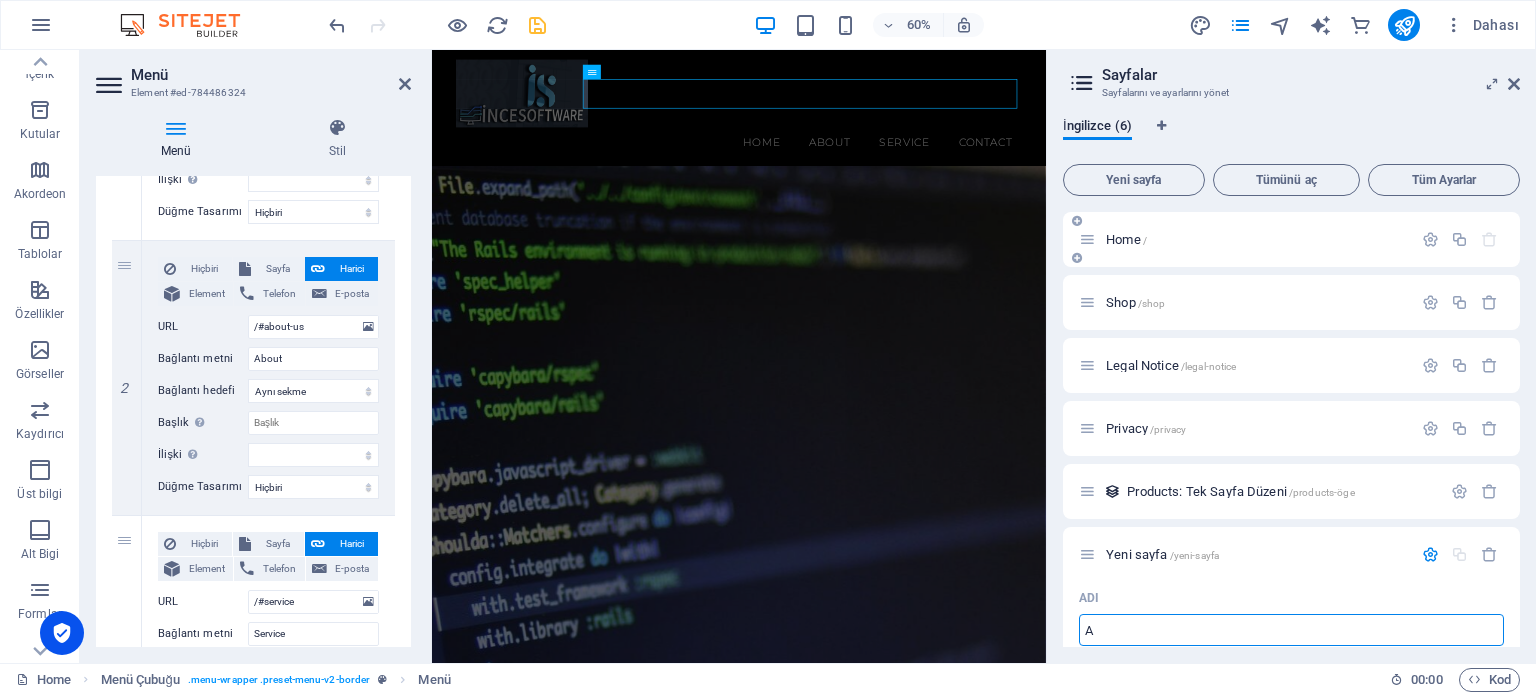 type on "A" 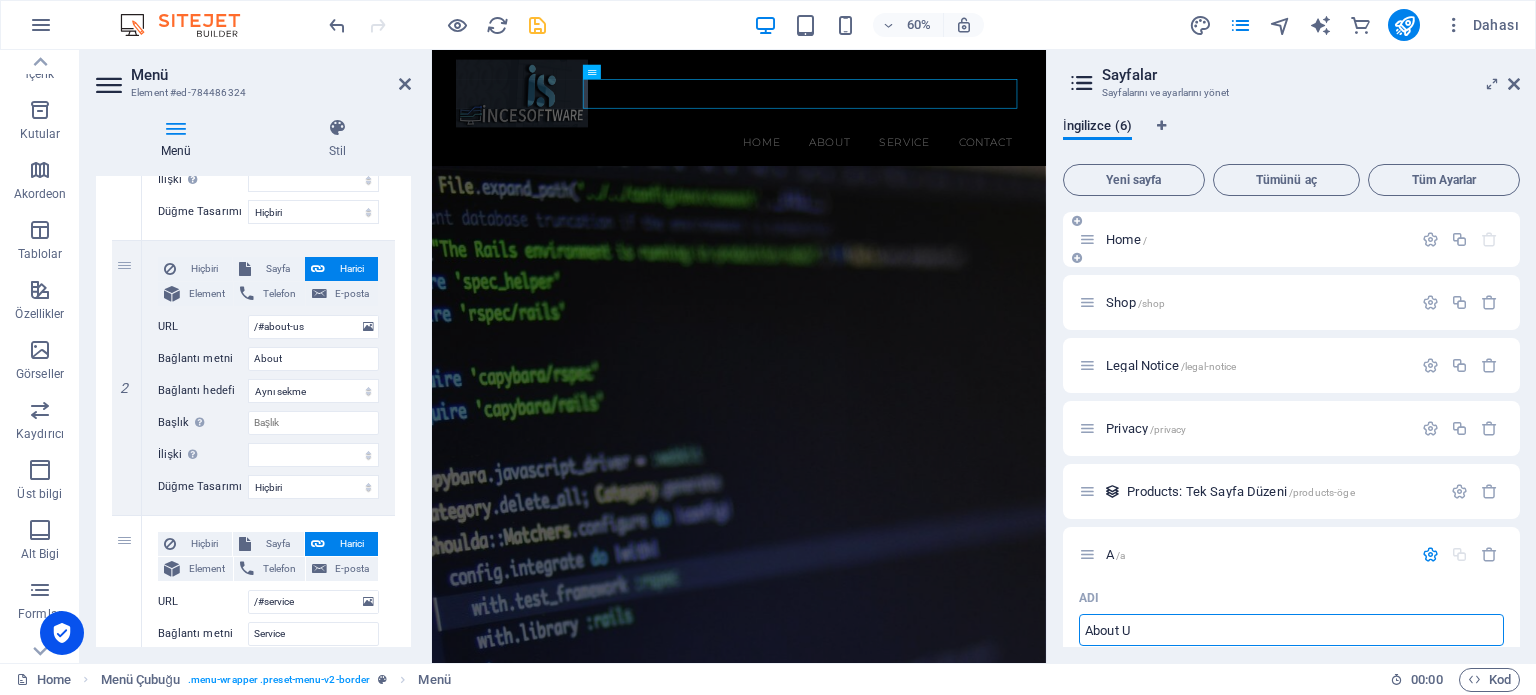 type on "About Us" 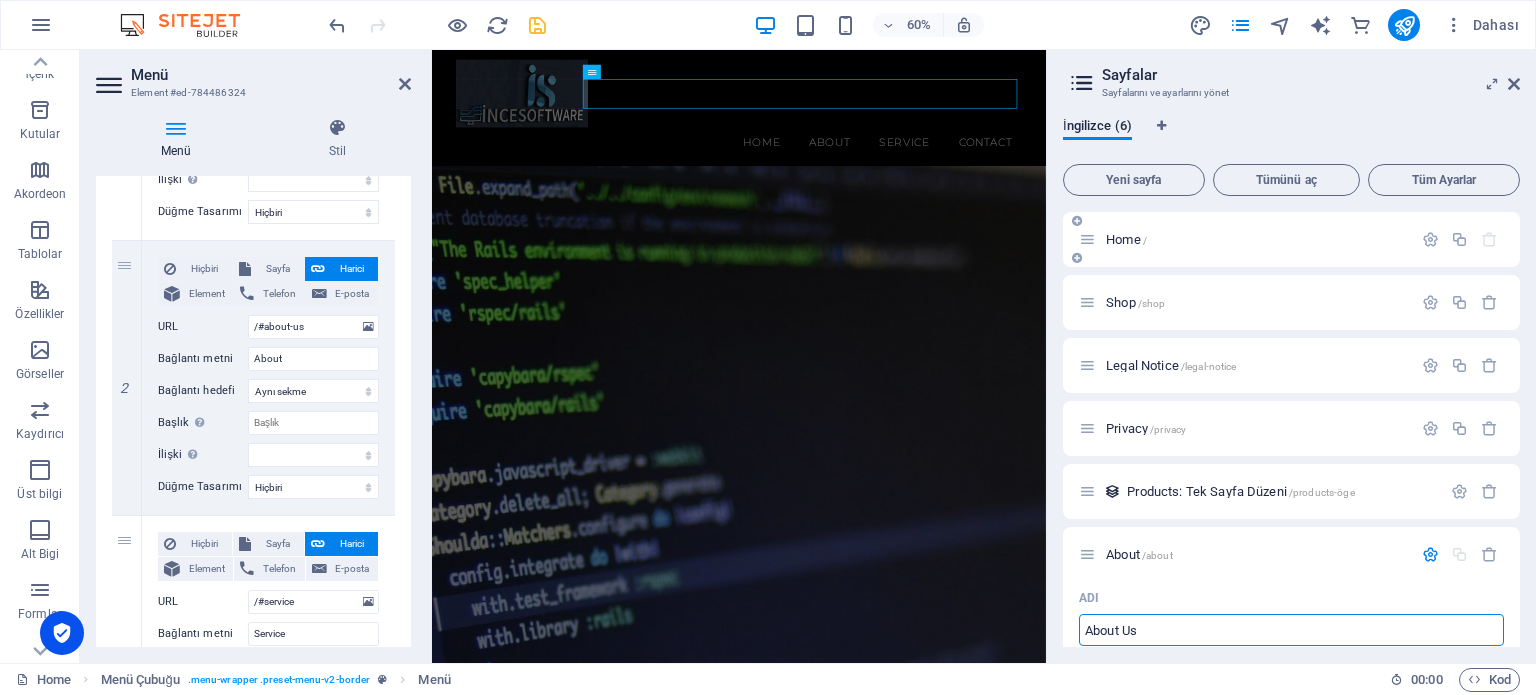 type on "About Us" 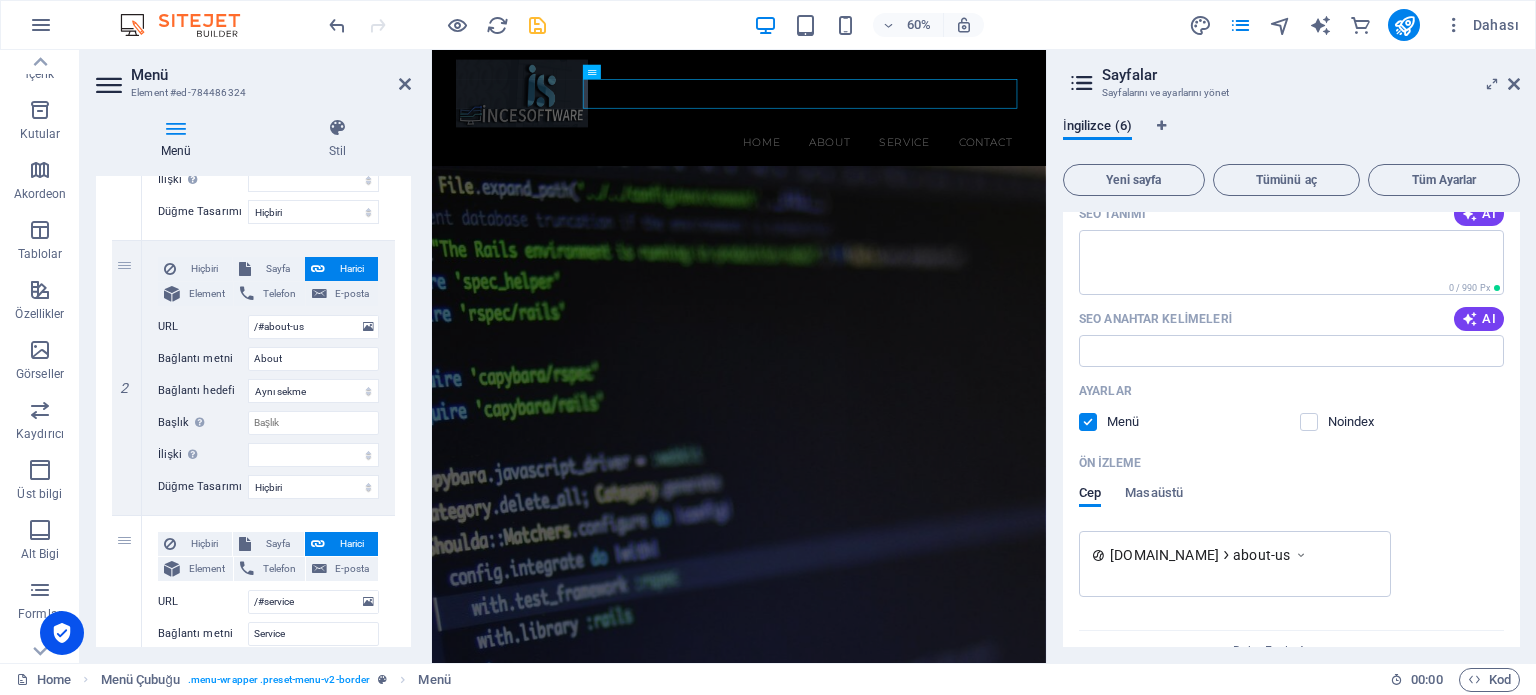 scroll, scrollTop: 640, scrollLeft: 0, axis: vertical 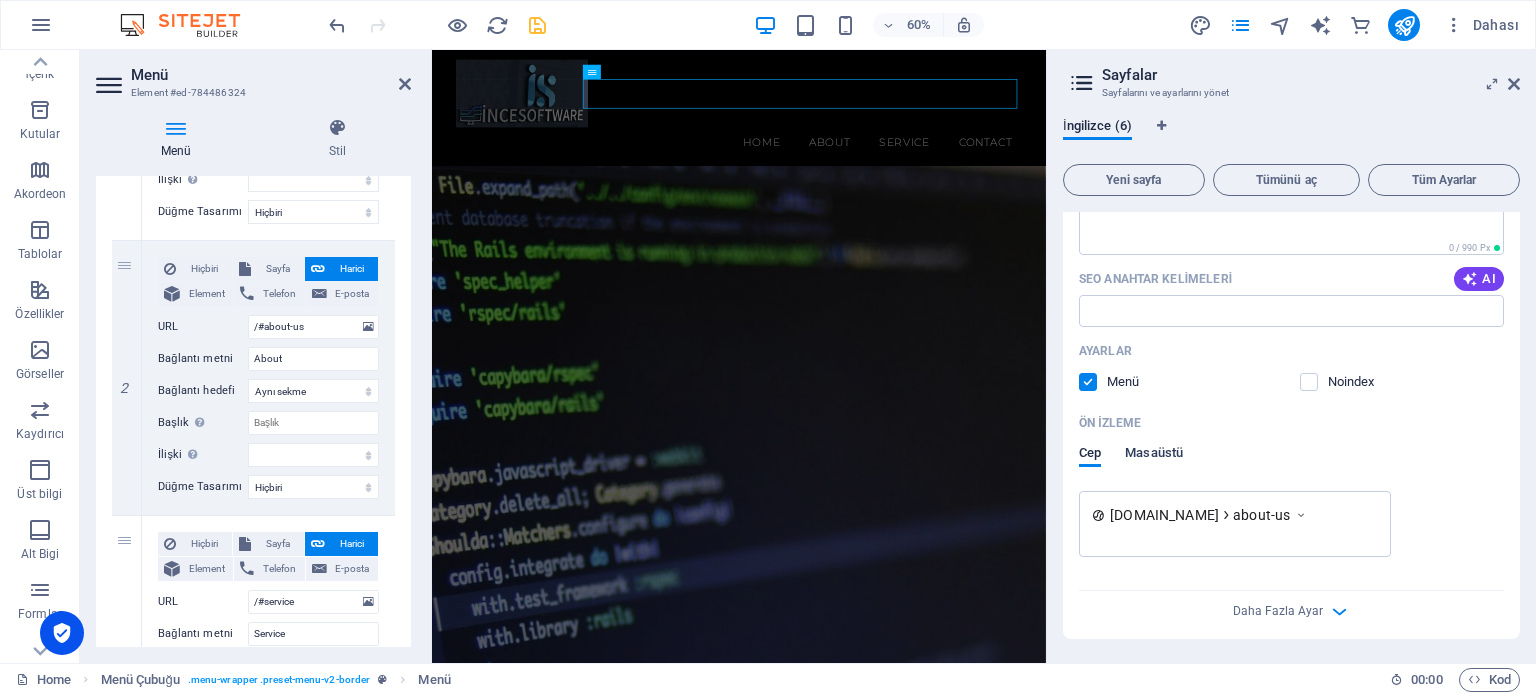 type on "About Us" 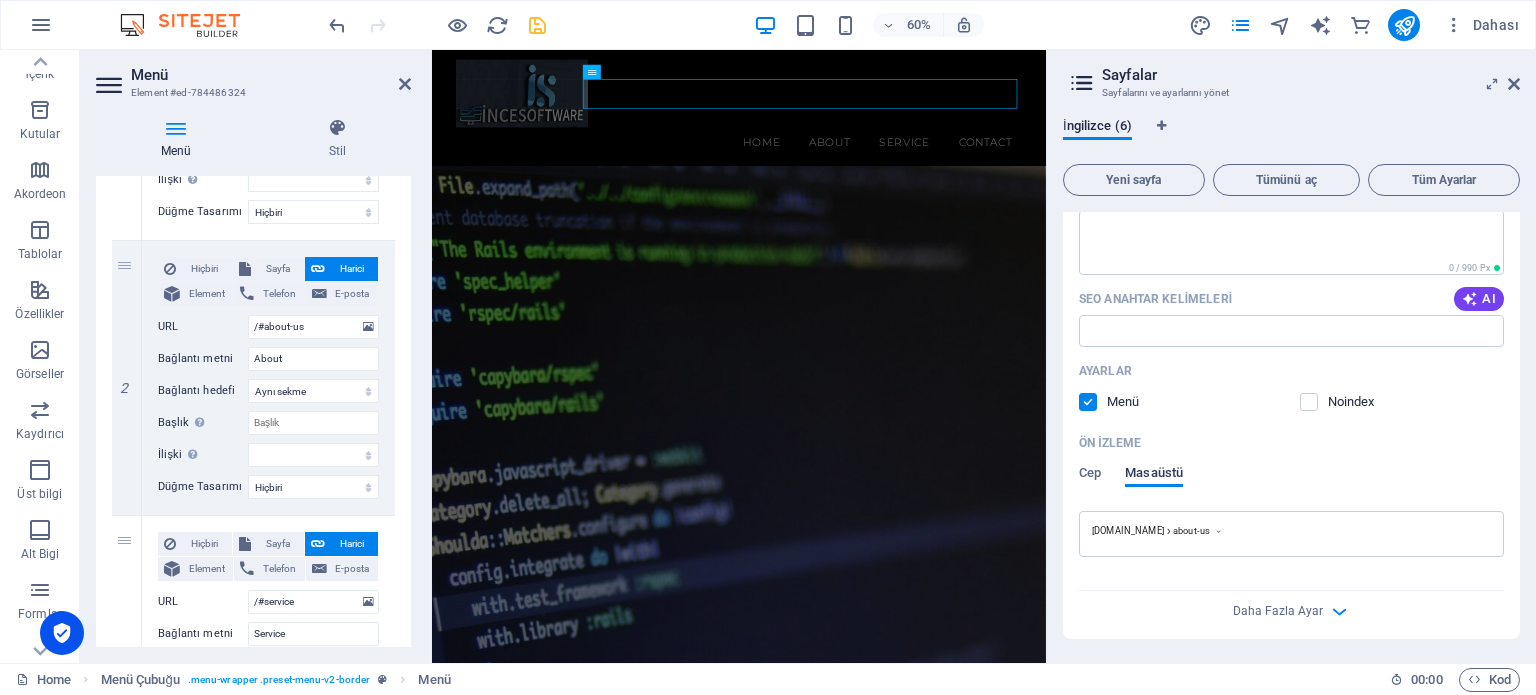 scroll, scrollTop: 620, scrollLeft: 0, axis: vertical 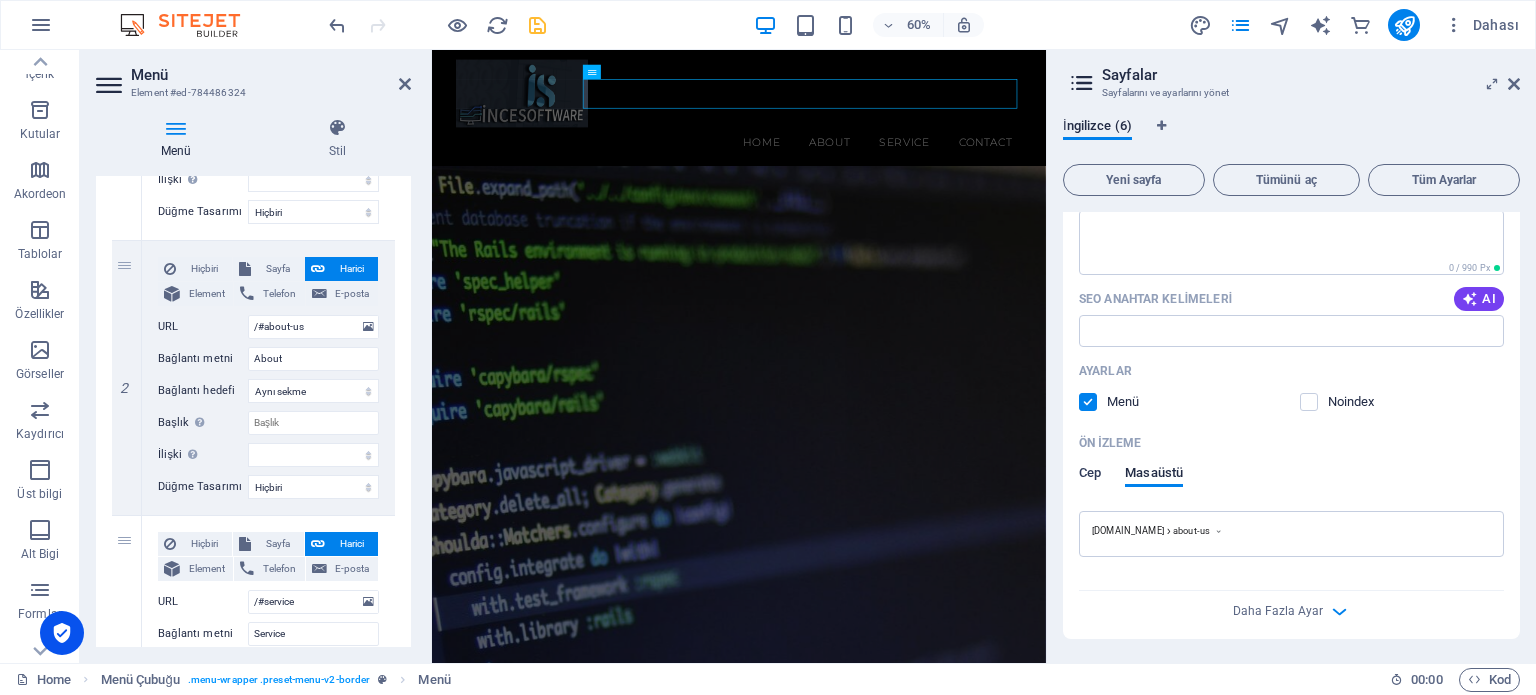 click on "Cep" at bounding box center (1090, 475) 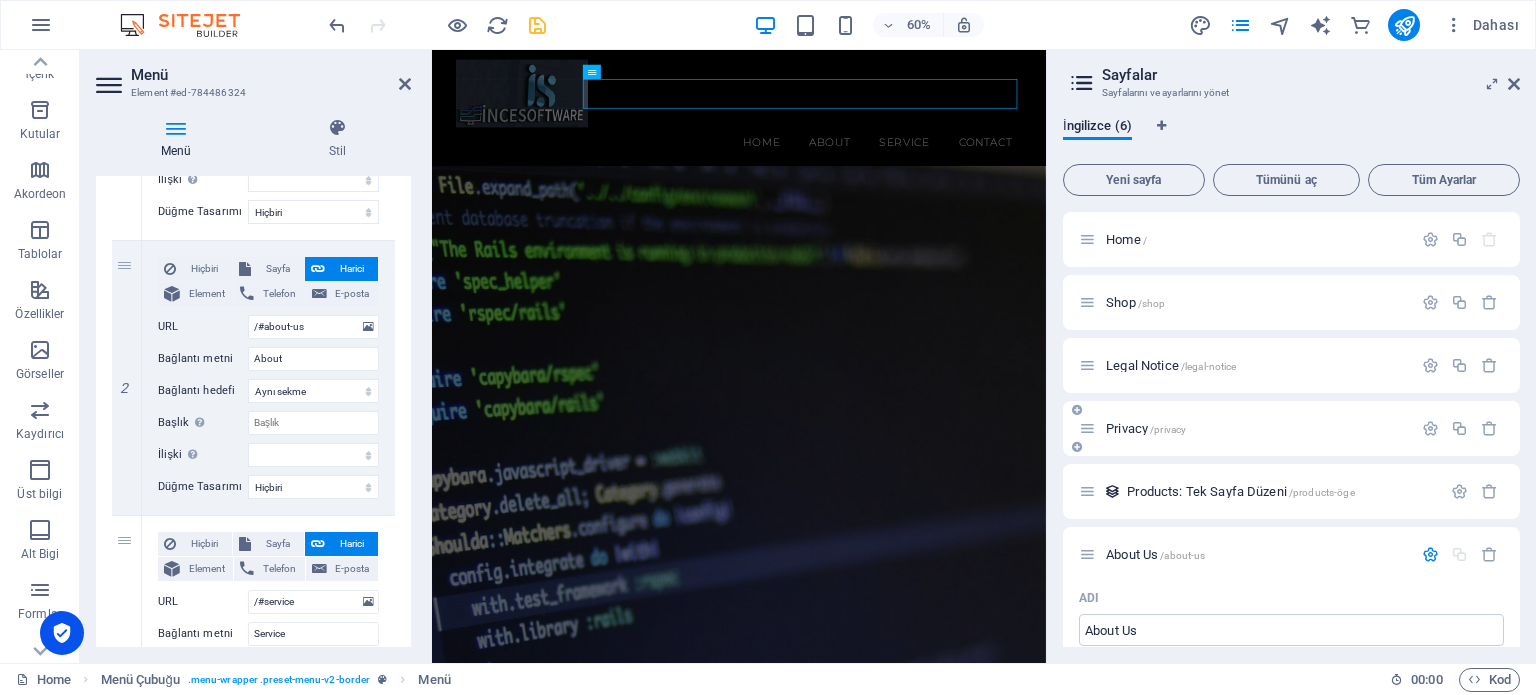 scroll, scrollTop: 200, scrollLeft: 0, axis: vertical 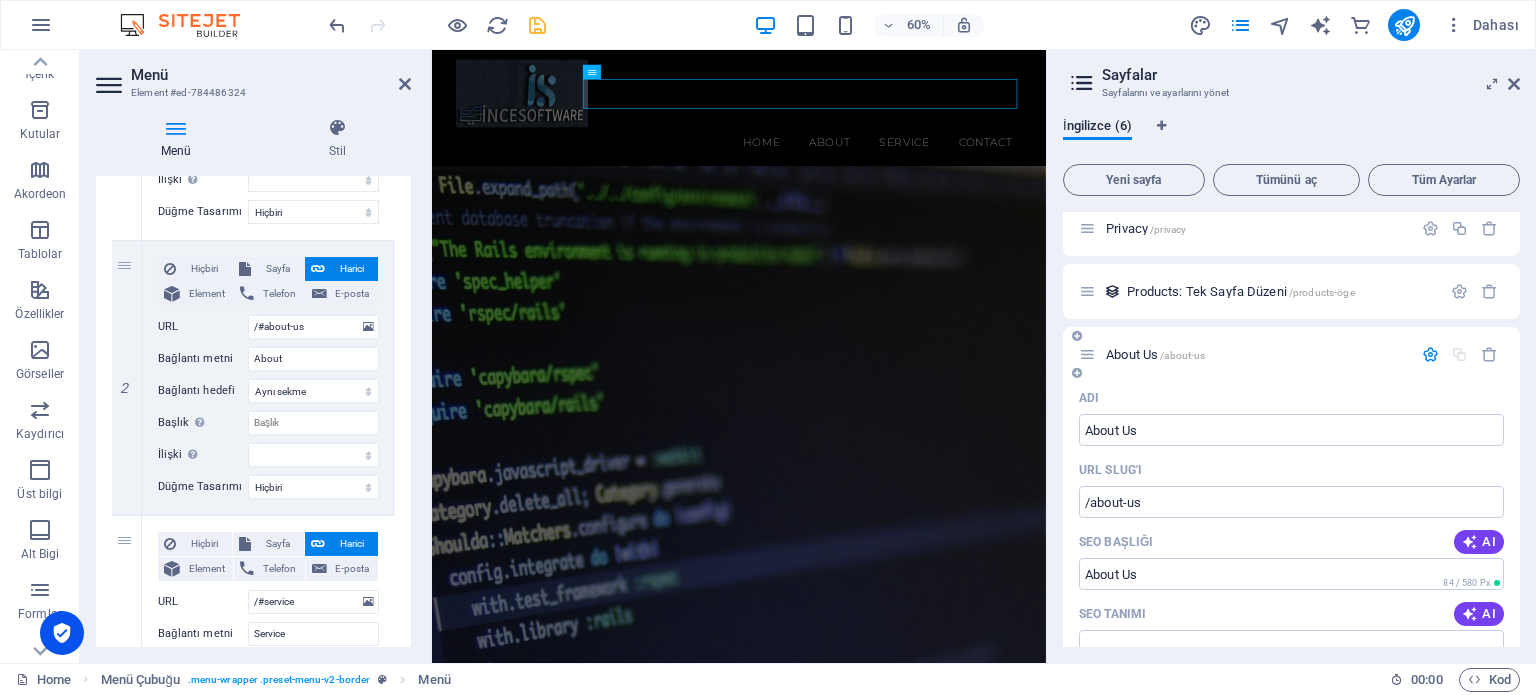 click at bounding box center (1430, 354) 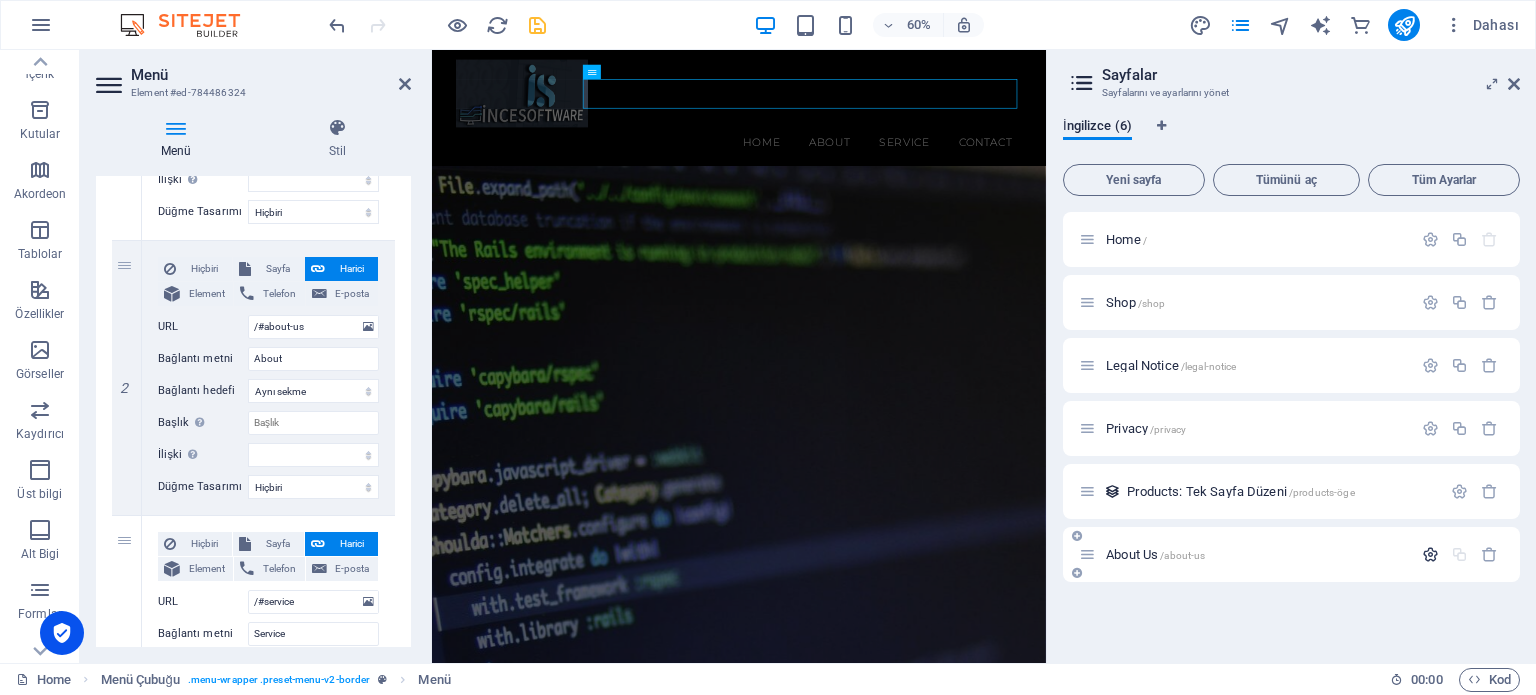 scroll, scrollTop: 0, scrollLeft: 0, axis: both 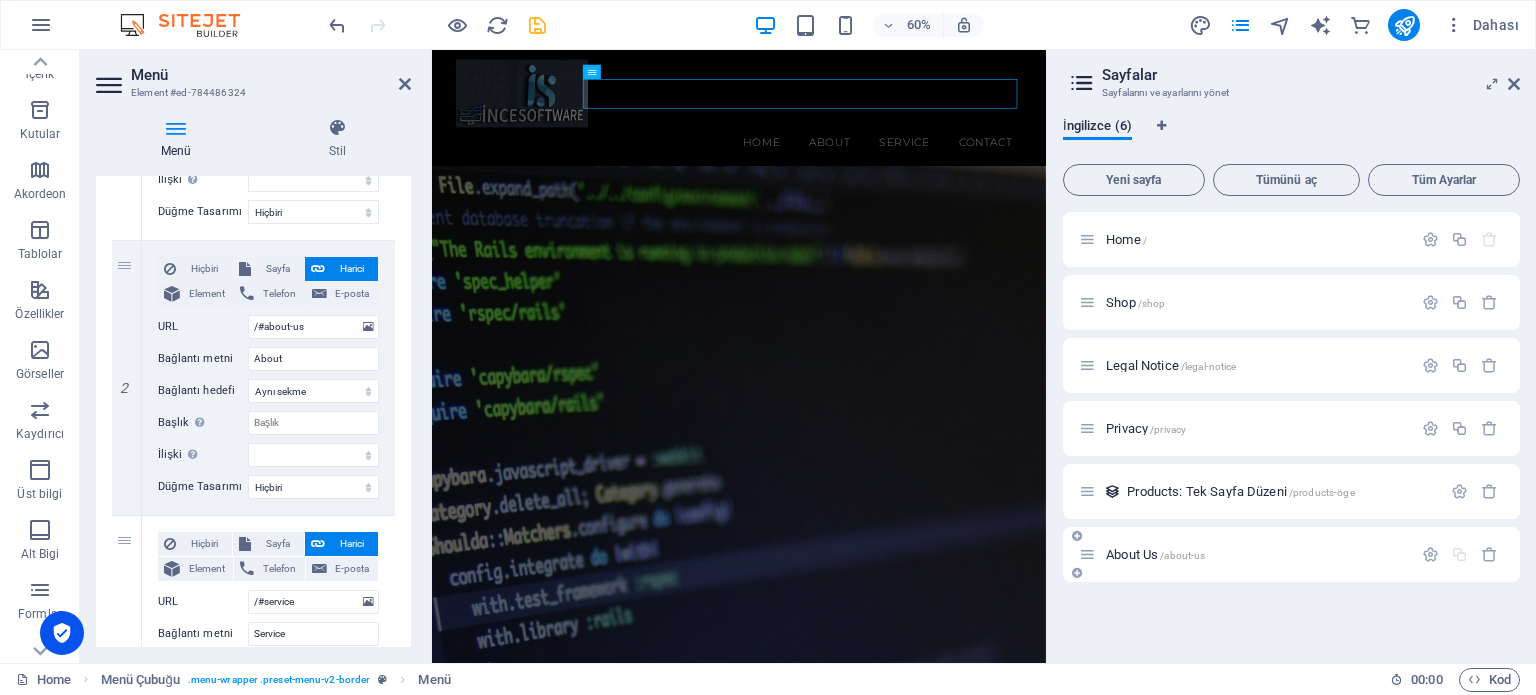 click on "About Us /about-us" at bounding box center (1256, 554) 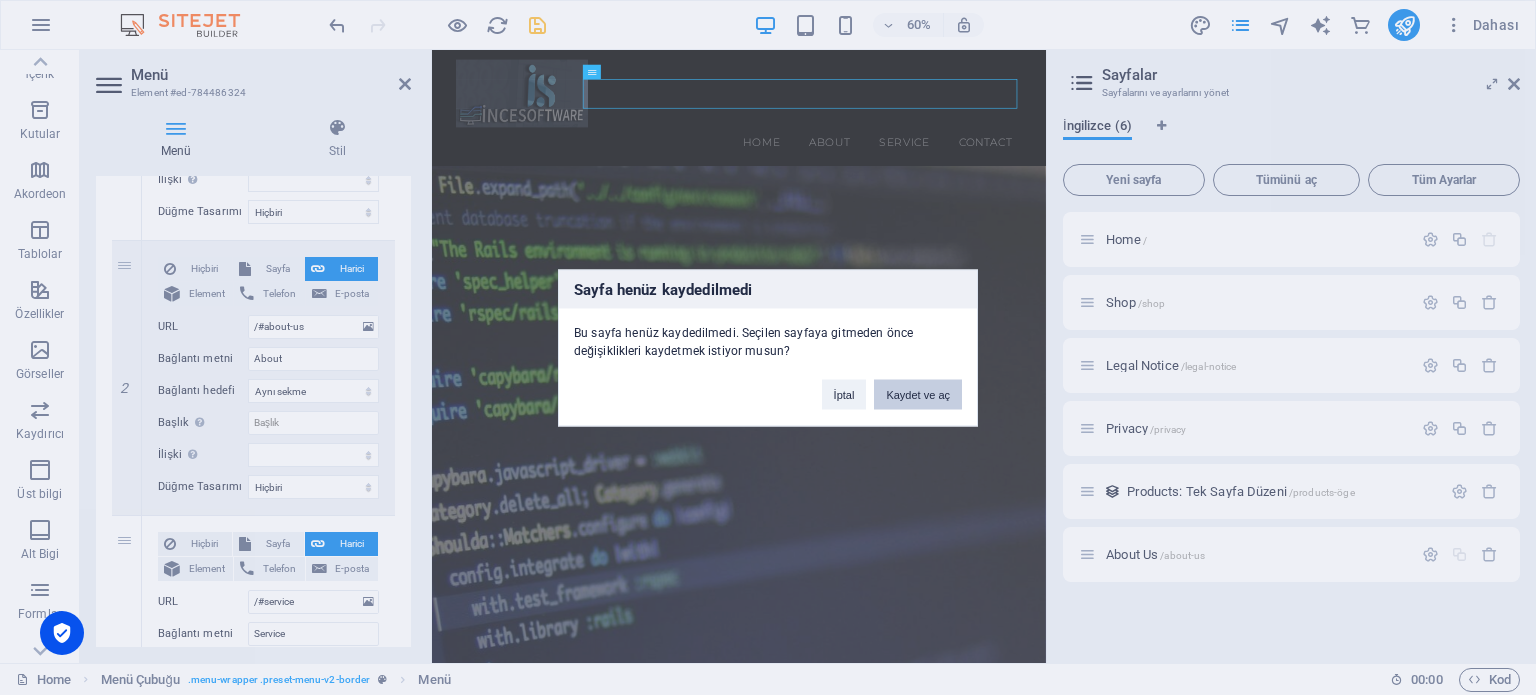 click on "Kaydet ve aç" at bounding box center [918, 394] 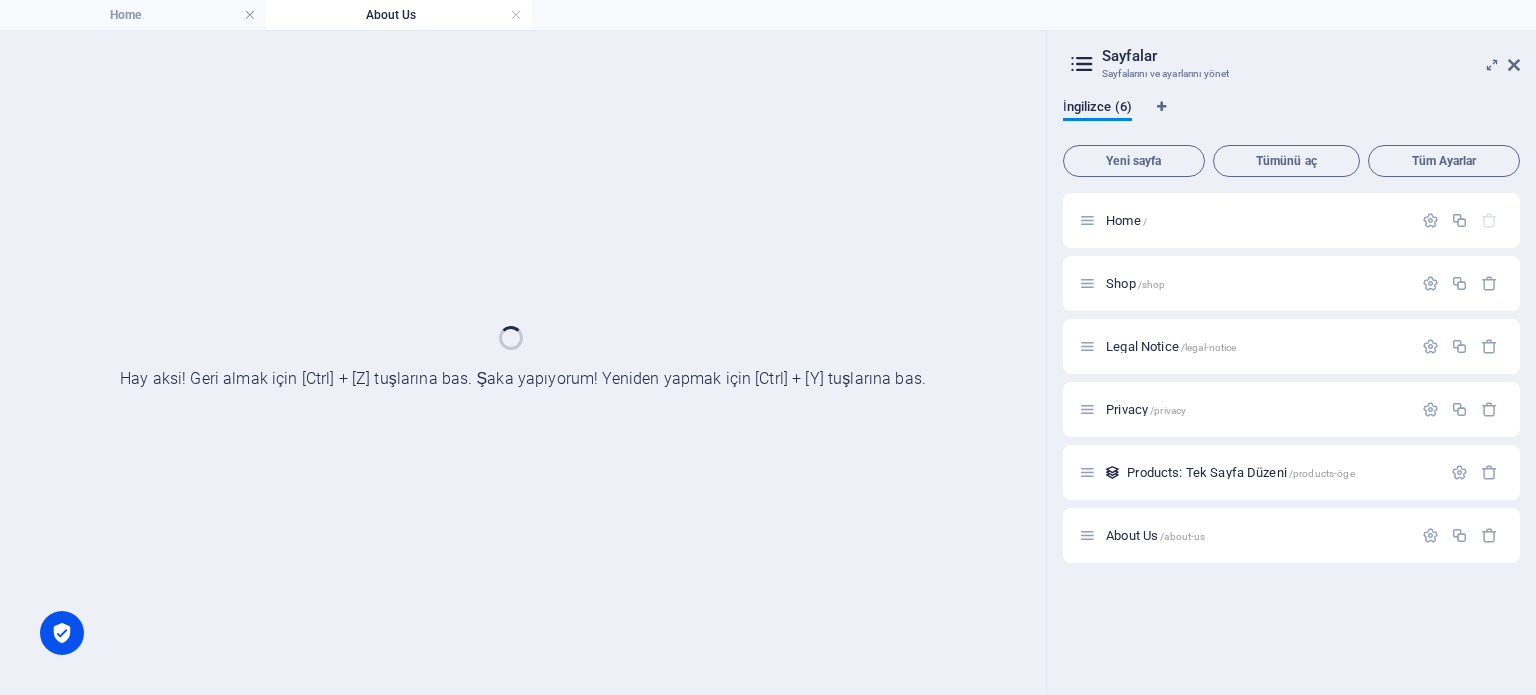 click on "About Us /about-us" at bounding box center [1291, 535] 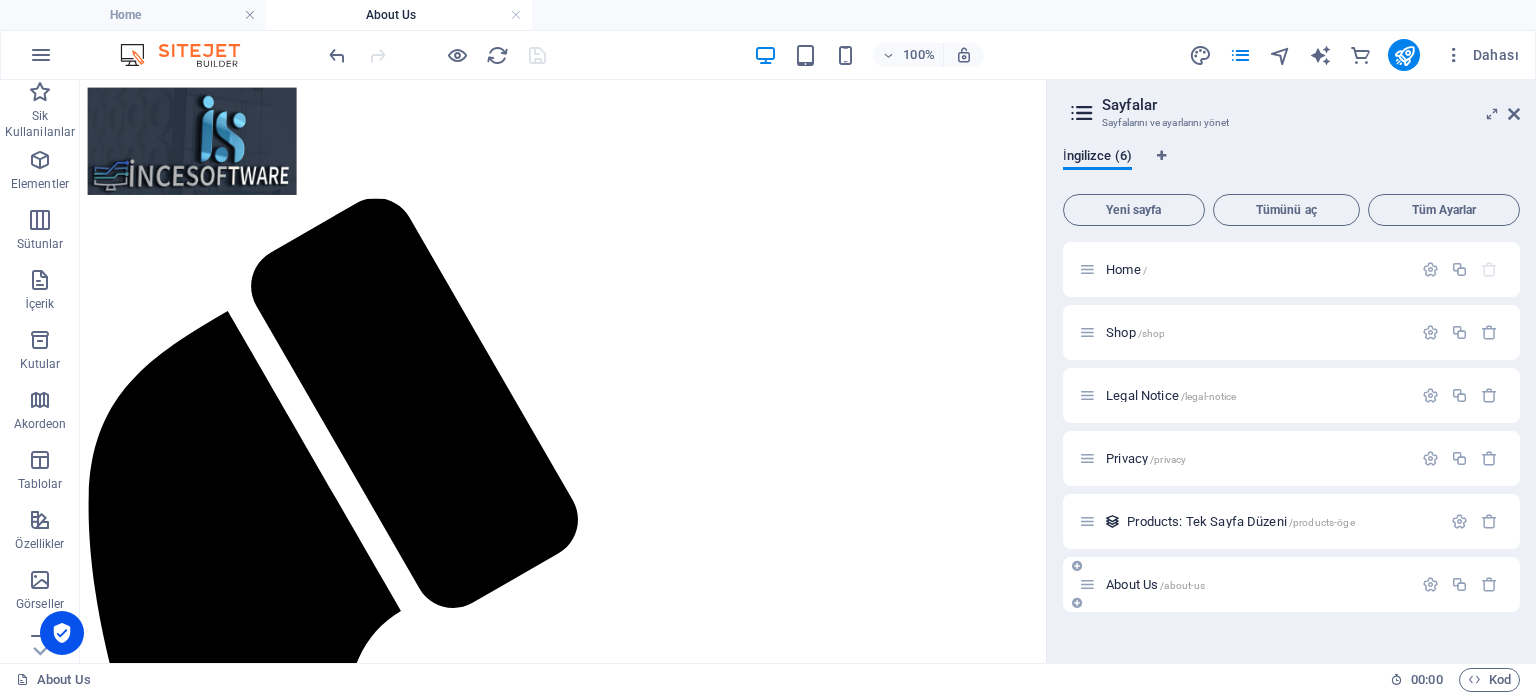 scroll, scrollTop: 0, scrollLeft: 0, axis: both 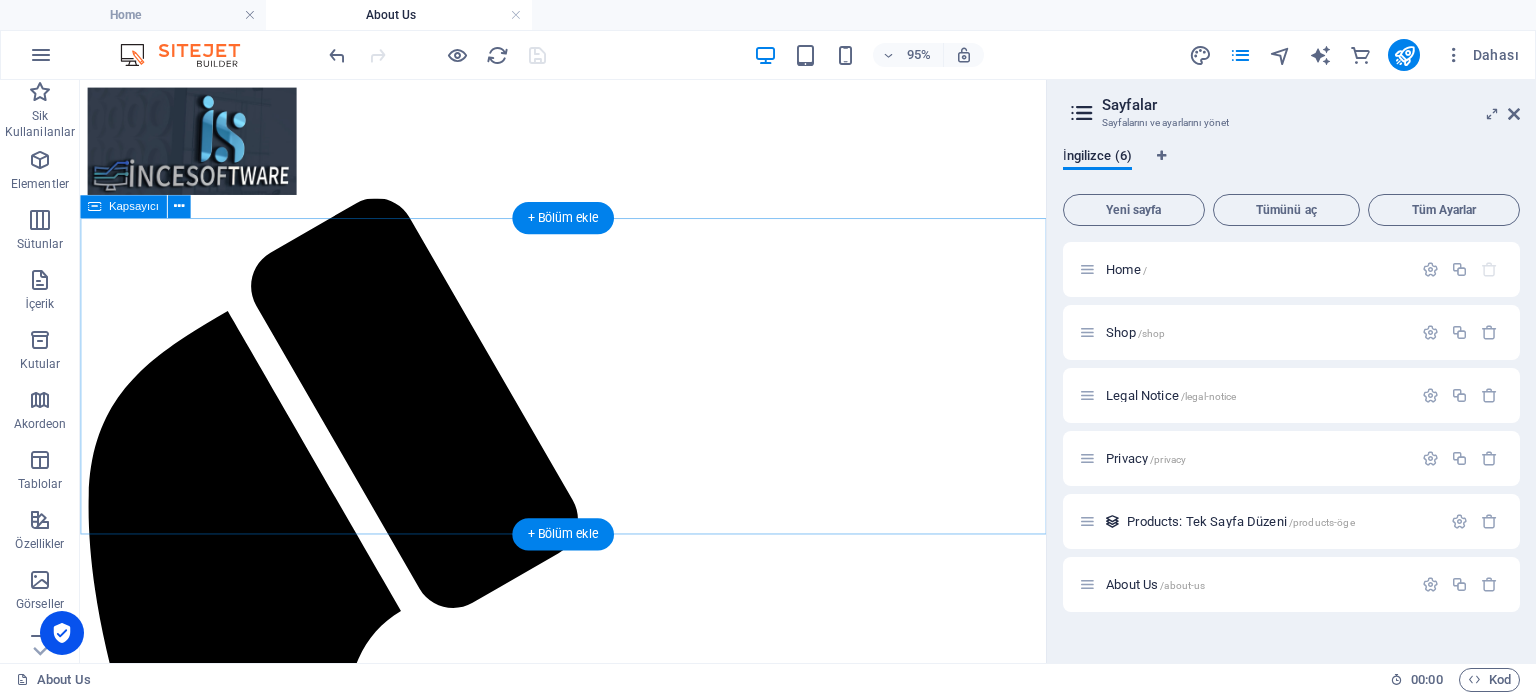 click on "İçeriği buraya bırak veya  Element ekle  Panoyu yapıştır" at bounding box center [588, 1713] 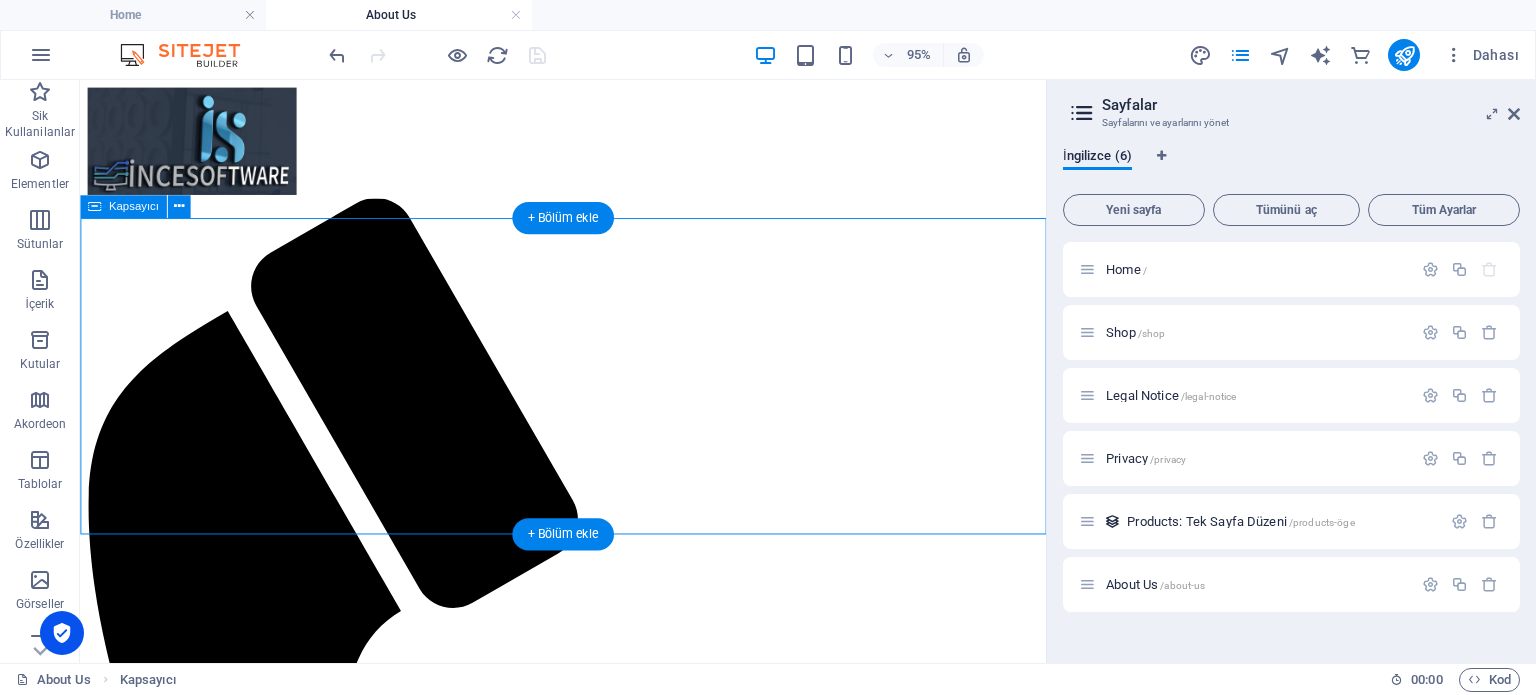 click on "İçeriği buraya bırak veya  Element ekle  Panoyu yapıştır" at bounding box center (588, 1713) 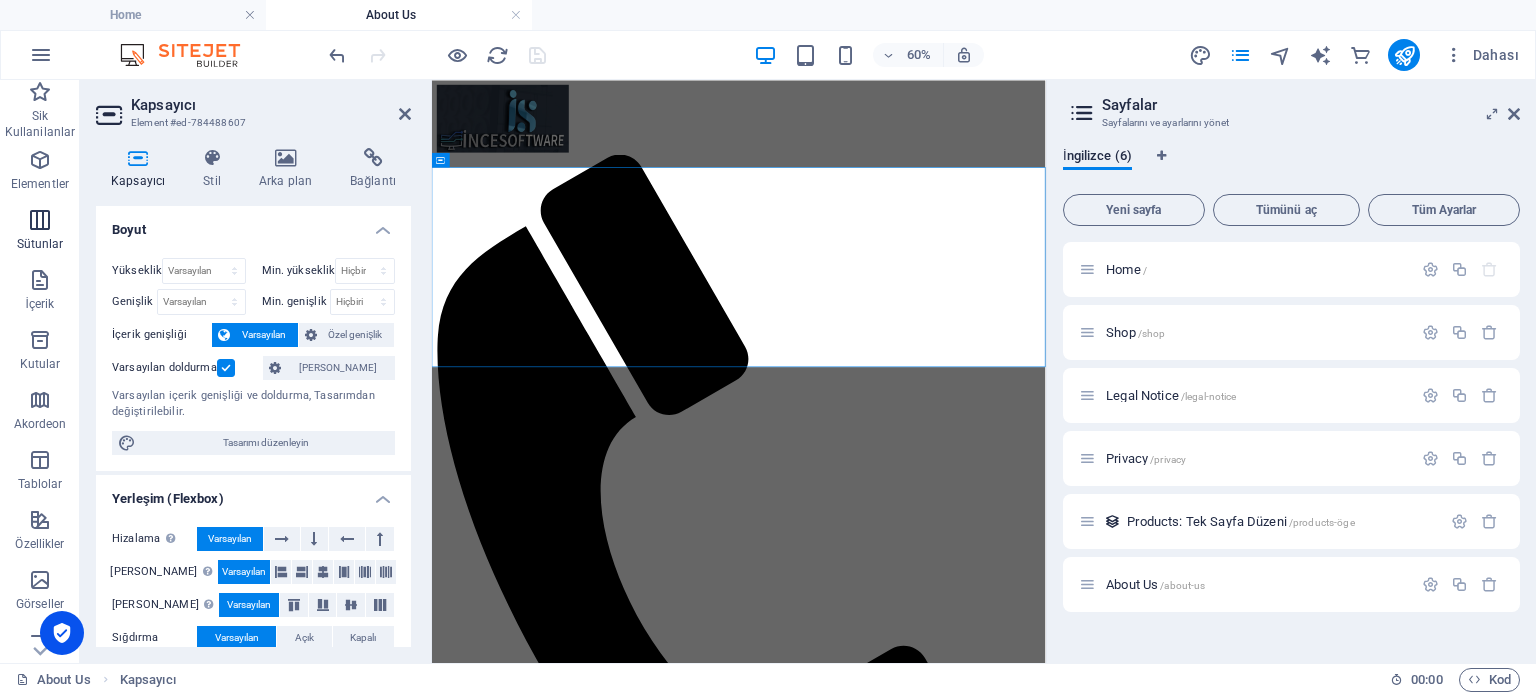 click at bounding box center (40, 220) 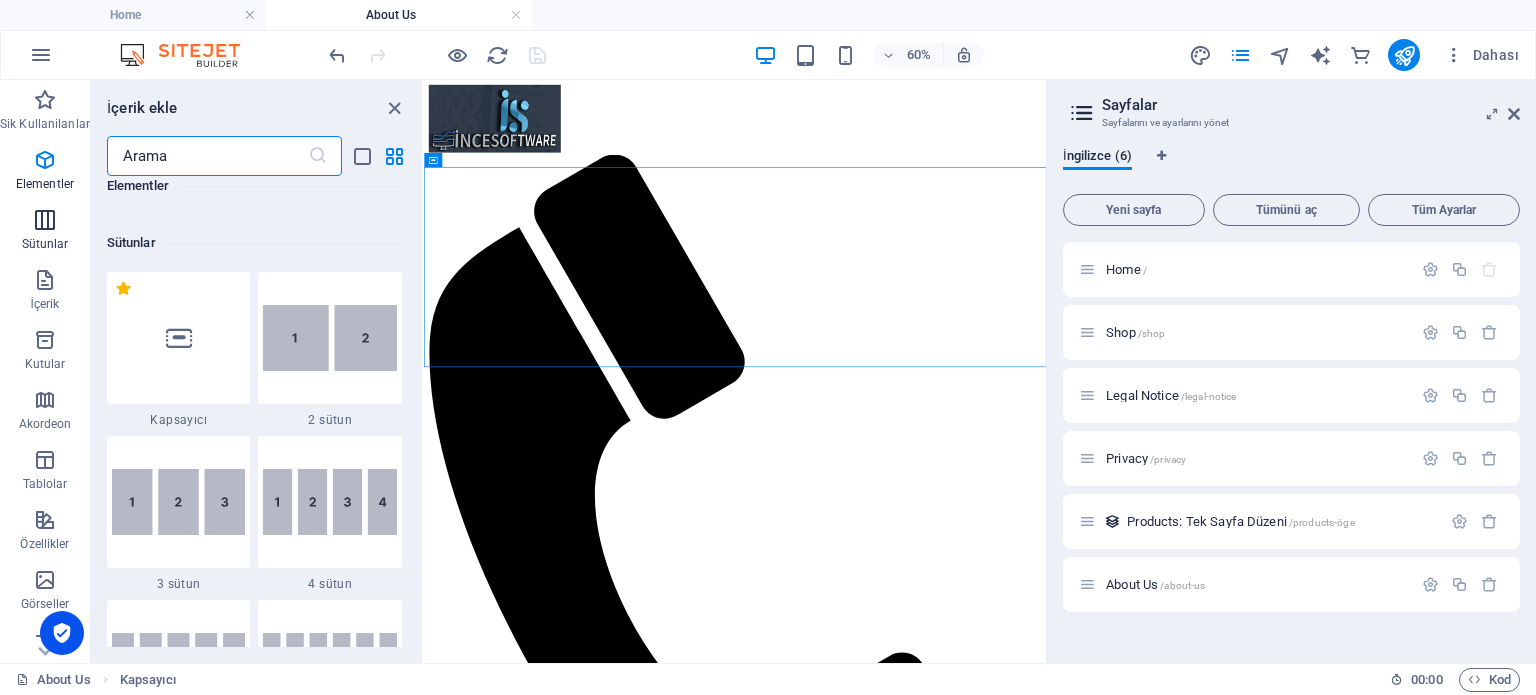 scroll, scrollTop: 990, scrollLeft: 0, axis: vertical 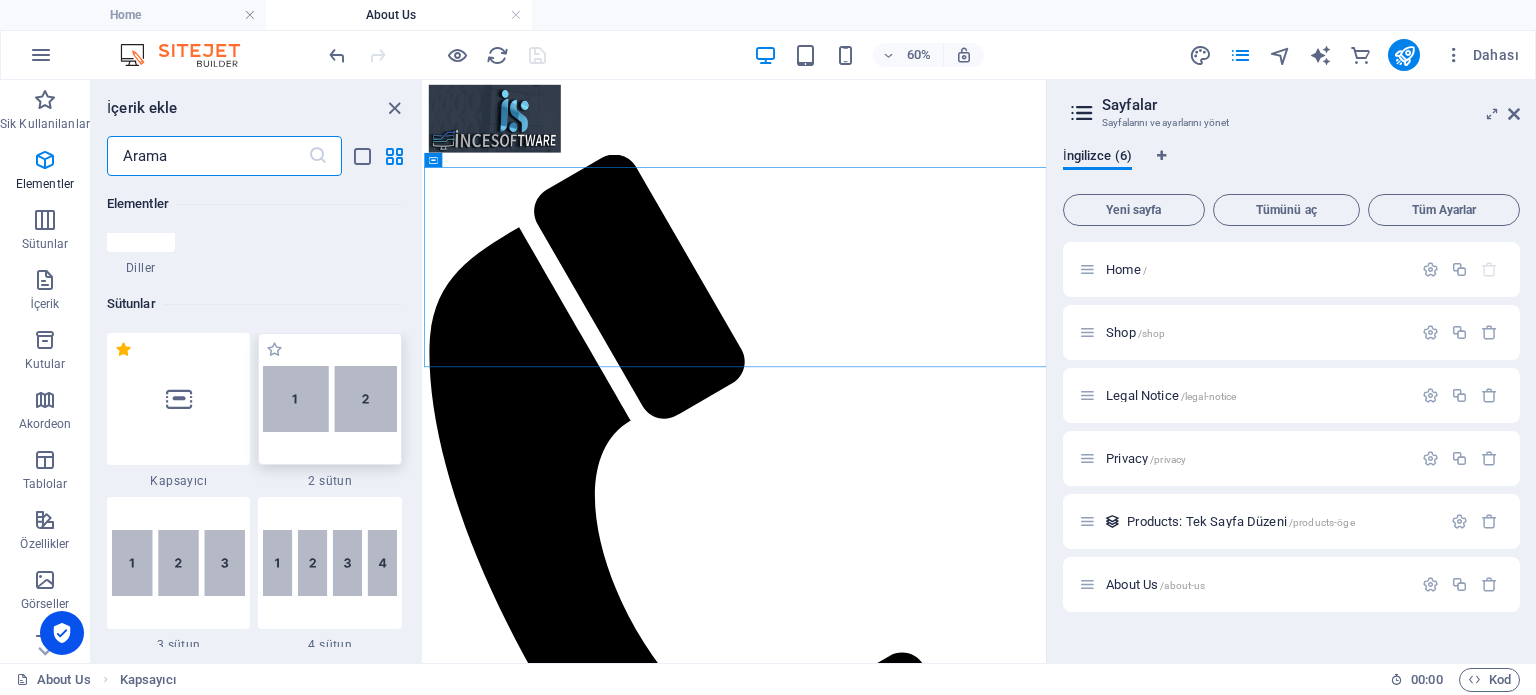 click at bounding box center (330, 399) 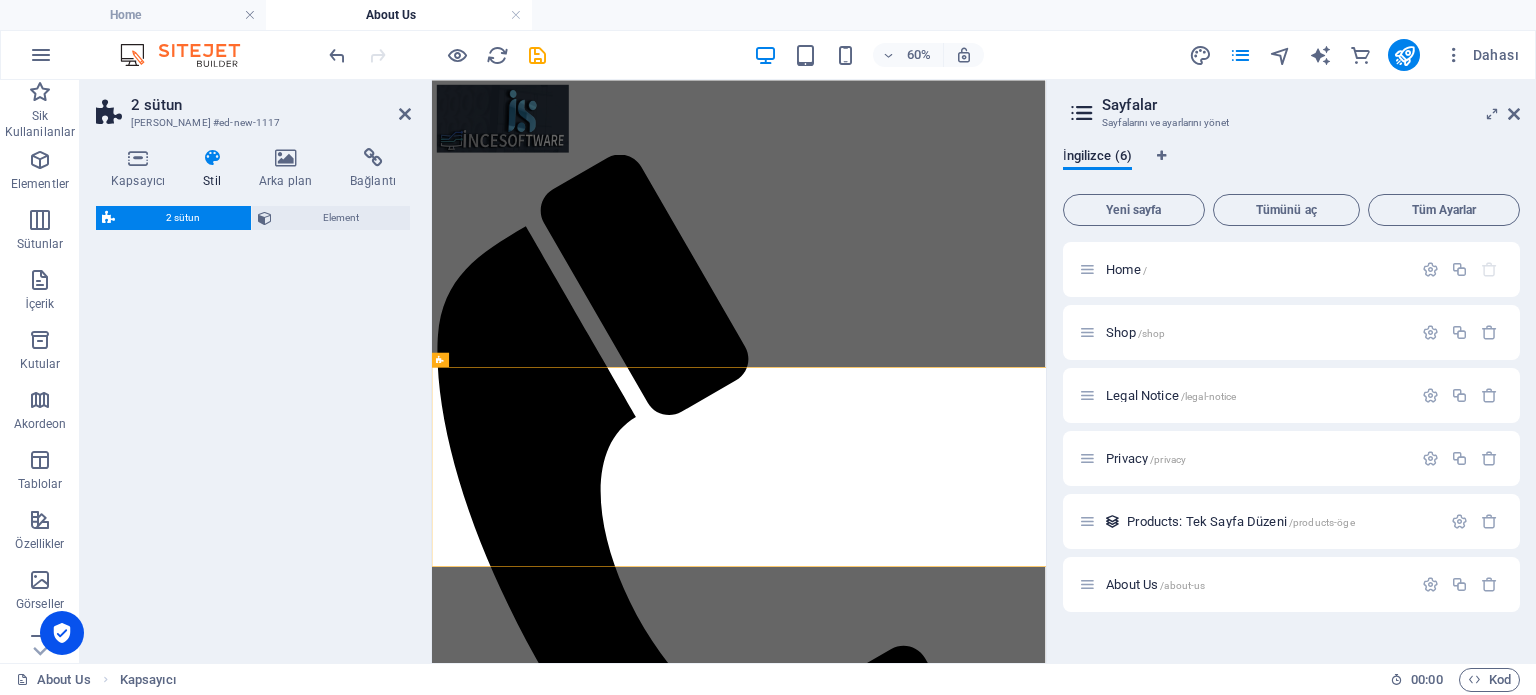 select on "rem" 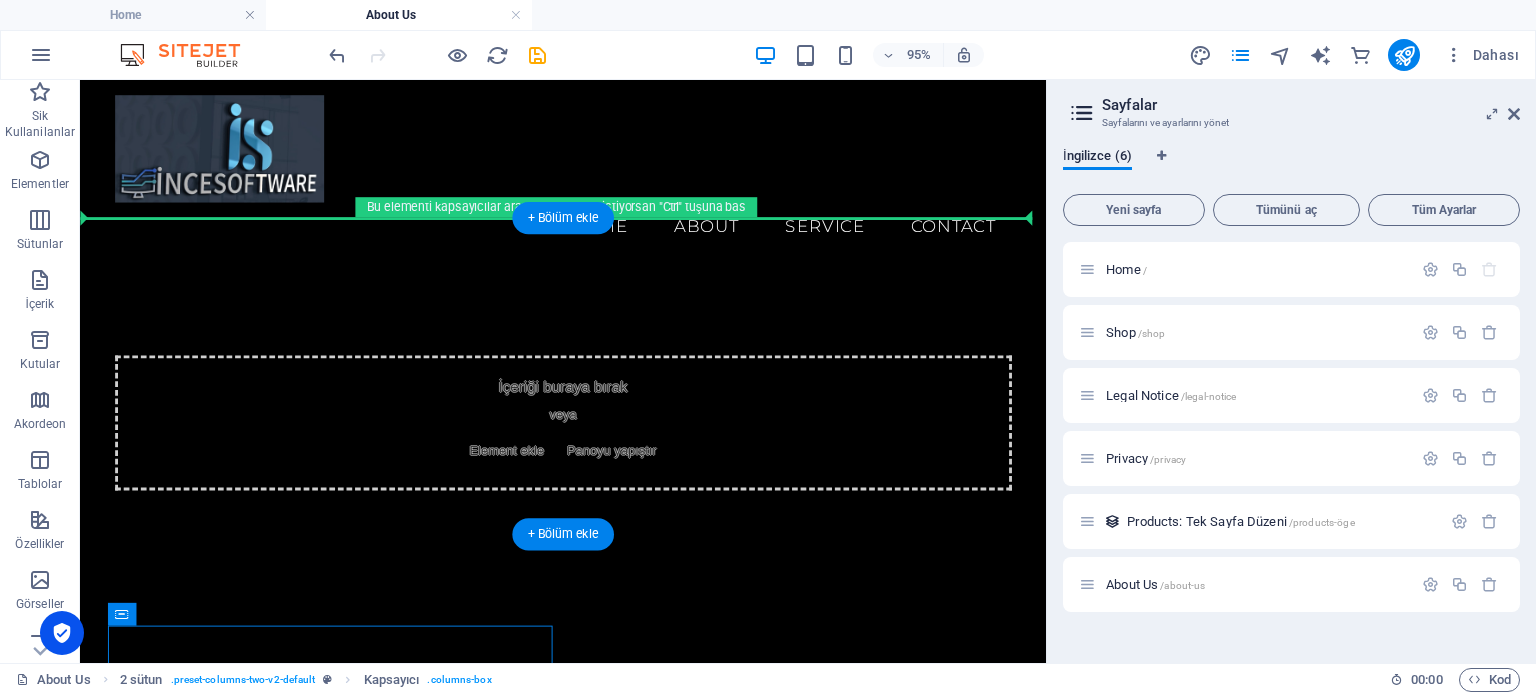 drag, startPoint x: 526, startPoint y: 702, endPoint x: 741, endPoint y: 275, distance: 478.0732 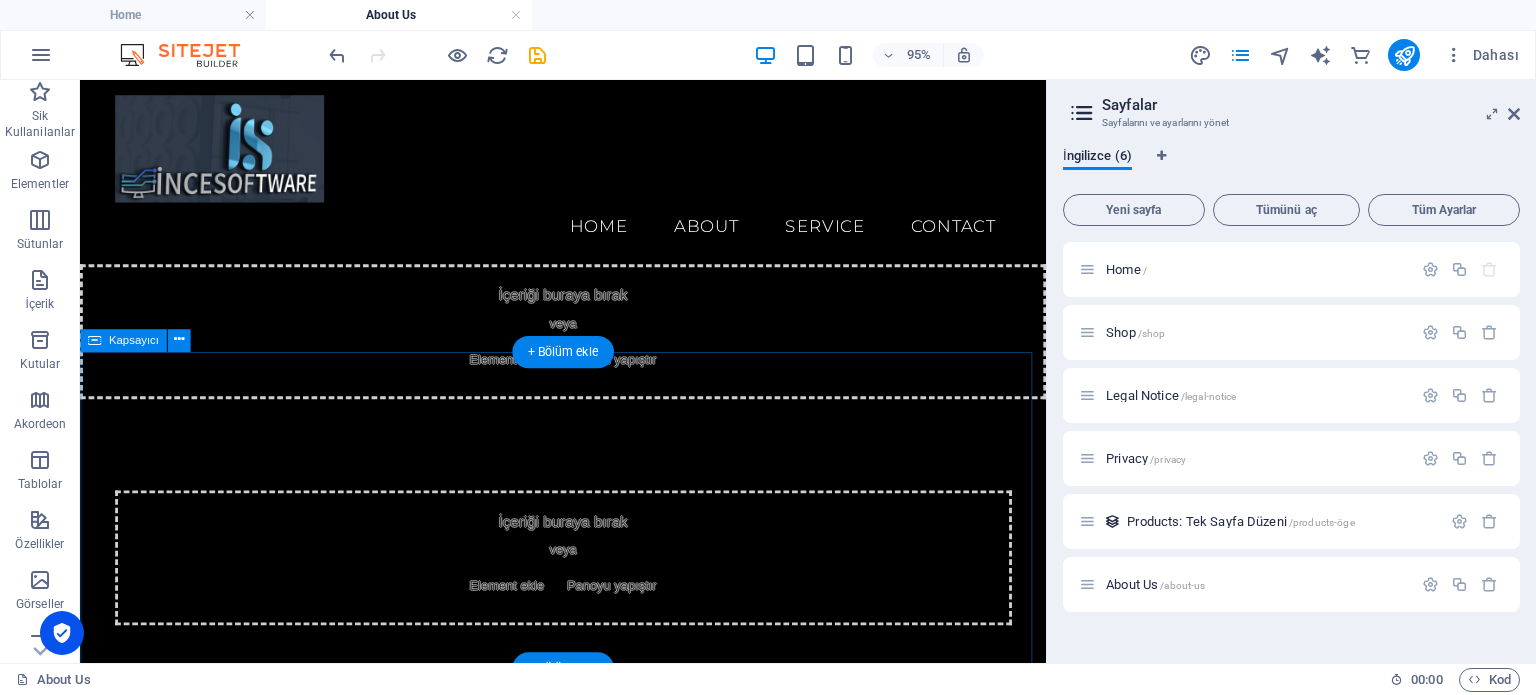 scroll, scrollTop: 400, scrollLeft: 0, axis: vertical 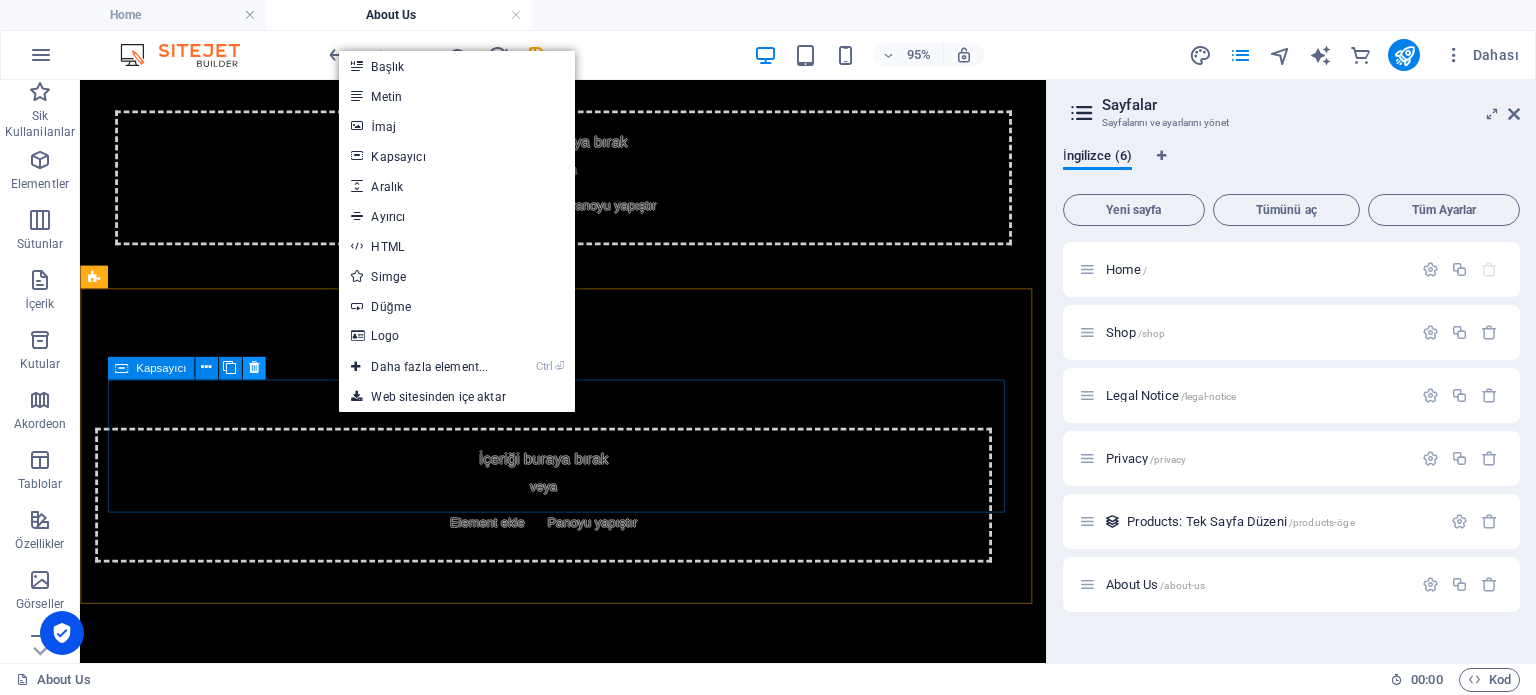 click at bounding box center [253, 367] 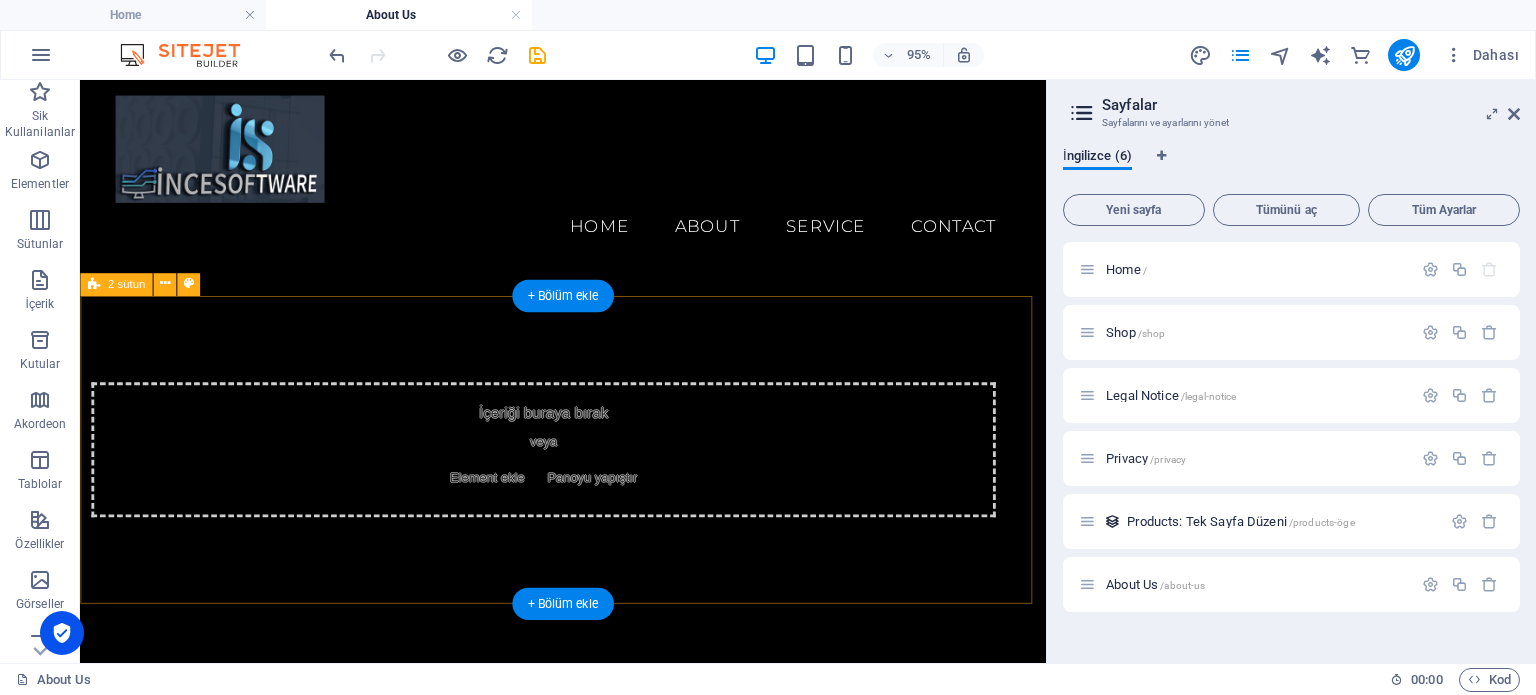scroll, scrollTop: 392, scrollLeft: 0, axis: vertical 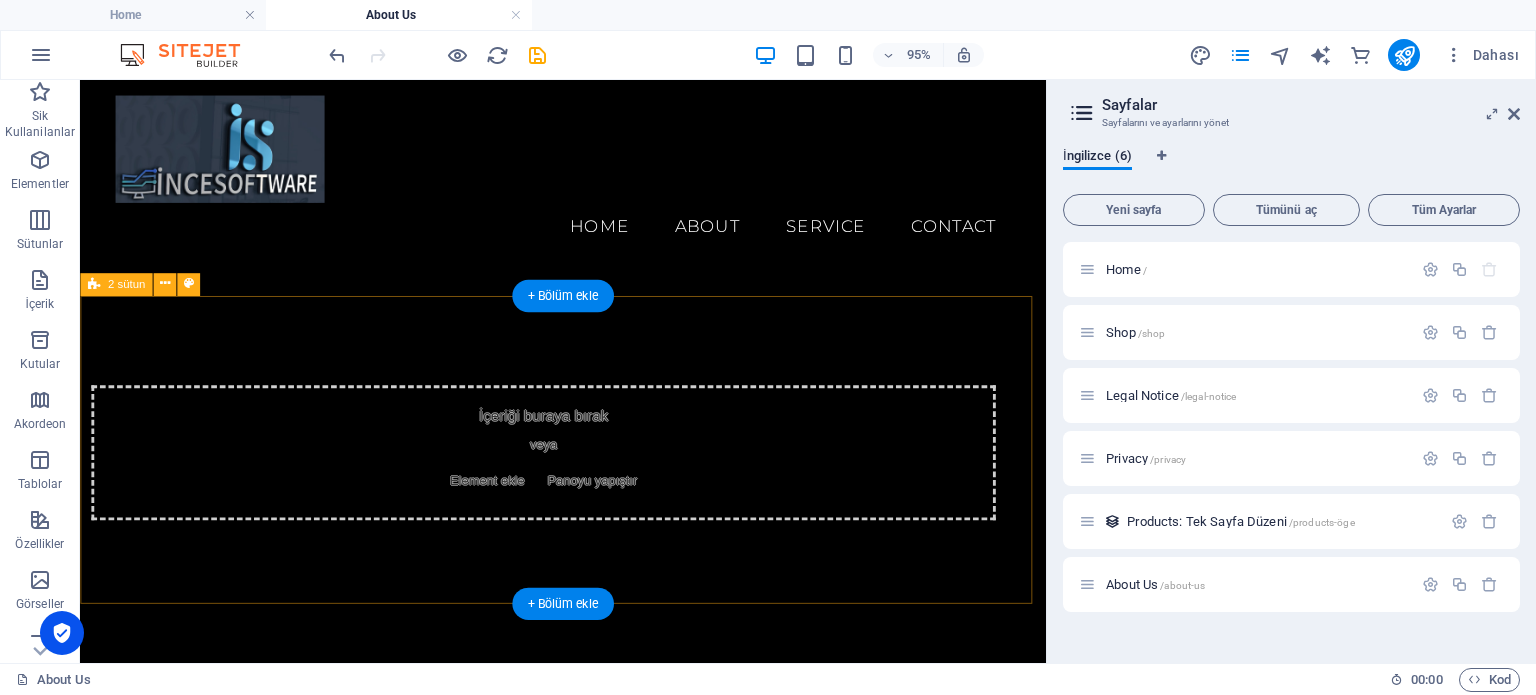 click on "İçeriği buraya bırak veya  Element ekle  Panoyu yapıştır" at bounding box center [568, 472] 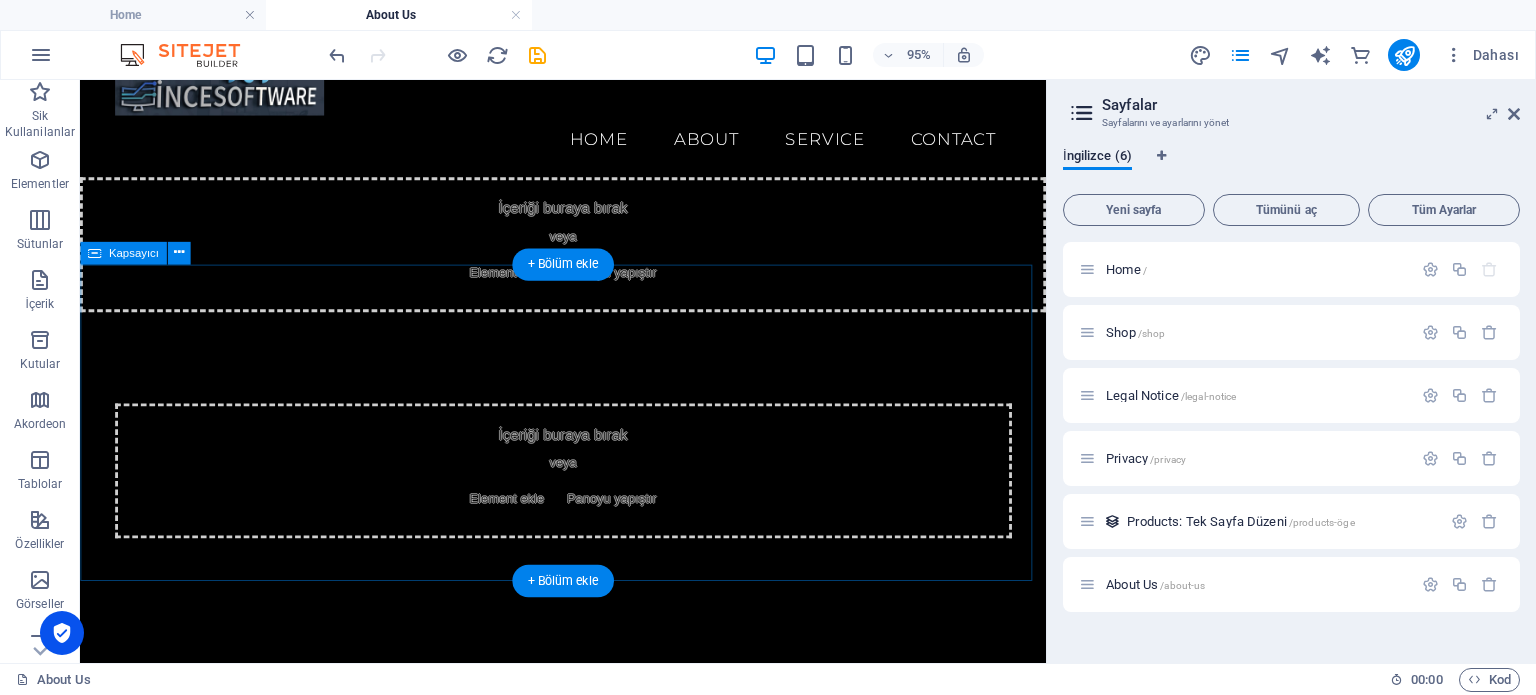 scroll, scrollTop: 392, scrollLeft: 0, axis: vertical 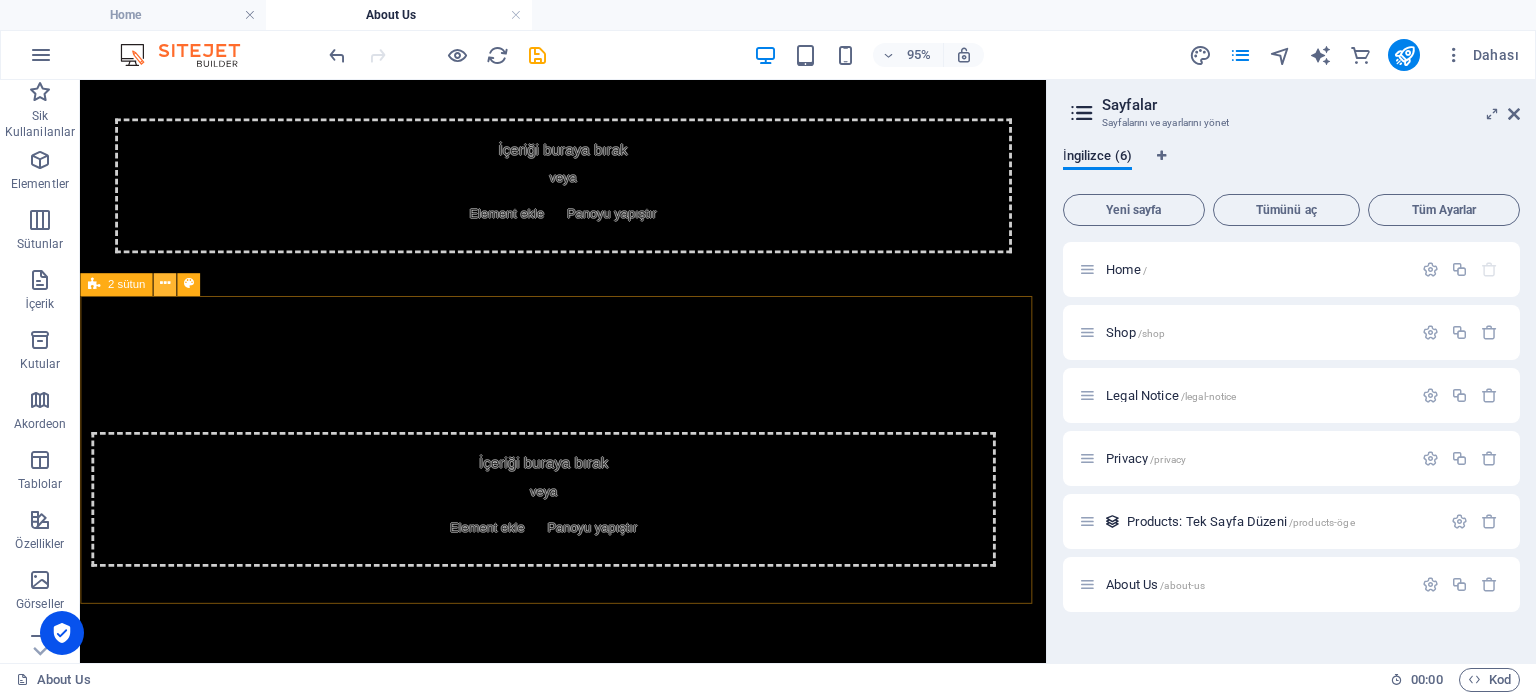 click at bounding box center [165, 284] 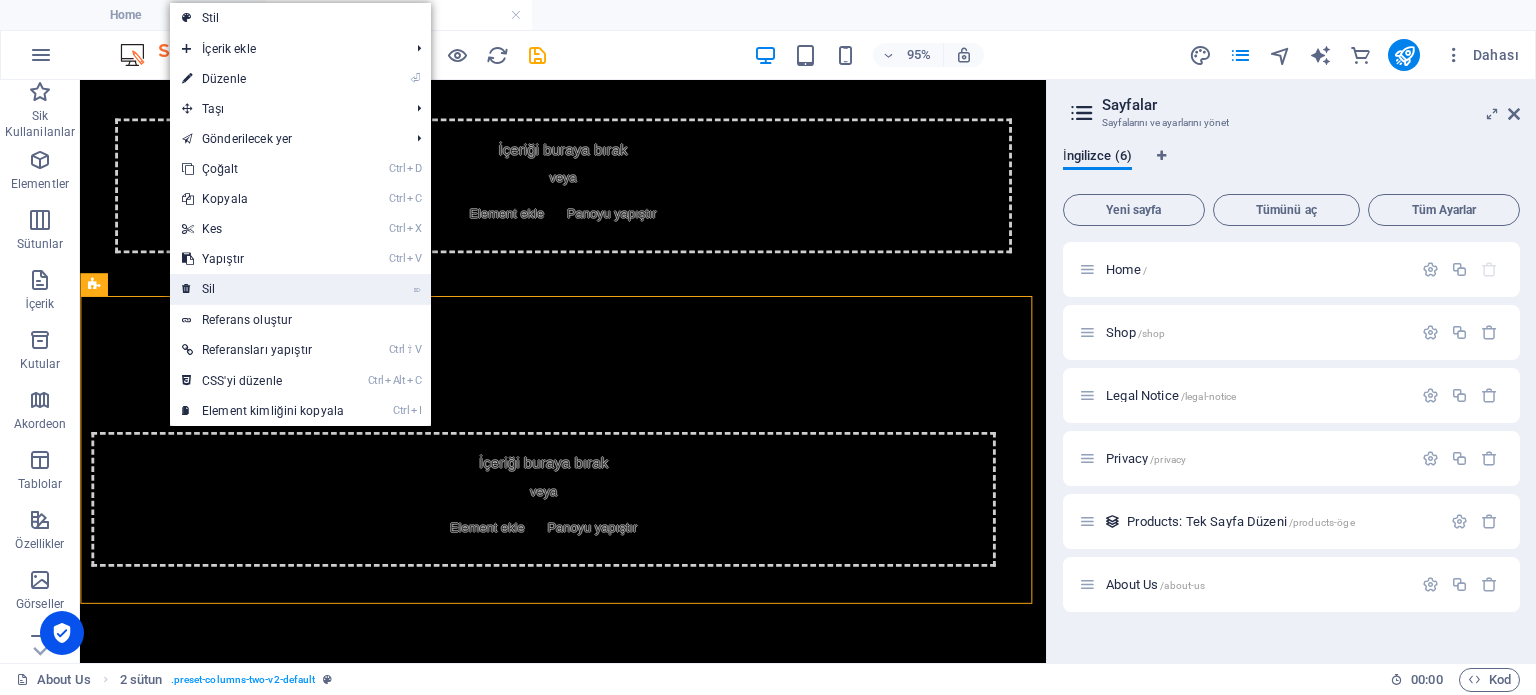 click on "⌦  Sil" at bounding box center [263, 289] 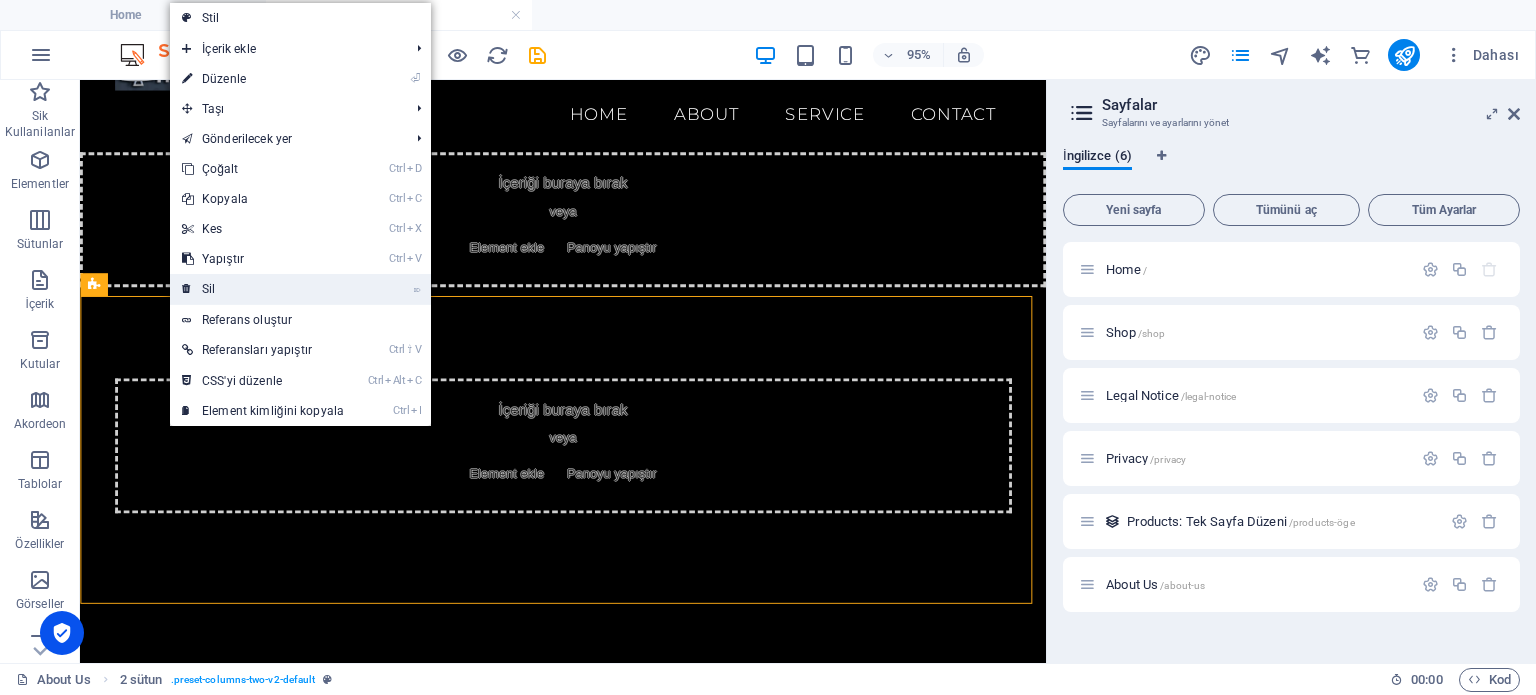 scroll, scrollTop: 67, scrollLeft: 0, axis: vertical 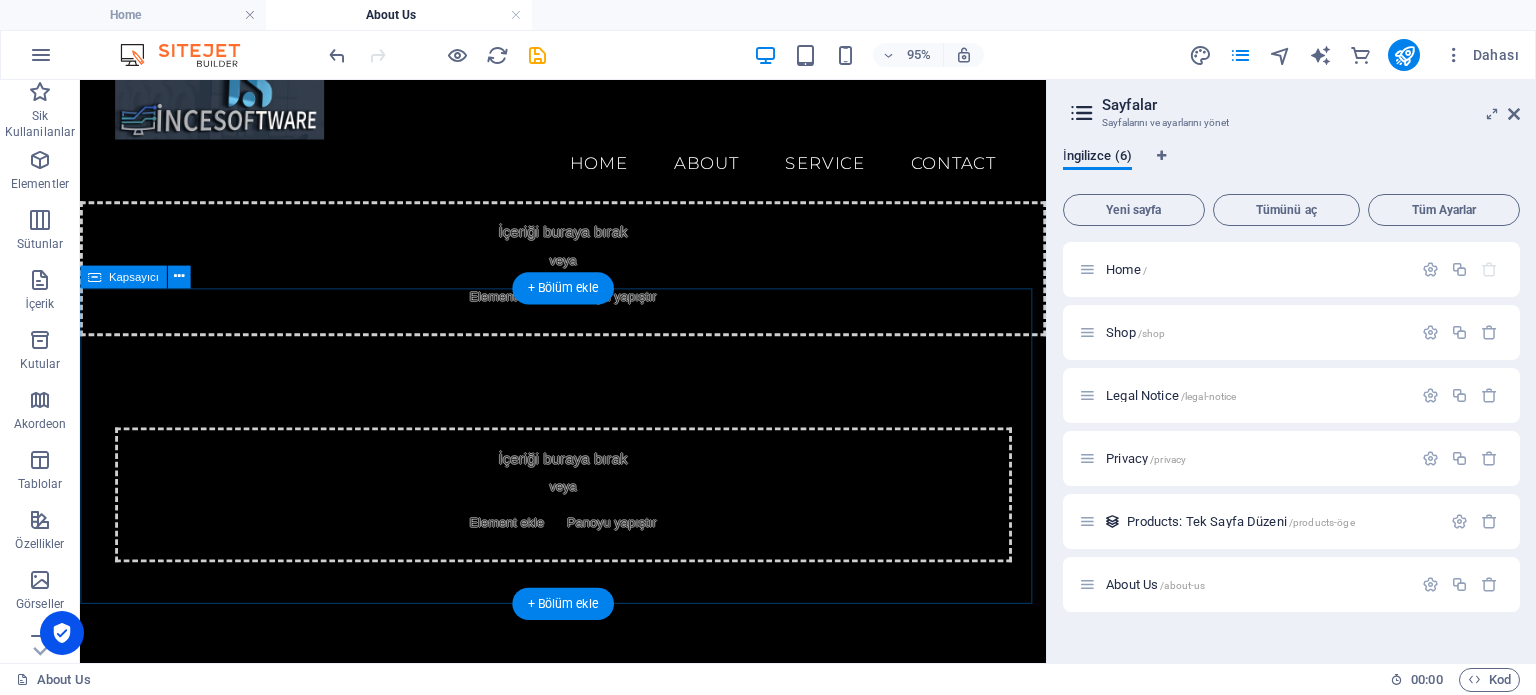 click on "İçeriği buraya bırak veya  Element ekle  Panoyu yapıştır" at bounding box center [589, 516] 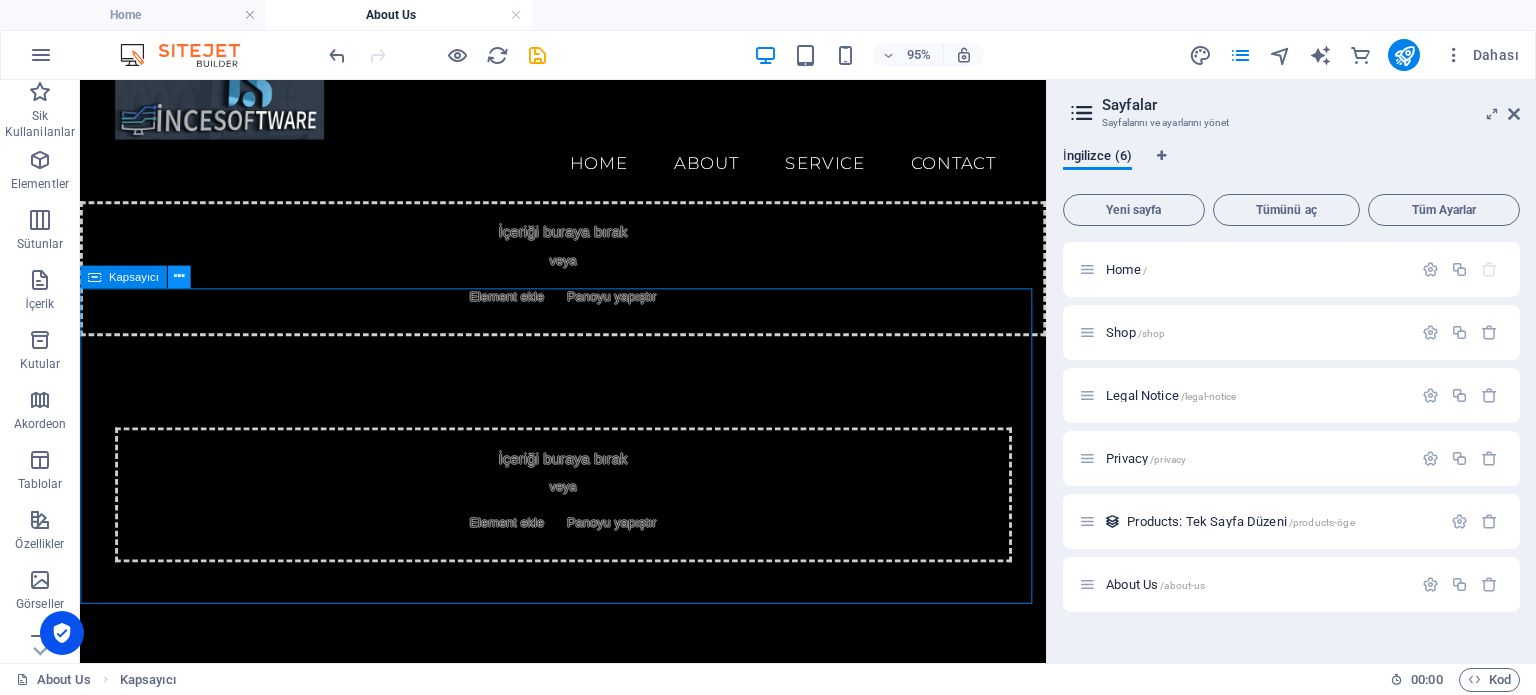 click at bounding box center [178, 276] 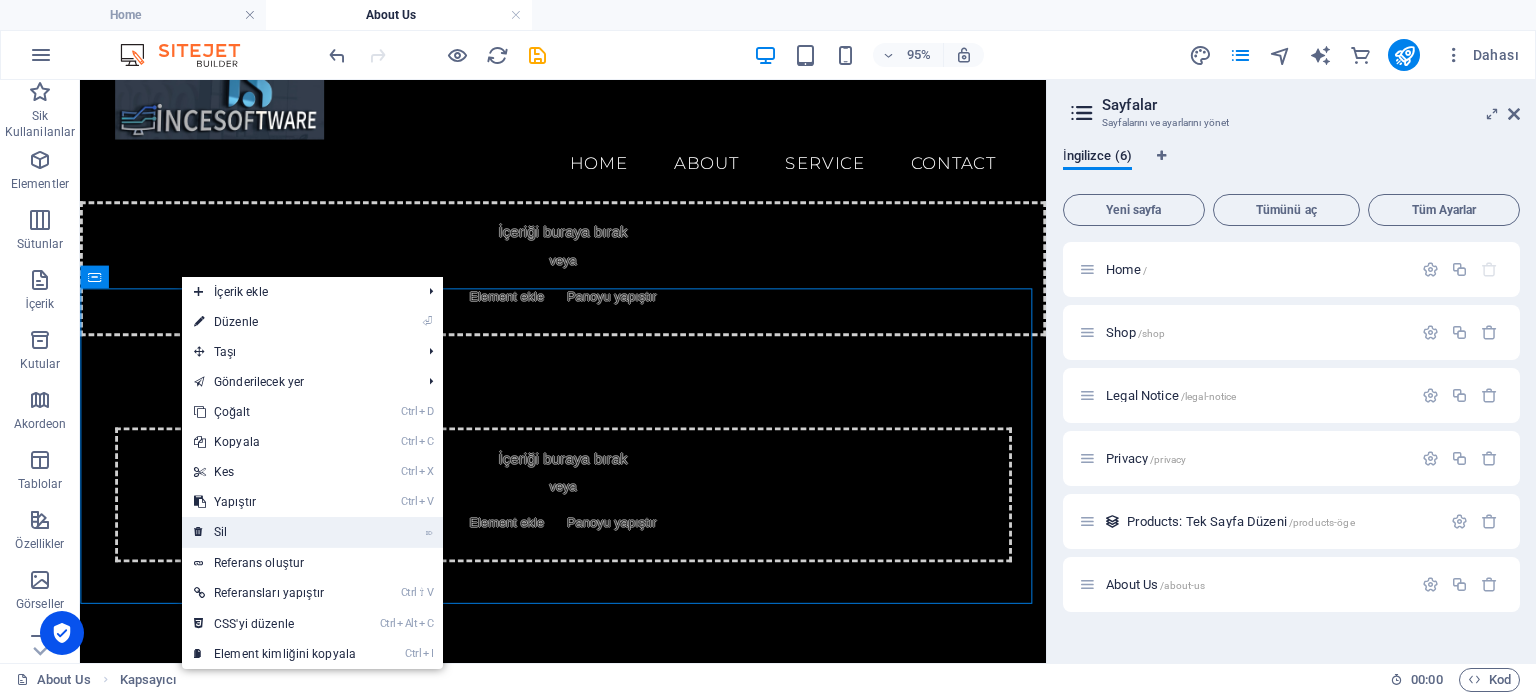 click on "⌦  Sil" at bounding box center (275, 532) 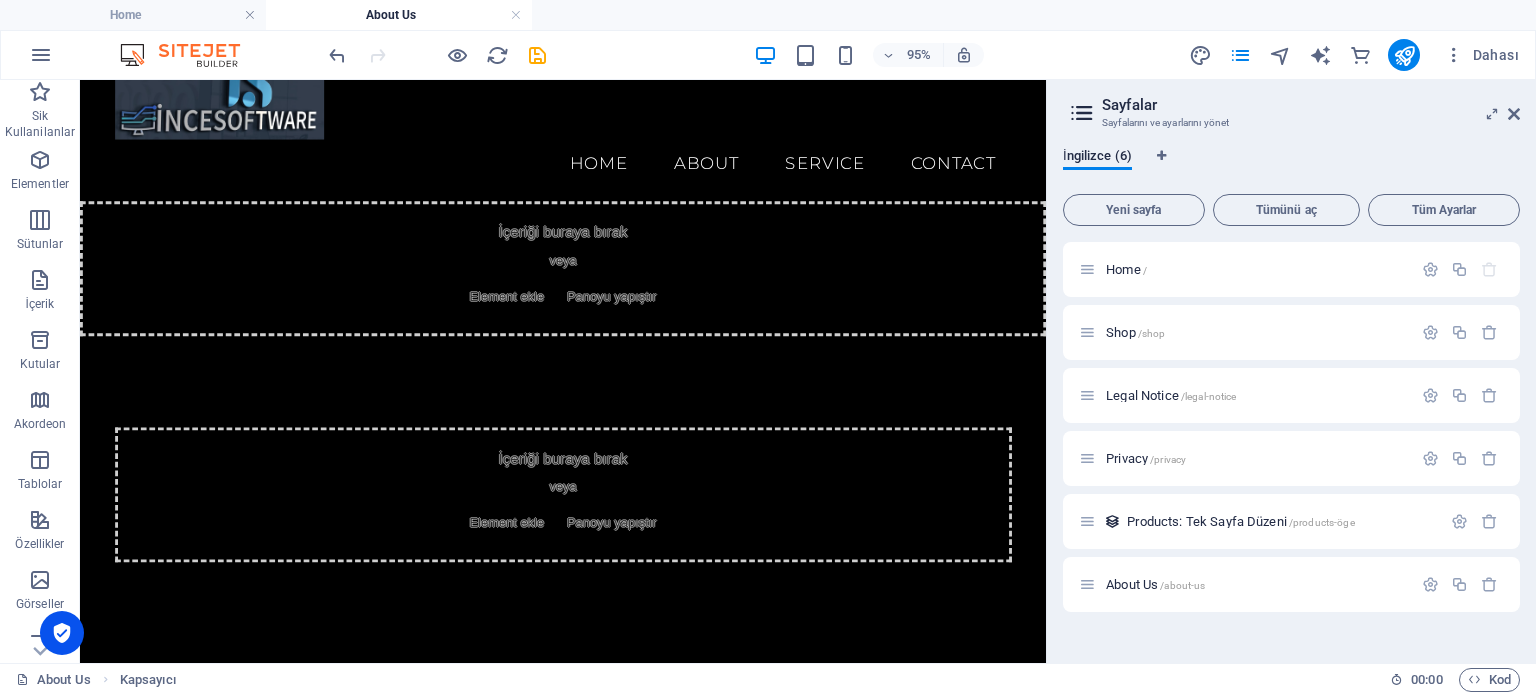 scroll, scrollTop: 0, scrollLeft: 0, axis: both 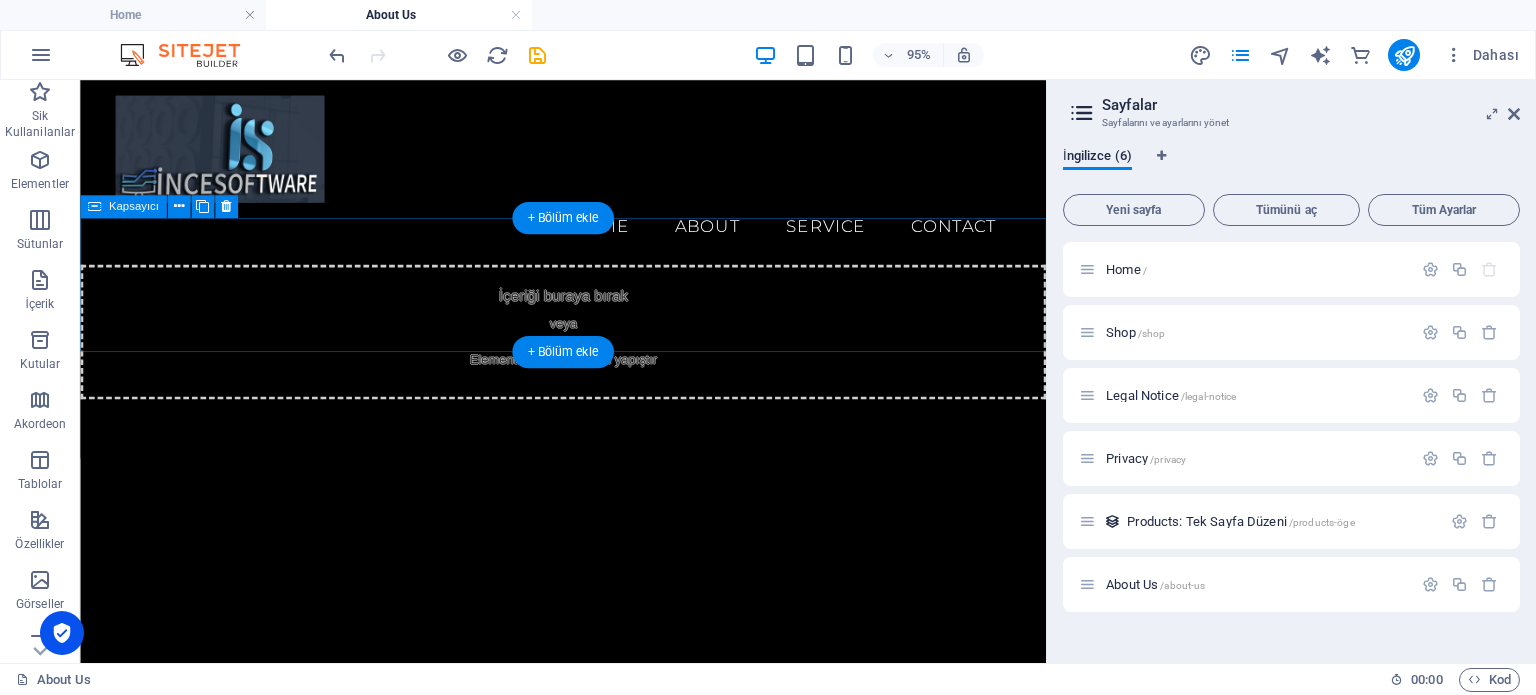 click on "İçeriği buraya bırak veya  Element ekle  Panoyu yapıştır" at bounding box center [588, 345] 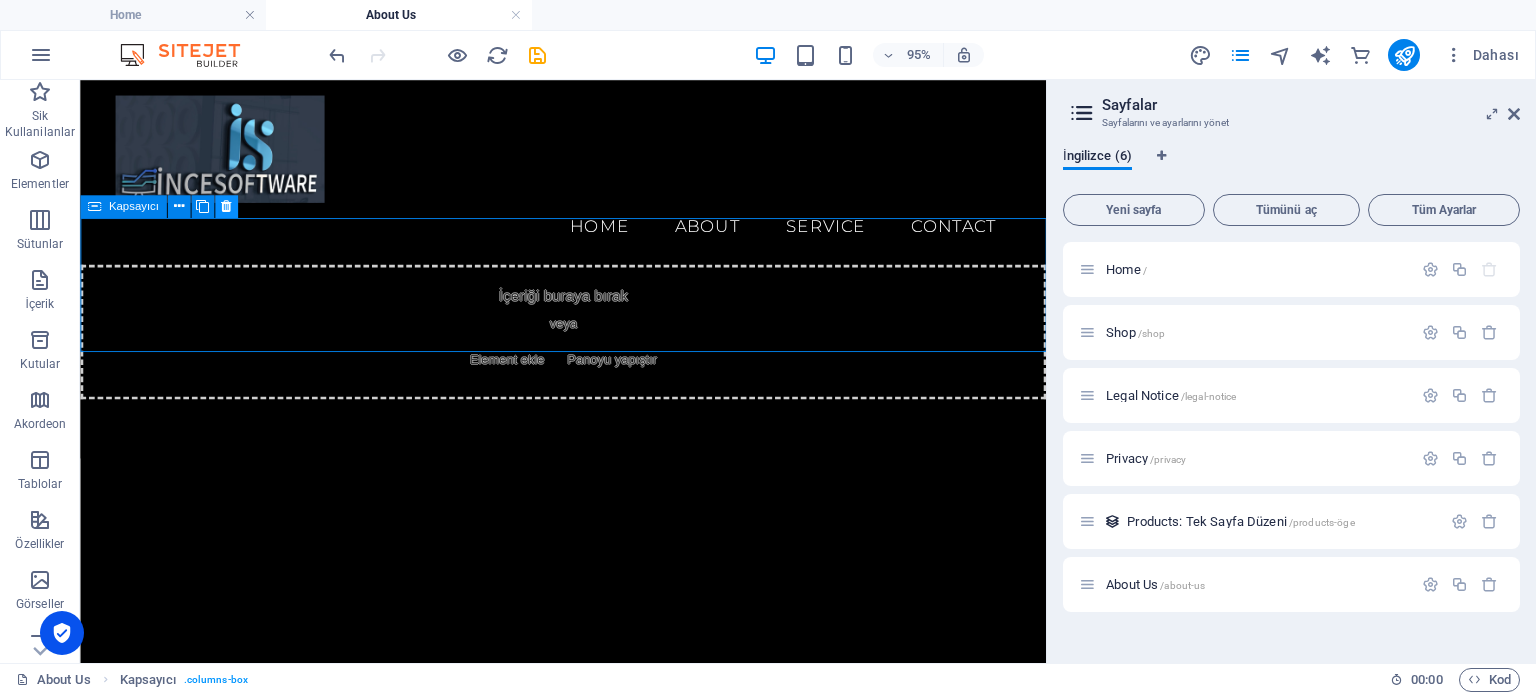 click at bounding box center (226, 206) 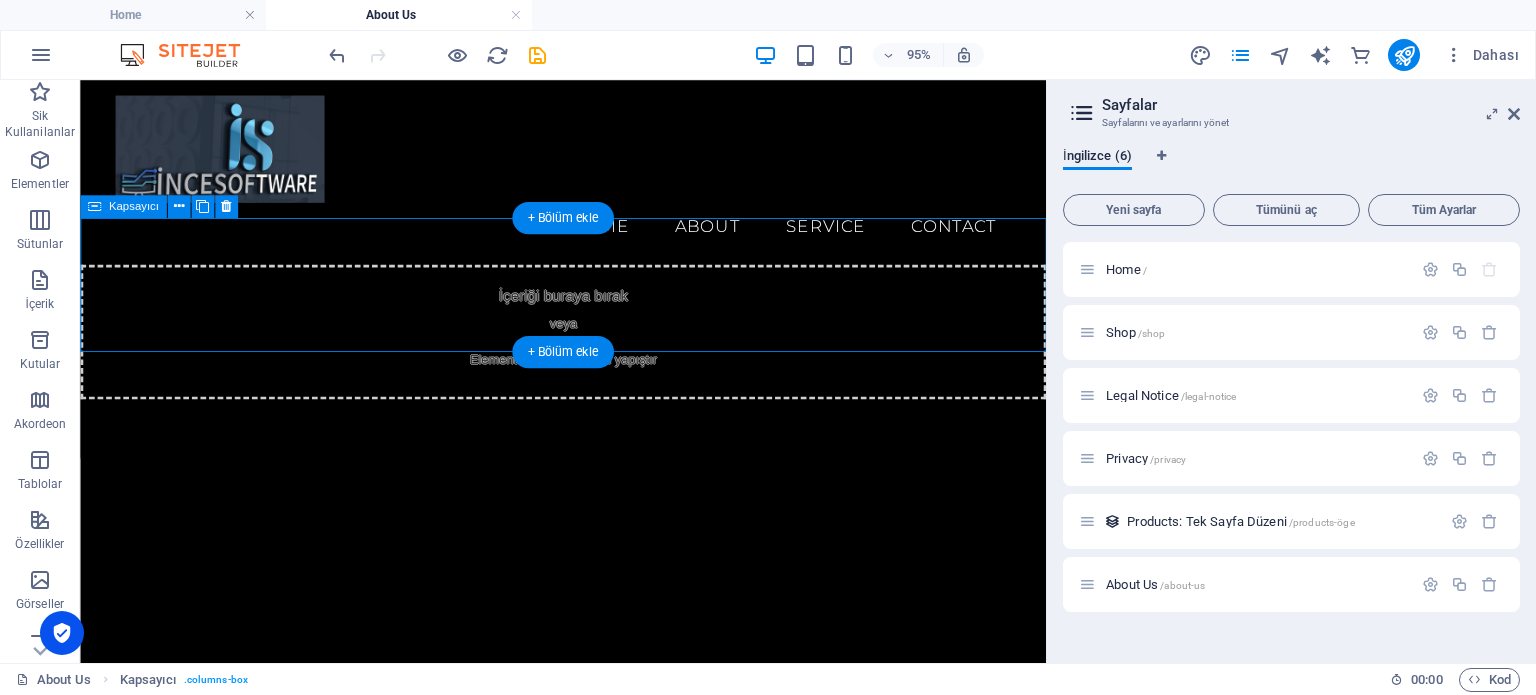 click on "İçeriği buraya bırak veya  Element ekle  Panoyu yapıştır" at bounding box center (588, 345) 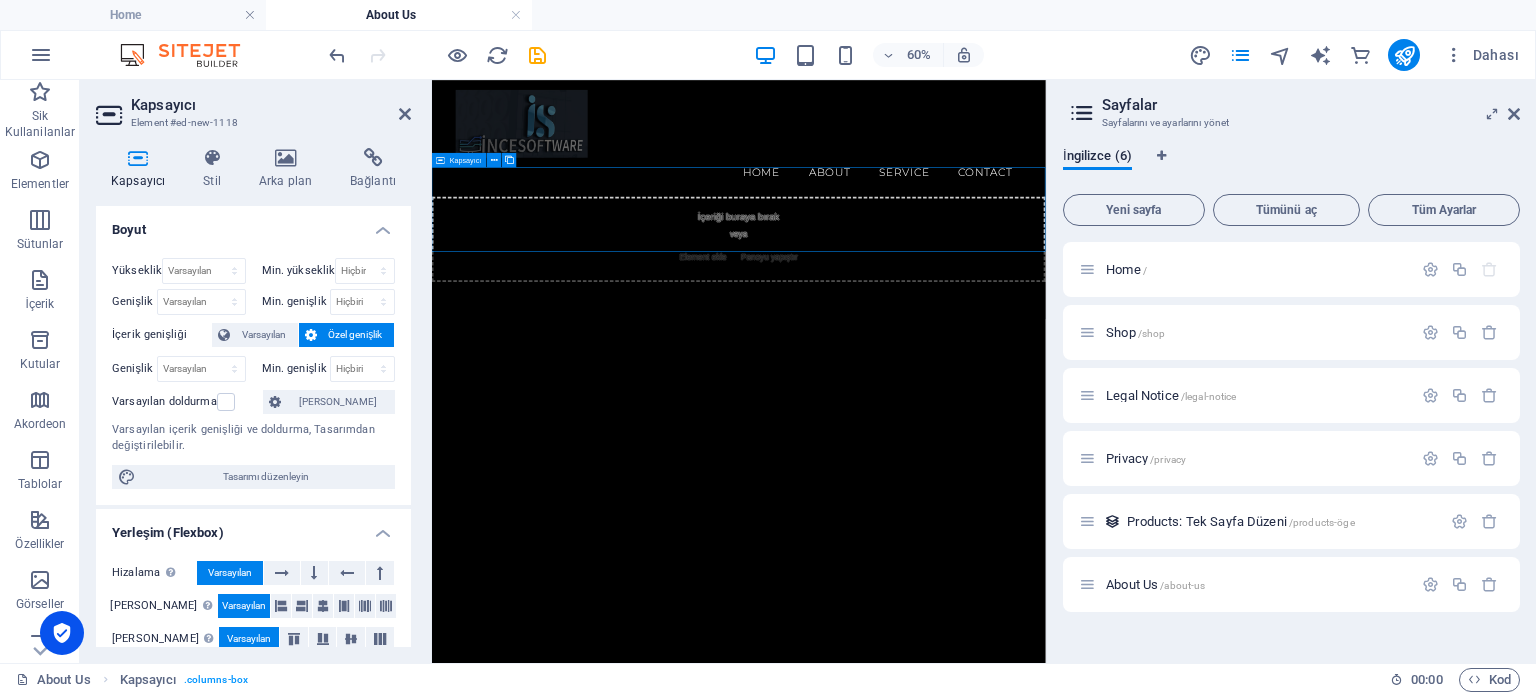 click on "İçeriği buraya bırak veya  Element ekle  Panoyu yapıştır" at bounding box center (943, 345) 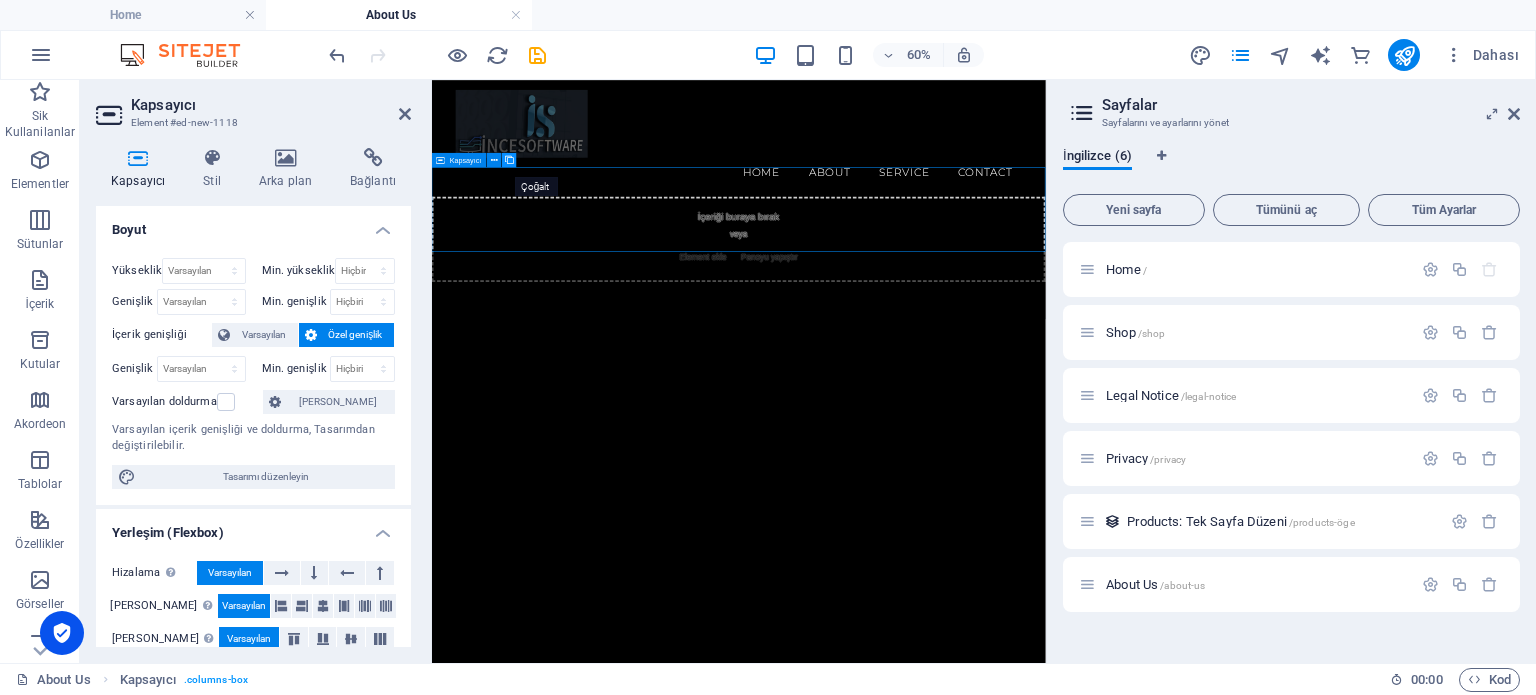 click at bounding box center (509, 160) 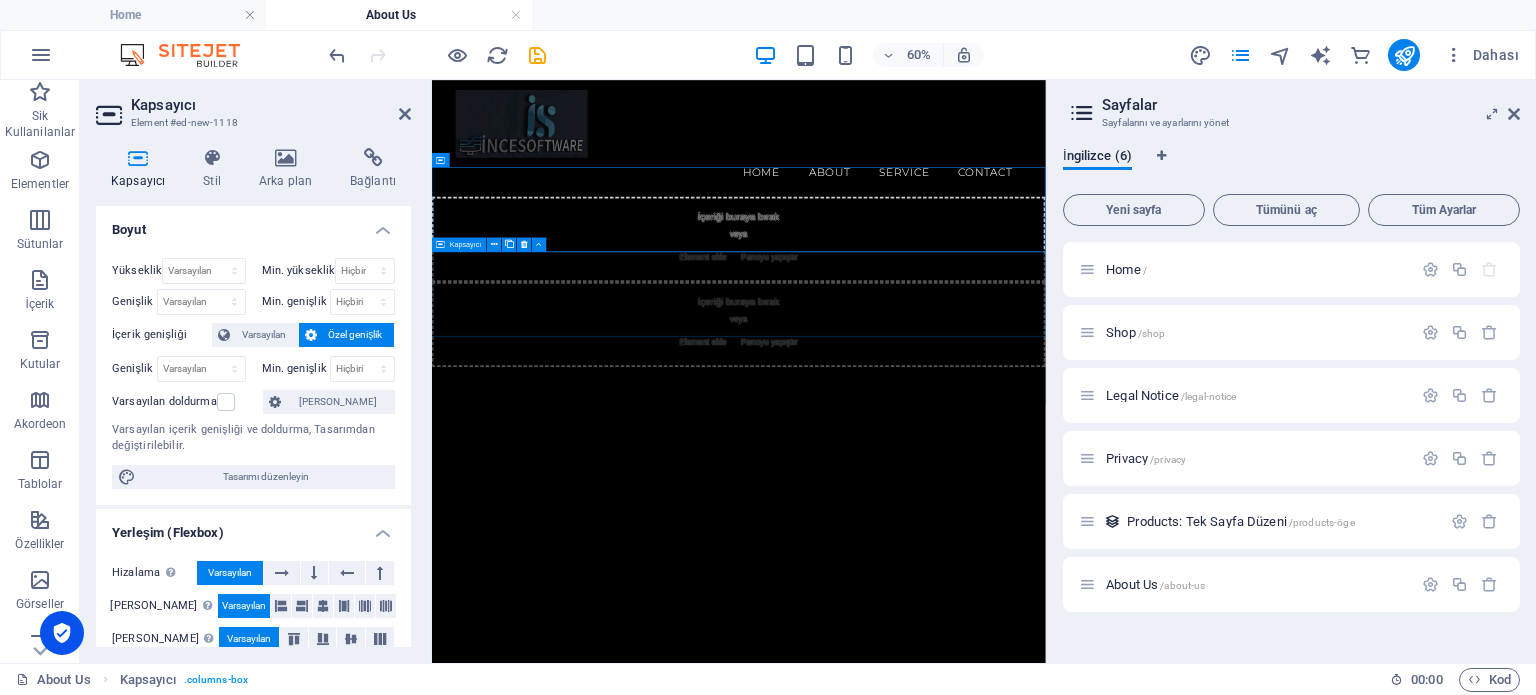 click on "İçeriği buraya bırak veya  Element ekle  Panoyu yapıştır" at bounding box center [943, 487] 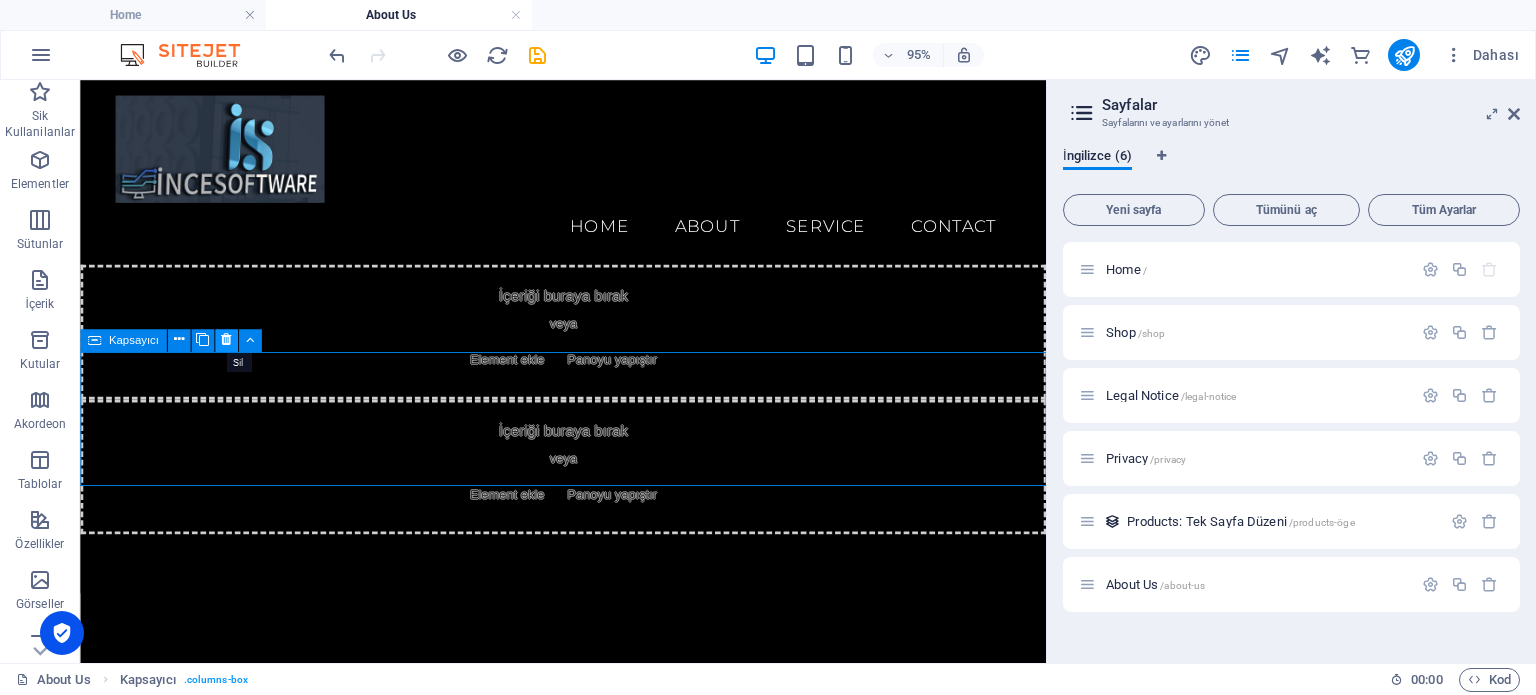 drag, startPoint x: 224, startPoint y: 342, endPoint x: 152, endPoint y: 274, distance: 99.03535 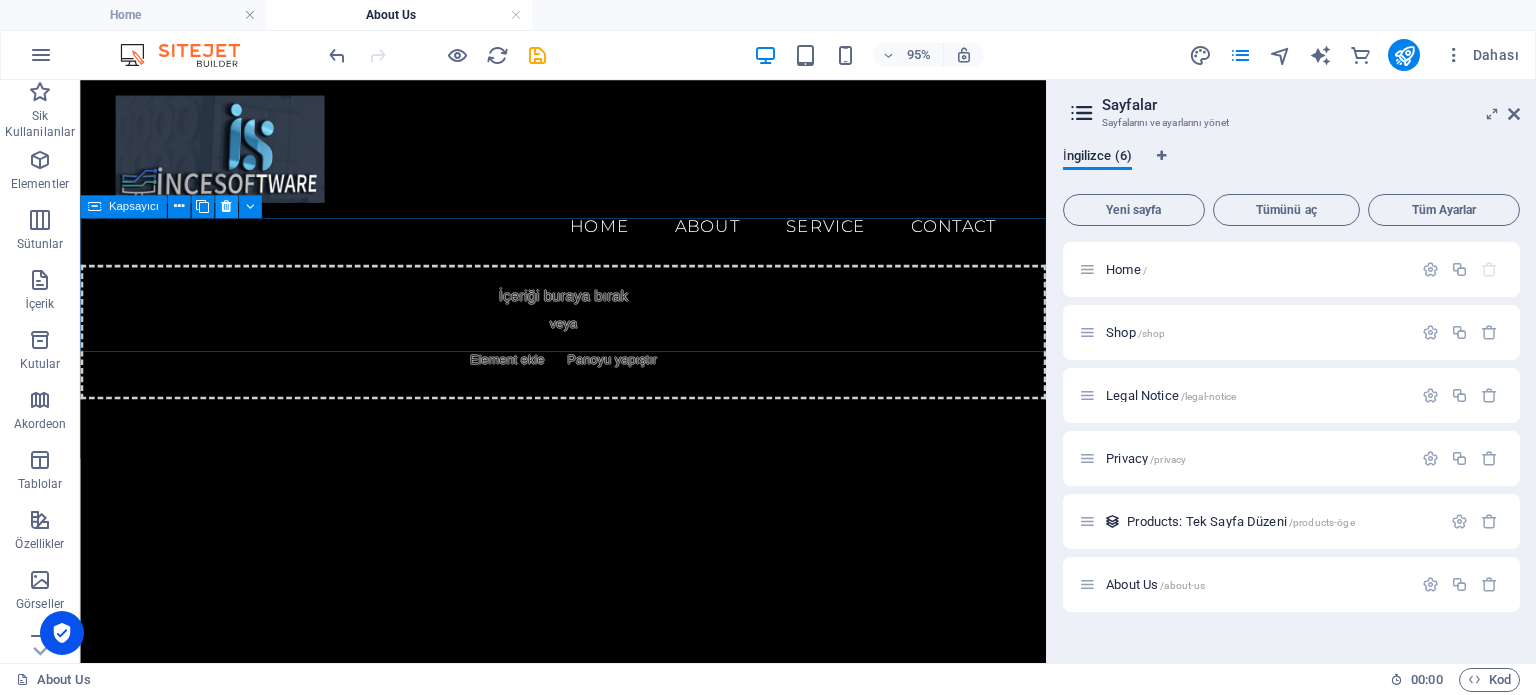 click at bounding box center [226, 206] 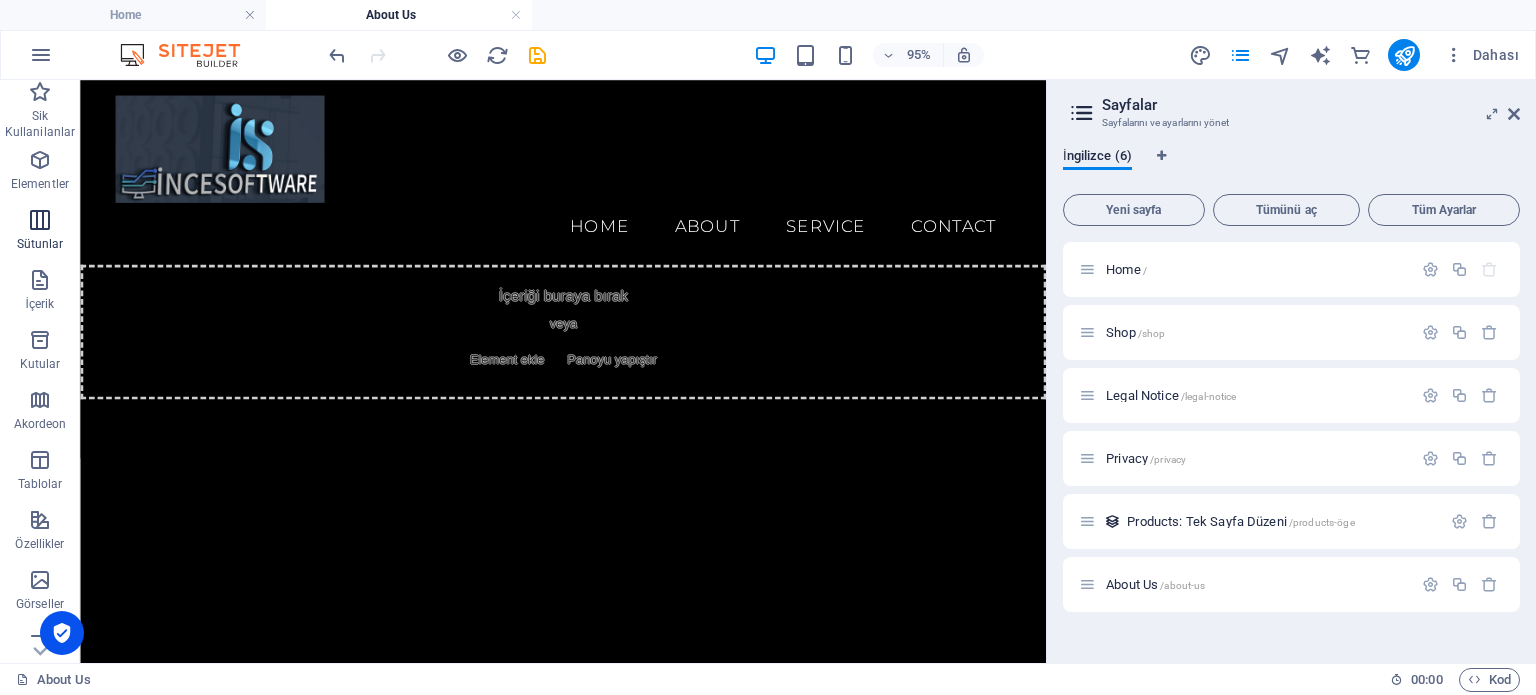 click on "Sütunlar" at bounding box center (40, 232) 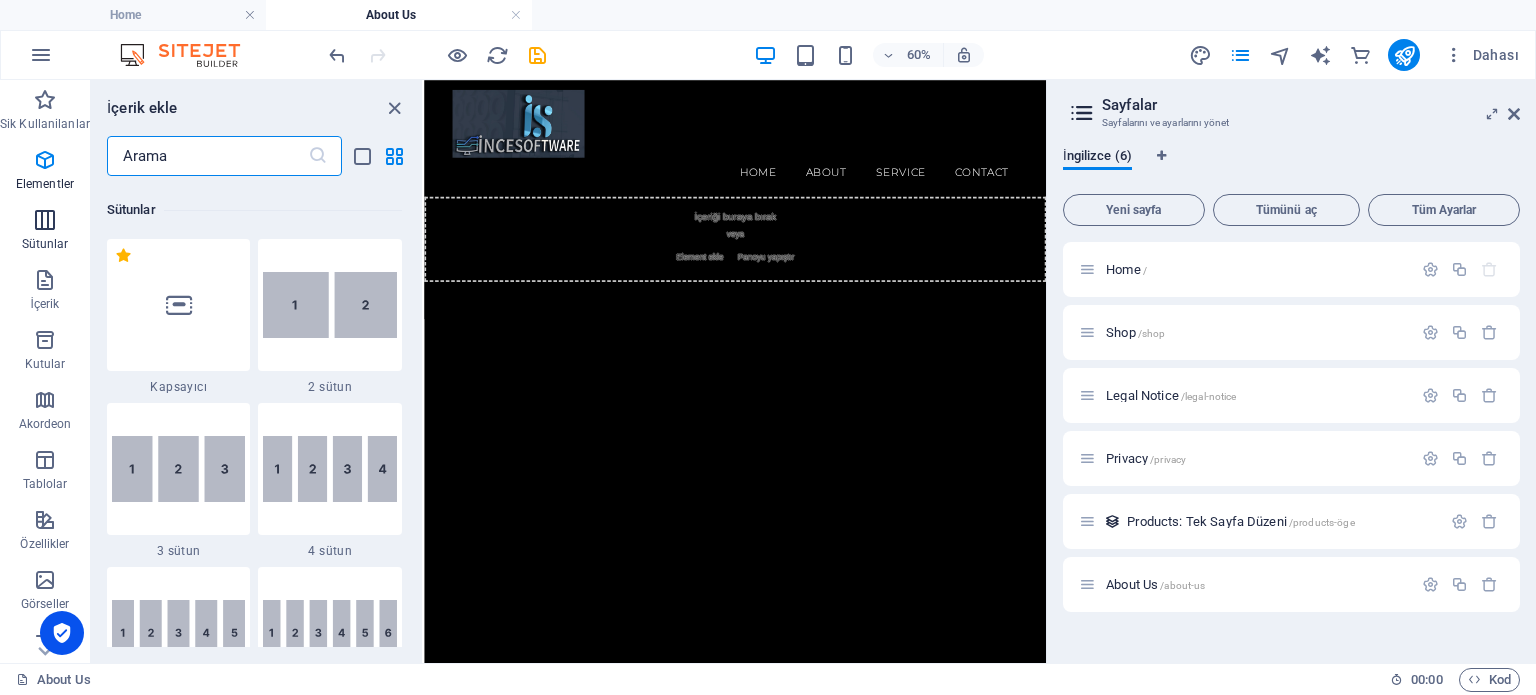 scroll, scrollTop: 990, scrollLeft: 0, axis: vertical 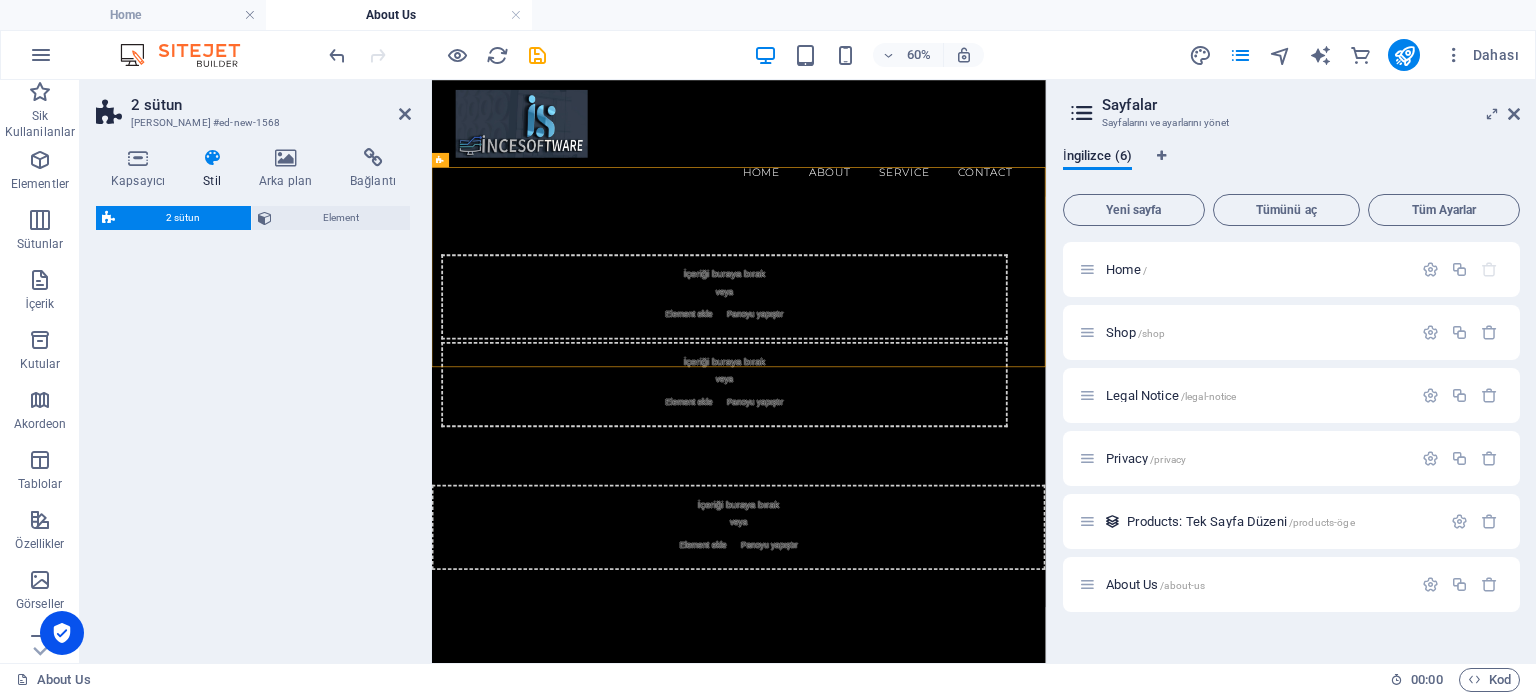 select on "rem" 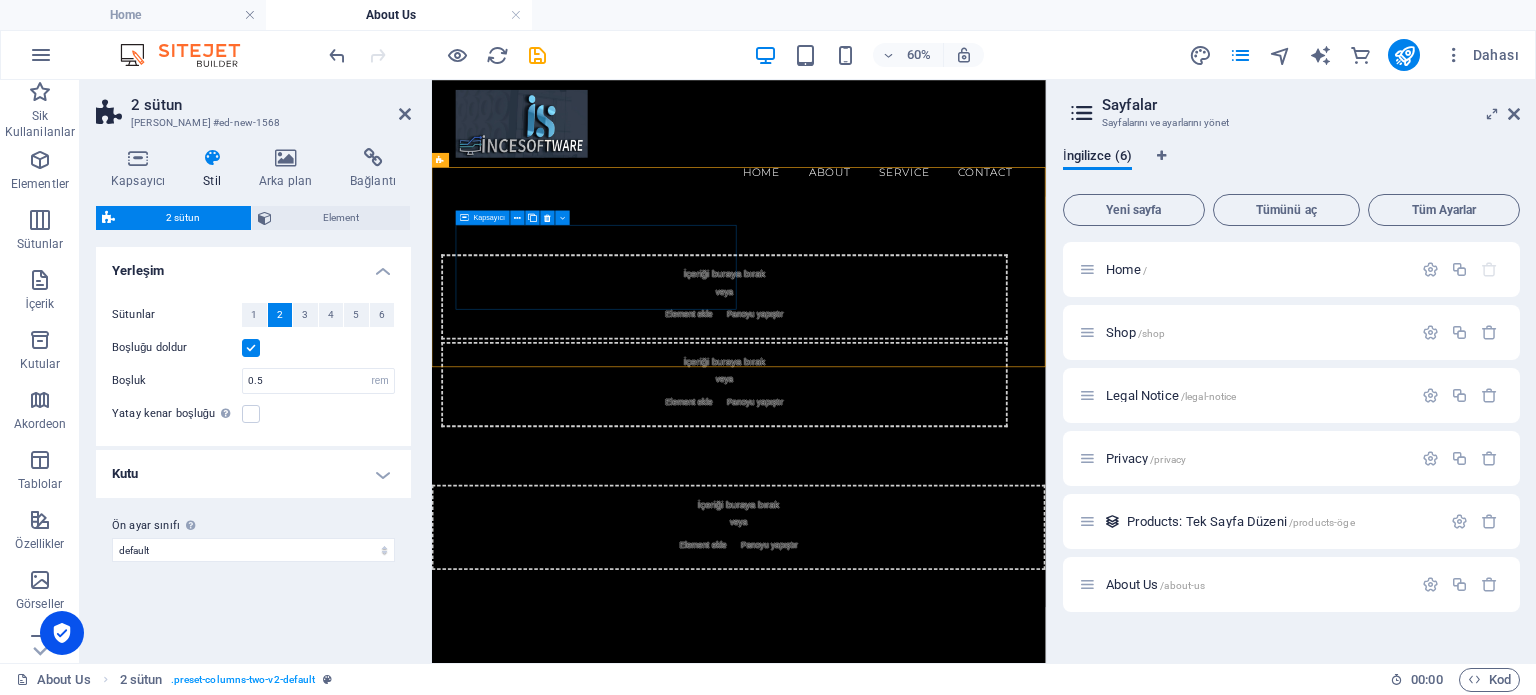 click on "İçeriği buraya bırak veya  Element ekle  Panoyu yapıştır" at bounding box center [920, 441] 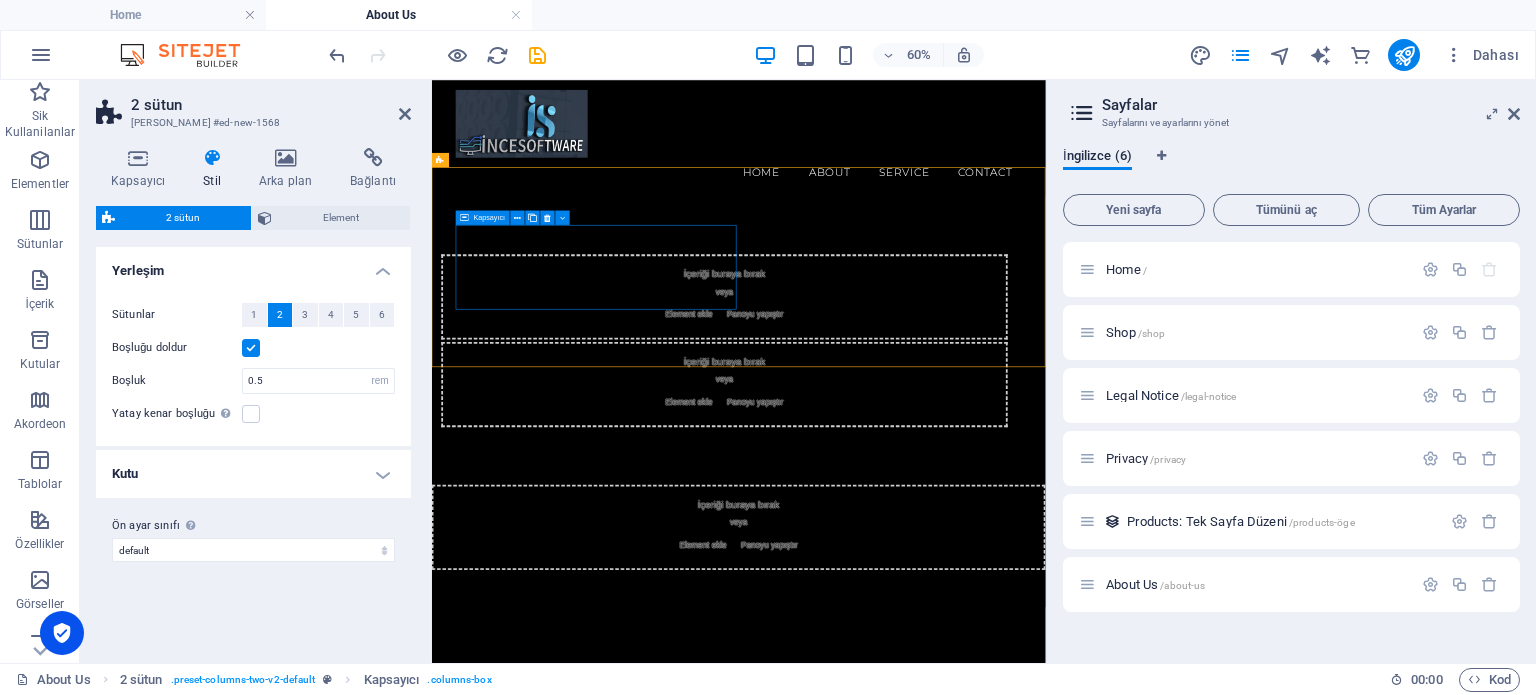 click on "İçeriği buraya bırak veya  Element ekle  Panoyu yapıştır" at bounding box center [920, 441] 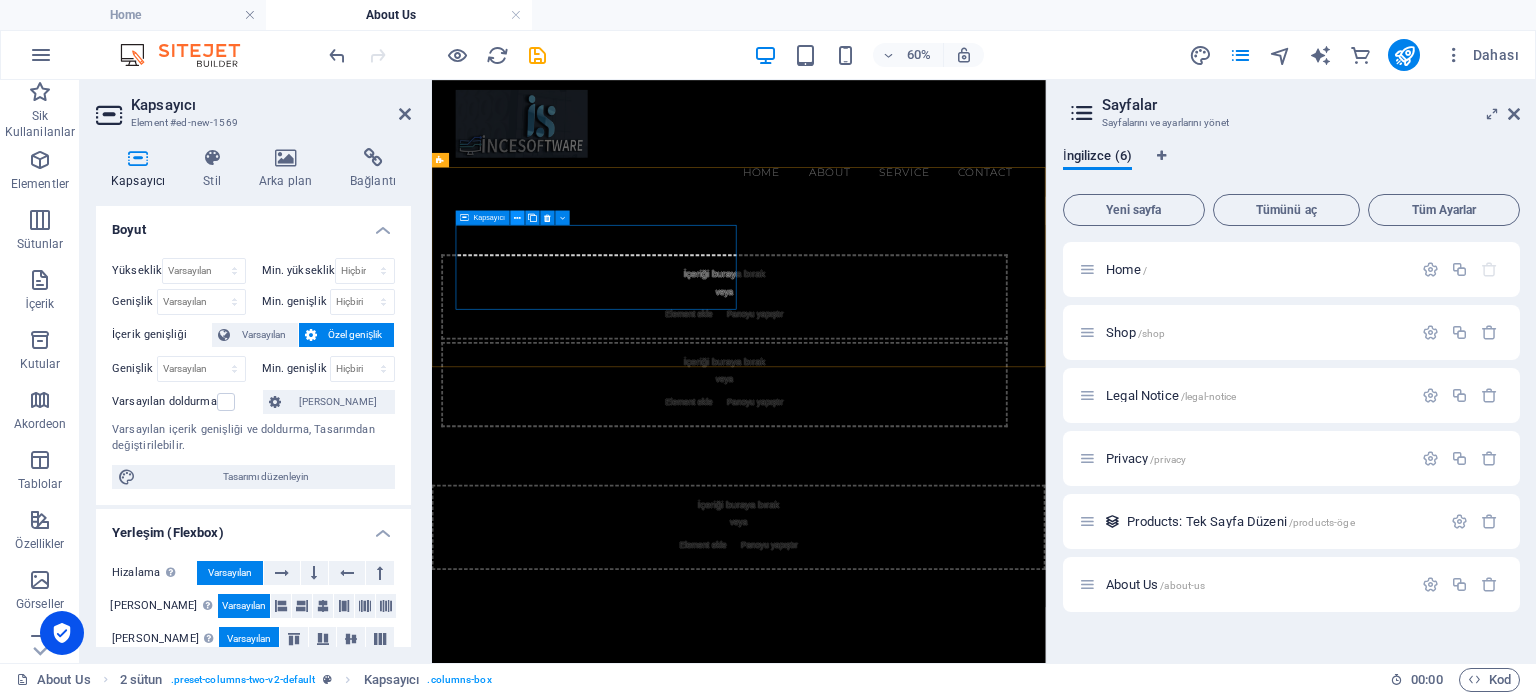 click at bounding box center [518, 217] 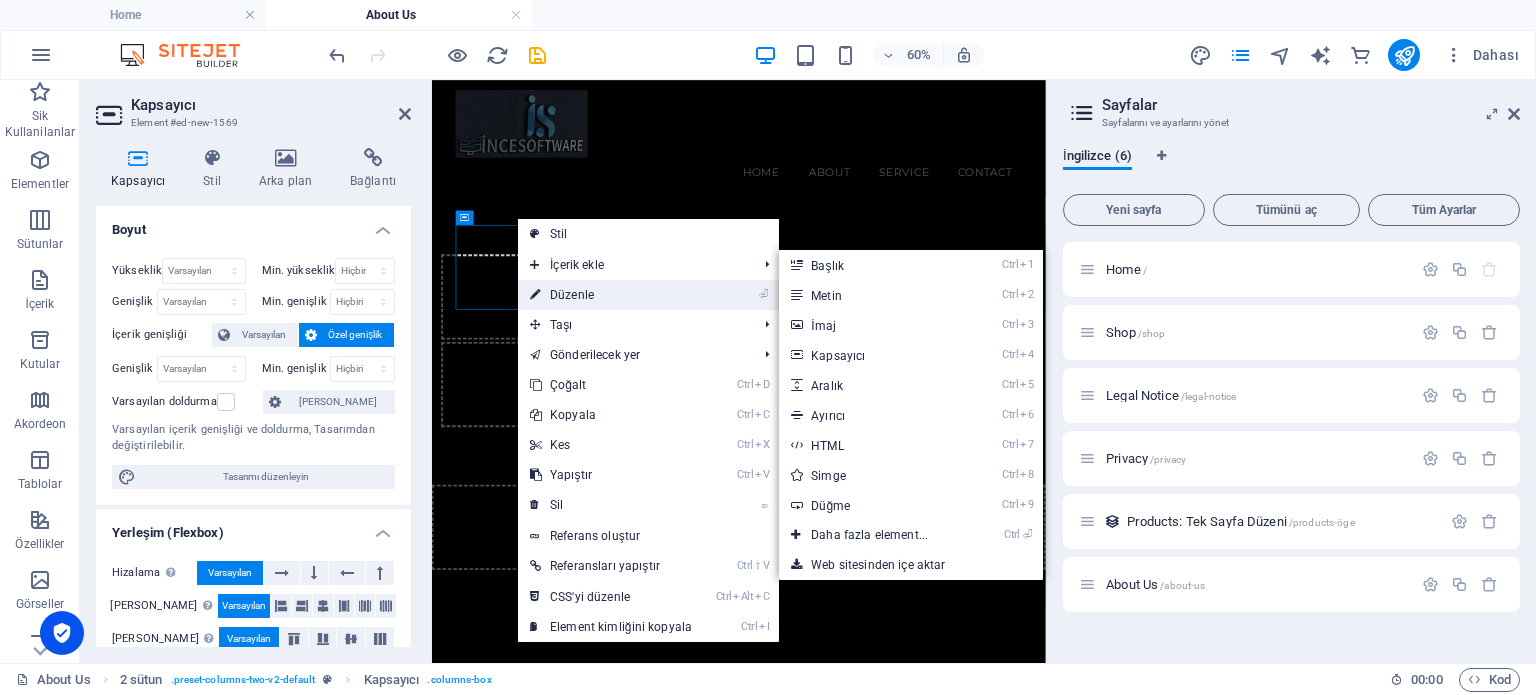 click on "⏎  Düzenle" at bounding box center (611, 295) 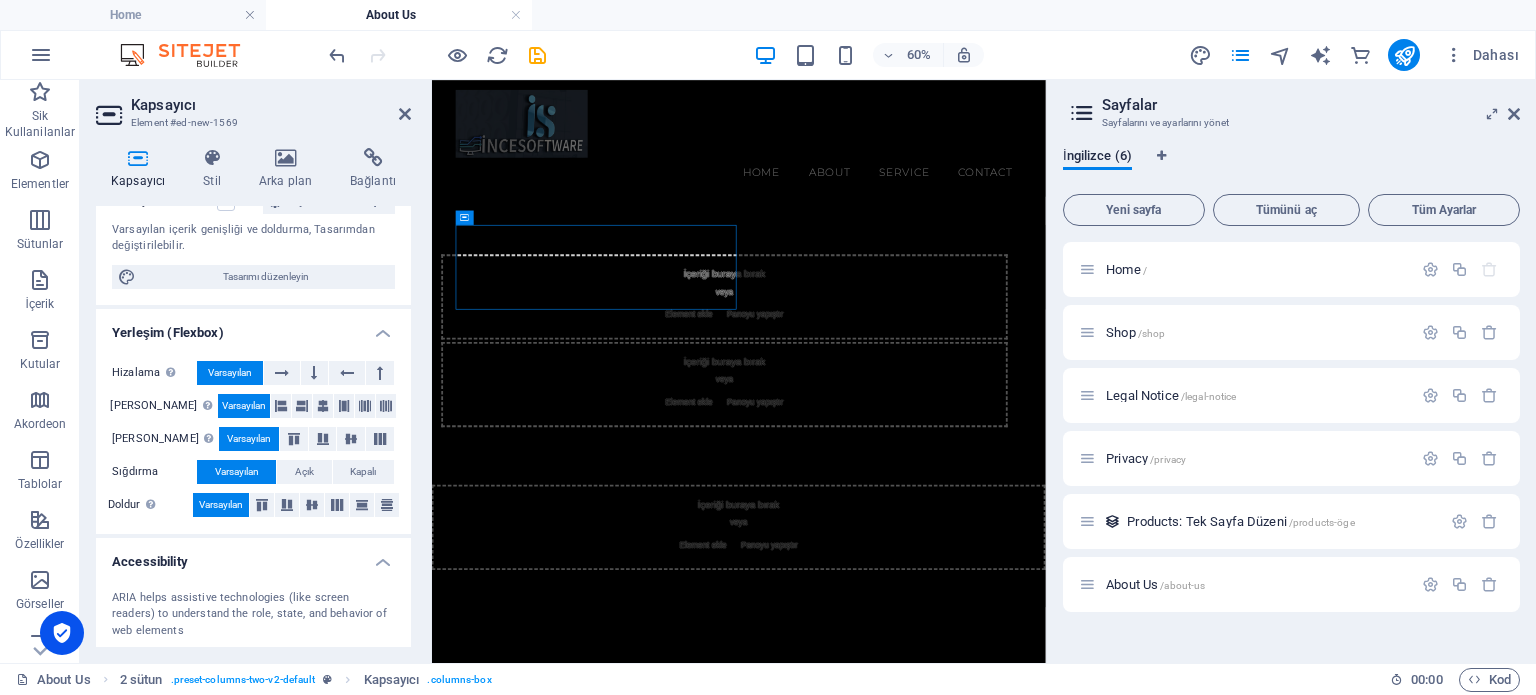 scroll, scrollTop: 366, scrollLeft: 0, axis: vertical 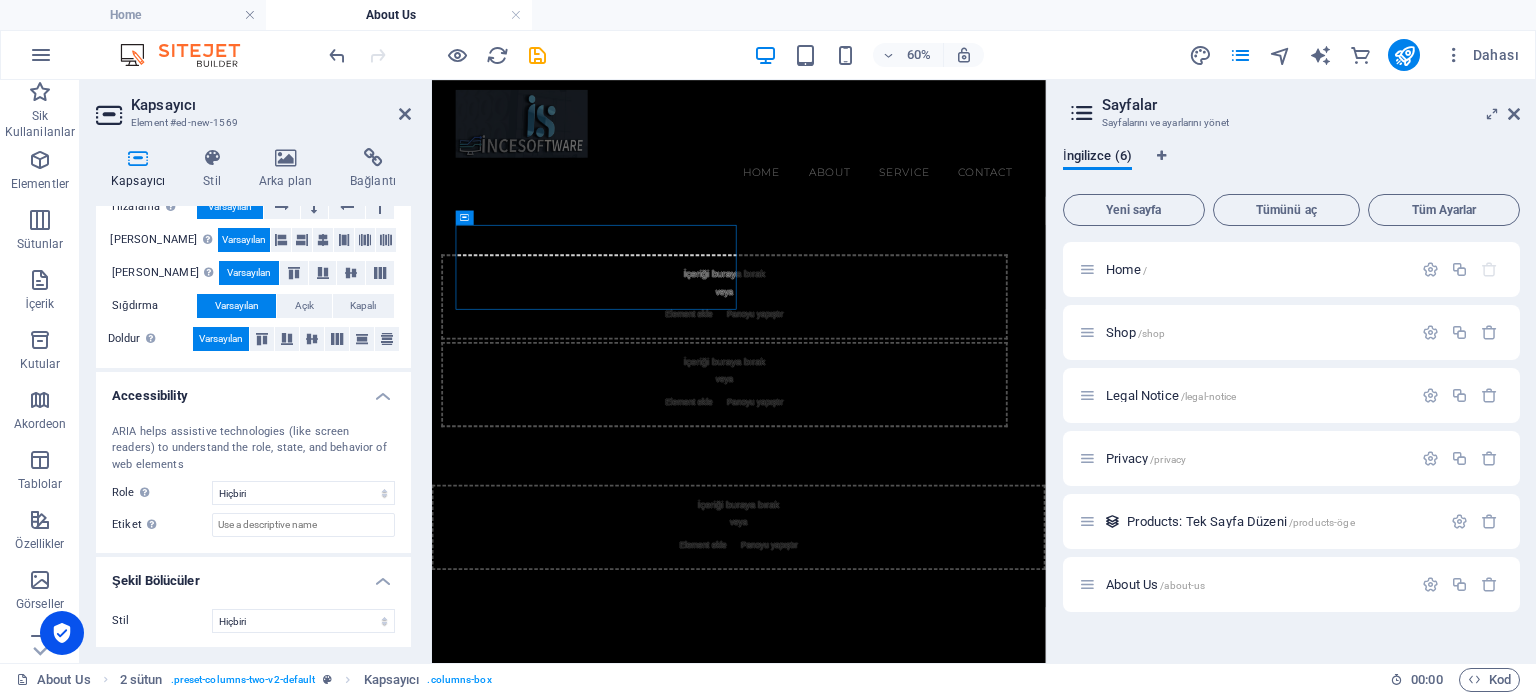 click on "ARIA helps assistive technologies (like screen readers) to understand the role, state, and behavior of web elements" at bounding box center [253, 449] 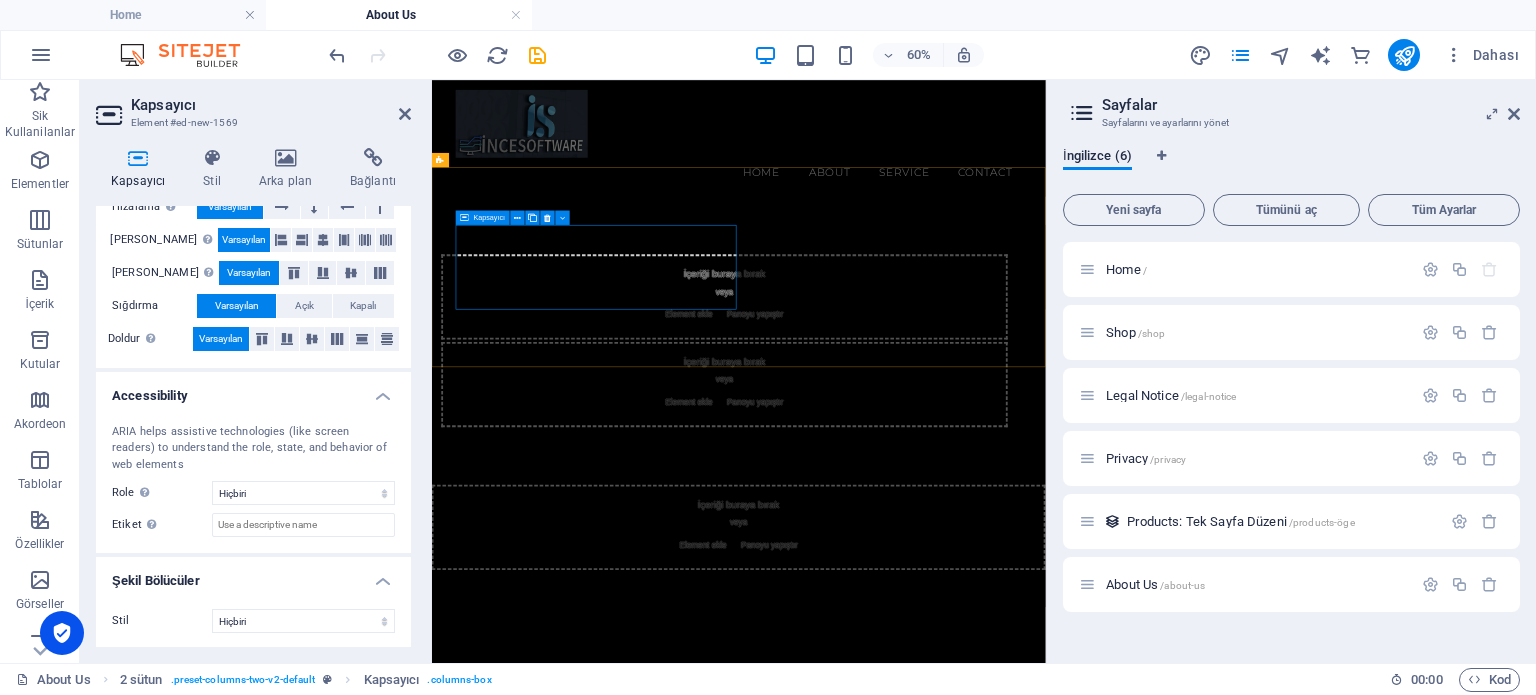 click on "İçeriği buraya bırak veya  Element ekle  Panoyu yapıştır" at bounding box center [920, 441] 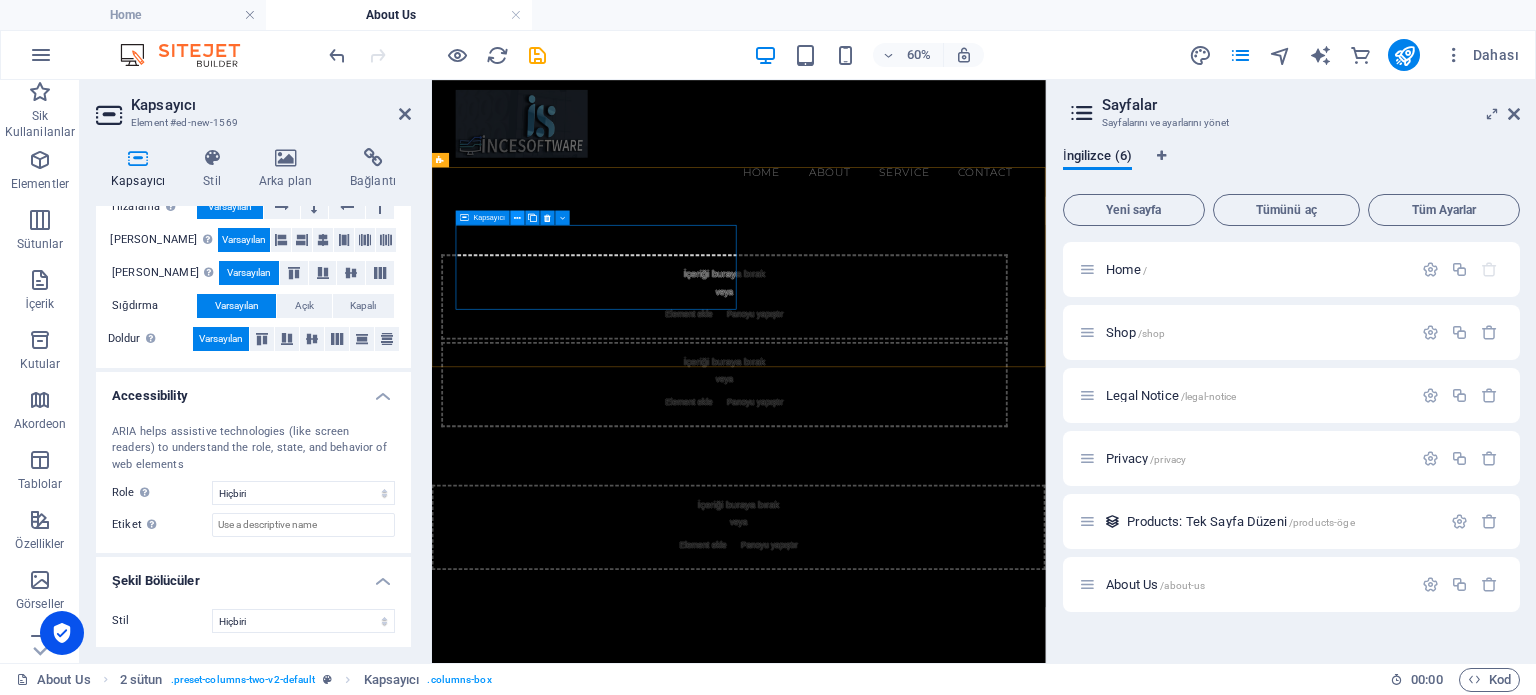 click at bounding box center (518, 217) 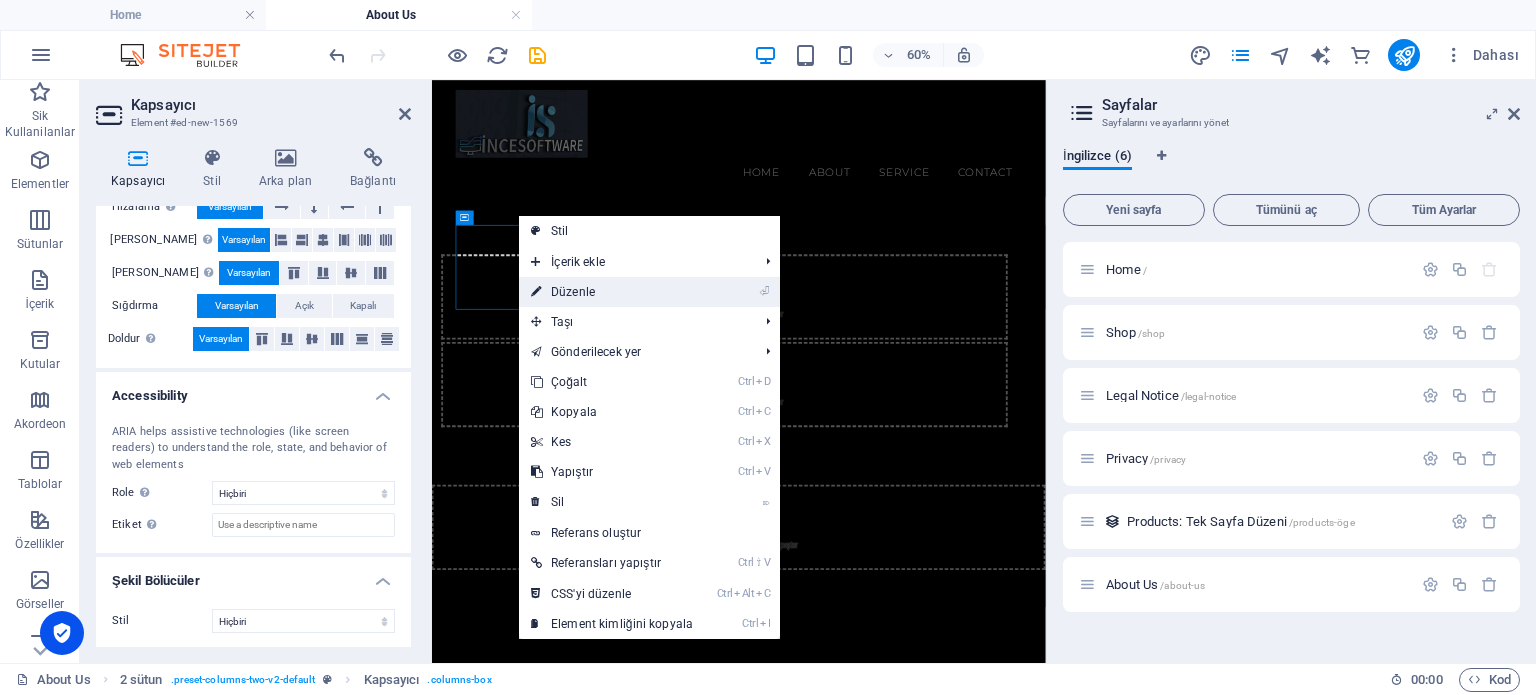 click on "⏎  Düzenle" at bounding box center [612, 292] 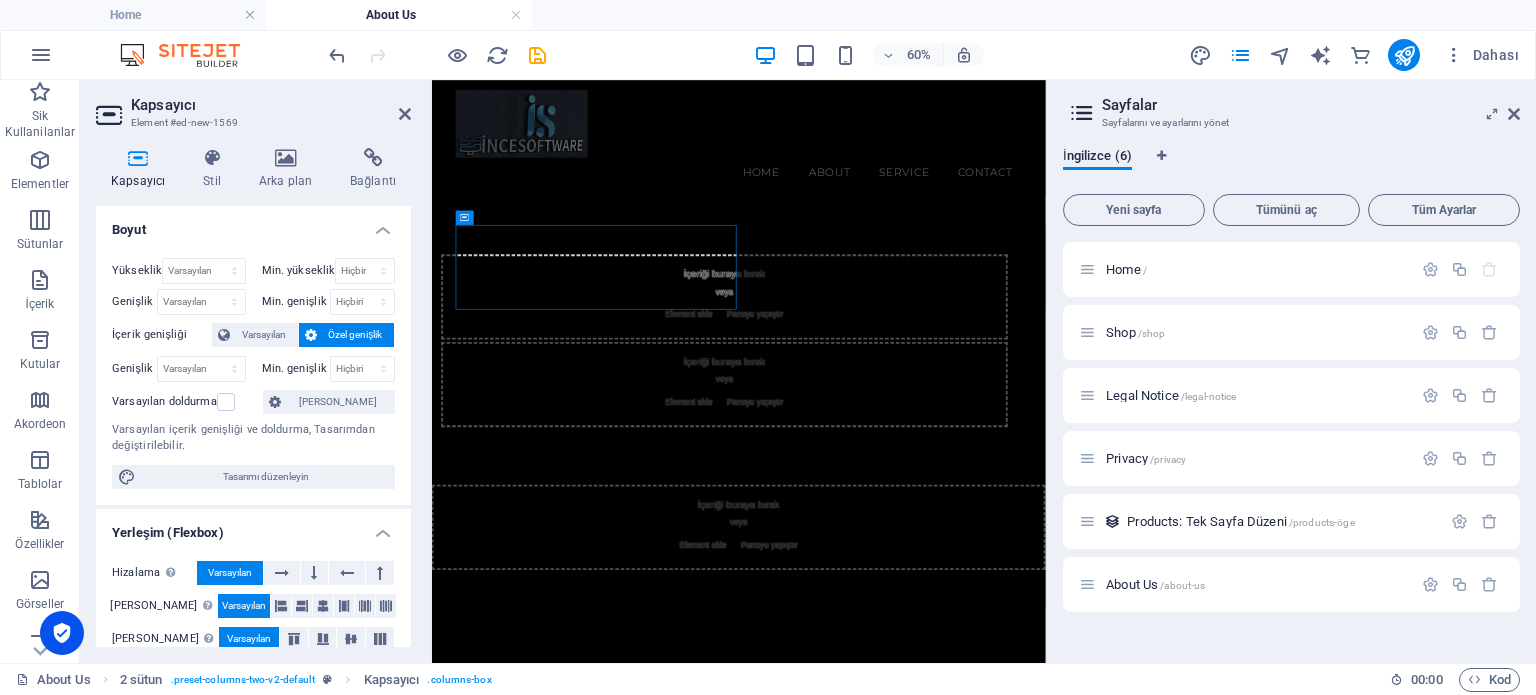 scroll, scrollTop: 366, scrollLeft: 0, axis: vertical 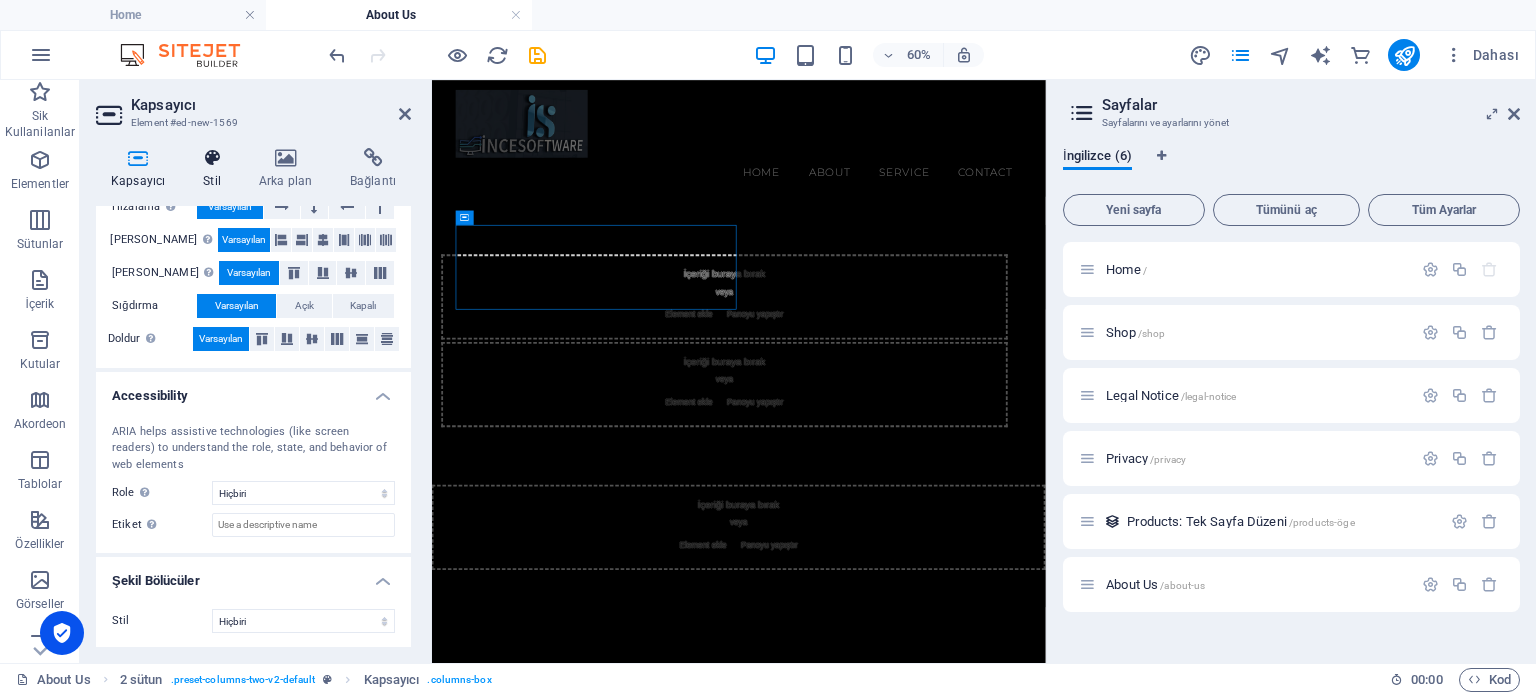 click at bounding box center [212, 158] 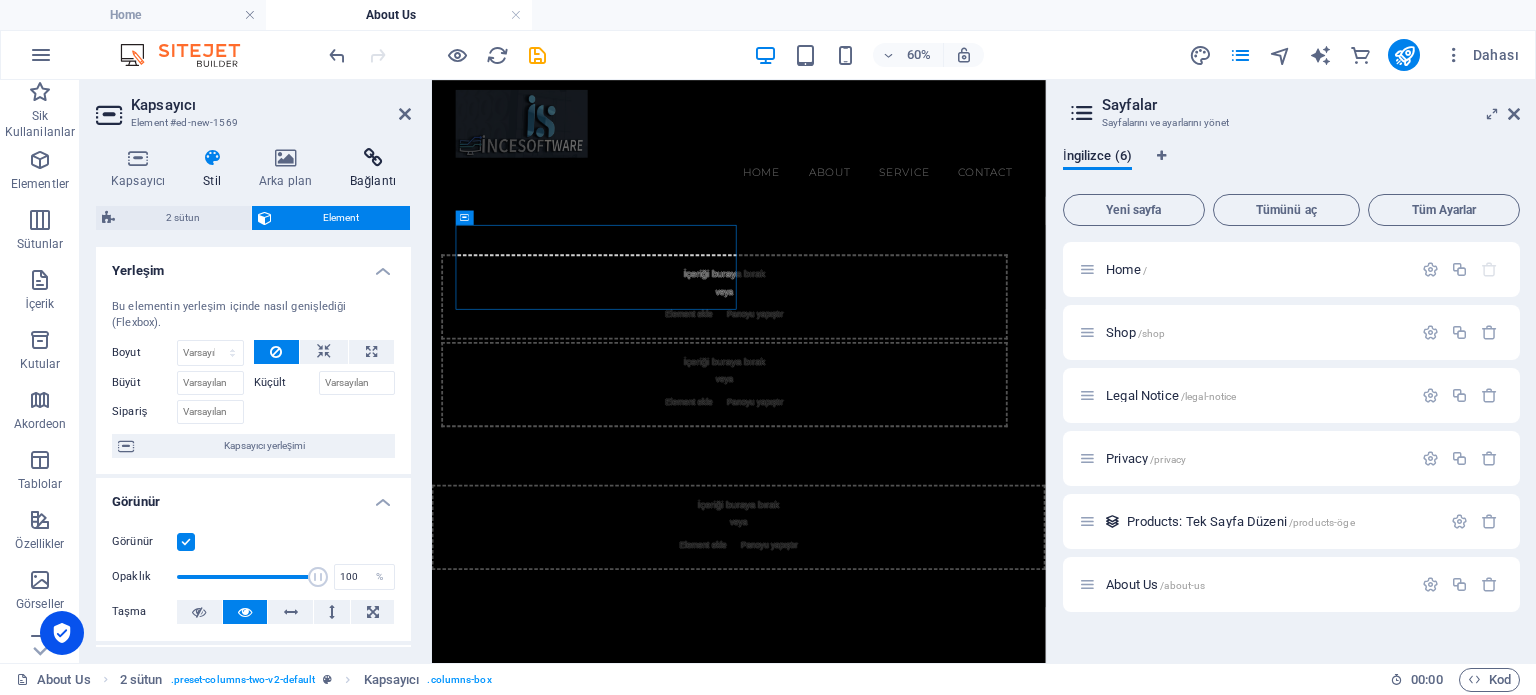 click at bounding box center (373, 158) 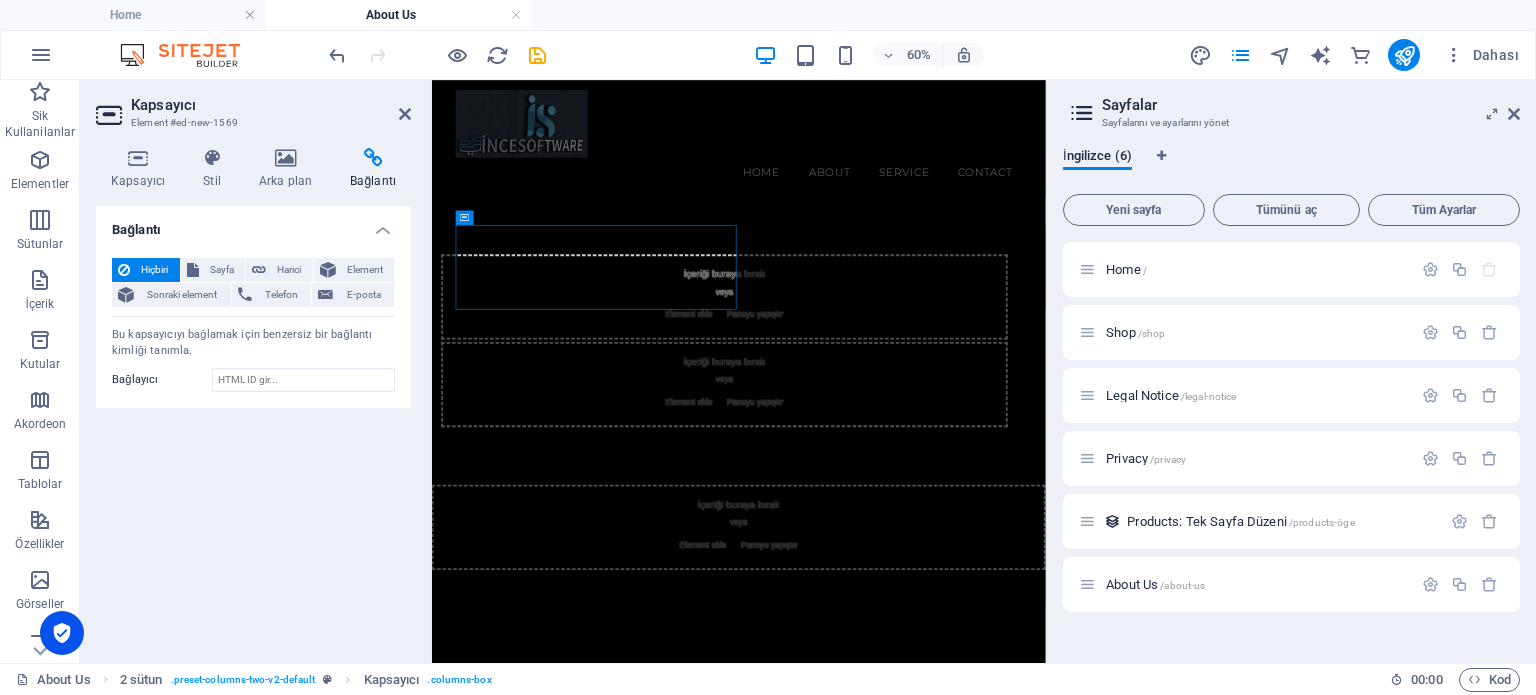 click on "Hiçbiri" at bounding box center [155, 270] 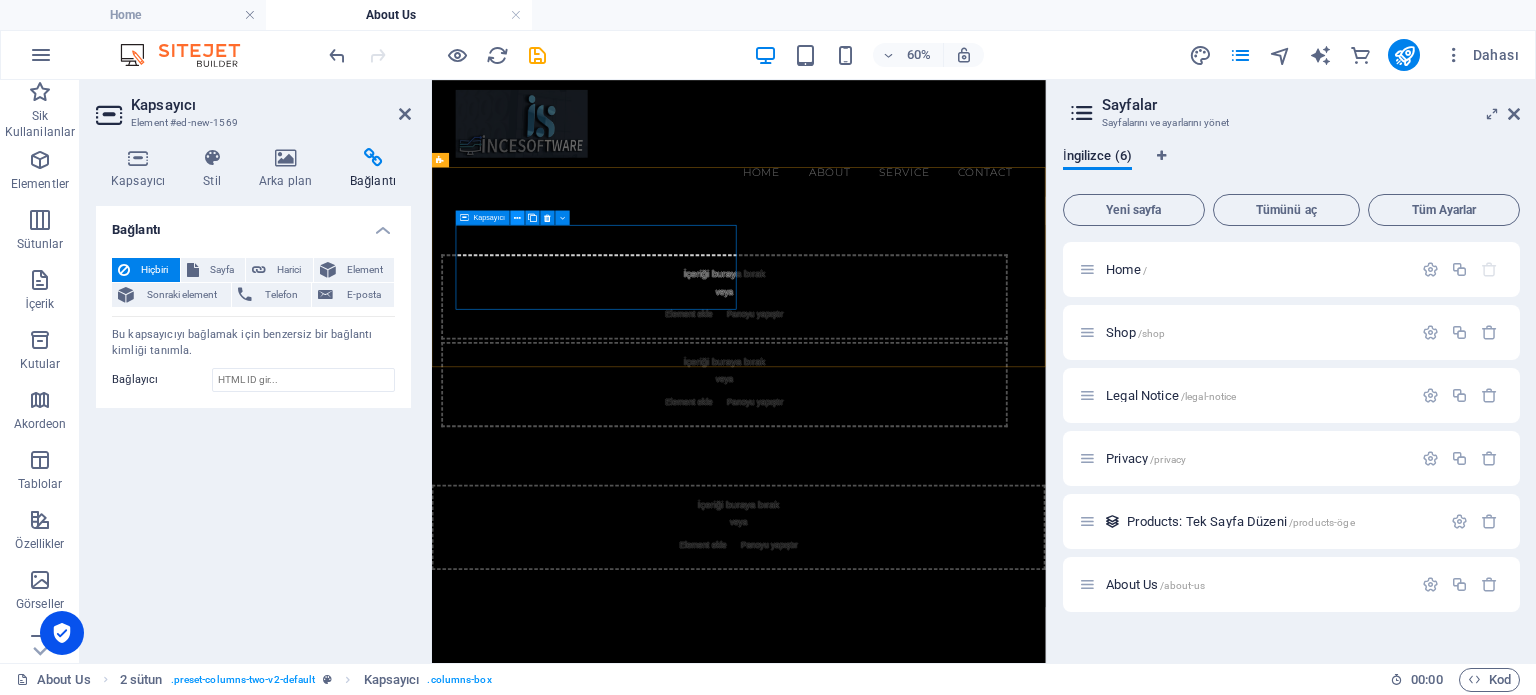 click at bounding box center [518, 217] 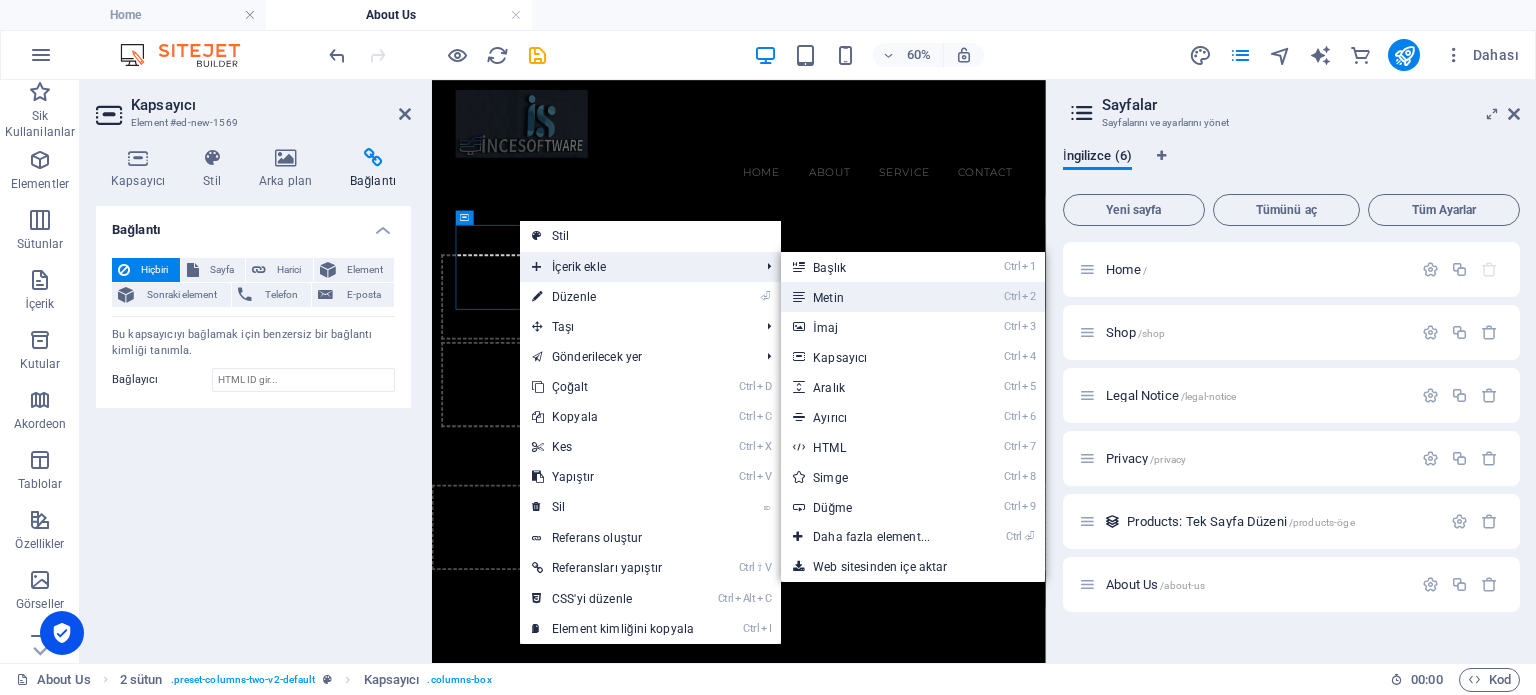 click on "Ctrl 2  Metin" at bounding box center [875, 297] 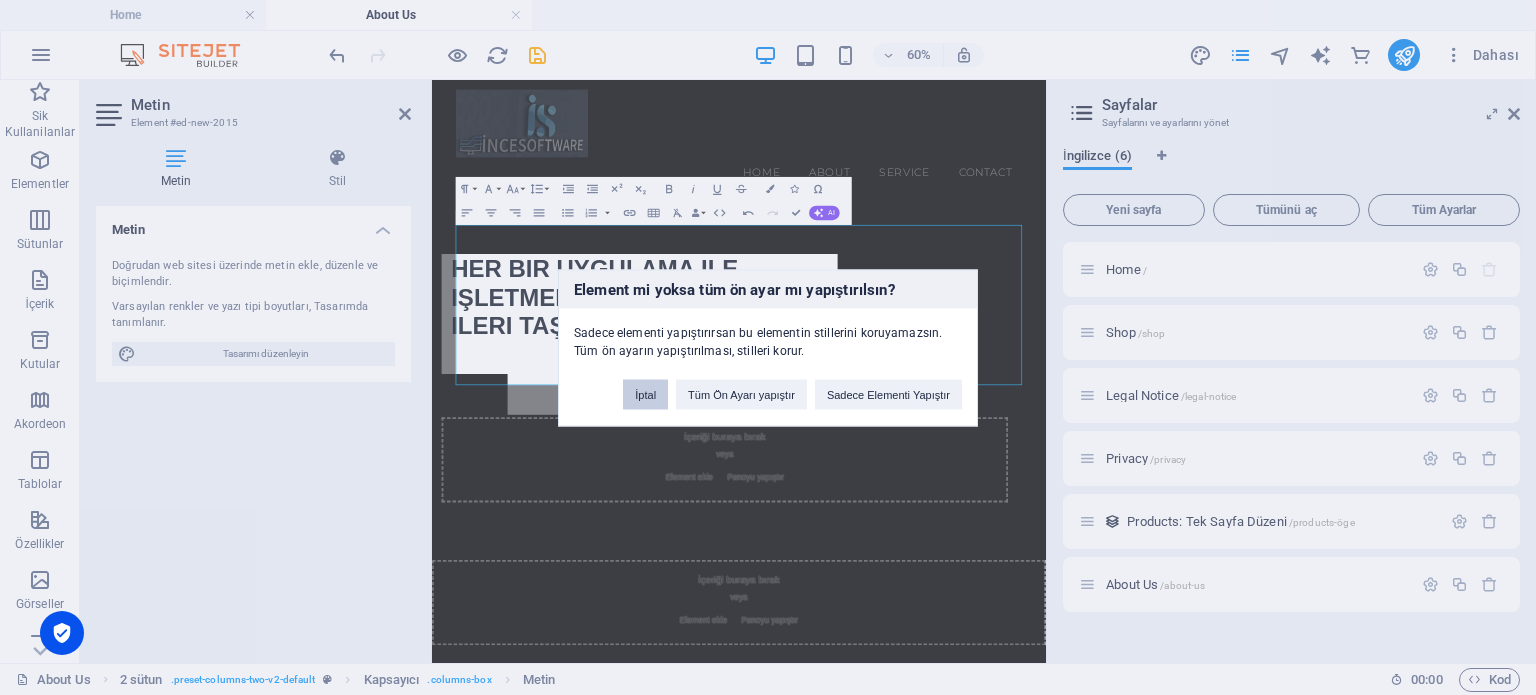 click on "İptal" at bounding box center (645, 394) 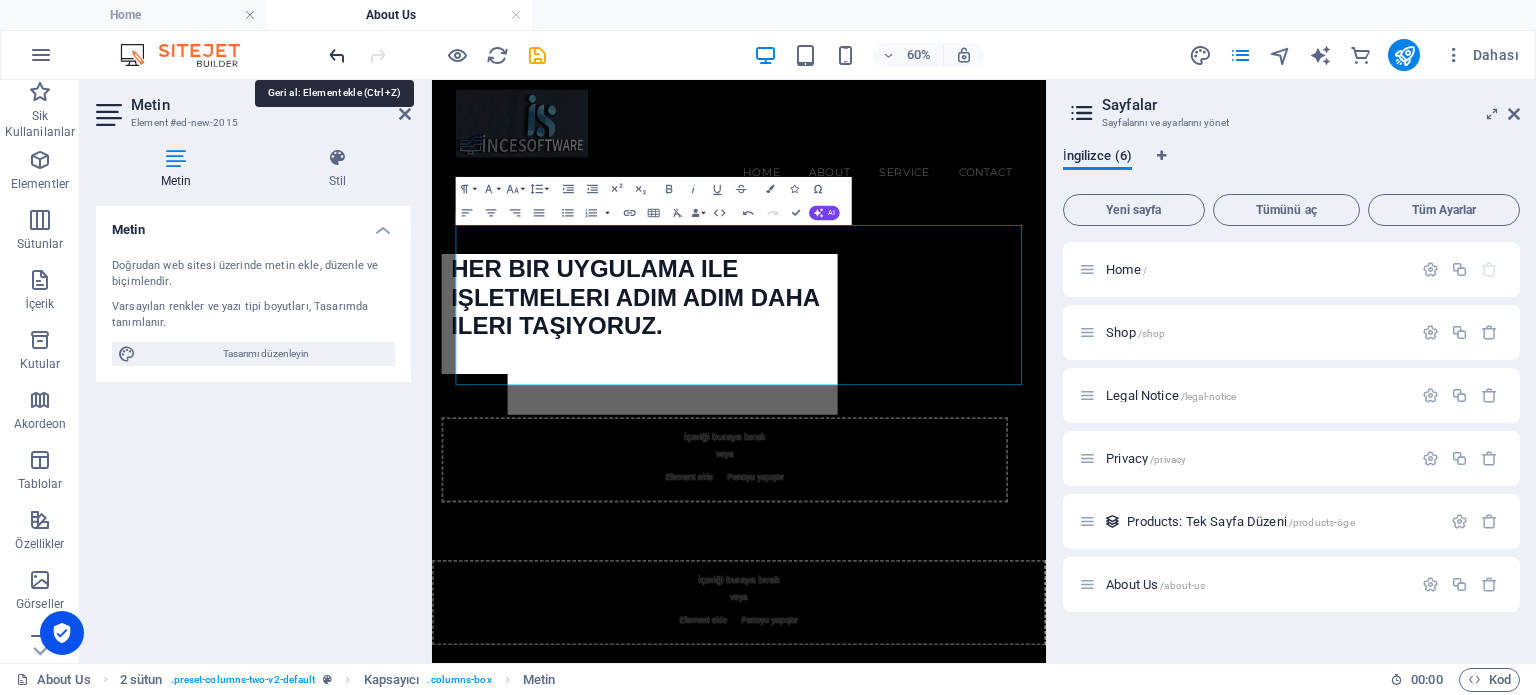click at bounding box center [337, 55] 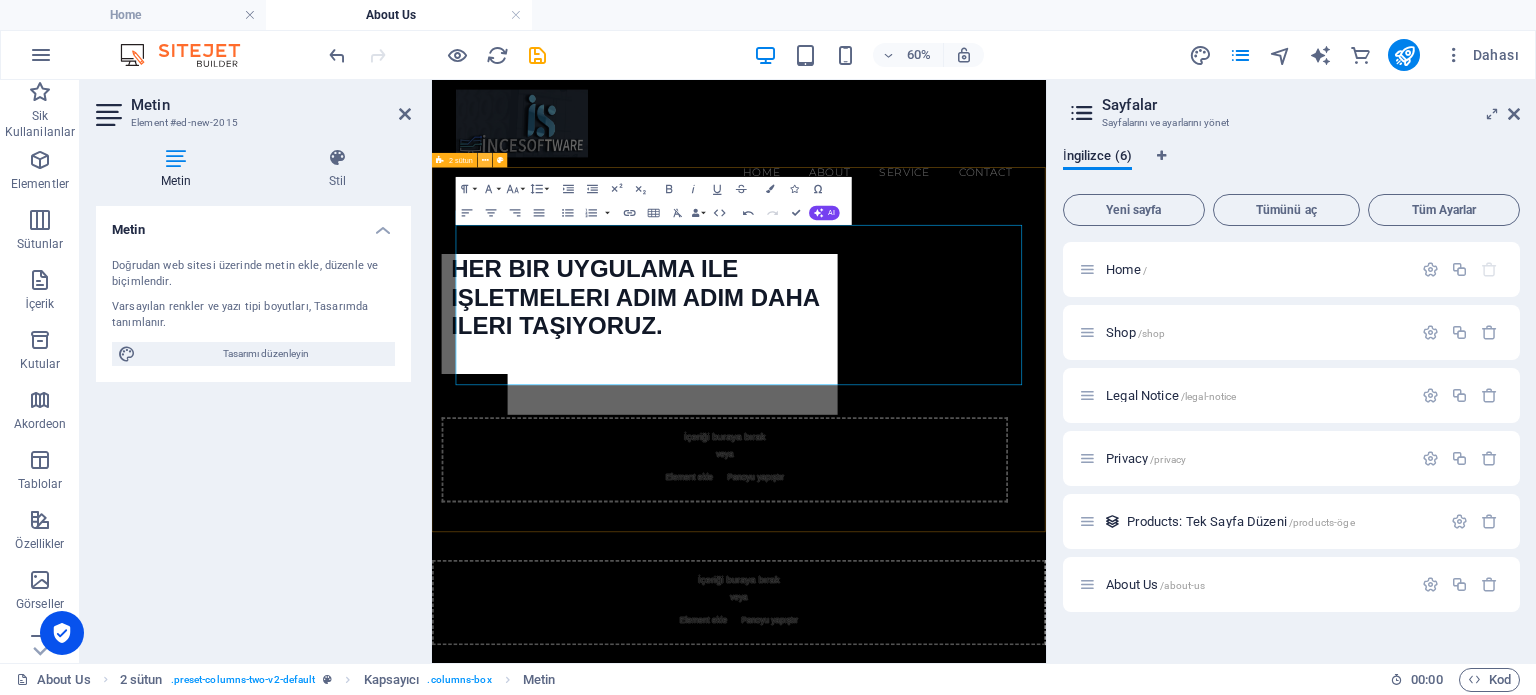 click at bounding box center [485, 160] 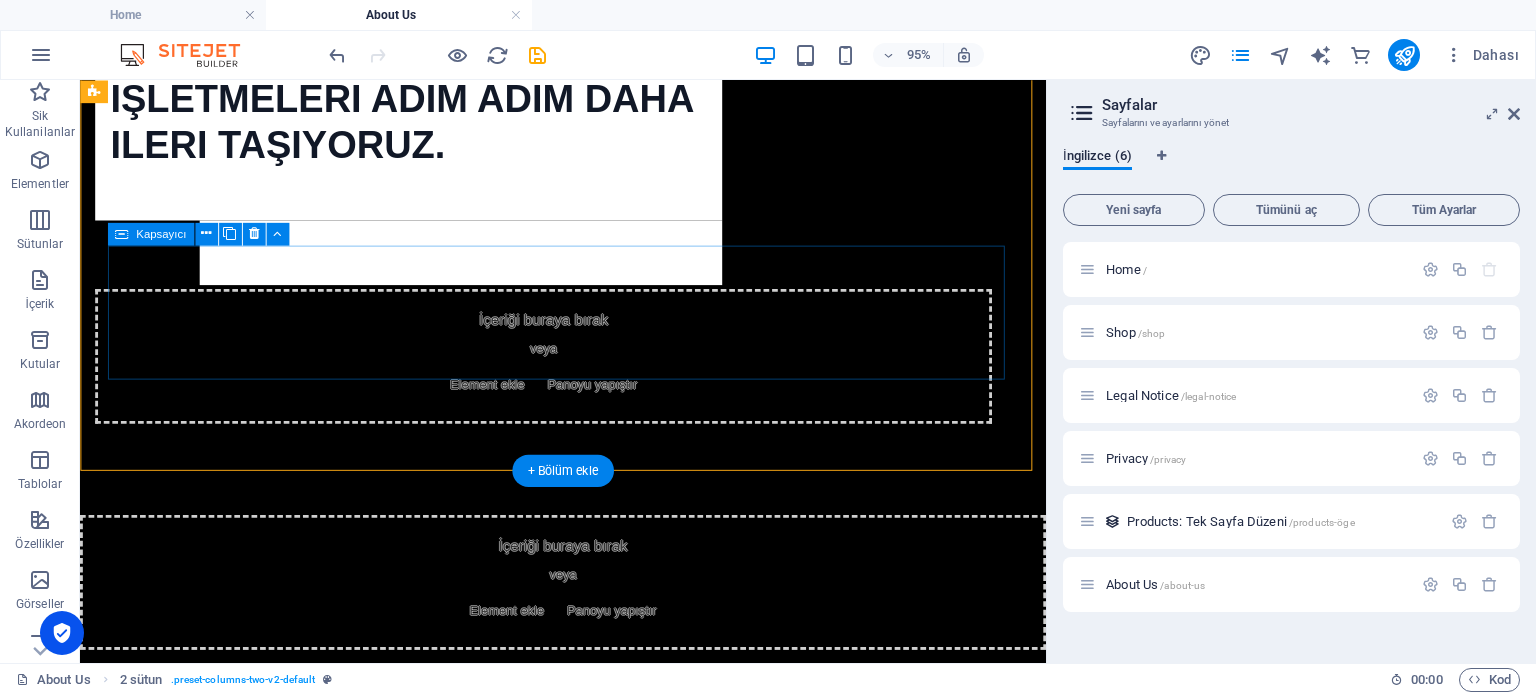 scroll, scrollTop: 0, scrollLeft: 0, axis: both 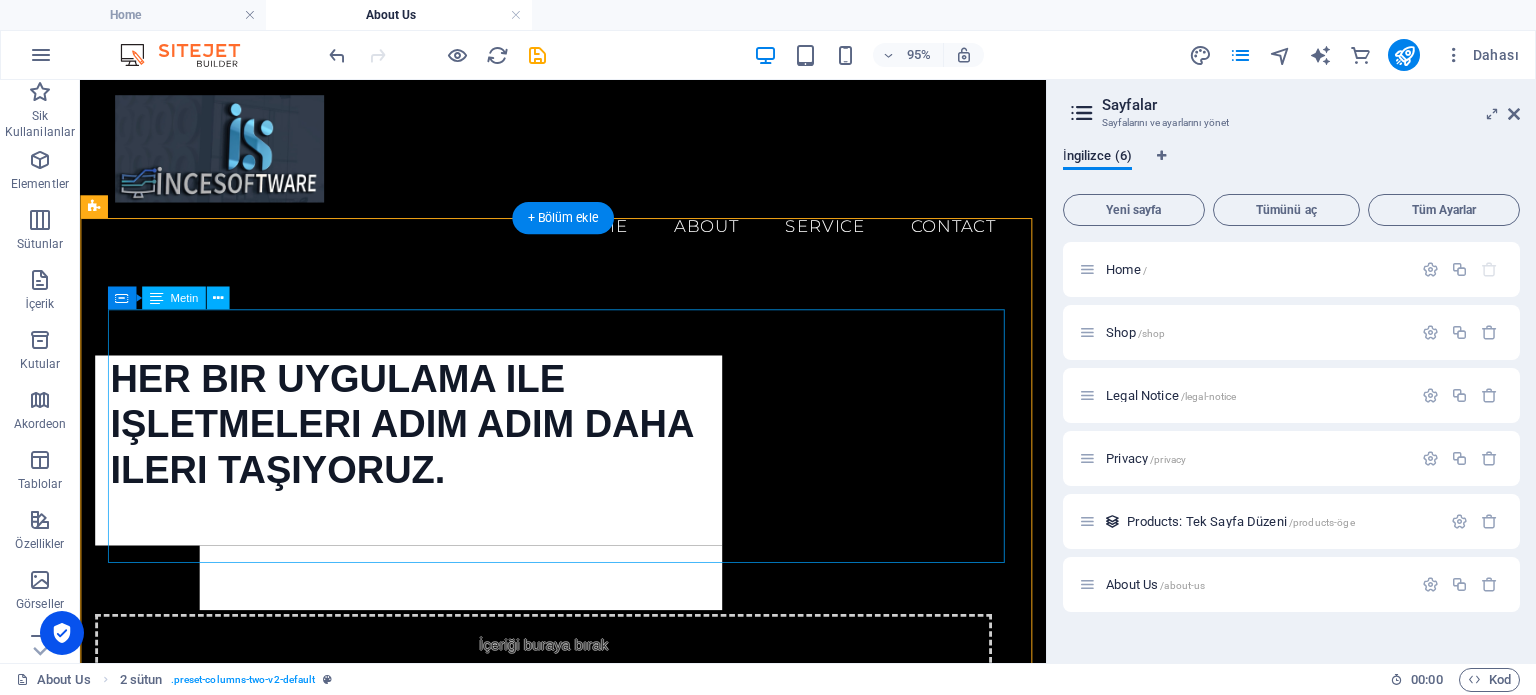 click on "Her bir uygulama ile işletmeleri adım adım daha ileri taşıyoruz." at bounding box center (568, 503) 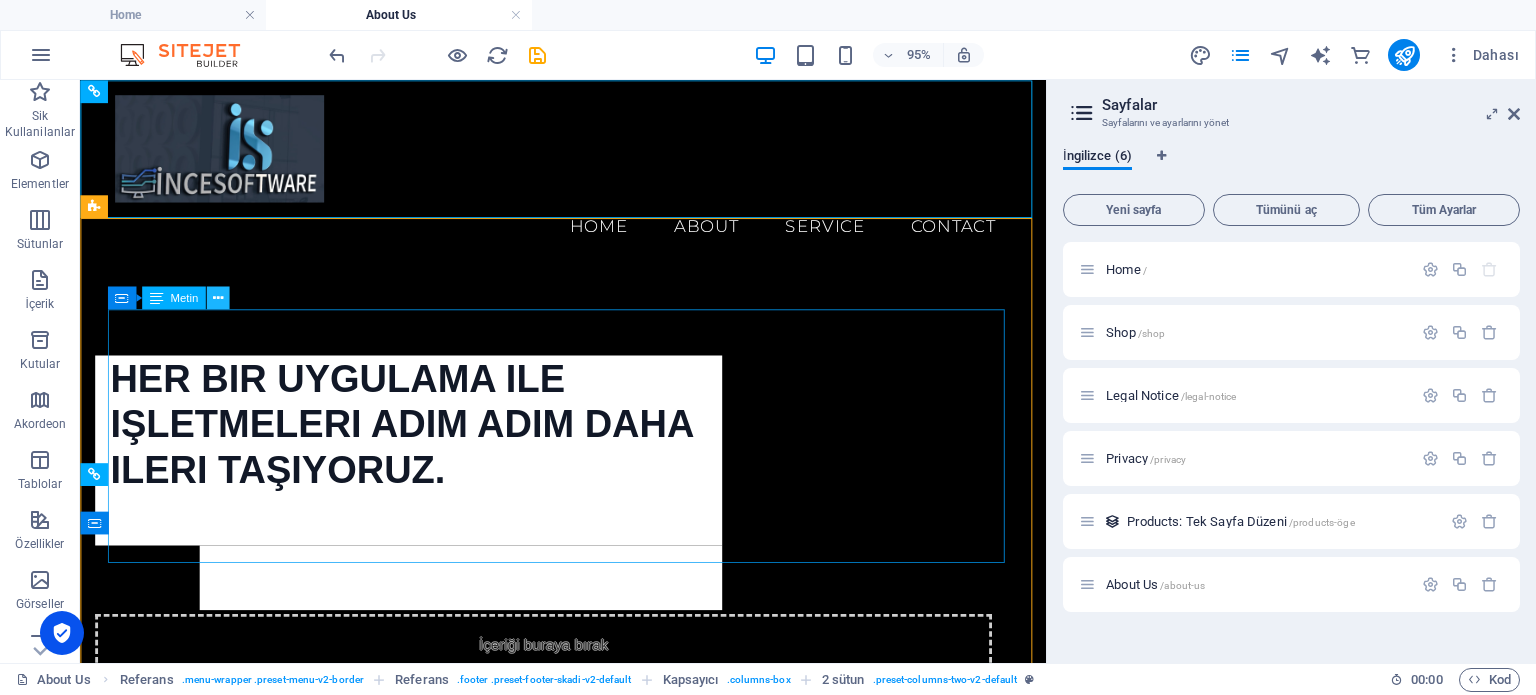 click at bounding box center (218, 298) 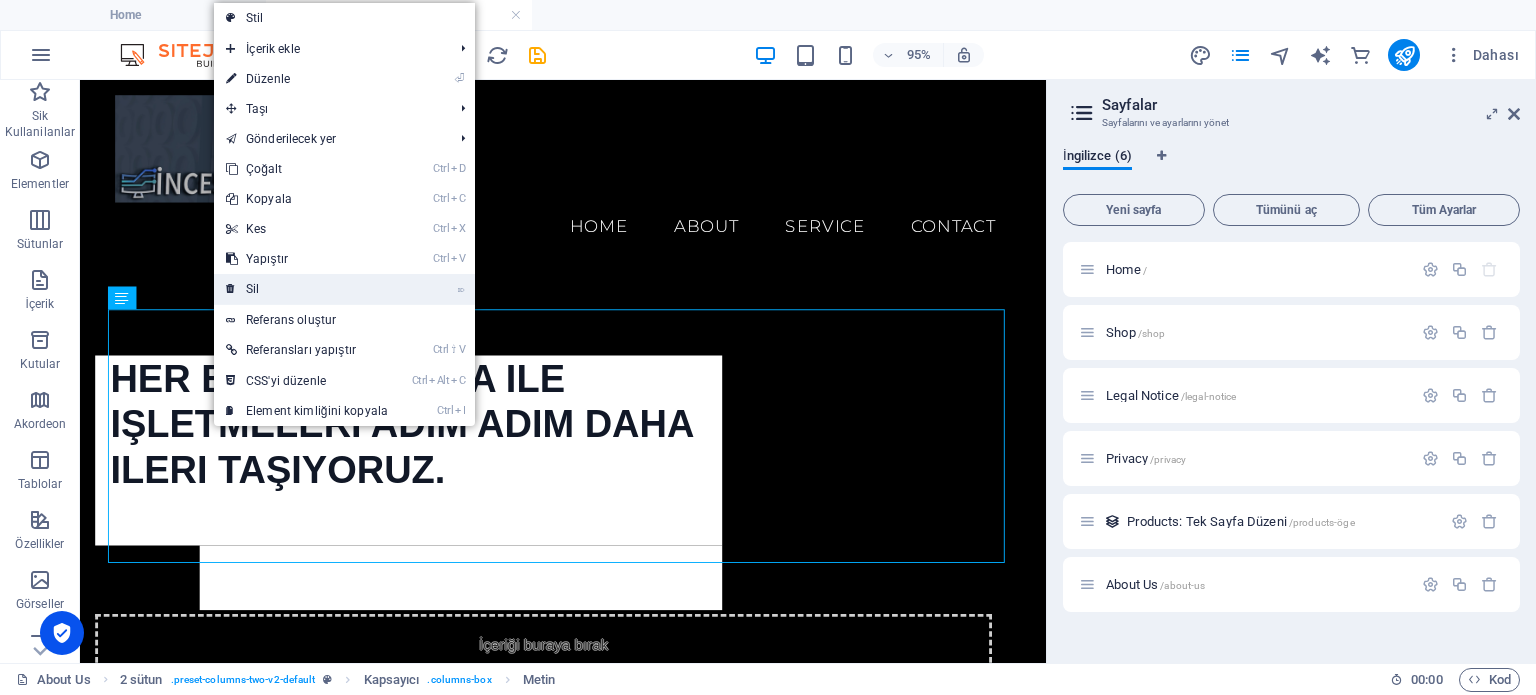 click on "⌦  Sil" at bounding box center [307, 289] 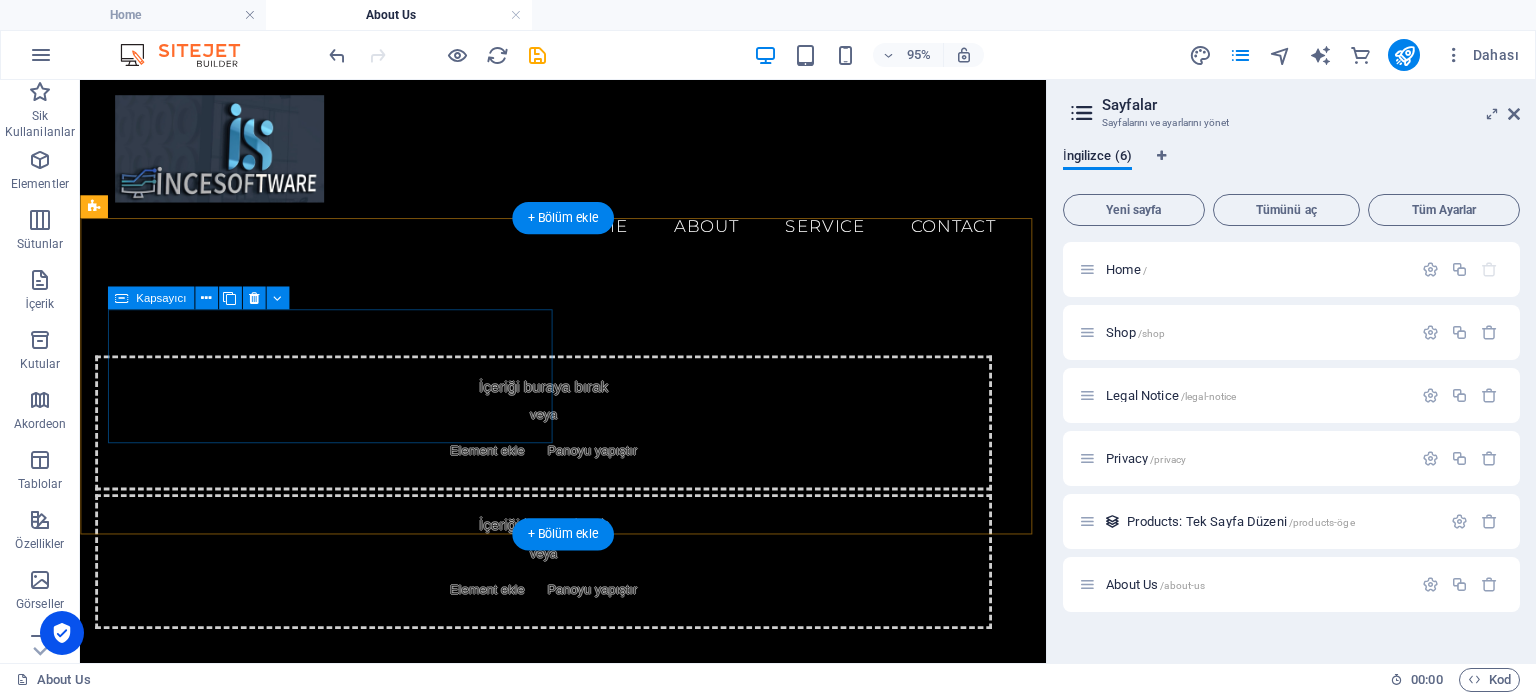 click on "İçeriği buraya bırak veya  Element ekle  Panoyu yapıştır" at bounding box center [568, 441] 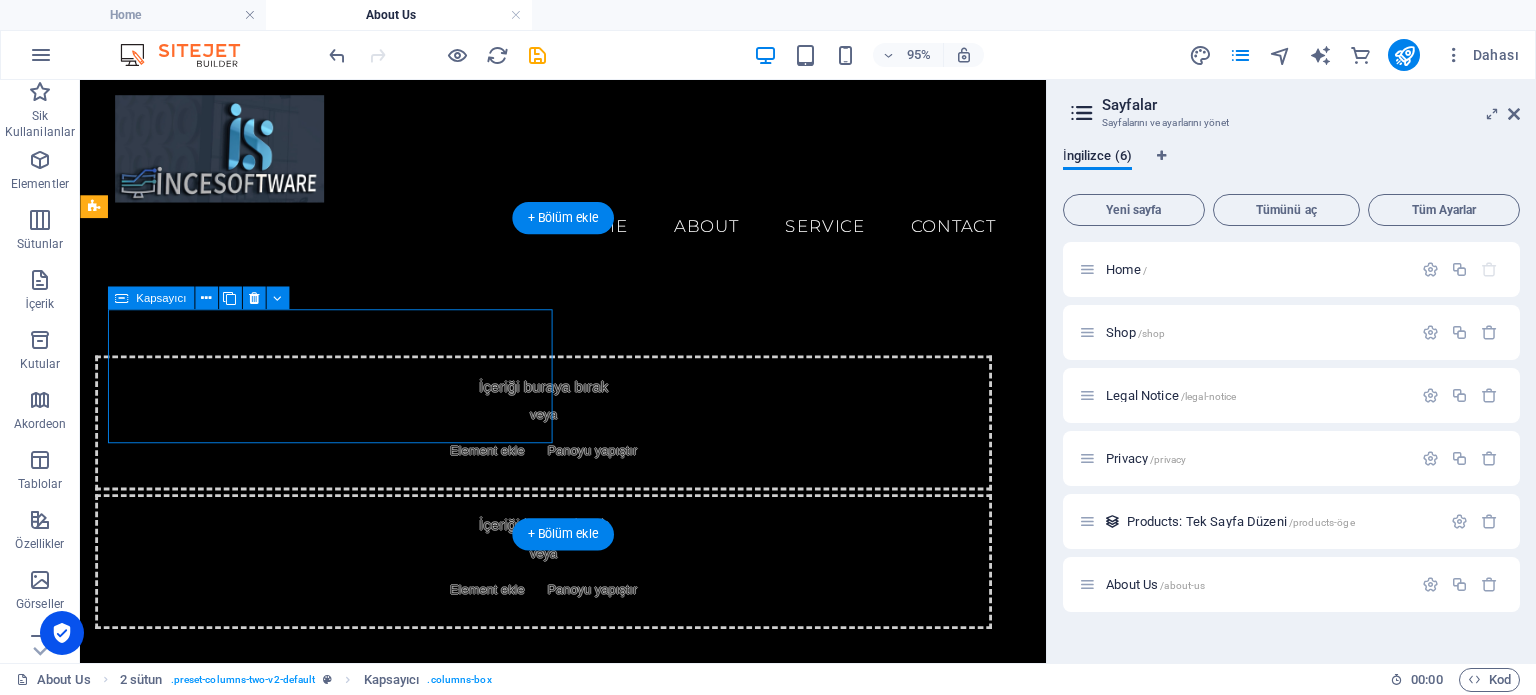 click on "Element ekle" at bounding box center (508, 471) 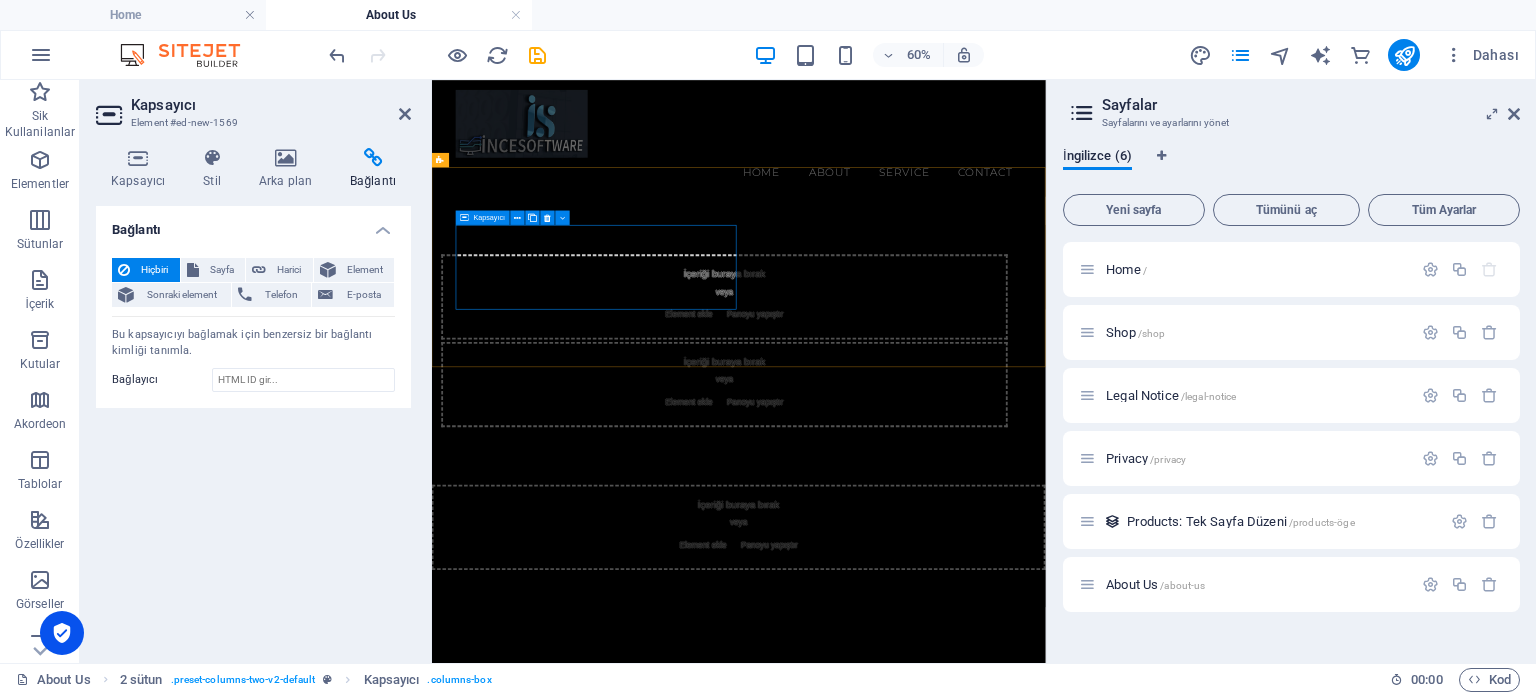 click on "Element ekle" at bounding box center [860, 471] 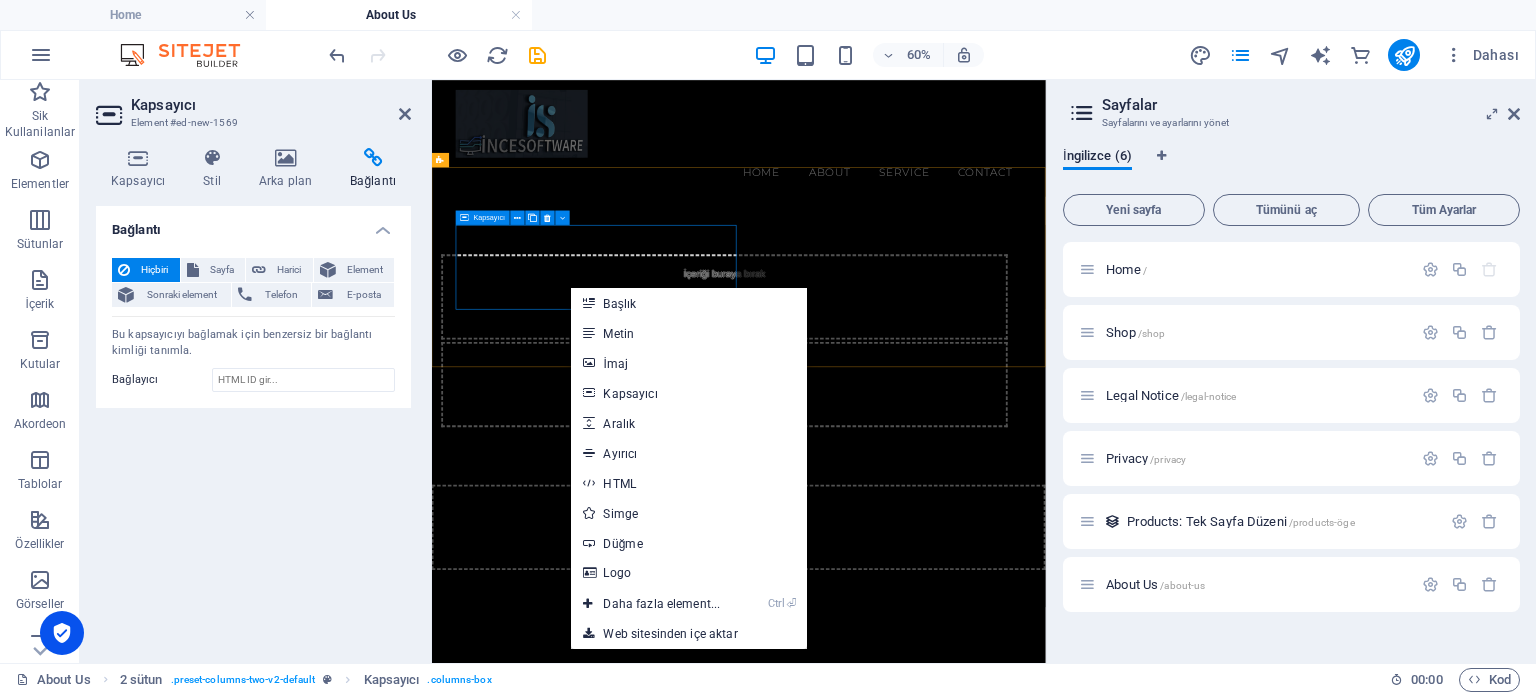 click on "Element ekle" at bounding box center [860, 471] 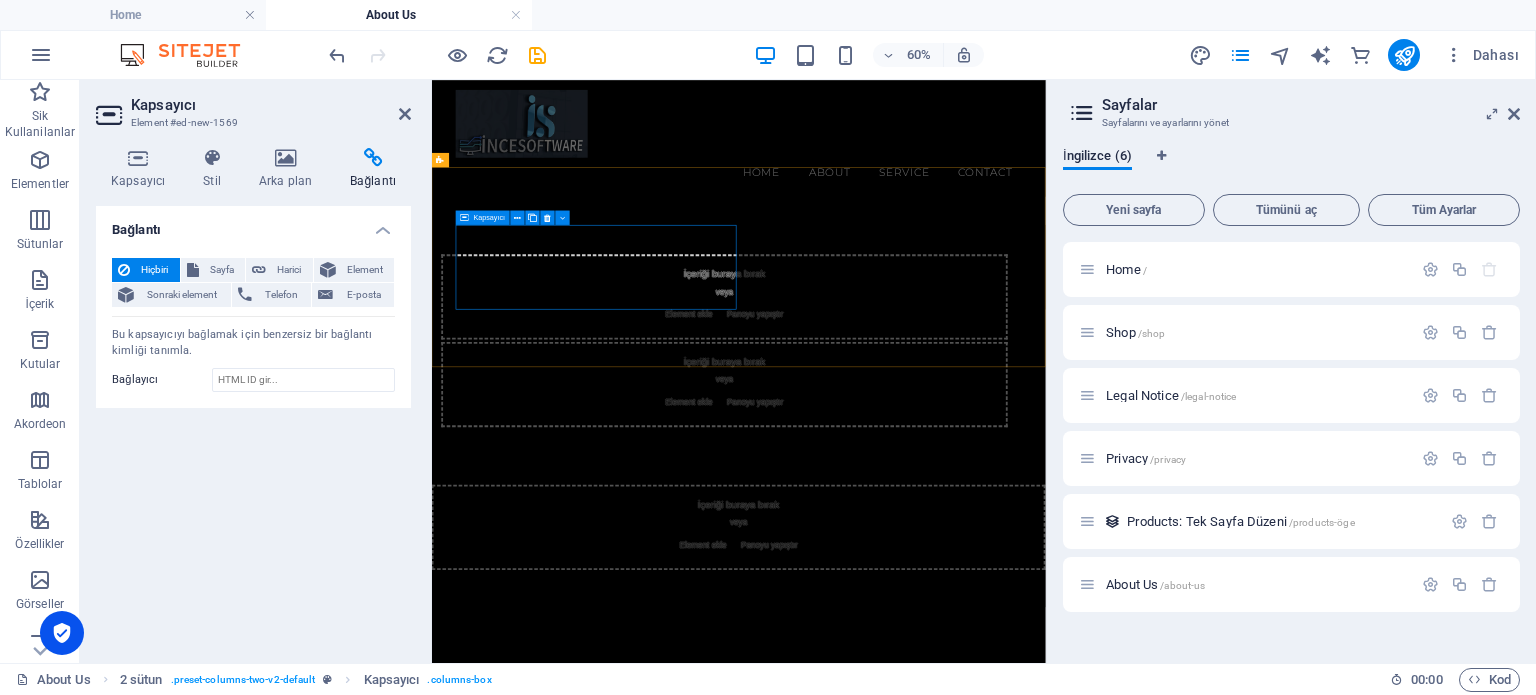 click on "Element ekle" at bounding box center (860, 471) 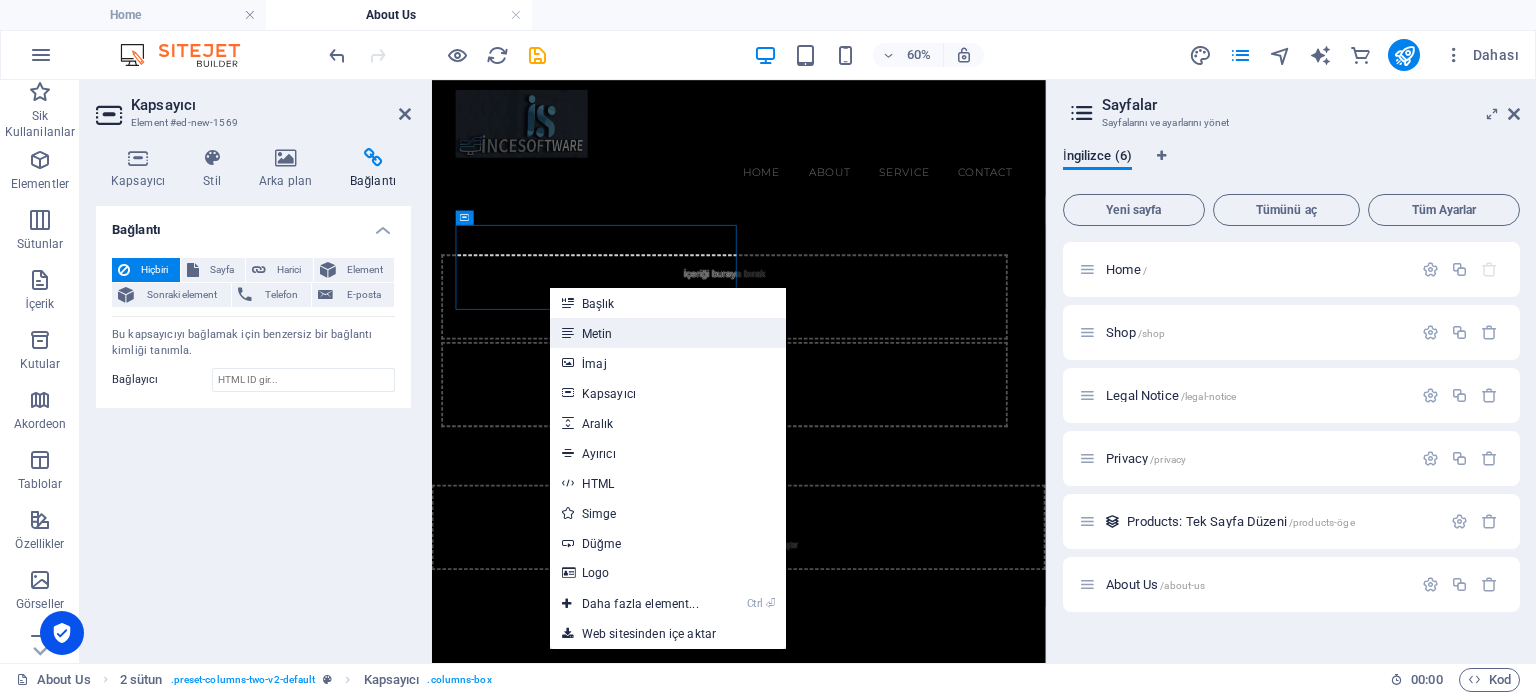 click on "Metin" at bounding box center [668, 333] 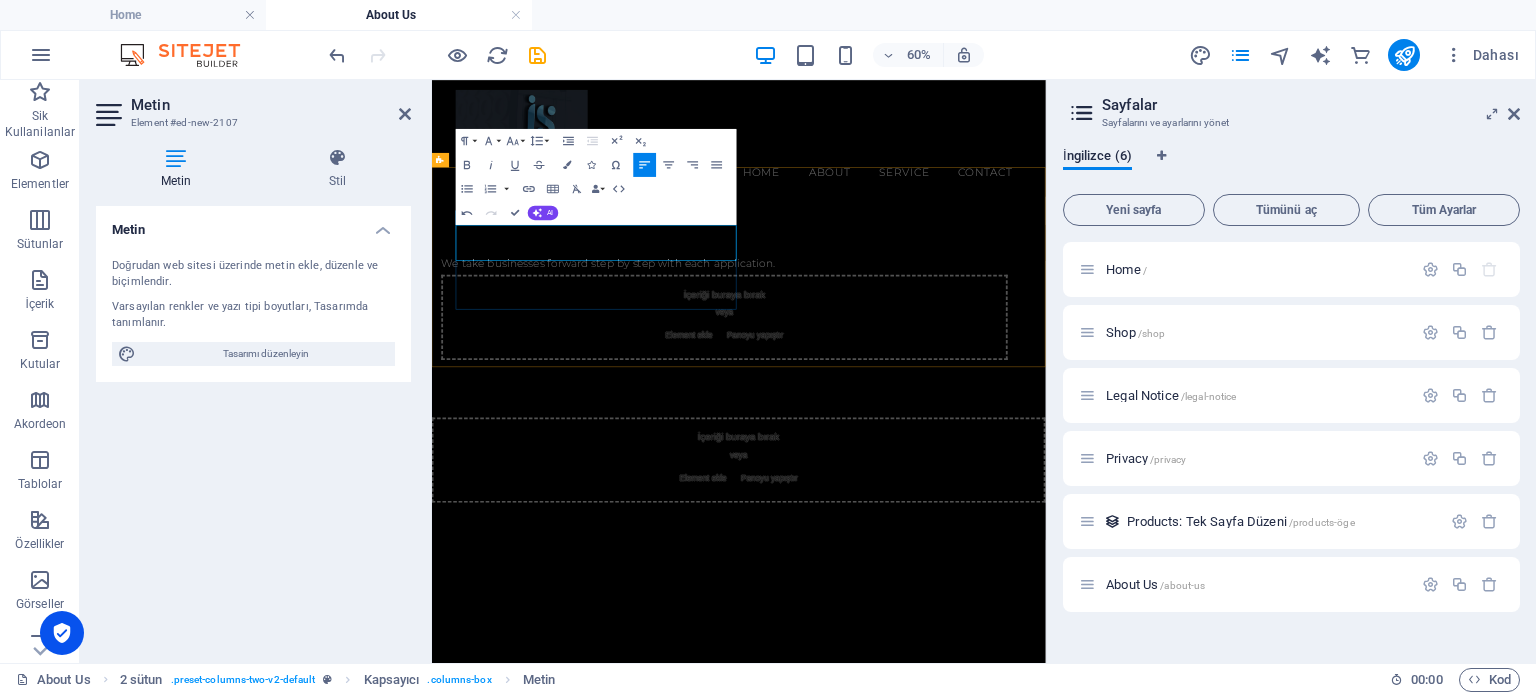 click on "We take businesses forward step by step with each application." at bounding box center [920, 385] 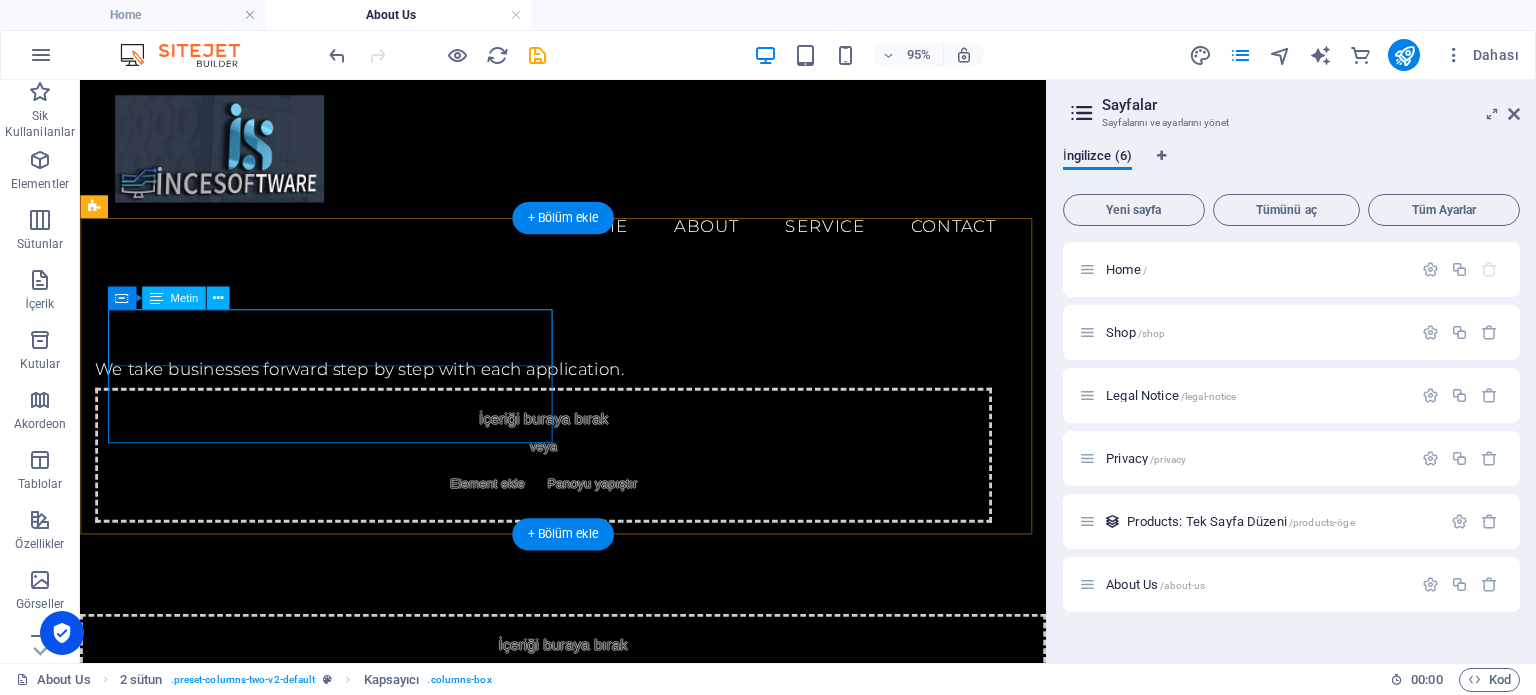 click on "We take businesses forward step by step with each application." at bounding box center (568, 385) 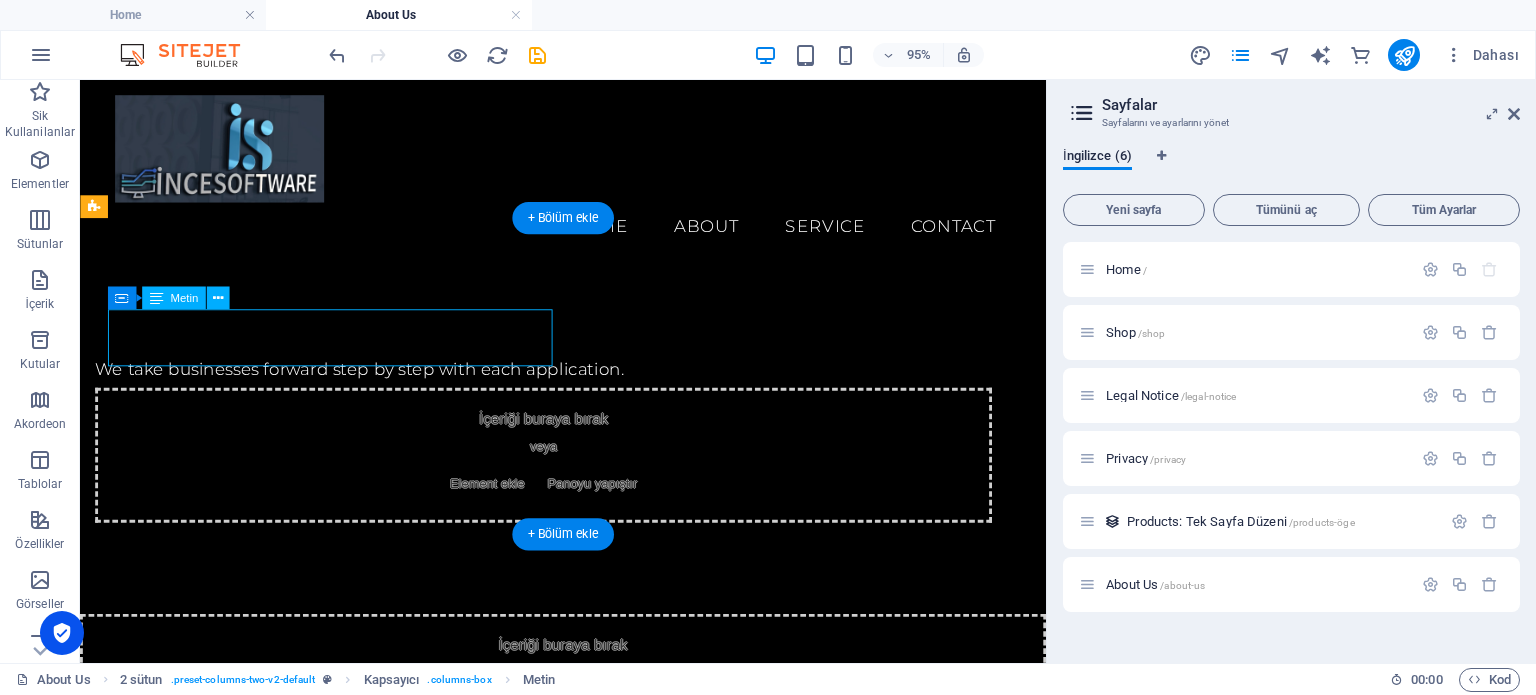 click on "We take businesses forward step by step with each application." at bounding box center [568, 385] 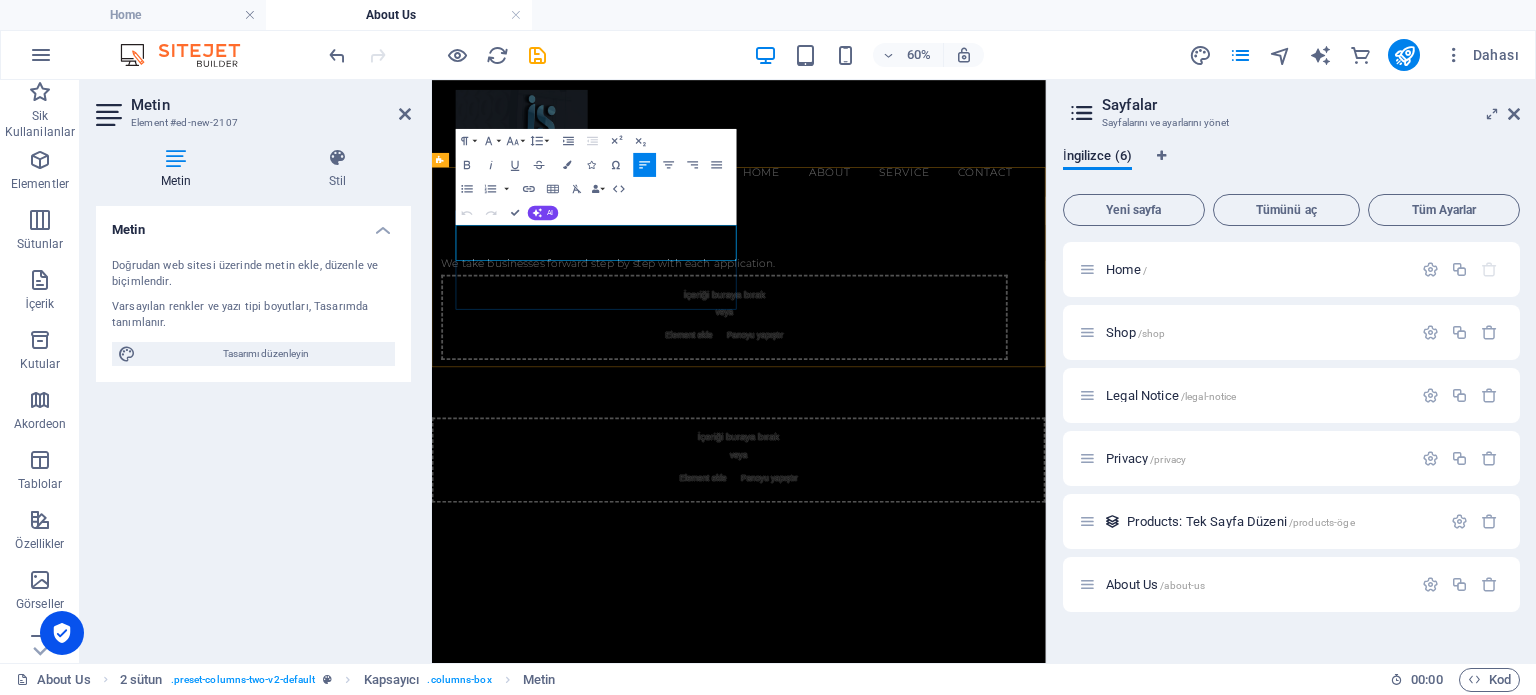 click on "We take businesses forward step by step with each application." at bounding box center [920, 385] 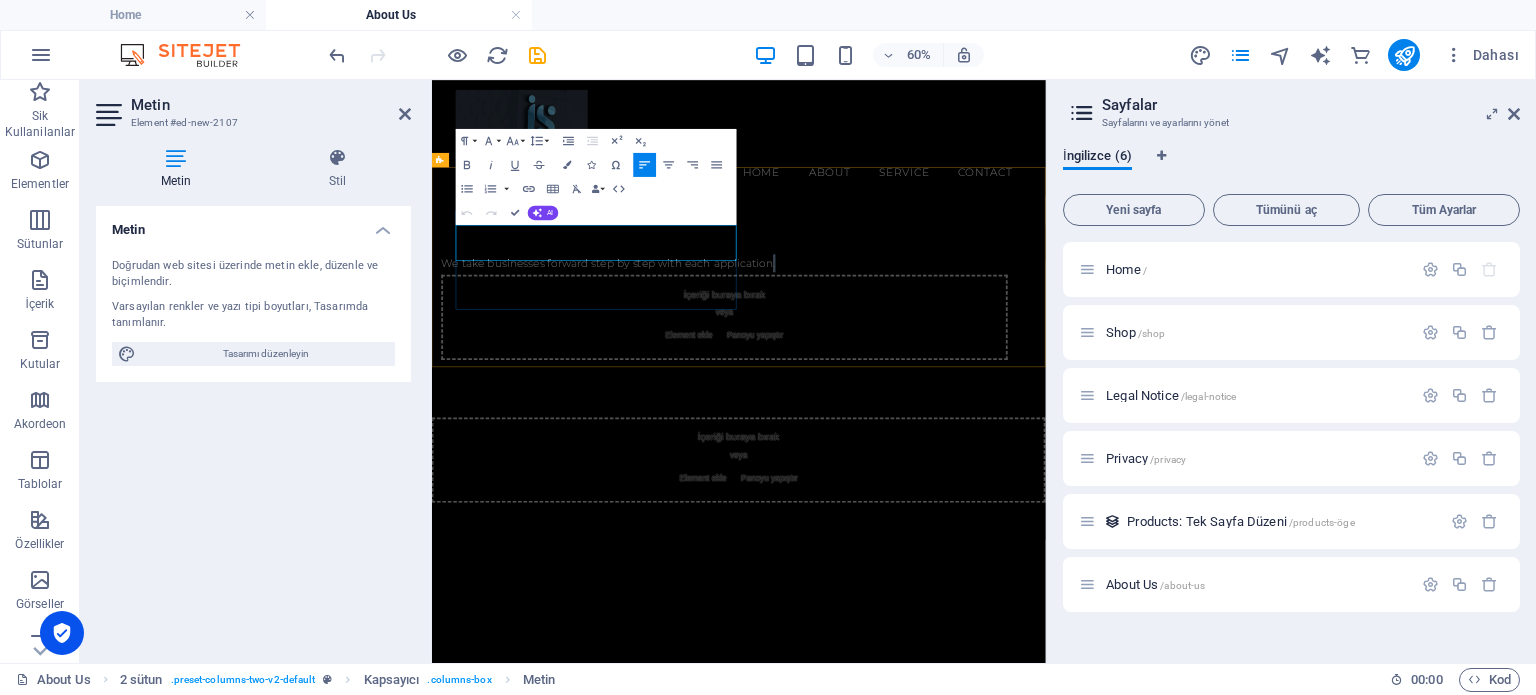 click on "We take businesses forward step by step with each application." at bounding box center (920, 385) 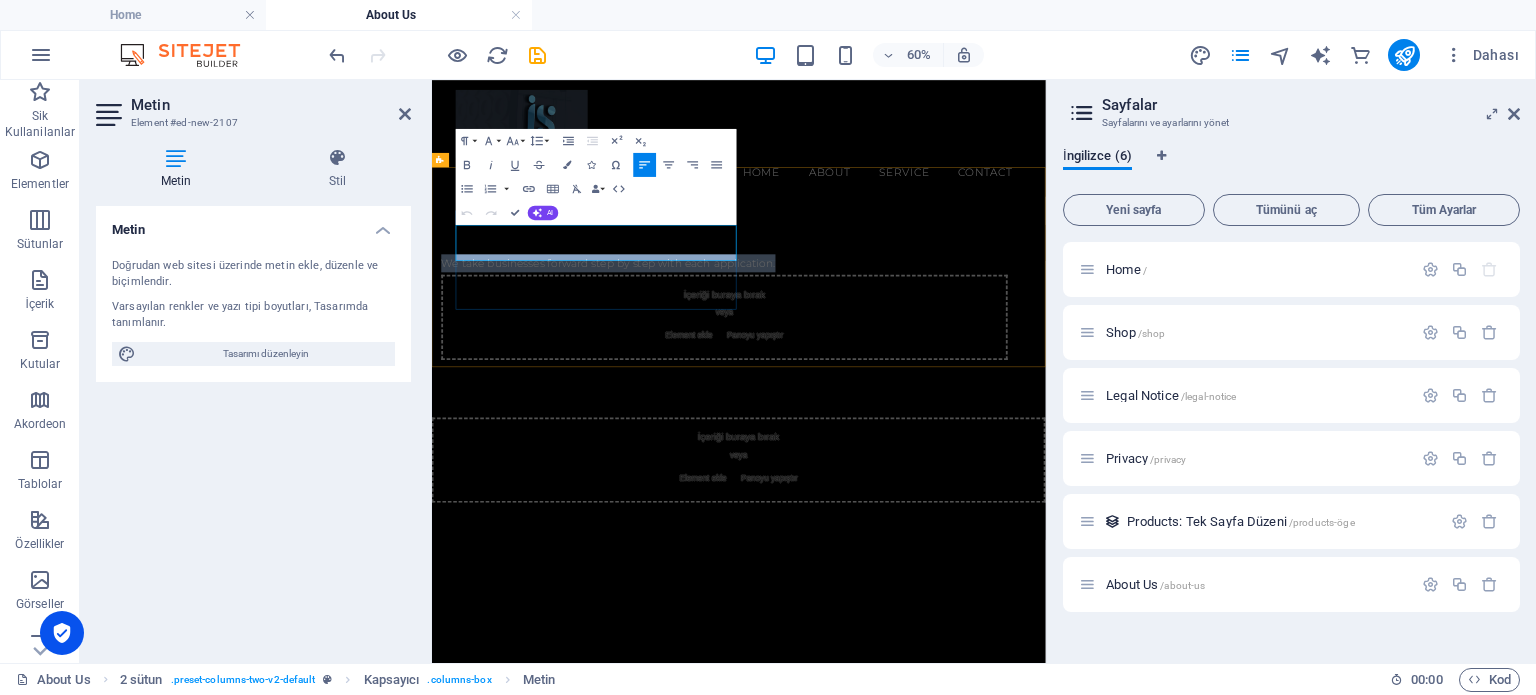 click on "We take businesses forward step by step with each application." at bounding box center [920, 385] 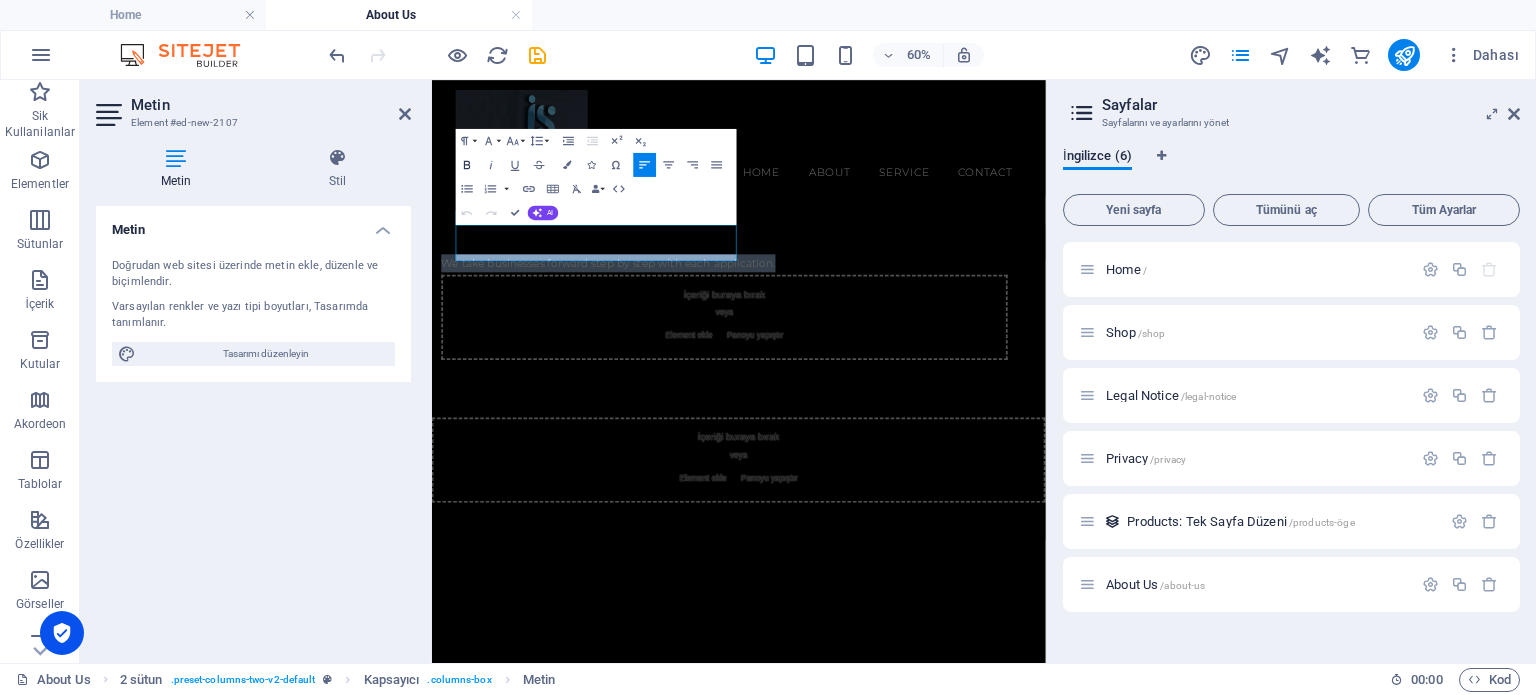 click 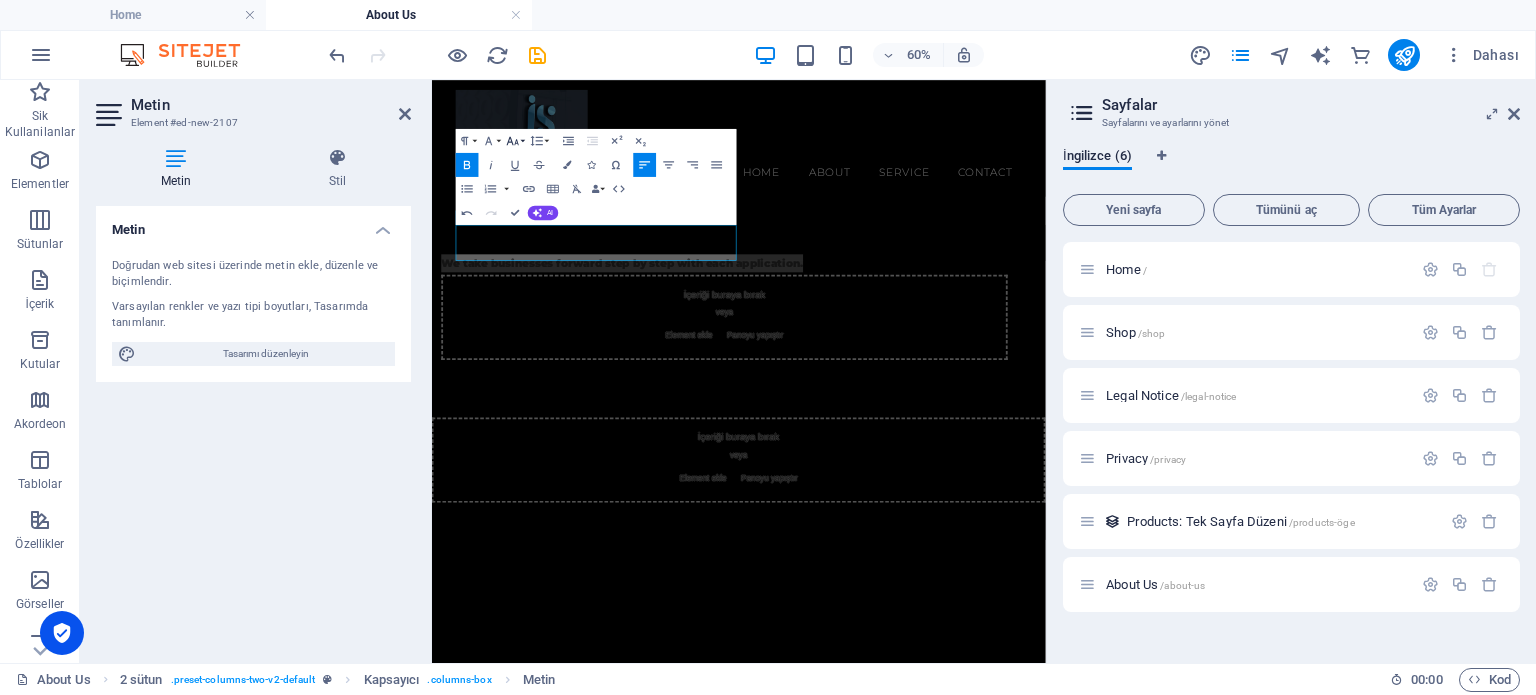 click 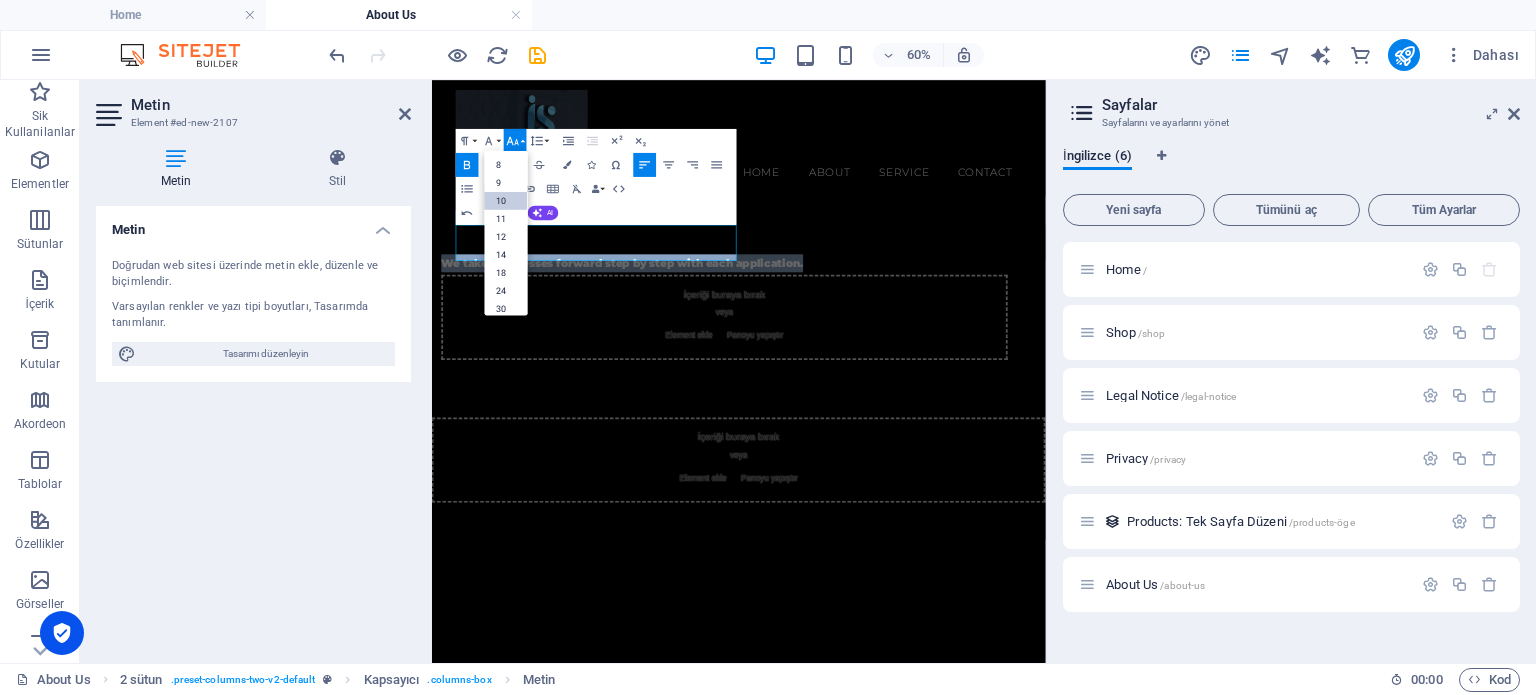 click on "10" at bounding box center [506, 200] 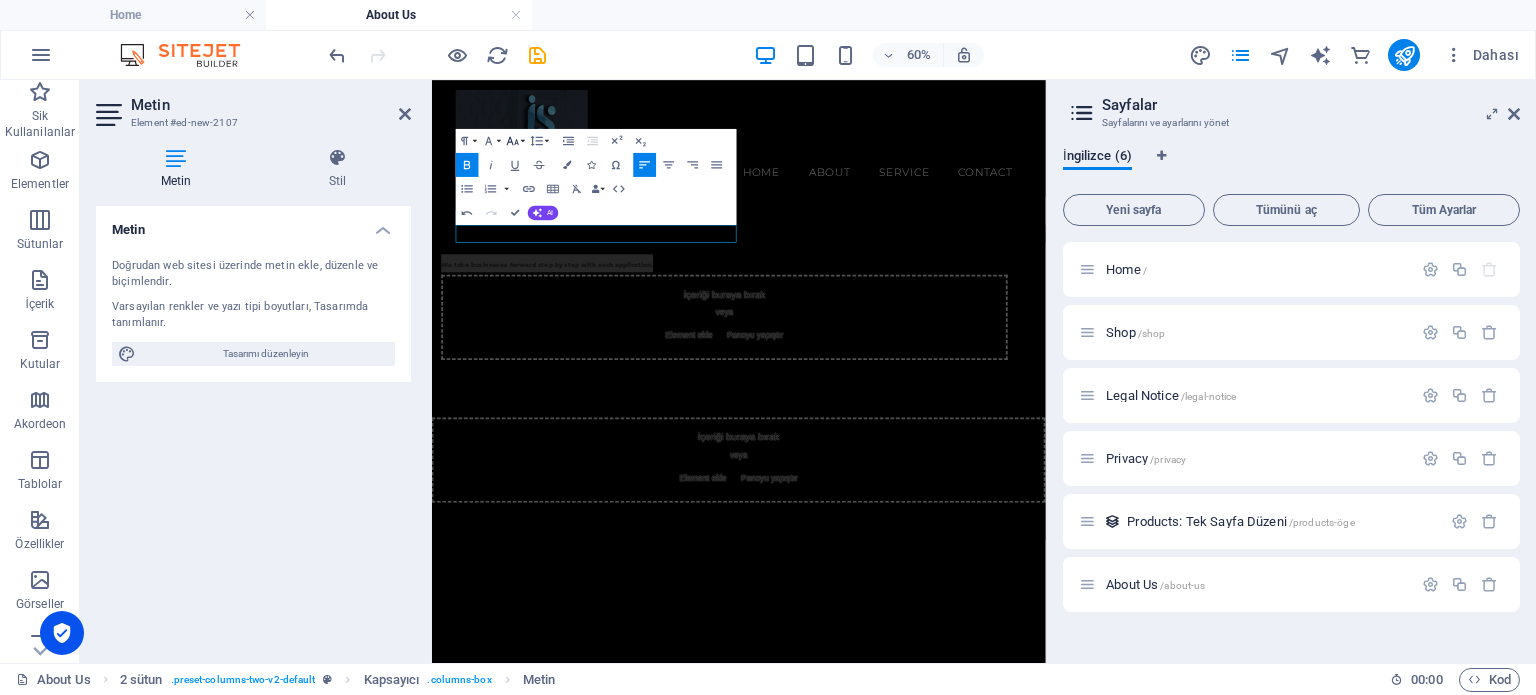 click 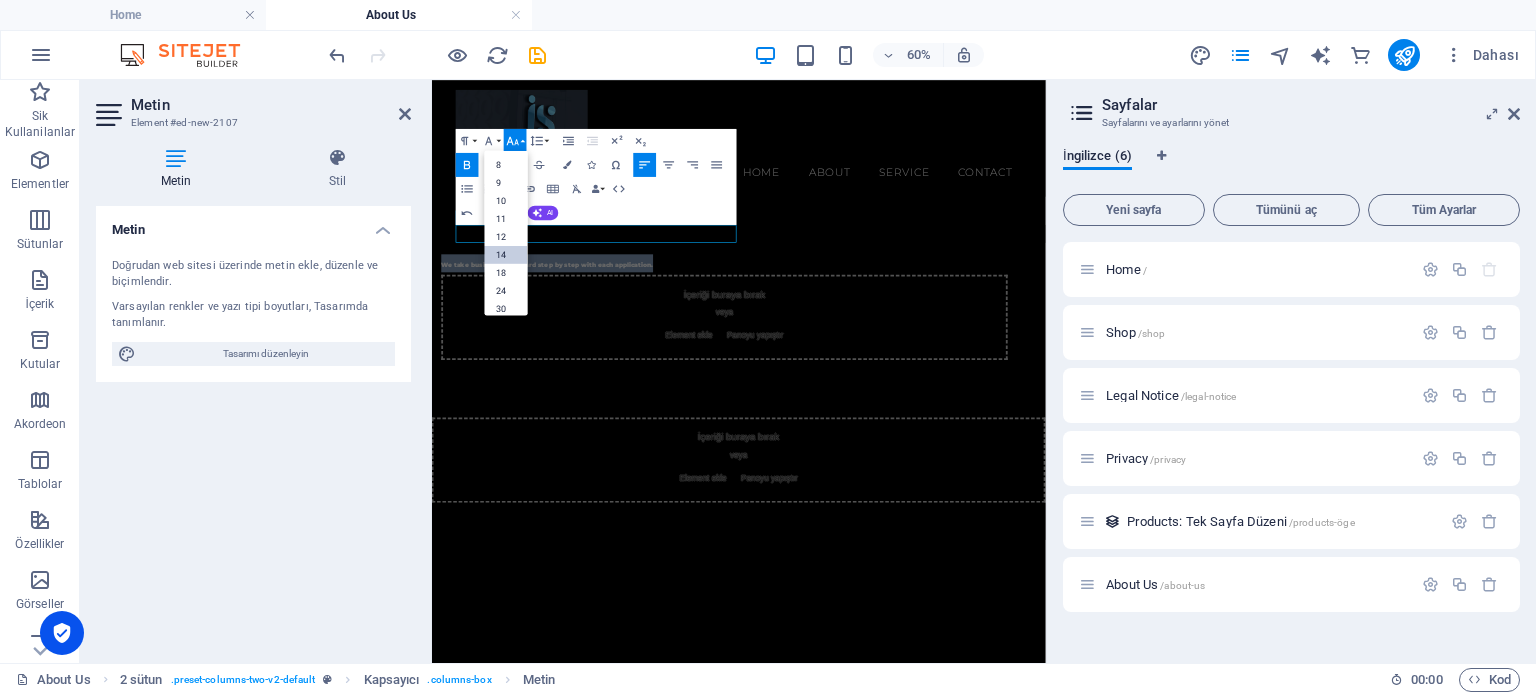 click on "14" at bounding box center [506, 254] 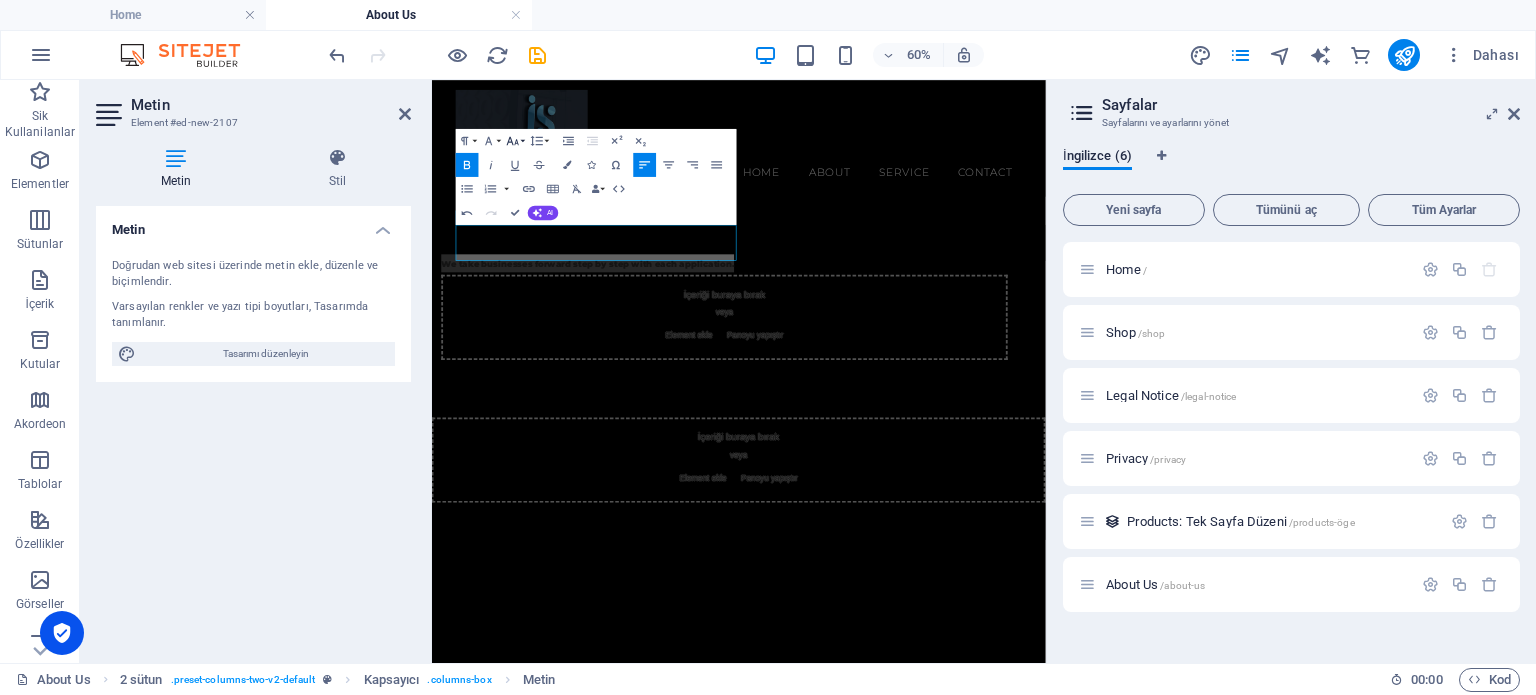 click on "Font Size" at bounding box center [515, 141] 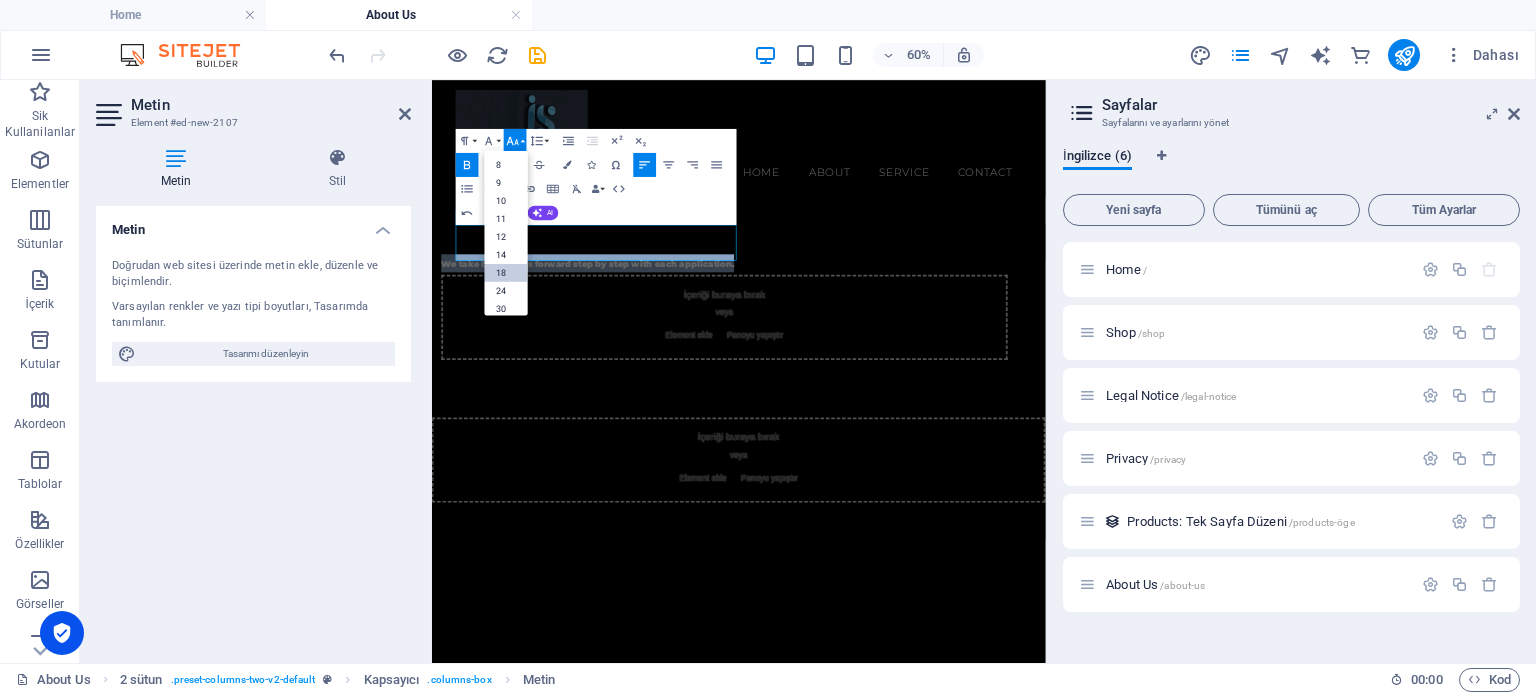 click on "18" at bounding box center [506, 272] 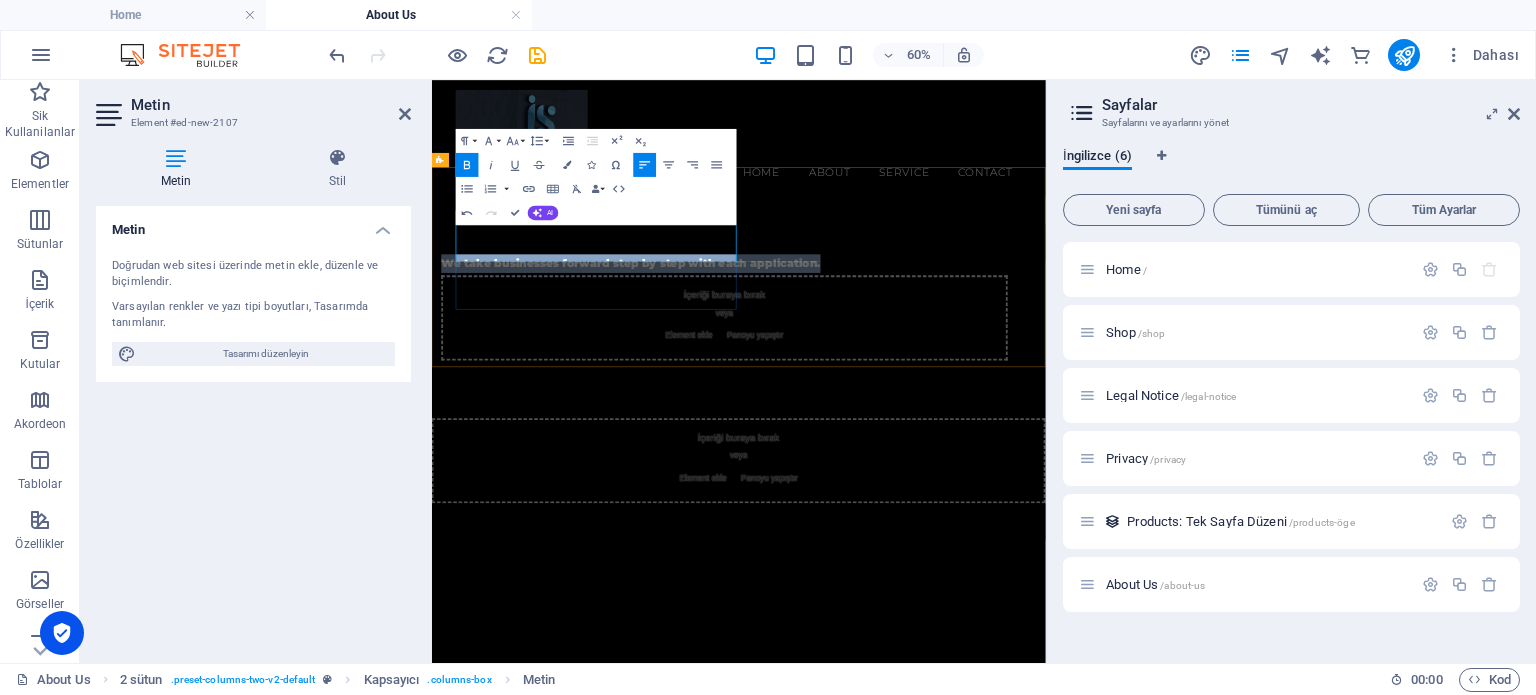 click on "We take businesses forward step by step with each application." at bounding box center [920, 385] 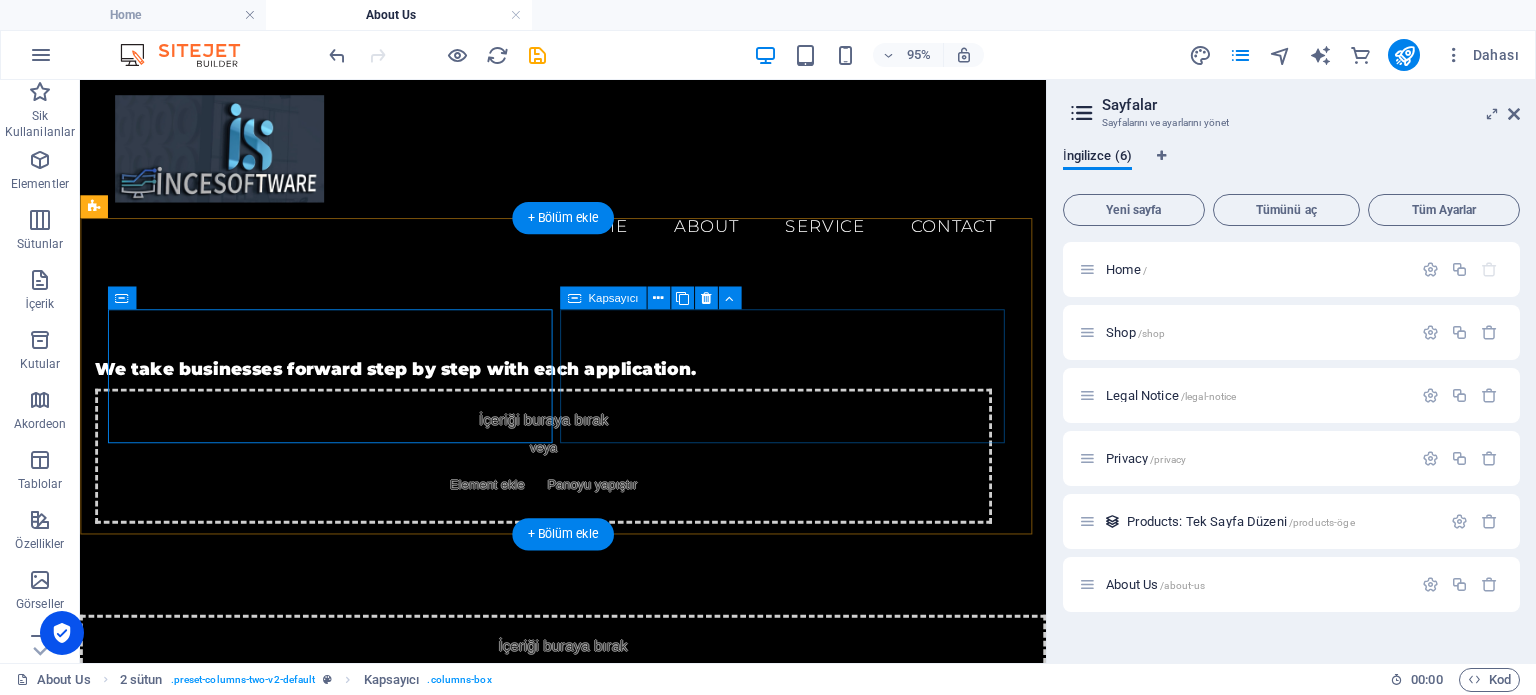 click on "Element ekle" at bounding box center [508, 506] 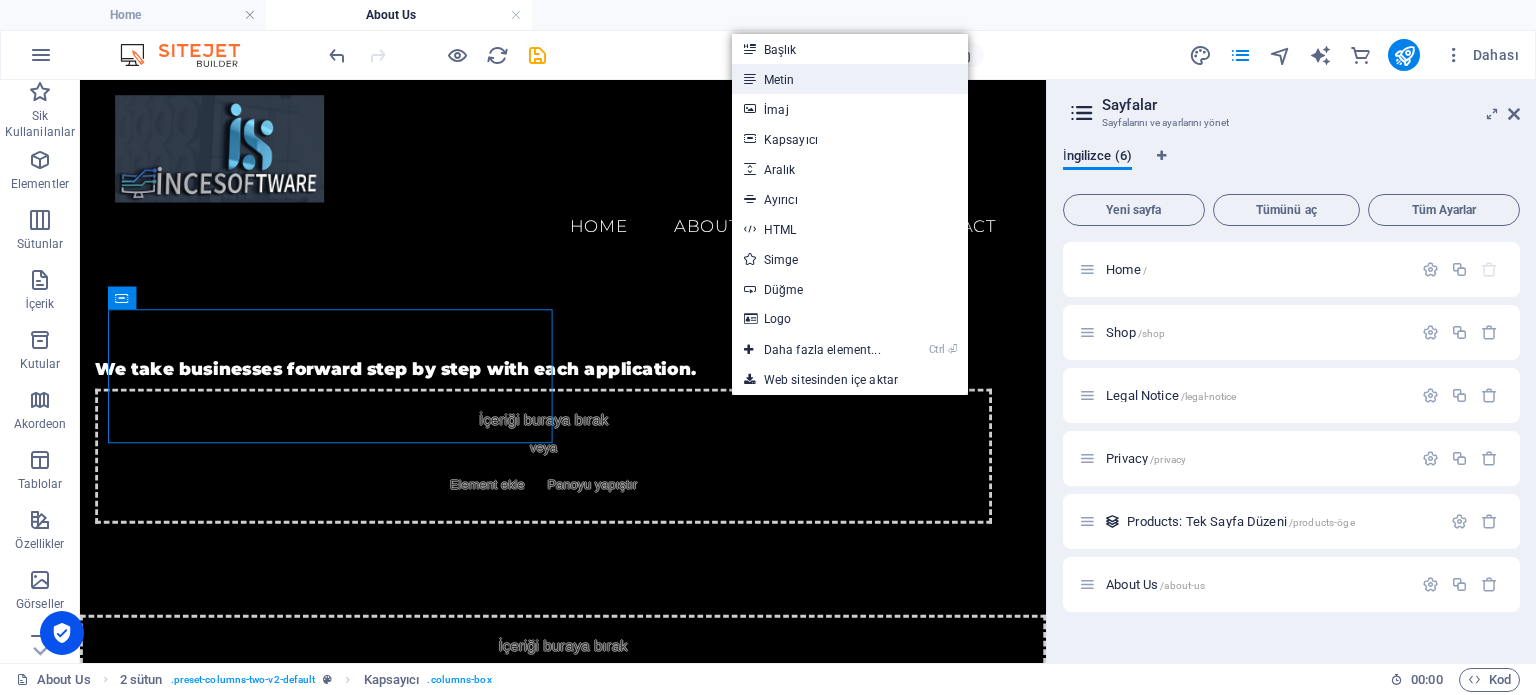 click on "Metin" at bounding box center [850, 79] 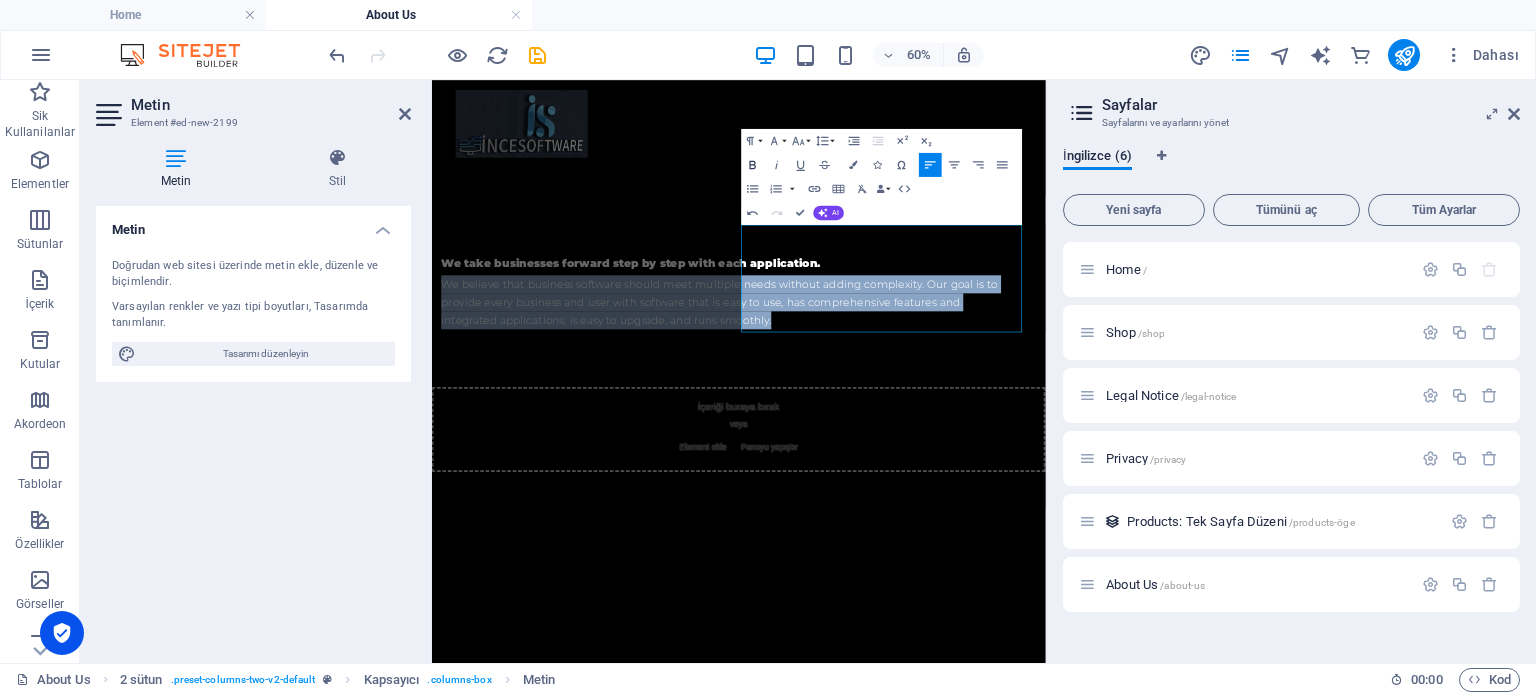 click 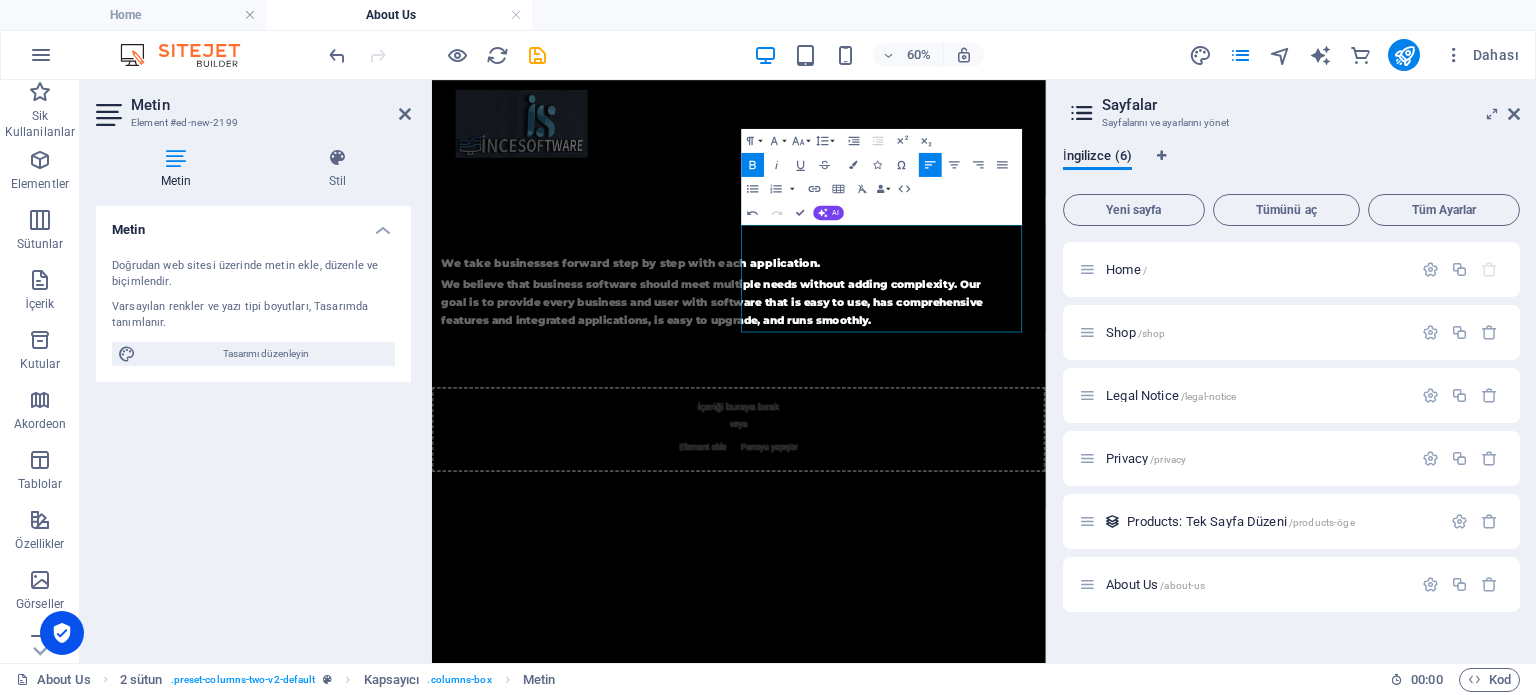 click 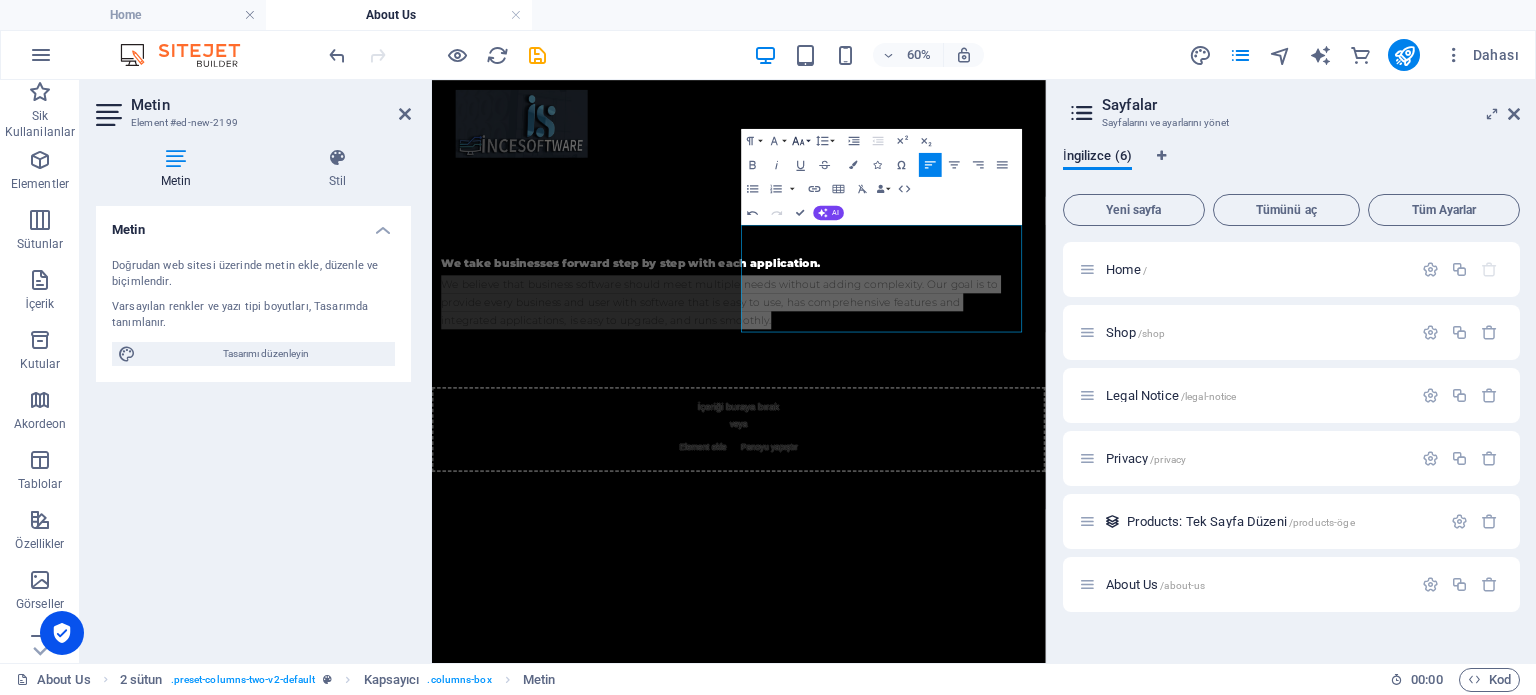 click 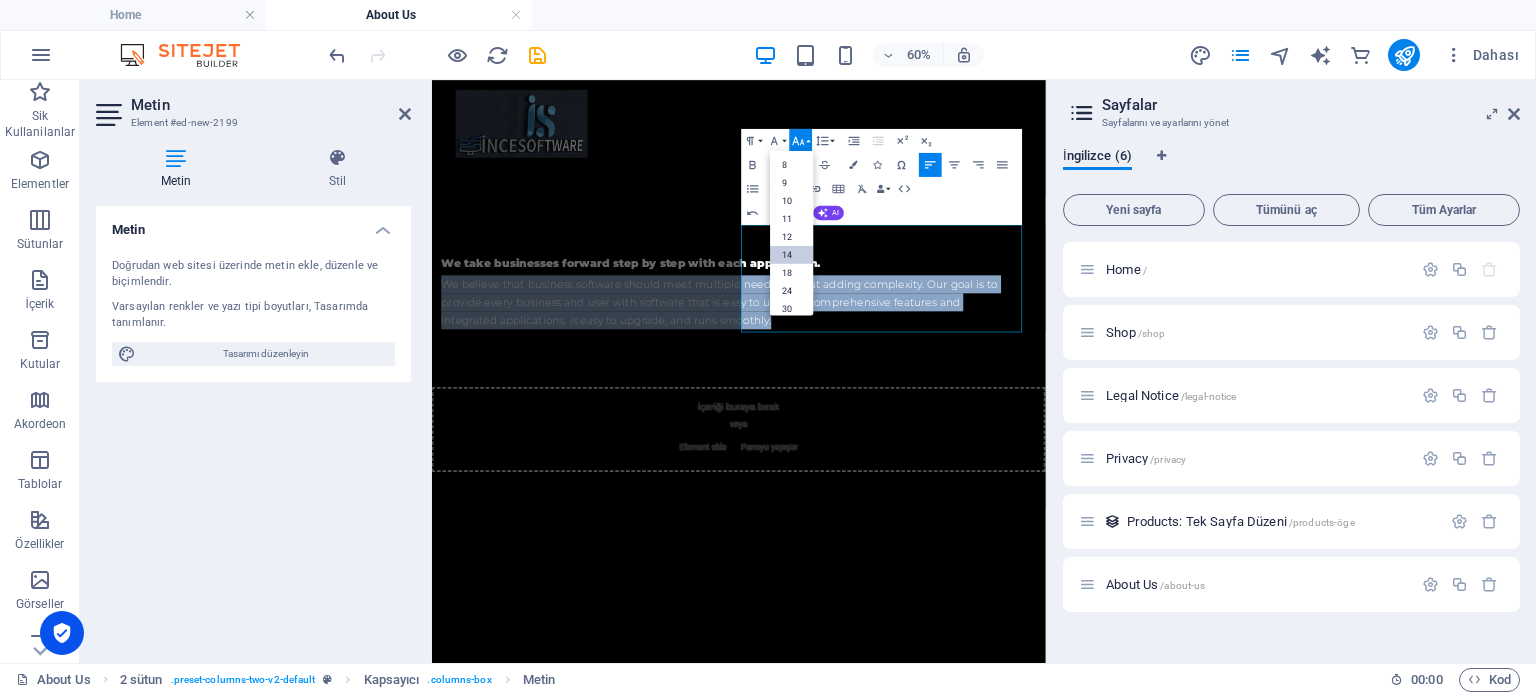 click on "14" at bounding box center (791, 254) 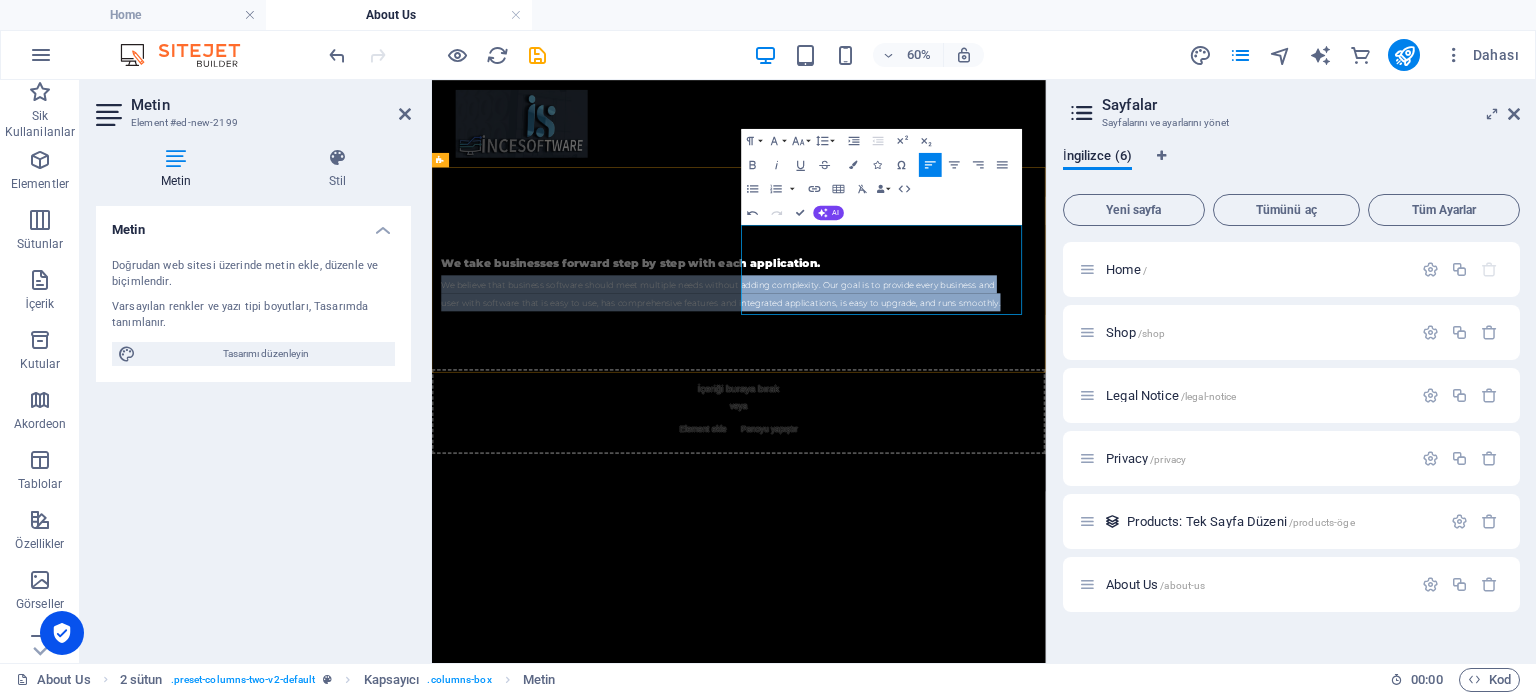 click on "We believe that business software should meet multiple needs without adding complexity. Our goal is to provide every business and user with software that is easy to use, has comprehensive features and integrated applications, is easy to upgrade, and runs smoothly." at bounding box center [920, 435] 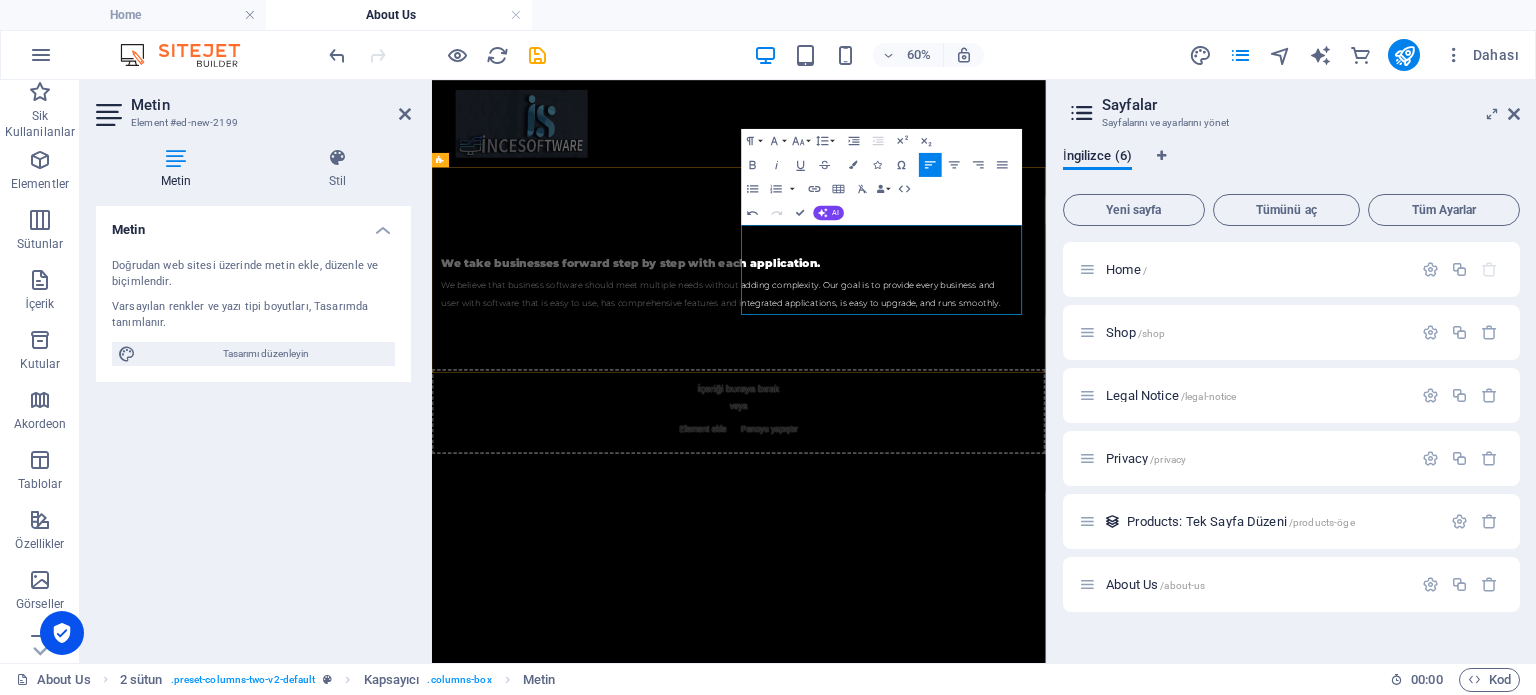 click on "We believe that business software should meet multiple needs without adding complexity. Our goal is to provide every business and user with software that is easy to use, has comprehensive features and integrated applications, is easy to upgrade, and runs smoothly." at bounding box center (920, 435) 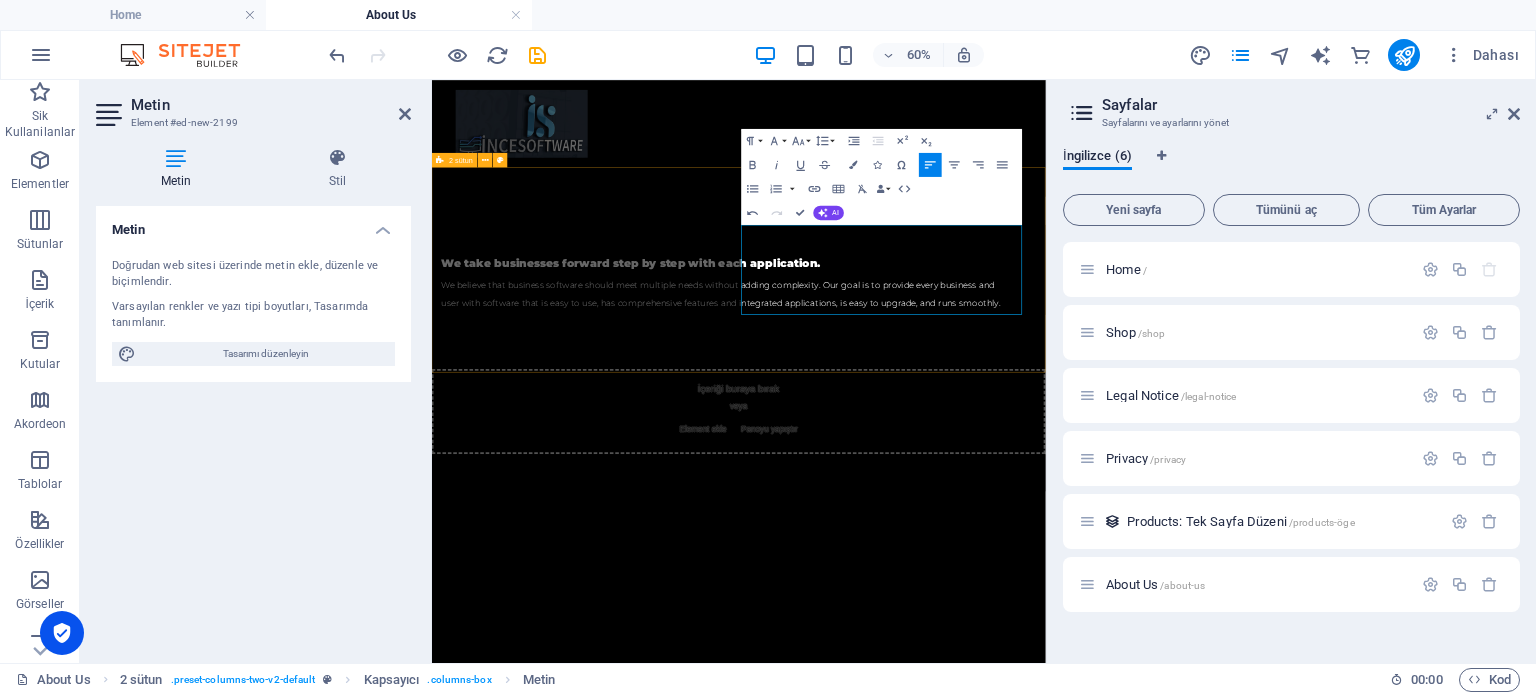 click on "We take businesses forward step by step with each application. We believe that business software should meet multiple needs without adding complexity. Our goal is to provide every business and user with software that is easy to use, has comprehensive features and integrated applications, is easy to upgrade, and runs smoothly." at bounding box center (943, 417) 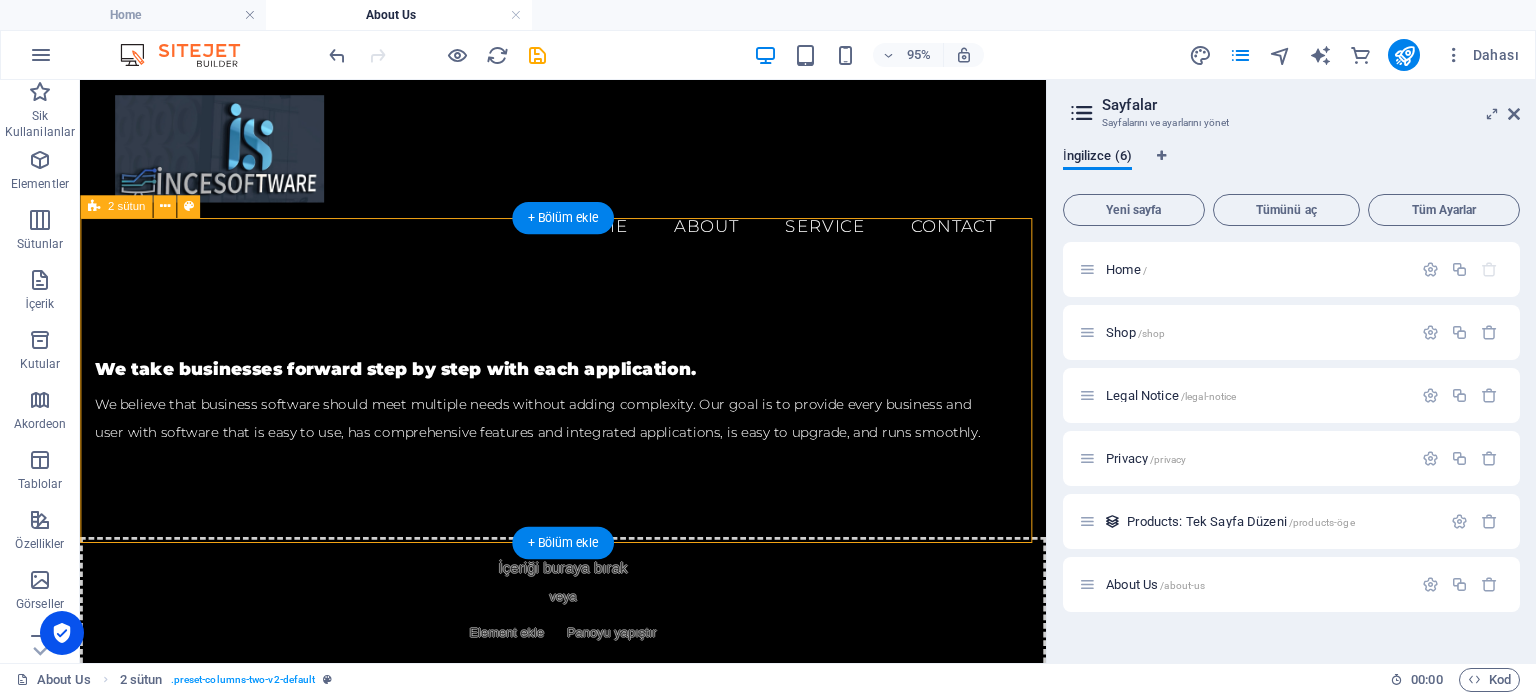 scroll, scrollTop: 76, scrollLeft: 0, axis: vertical 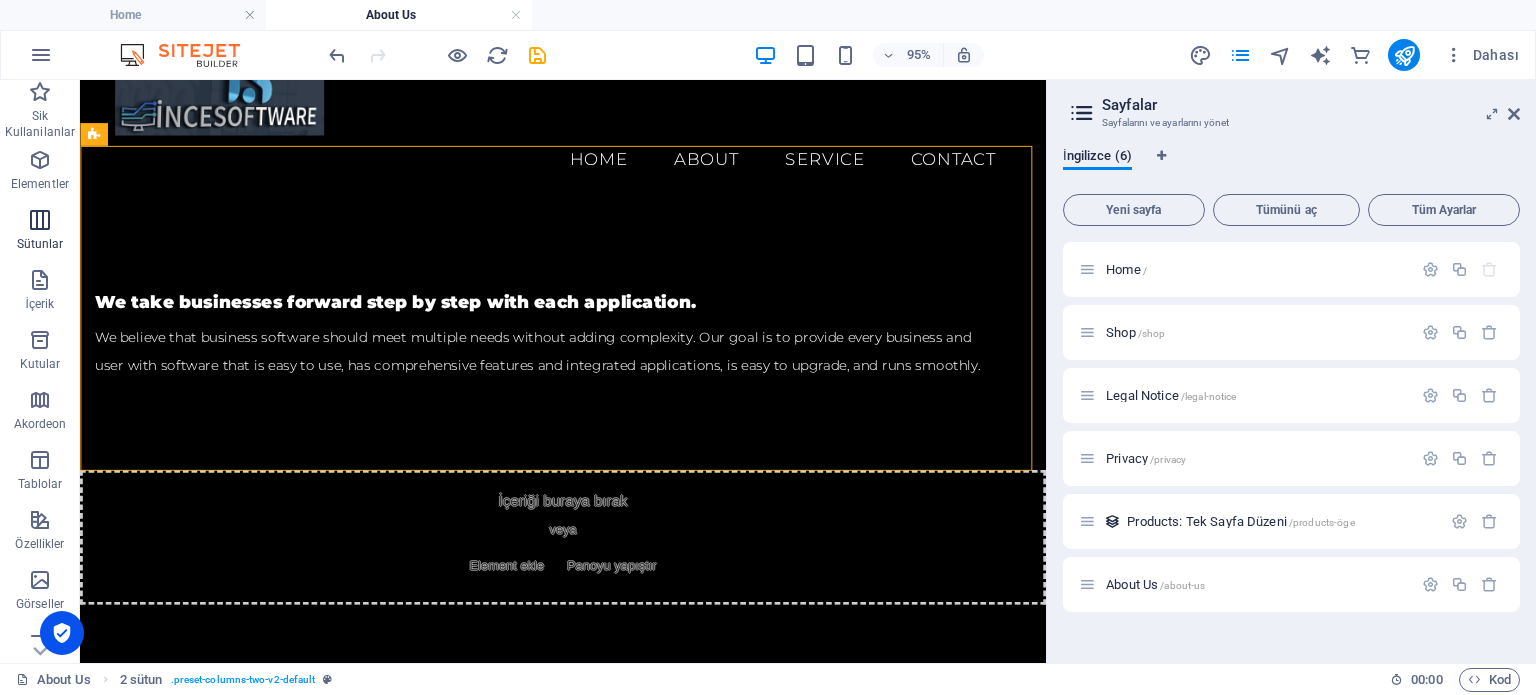 click at bounding box center [40, 220] 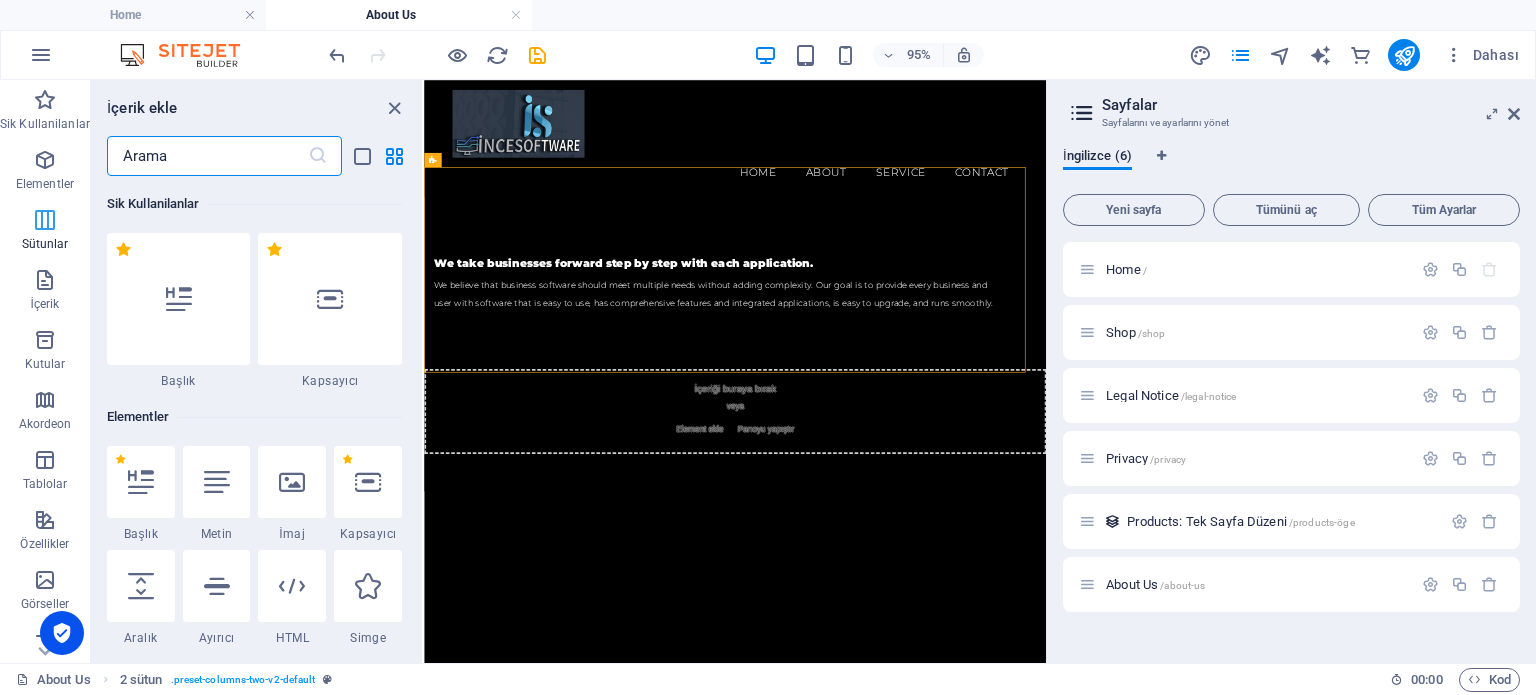 scroll, scrollTop: 0, scrollLeft: 0, axis: both 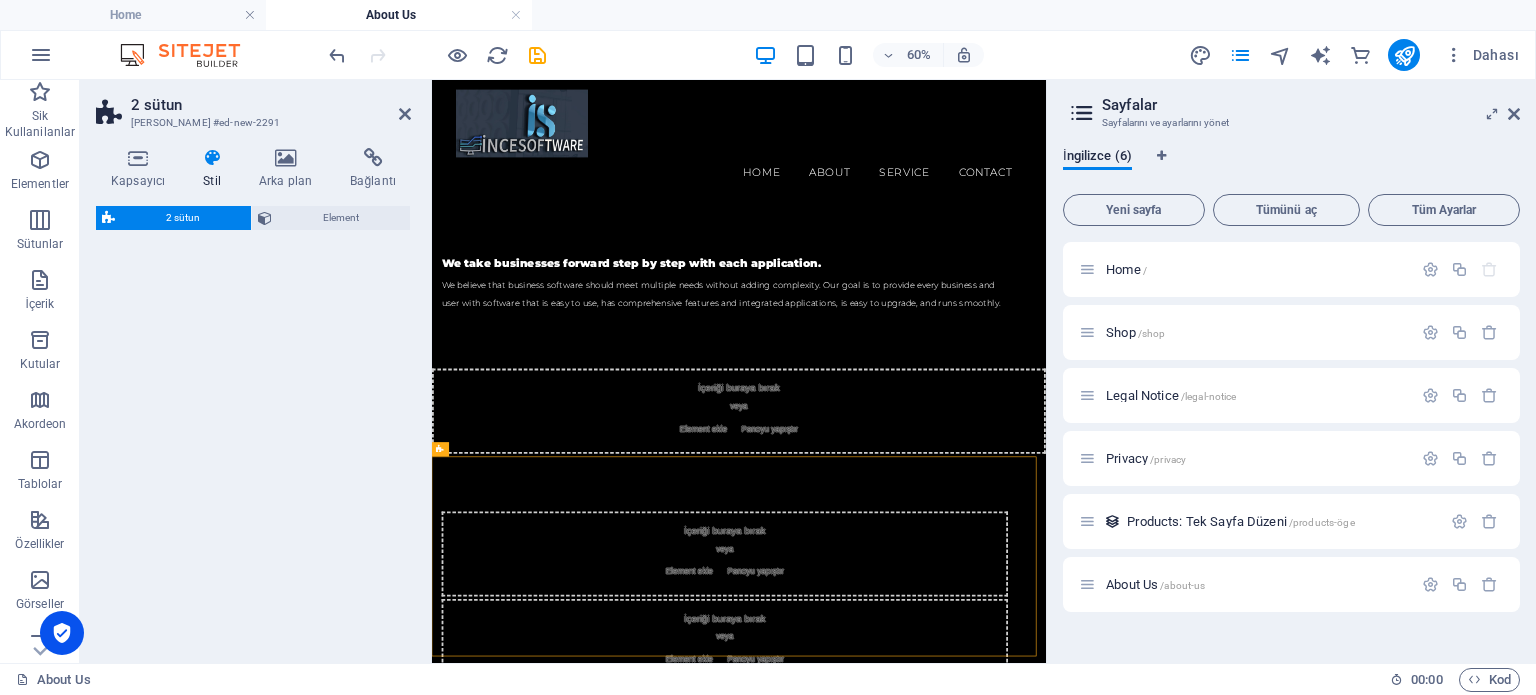 select on "rem" 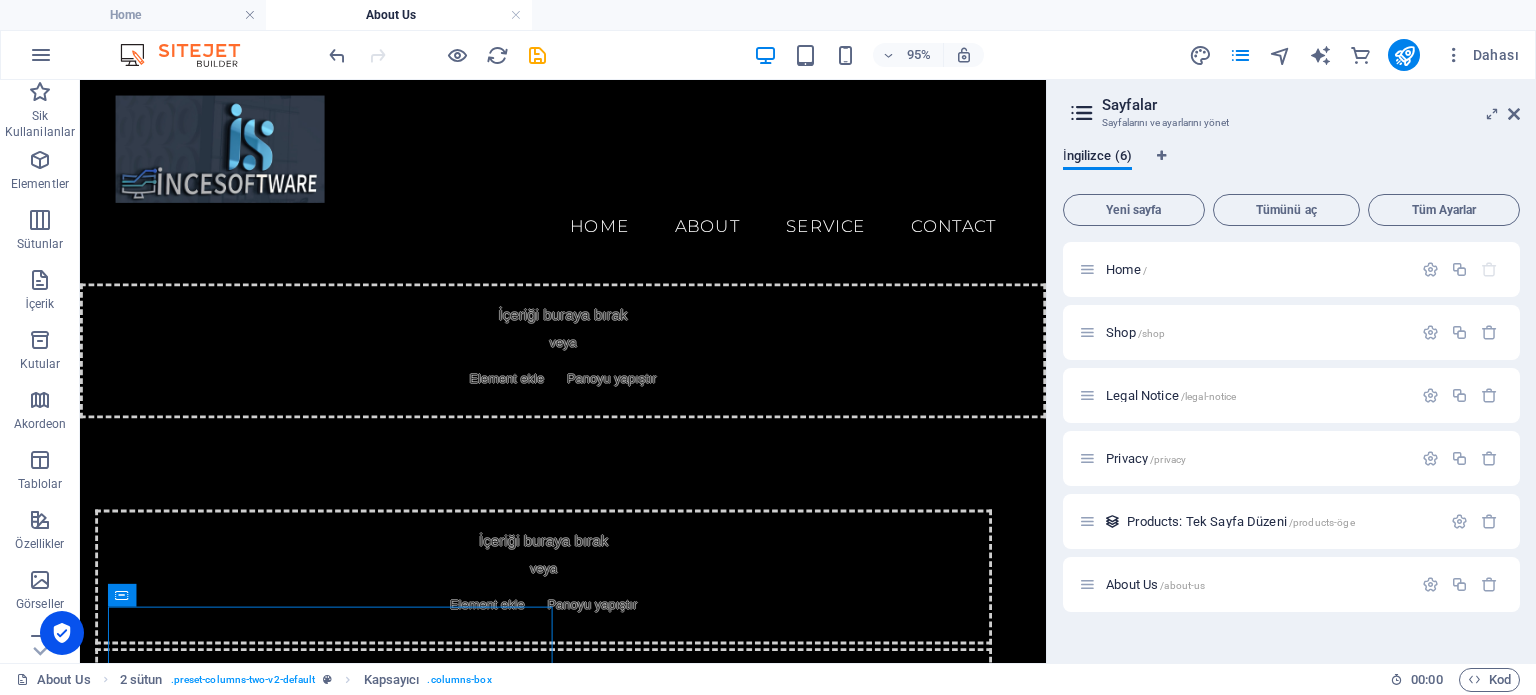 scroll, scrollTop: 160, scrollLeft: 0, axis: vertical 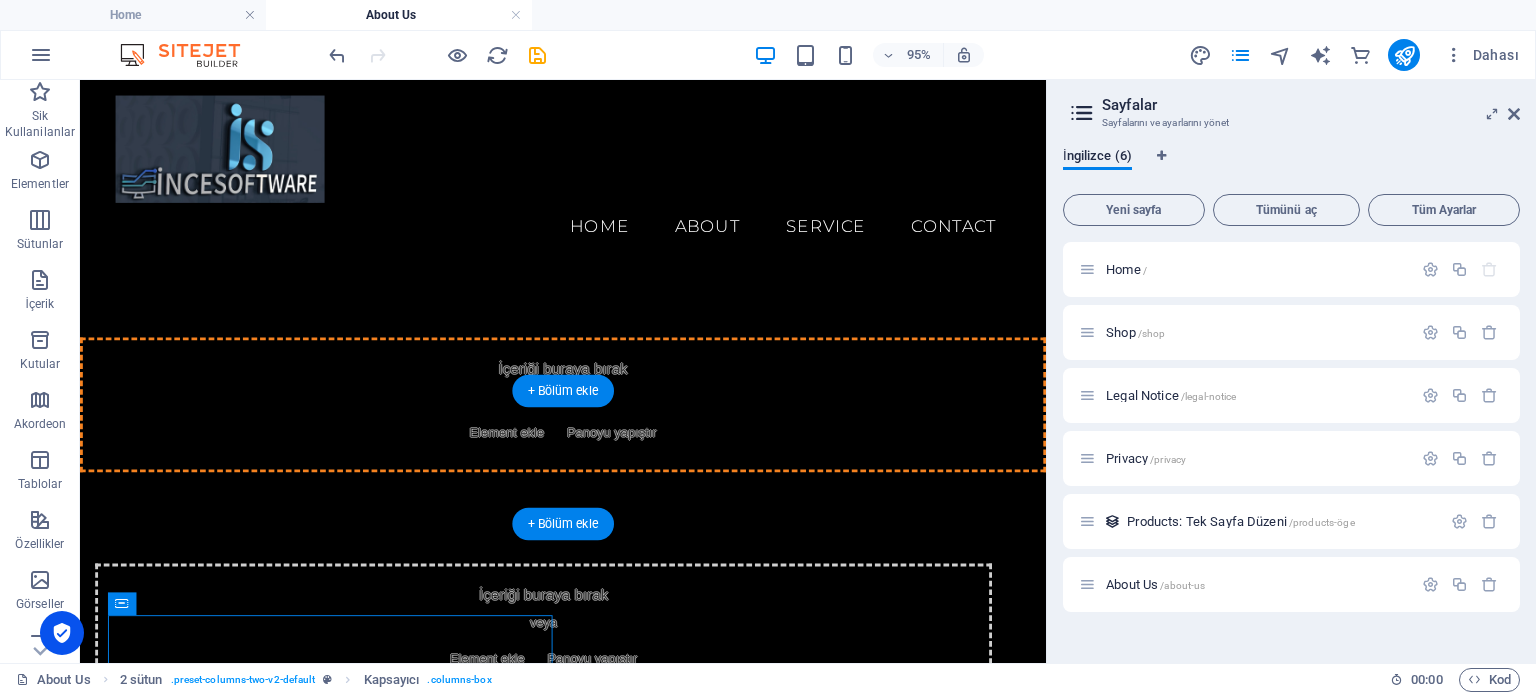drag, startPoint x: 531, startPoint y: 877, endPoint x: 688, endPoint y: 442, distance: 462.46515 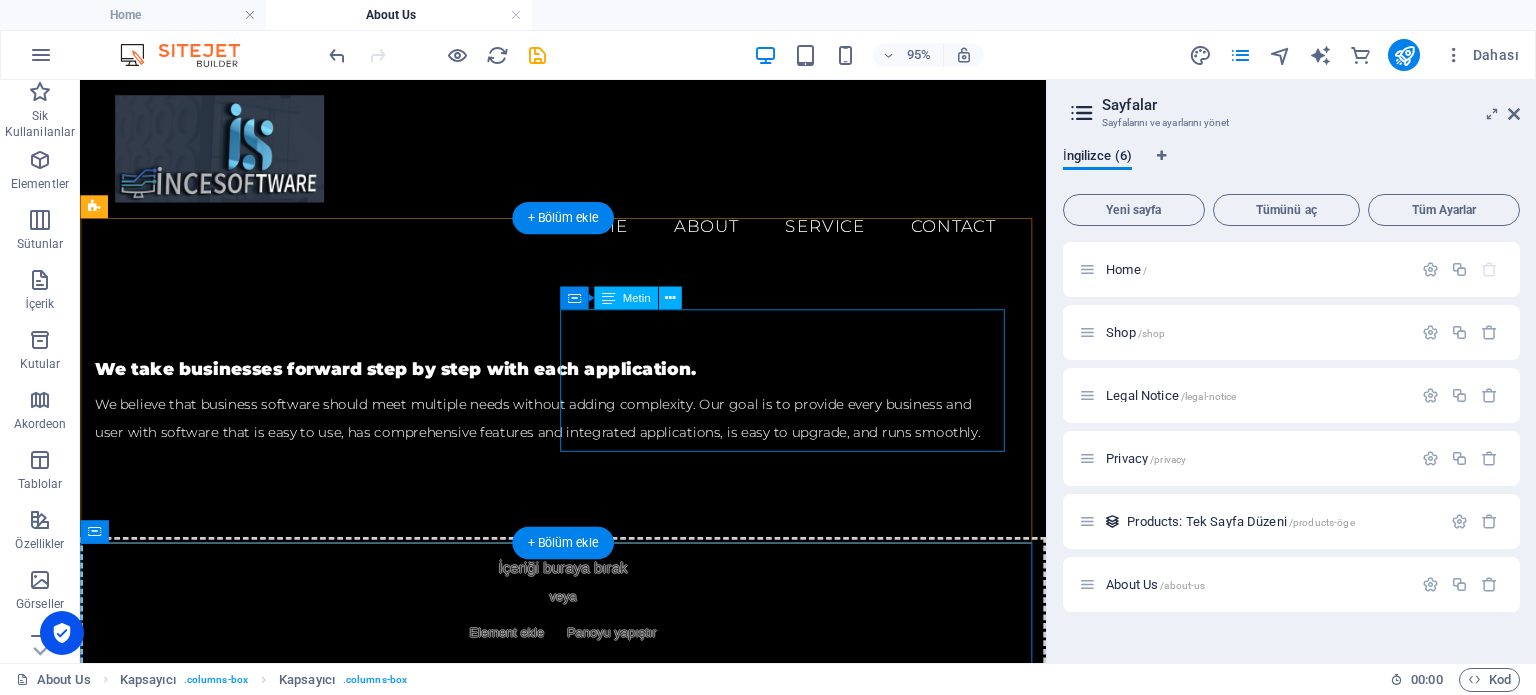 scroll, scrollTop: 408, scrollLeft: 0, axis: vertical 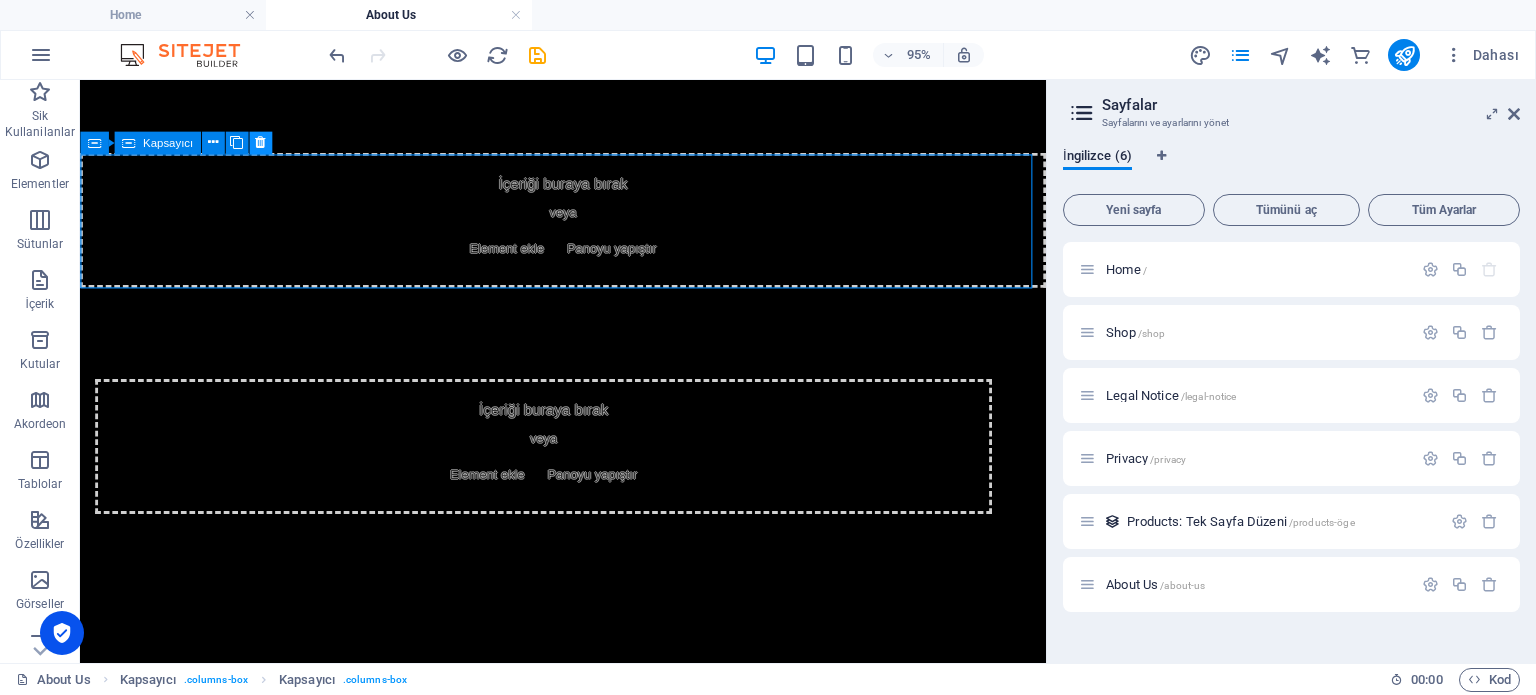 click at bounding box center (260, 143) 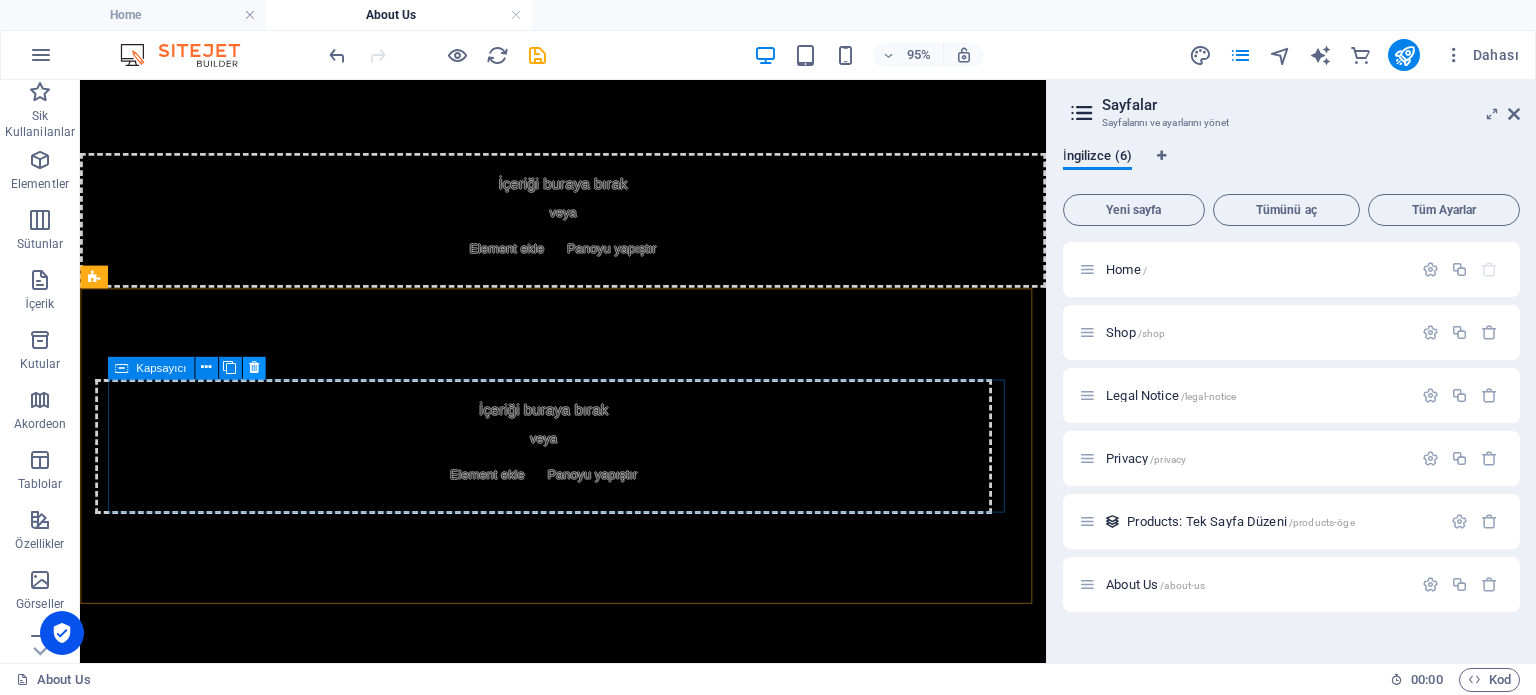 click at bounding box center [253, 367] 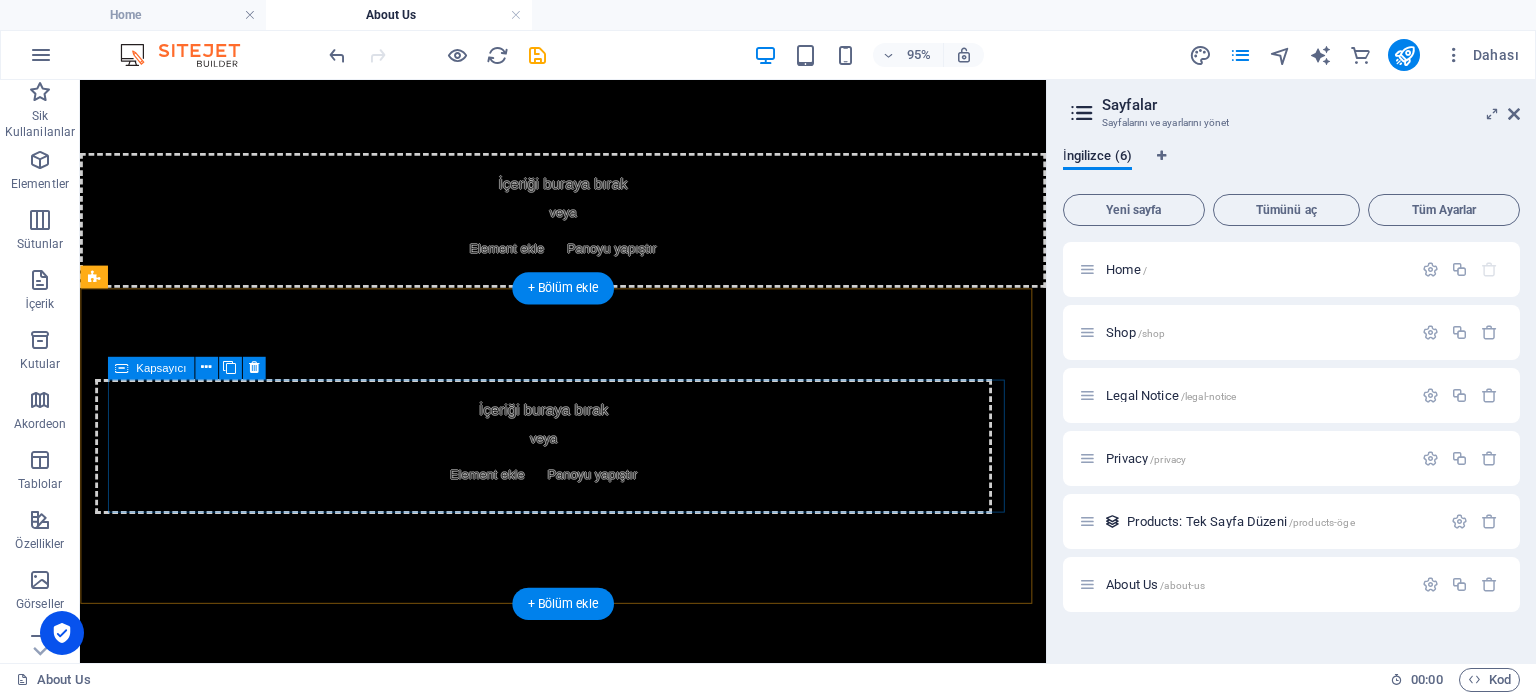 click on "İçeriği buraya bırak veya  Element ekle  Panoyu yapıştır" at bounding box center [568, 465] 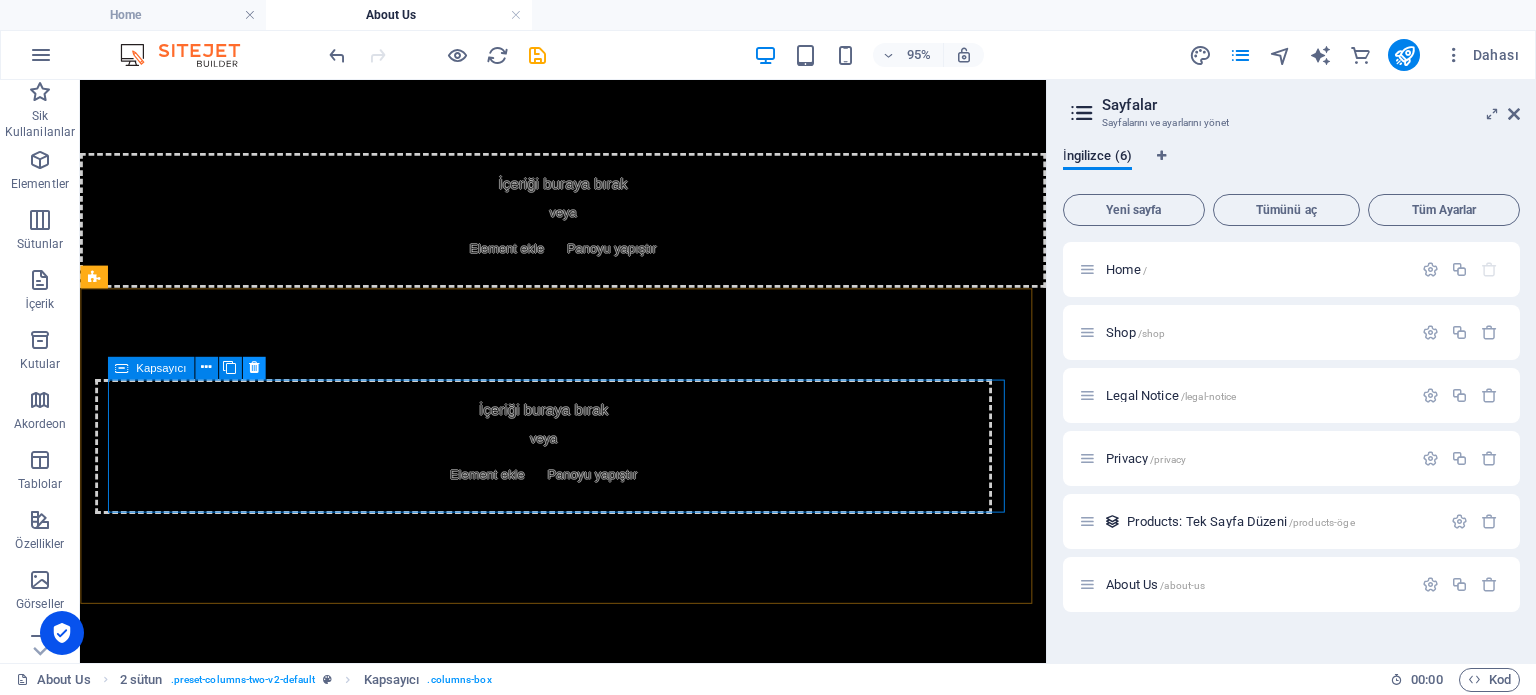 click at bounding box center [253, 367] 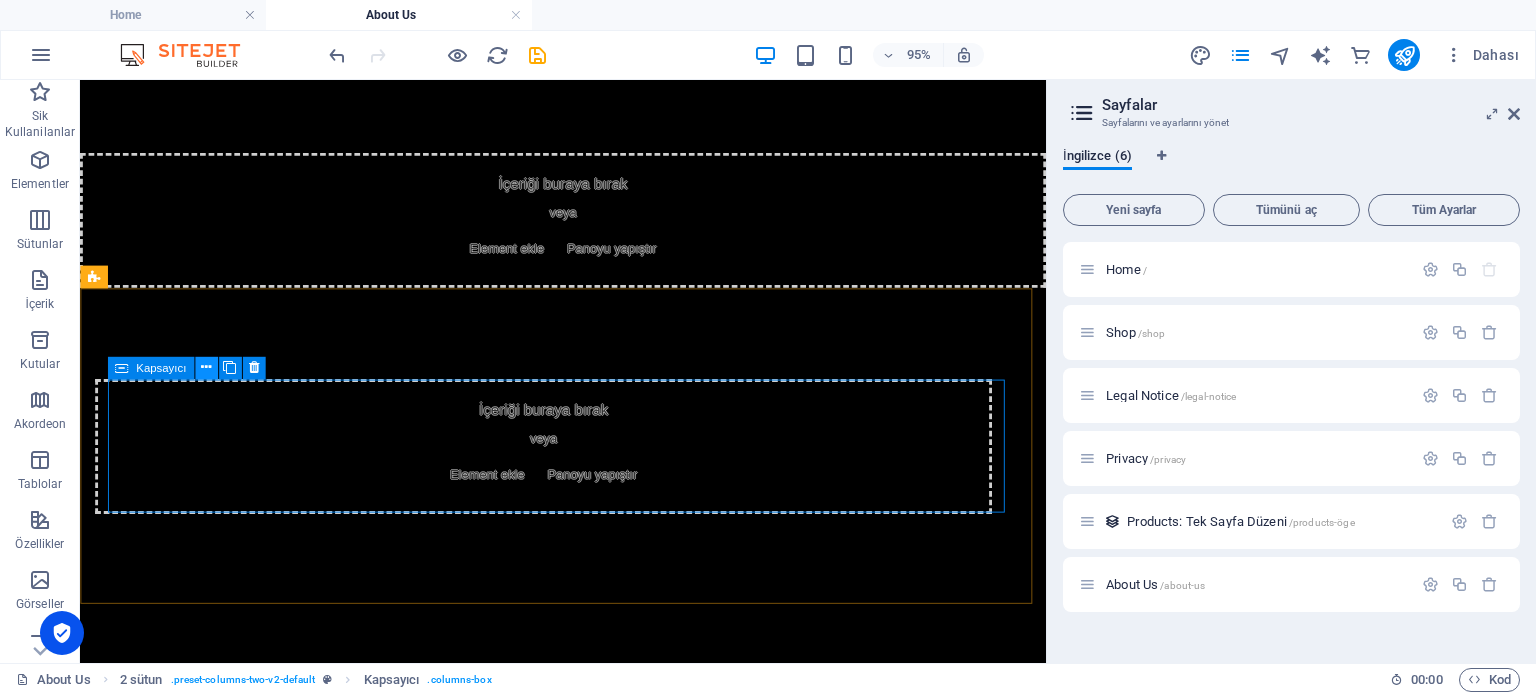 click at bounding box center [206, 367] 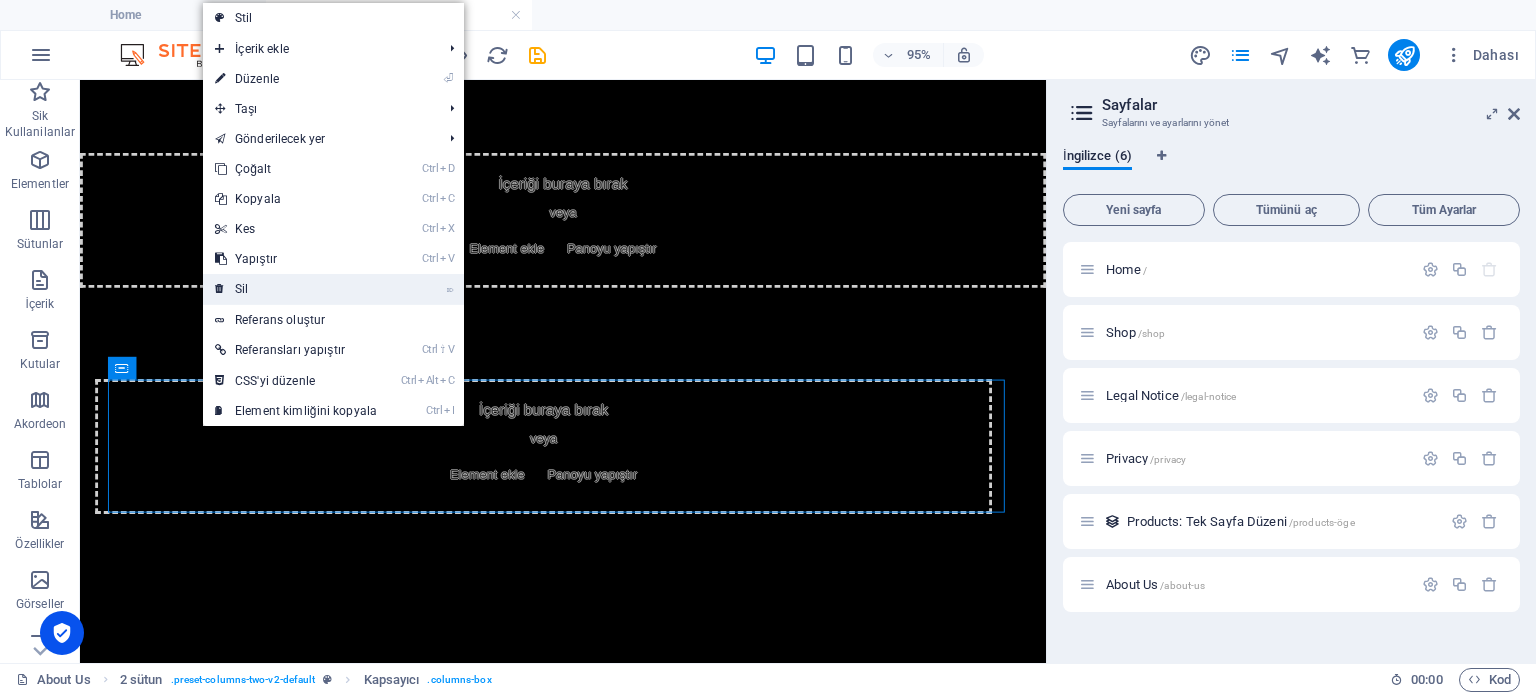 click on "⌦  Sil" at bounding box center (296, 289) 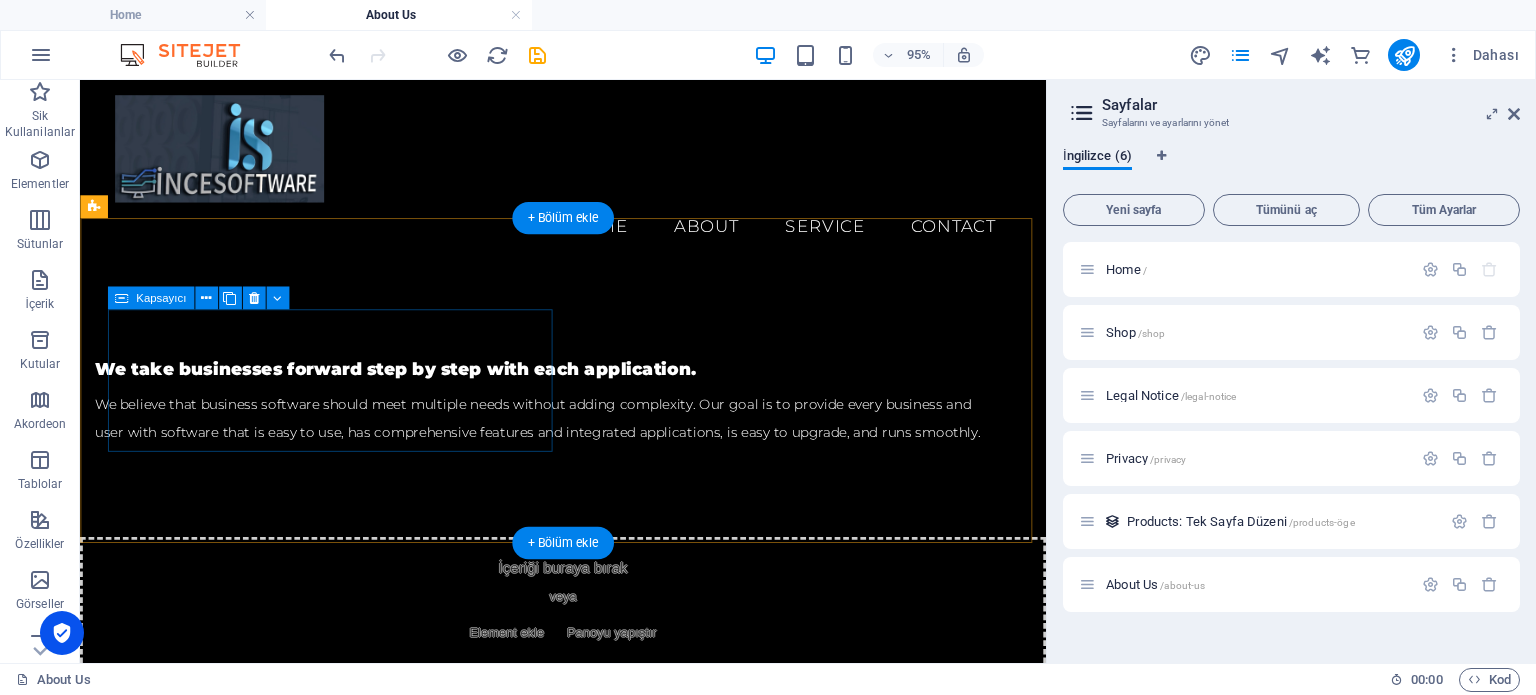 scroll, scrollTop: 400, scrollLeft: 0, axis: vertical 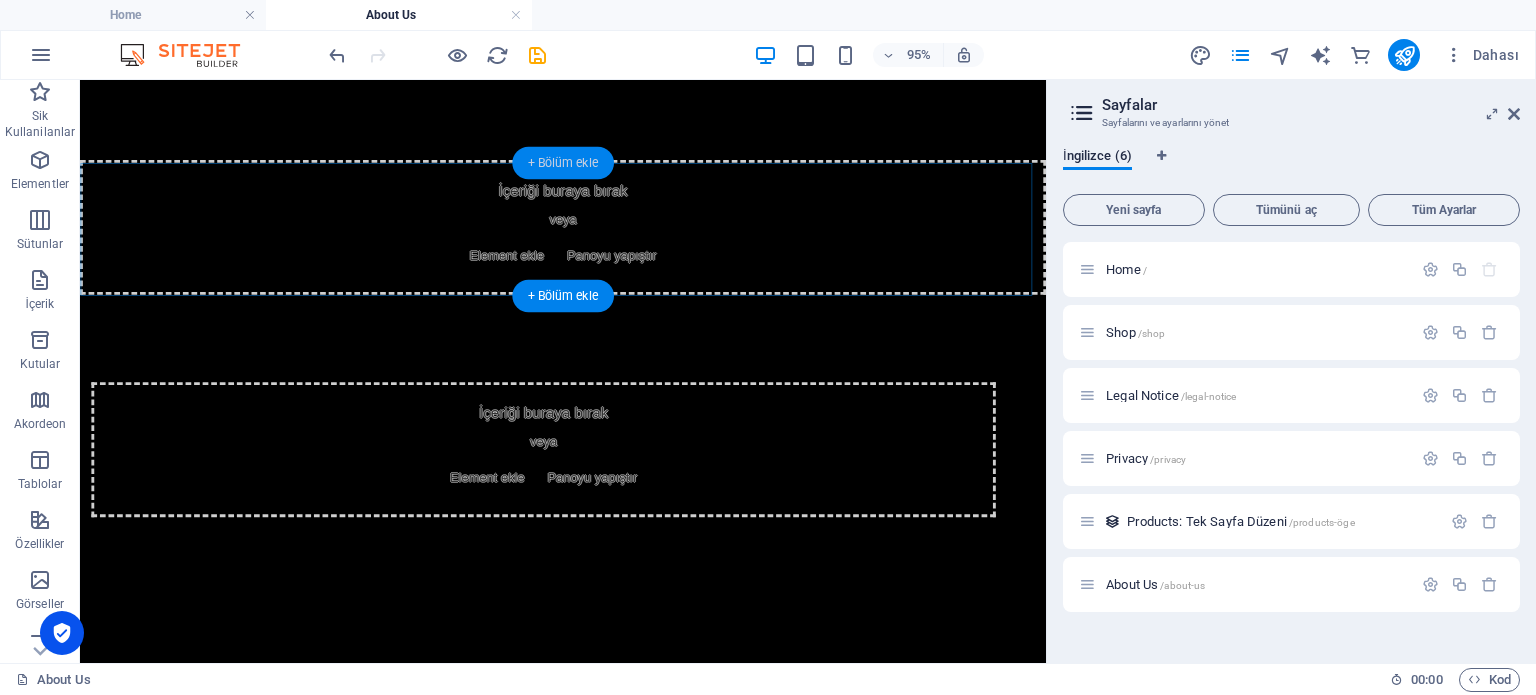drag, startPoint x: 564, startPoint y: 166, endPoint x: 233, endPoint y: 142, distance: 331.86896 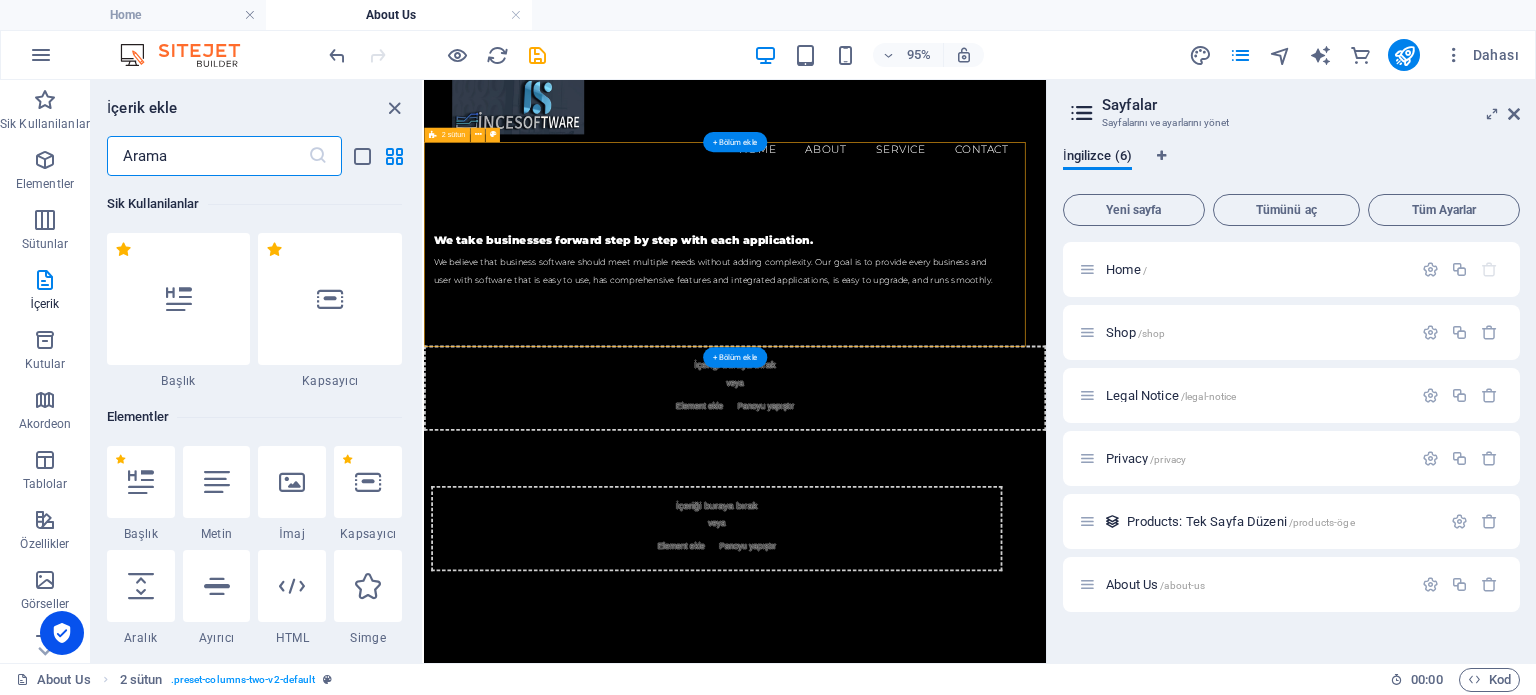 scroll, scrollTop: 42, scrollLeft: 0, axis: vertical 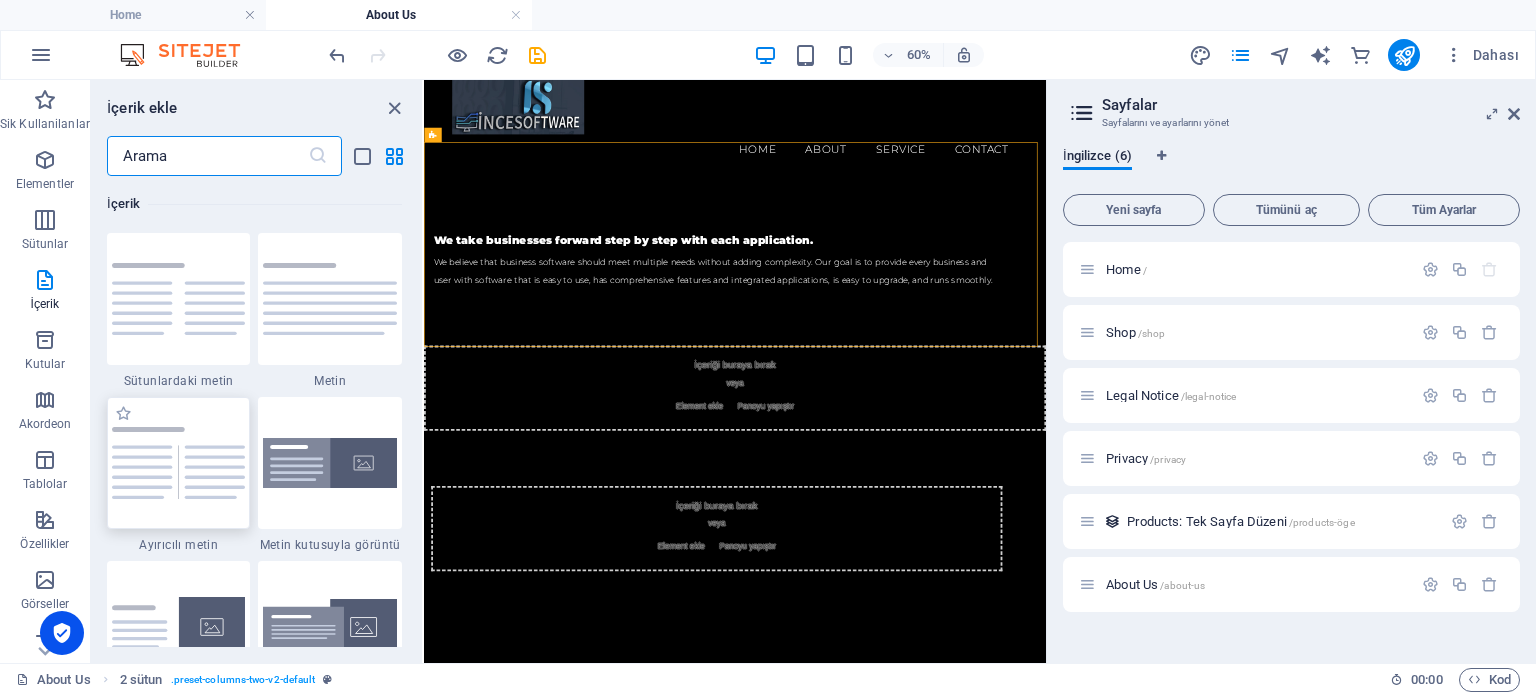 click at bounding box center (179, 462) 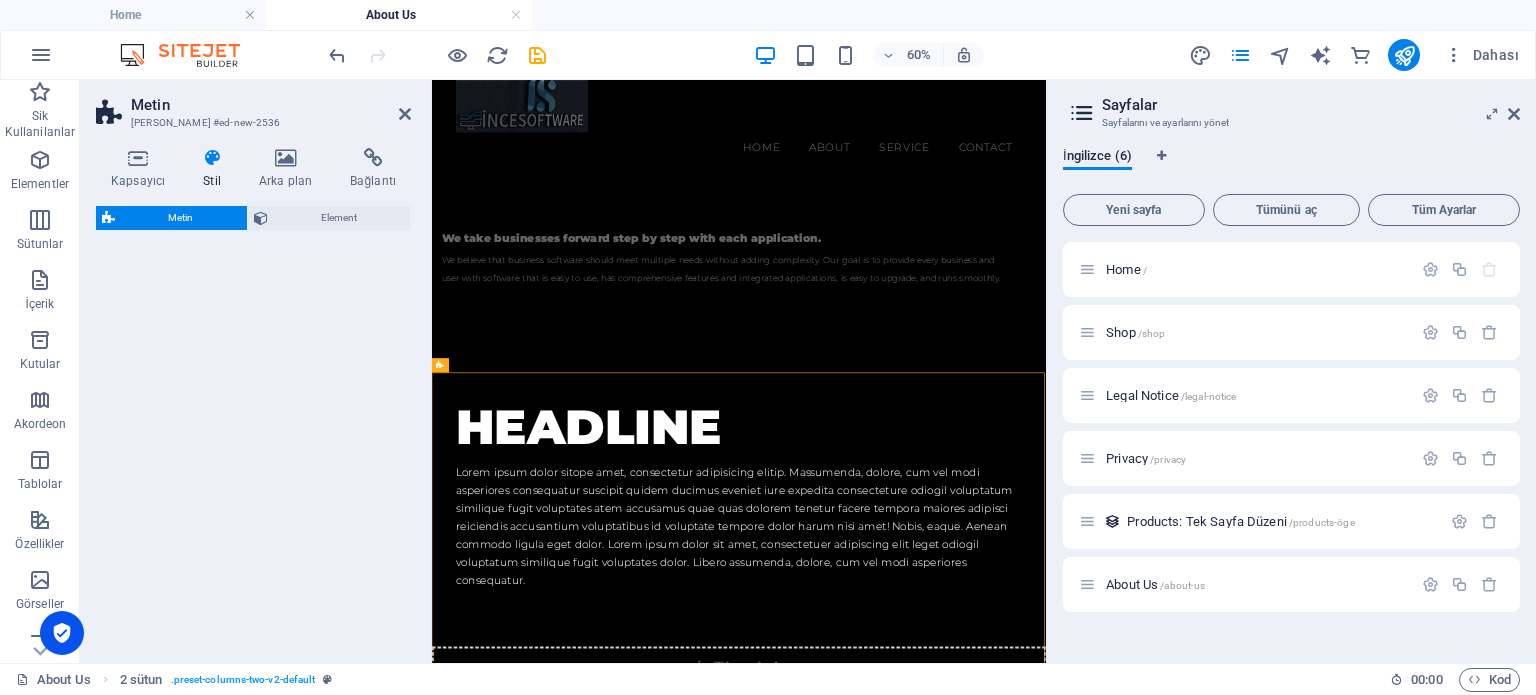 scroll, scrollTop: 0, scrollLeft: 0, axis: both 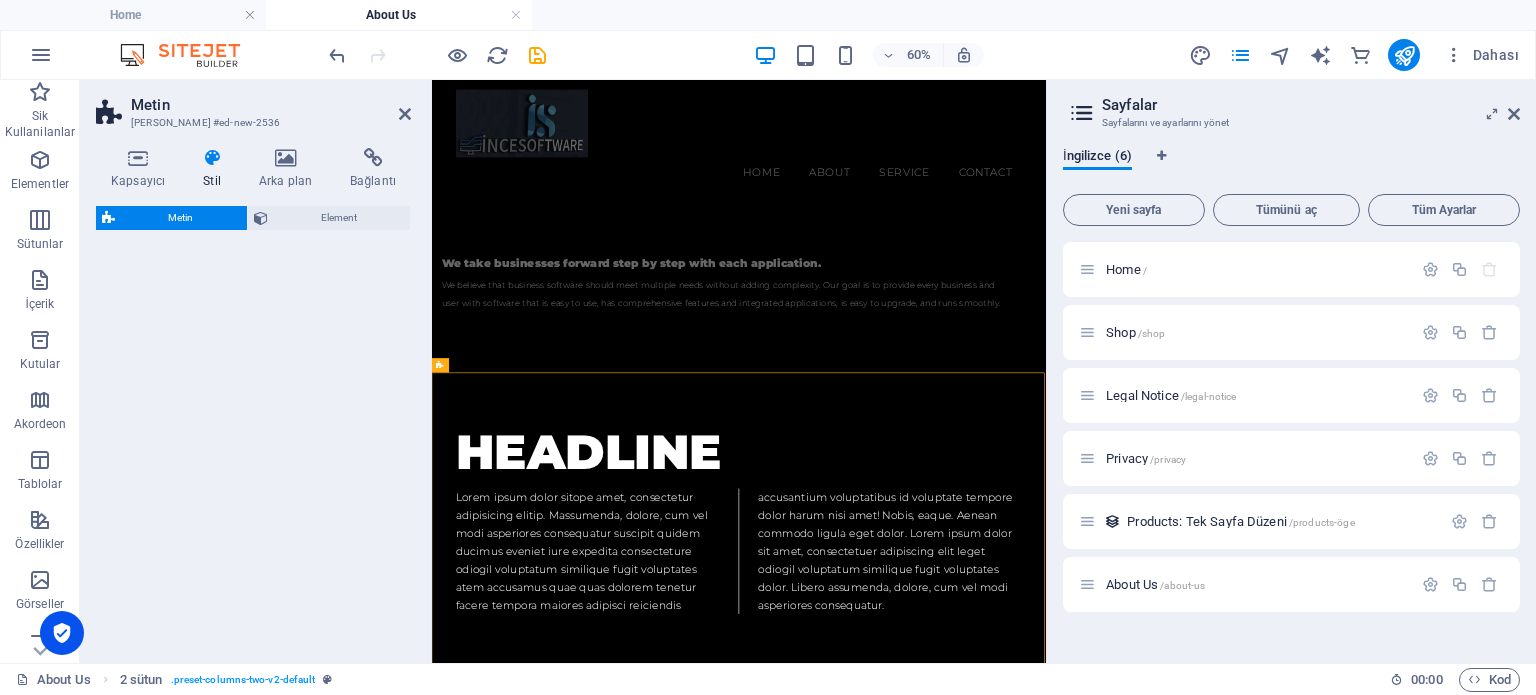 select on "rem" 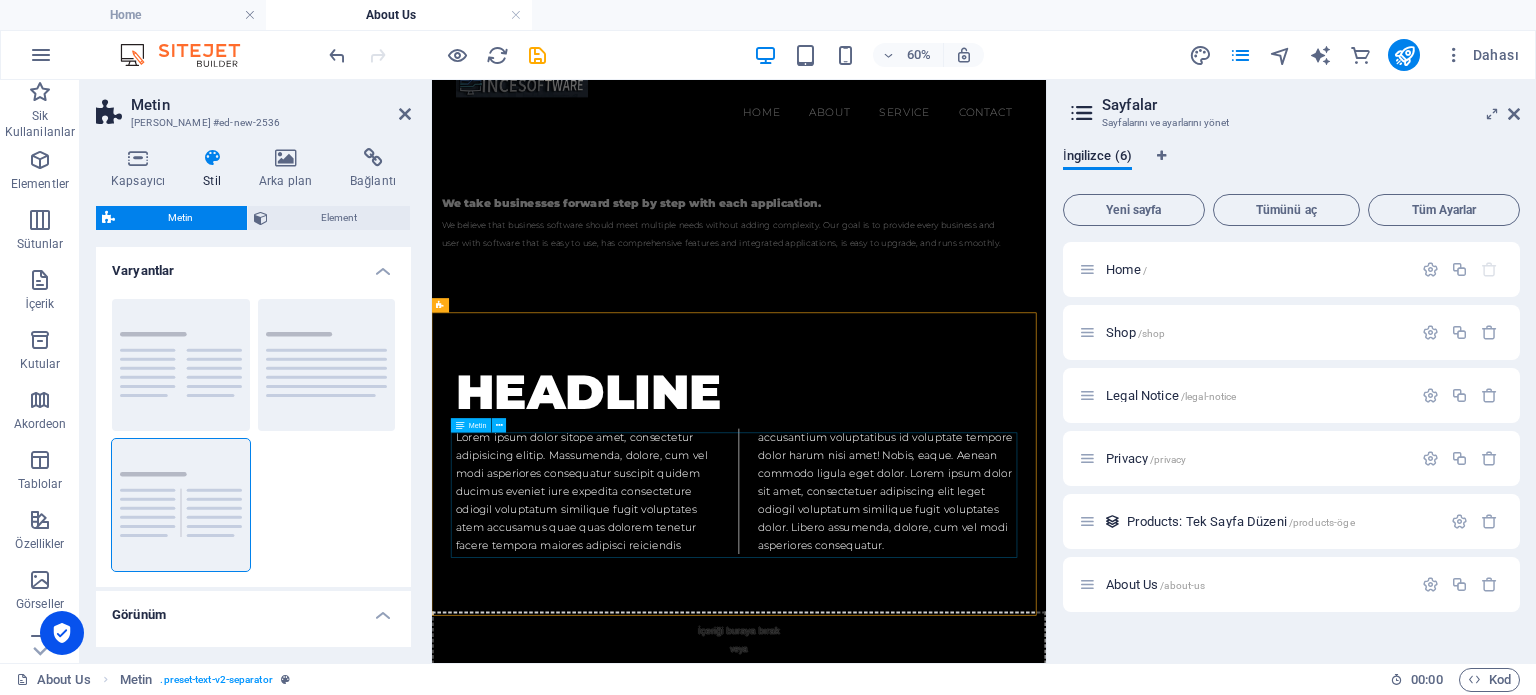 scroll, scrollTop: 0, scrollLeft: 0, axis: both 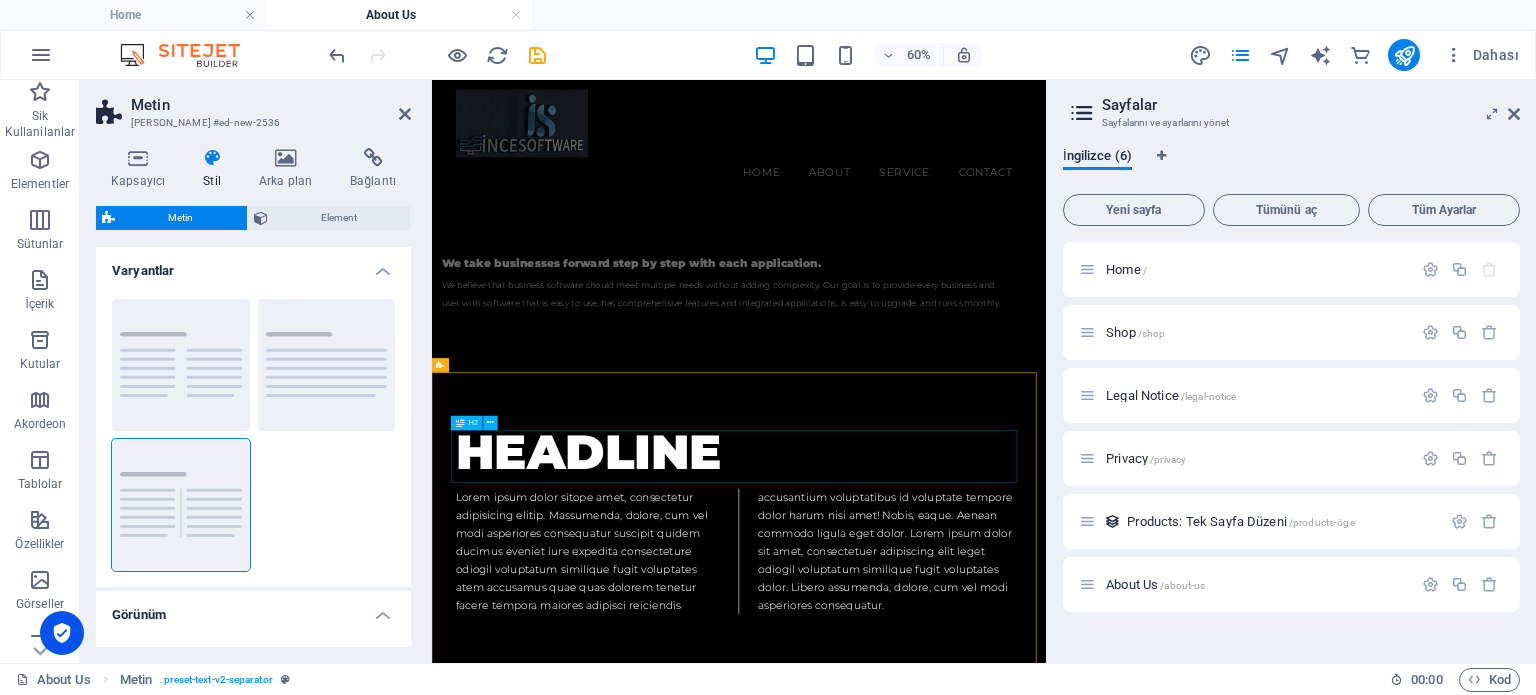 click on "Headline" at bounding box center (944, 701) 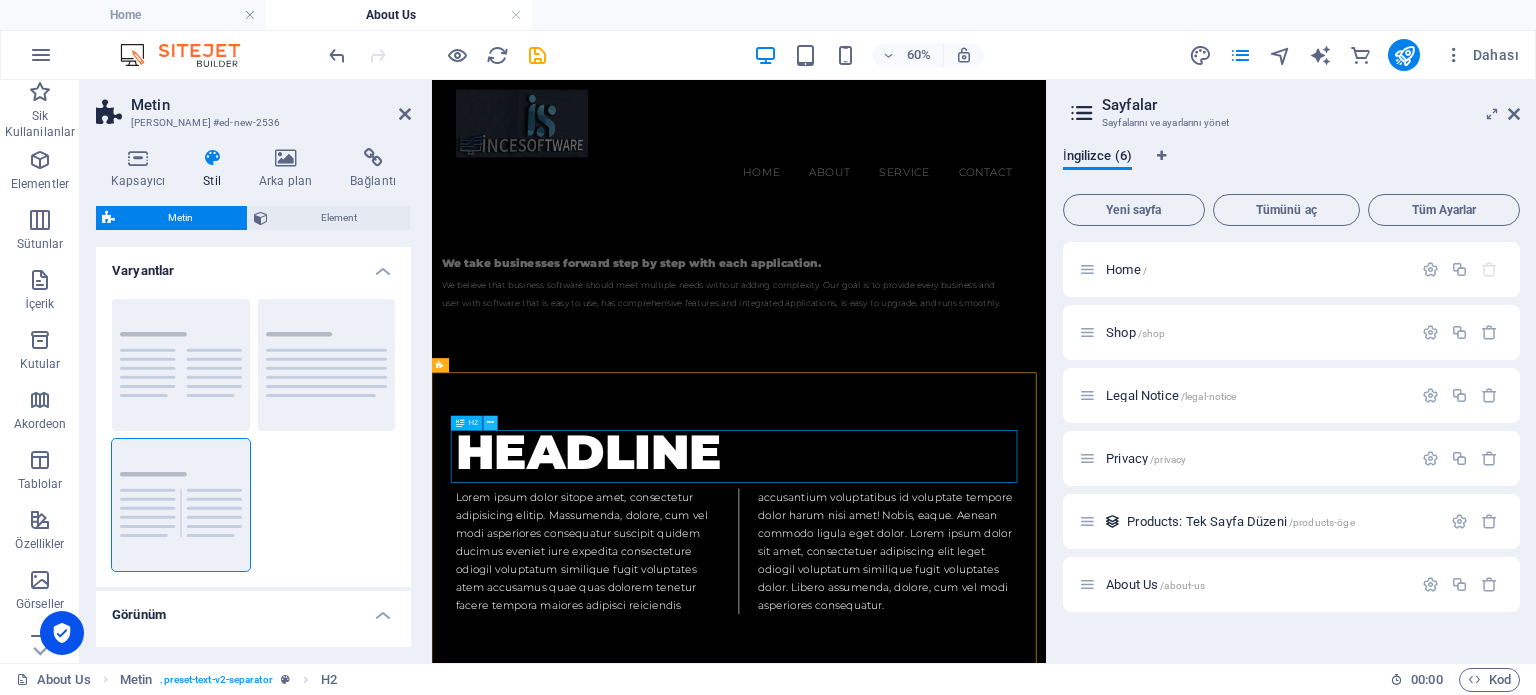 click at bounding box center [491, 422] 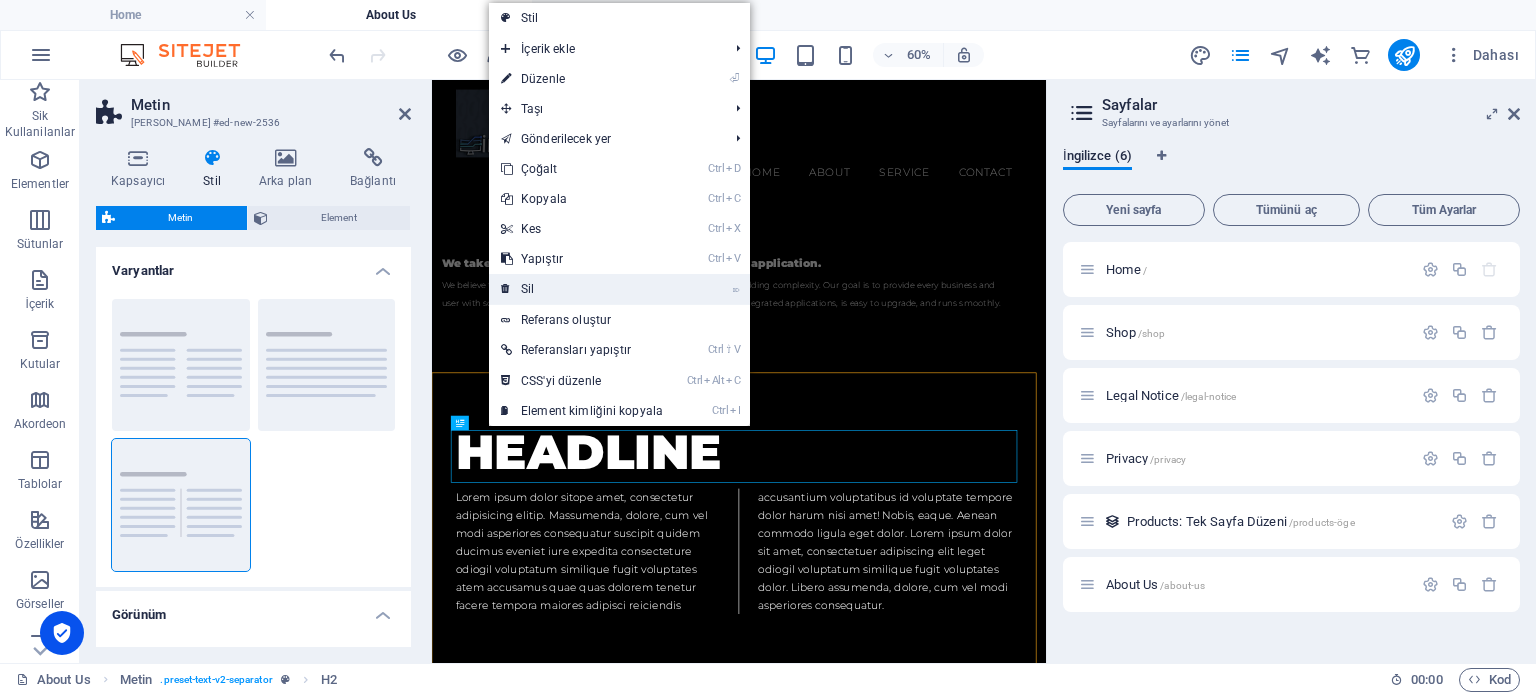 click on "⌦  Sil" at bounding box center [582, 289] 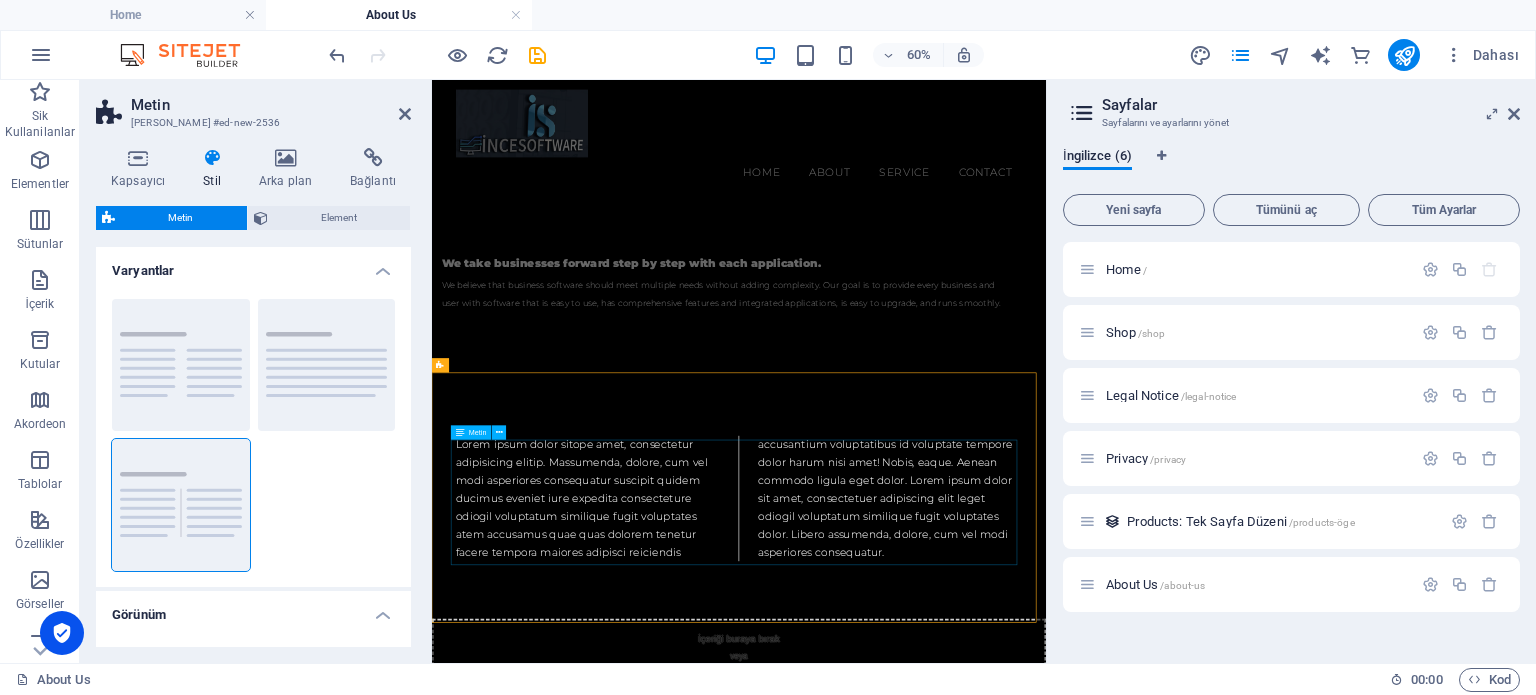 click on "Lorem ipsum dolor sitope amet, consectetur adipisicing elitip. Massumenda, dolore, cum vel modi asperiores consequatur suscipit quidem ducimus eveniet iure expedita consecteture odiogil voluptatum similique fugit voluptates atem accusamus quae quas dolorem tenetur facere tempora maiores adipisci reiciendis accusantium voluptatibus id voluptate tempore dolor harum nisi amet! Nobis, eaque. Aenean commodo ligula eget dolor. Lorem ipsum dolor sit amet, consectetuer adipiscing elit leget odiogil voluptatum similique fugit voluptates dolor. Libero assumenda, dolore, cum vel modi asperiores consequatur." at bounding box center [944, 777] 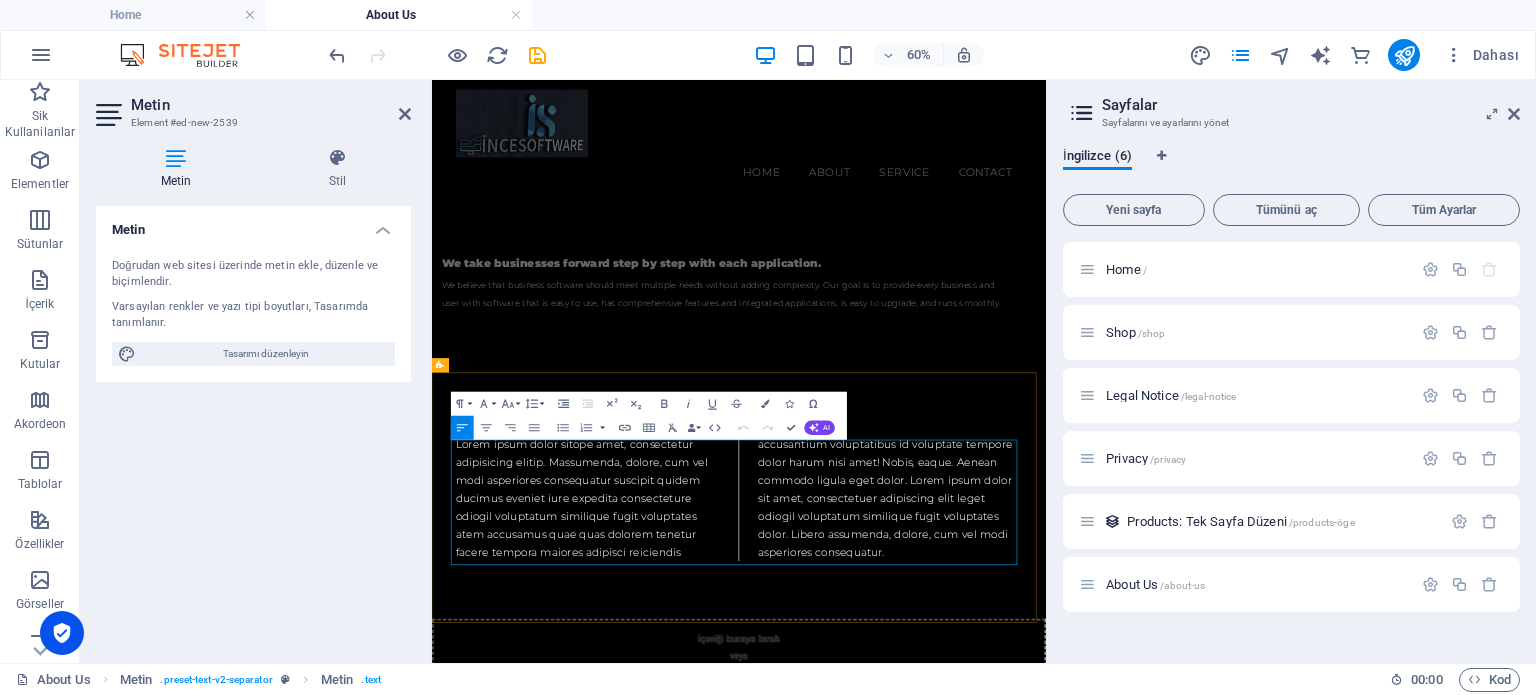 click on "Lorem ipsum dolor sitope amet, consectetur adipisicing elitip. Massumenda, dolore, cum vel modi asperiores consequatur suscipit quidem ducimus eveniet iure expedita consecteture odiogil voluptatum similique fugit voluptates atem accusamus quae quas dolorem tenetur facere tempora maiores adipisci reiciendis accusantium voluptatibus id voluptate tempore dolor harum nisi amet! Nobis, eaque. Aenean commodo ligula eget dolor. Lorem ipsum dolor sit amet, consectetuer adipiscing elit leget odiogil voluptatum similique fugit voluptates dolor. Libero assumenda, dolore, cum vel modi asperiores consequatur." at bounding box center [944, 777] 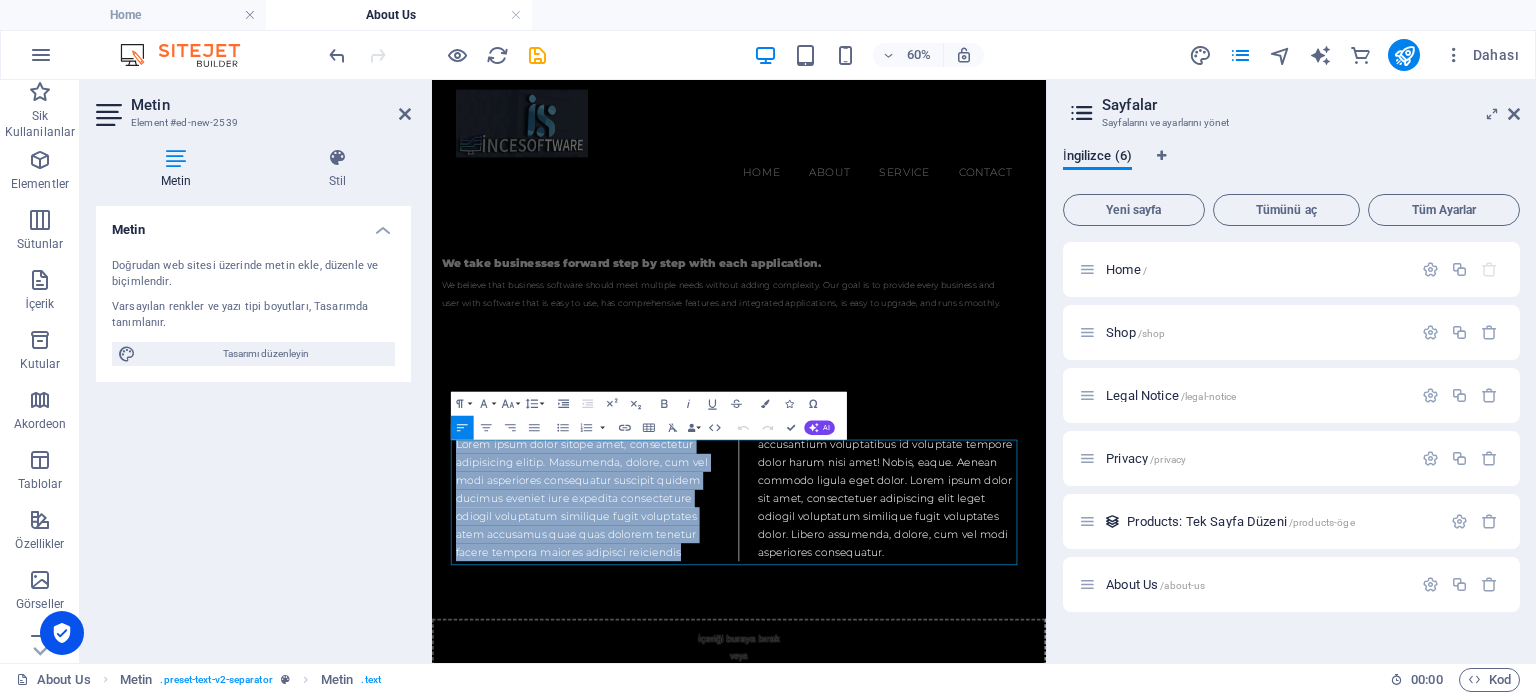 drag, startPoint x: 813, startPoint y: 865, endPoint x: 835, endPoint y: 498, distance: 367.6588 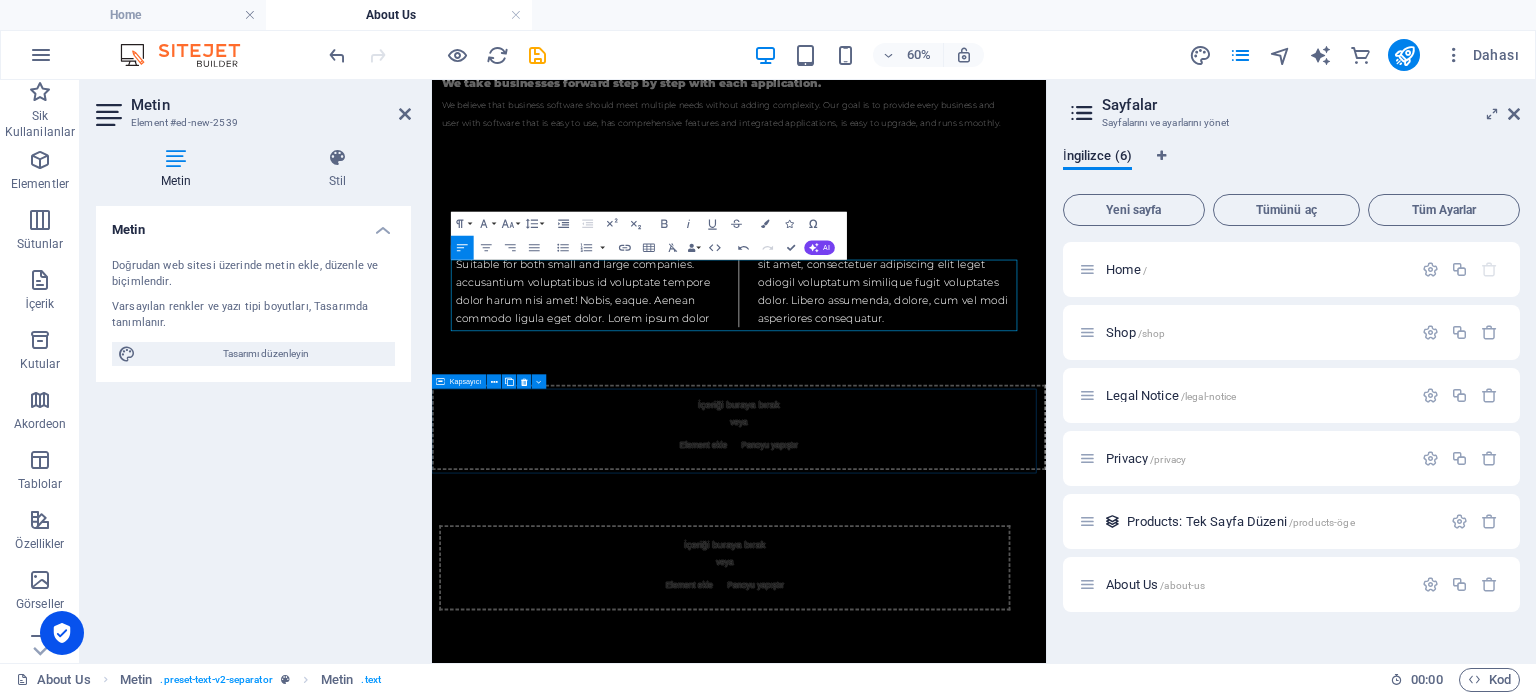 scroll, scrollTop: 100, scrollLeft: 0, axis: vertical 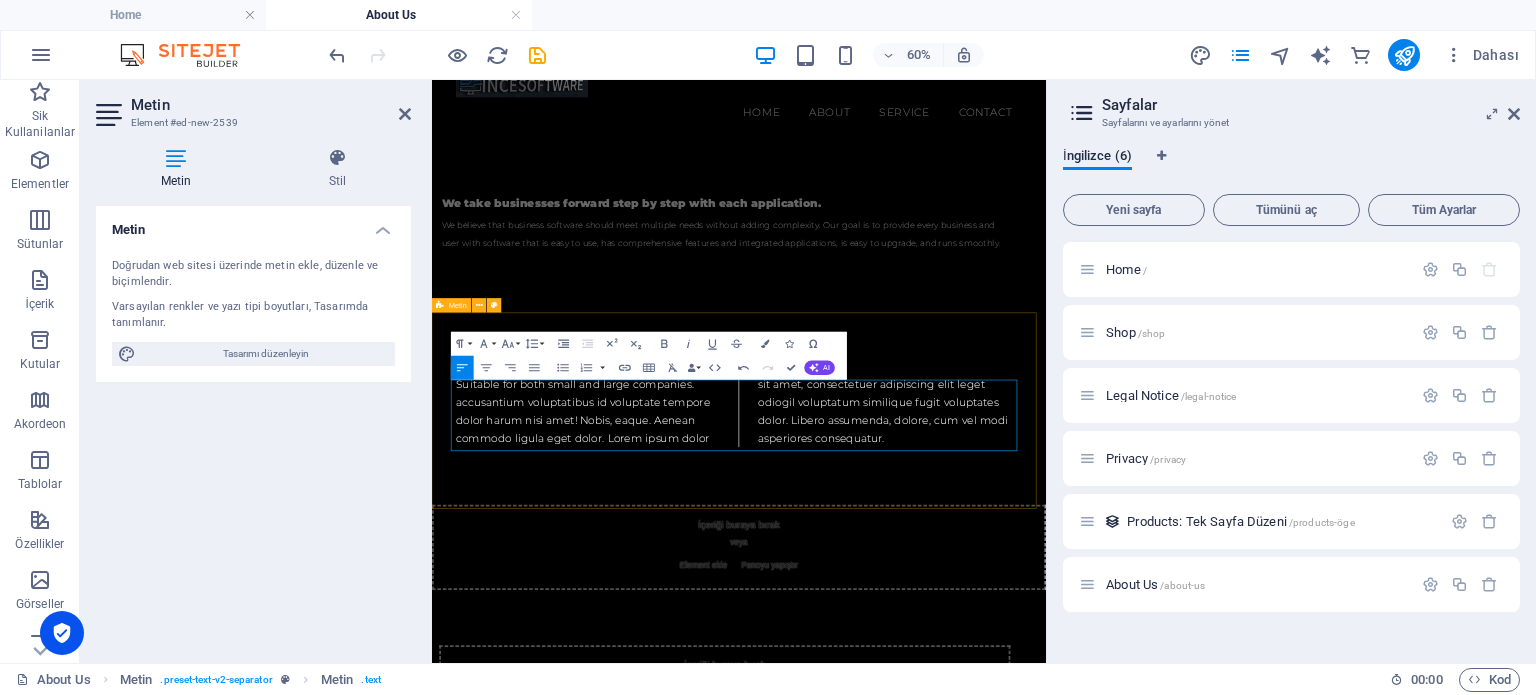 click on "Suitable for both small and large companies.  accusantium voluptatibus id voluptate tempore dolor harum nisi amet! Nobis, eaque. Aenean commodo ligula eget dolor. Lorem ipsum dolor sit amet, consectetuer adipiscing elit leget odiogil voluptatum similique fugit voluptates dolor. Libero assumenda, dolore, cum [PERSON_NAME] asperiores consequatur." at bounding box center [943, 625] 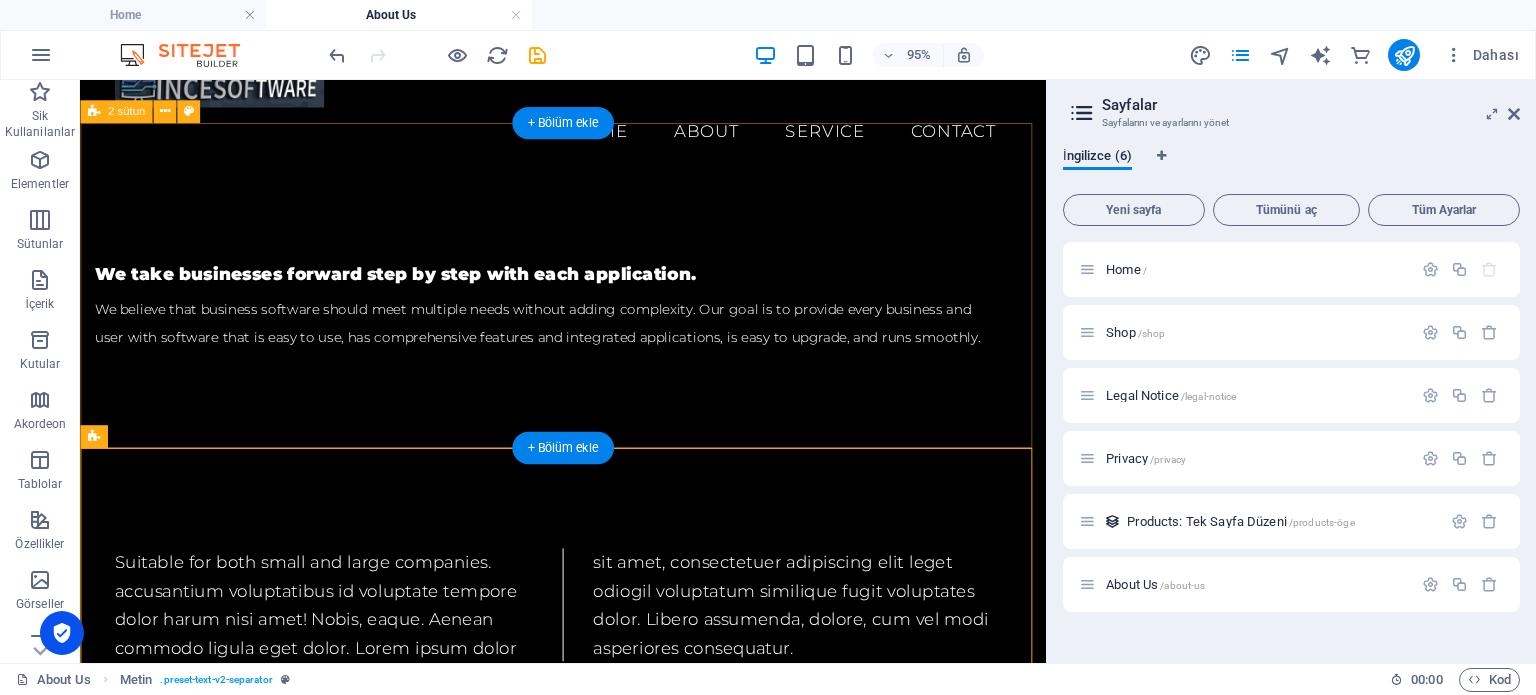 click on "We take businesses forward step by step with each application. We believe that business software should meet multiple needs without adding complexity. Our goal is to provide every business and user with software that is easy to use, has comprehensive features and integrated applications, is easy to upgrade, and runs smoothly." at bounding box center [588, 317] 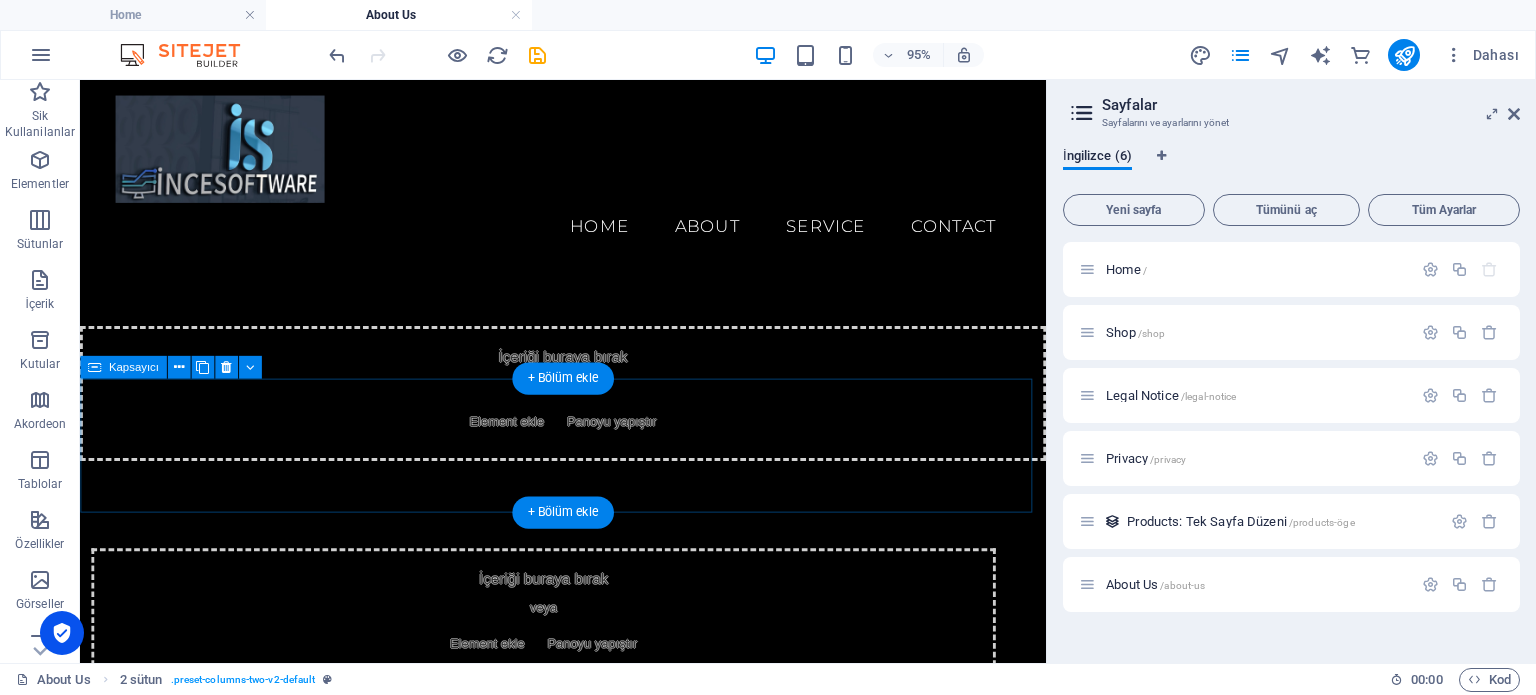 scroll, scrollTop: 400, scrollLeft: 0, axis: vertical 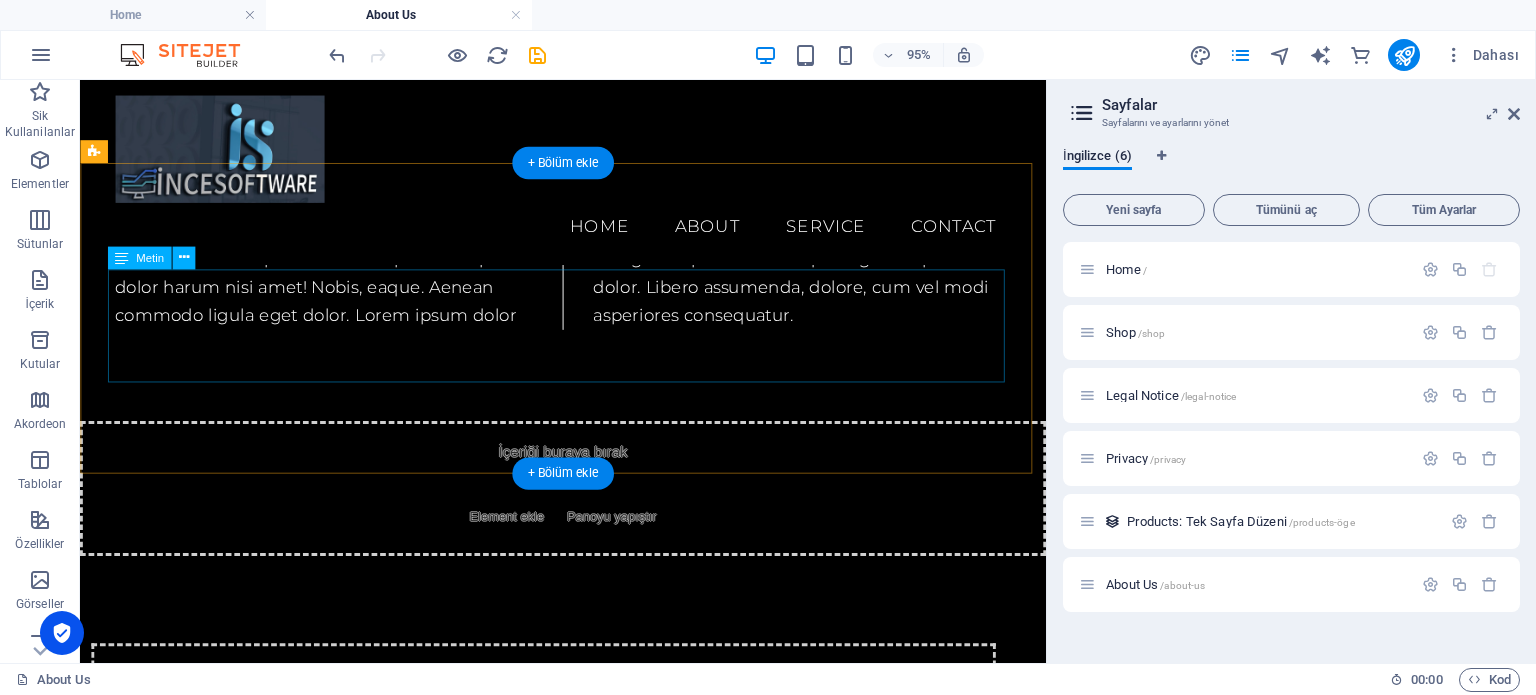 click on "Suitable for both small and large companies.  accusantium voluptatibus id voluptate tempore dolor harum nisi amet! Nobis, eaque. Aenean commodo ligula eget dolor. Lorem ipsum dolor sit amet, consectetuer adipiscing elit leget odiogil voluptatum similique fugit voluptates dolor. Libero assumenda, dolore, cum [PERSON_NAME] asperiores consequatur." at bounding box center [589, 283] 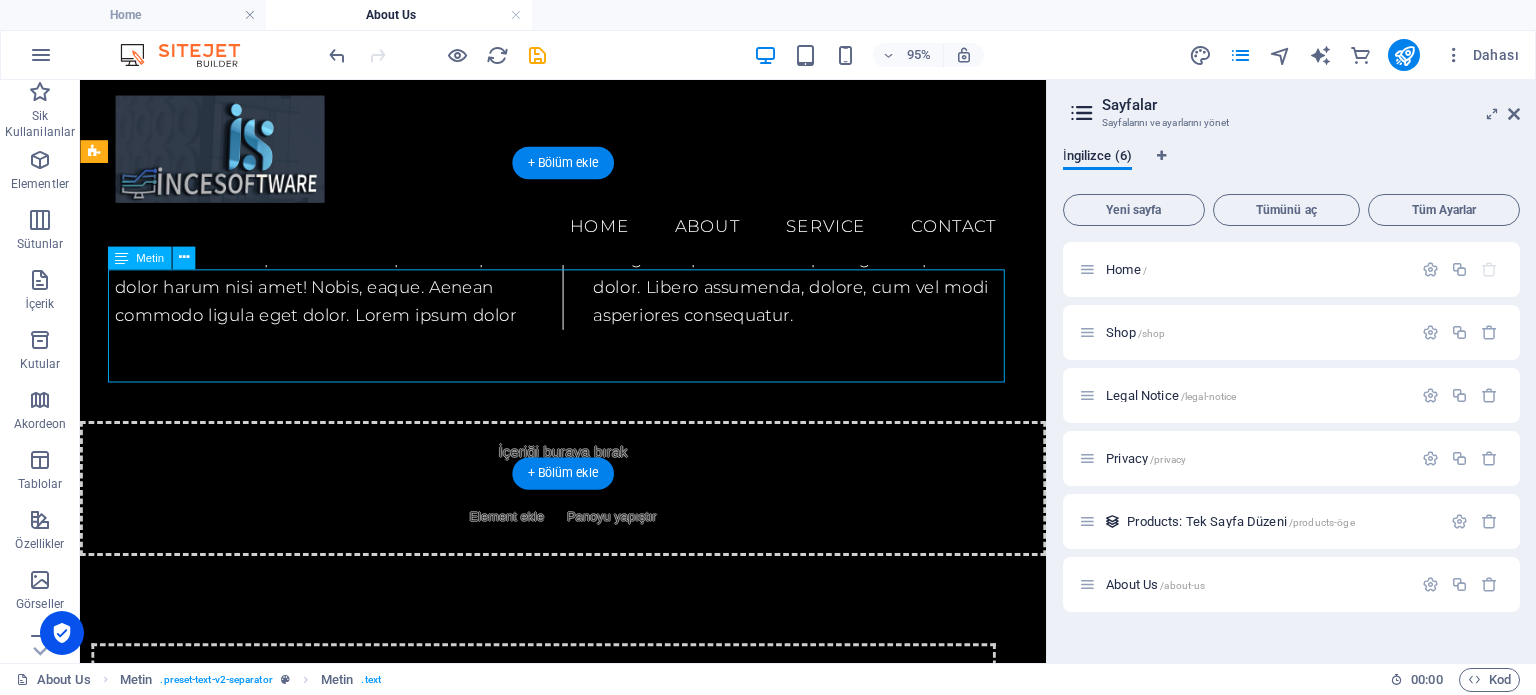 click on "Suitable for both small and large companies.  accusantium voluptatibus id voluptate tempore dolor harum nisi amet! Nobis, eaque. Aenean commodo ligula eget dolor. Lorem ipsum dolor sit amet, consectetuer adipiscing elit leget odiogil voluptatum similique fugit voluptates dolor. Libero assumenda, dolore, cum [PERSON_NAME] asperiores consequatur." at bounding box center [589, 283] 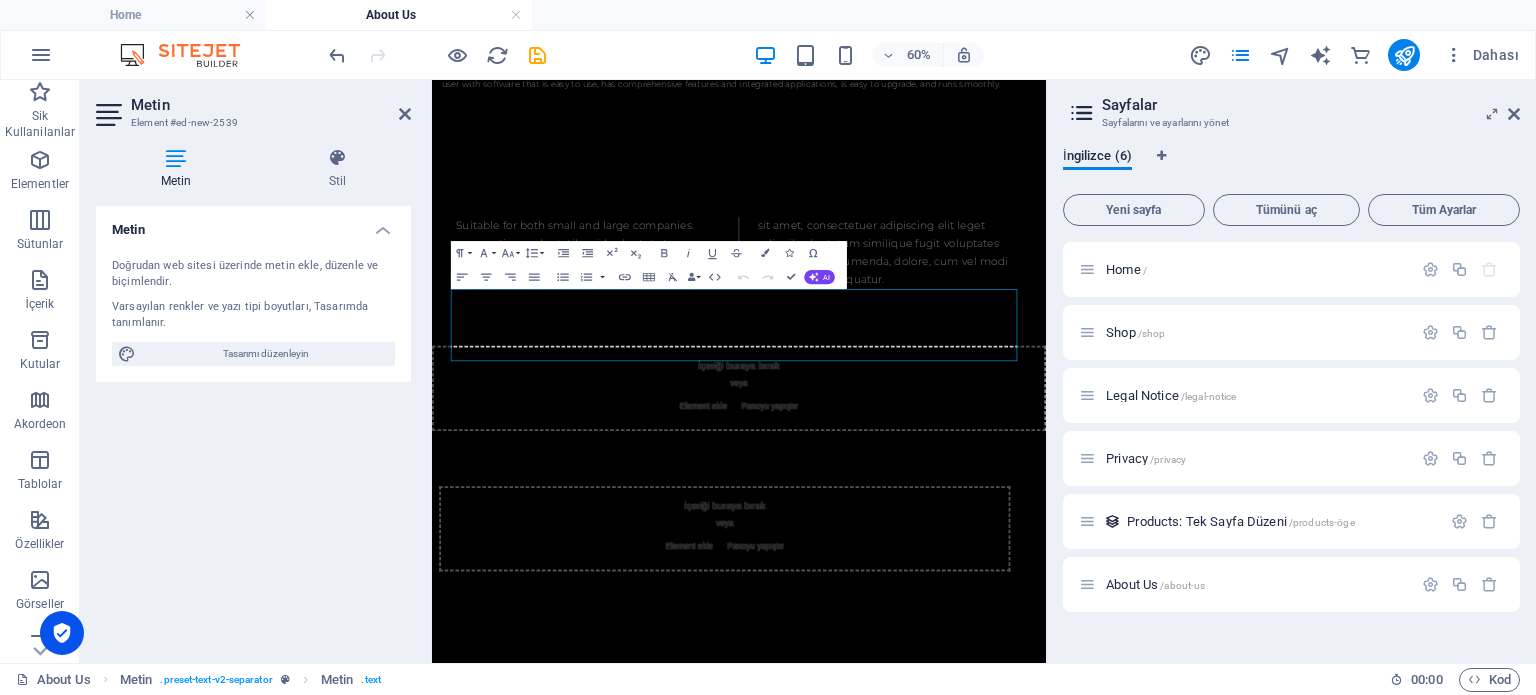 scroll, scrollTop: 250, scrollLeft: 0, axis: vertical 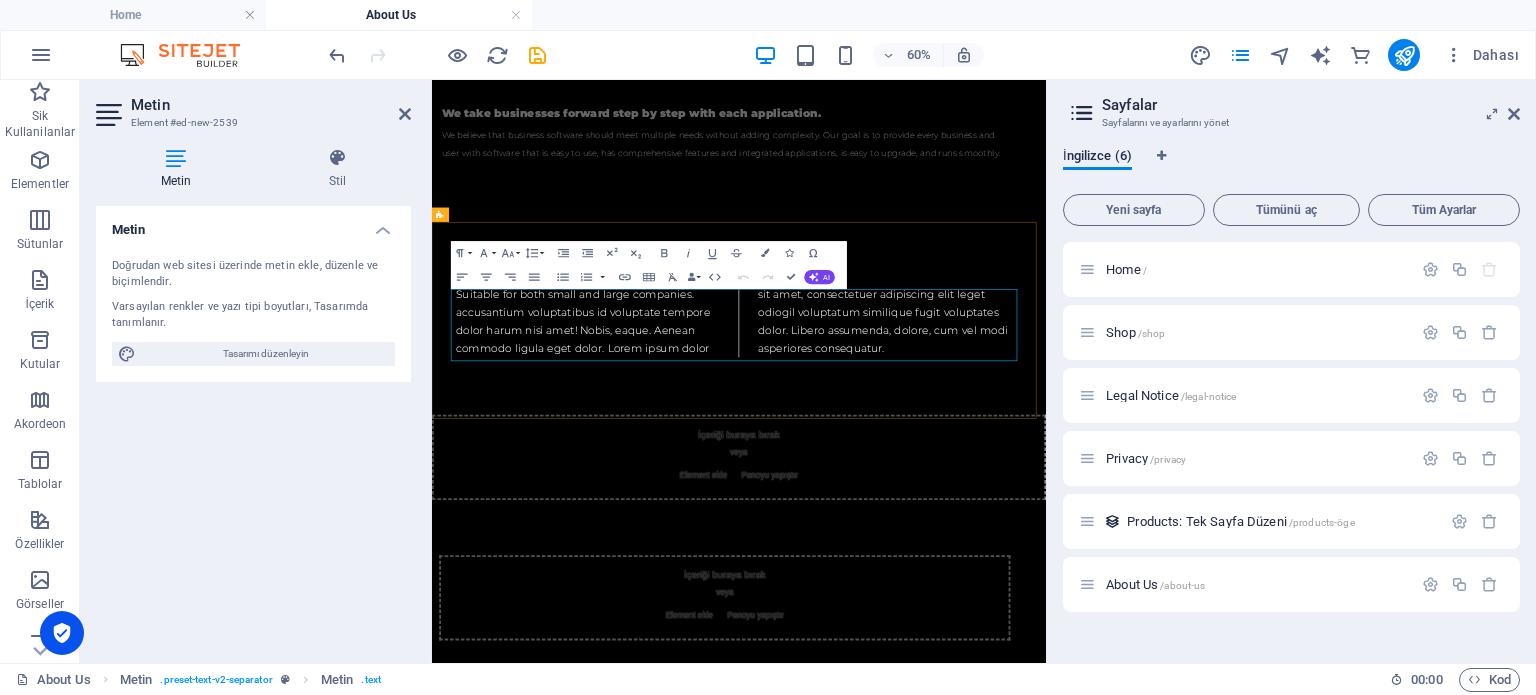 click on "accusantium voluptatibus id voluptate tempore dolor harum nisi amet! Nobis, eaque. Aenean commodo ligula eget dolor. Lorem ipsum dolor sit amet, consectetuer adipiscing elit leget odiogil voluptatum similique fugit voluptates dolor. Libero assumenda, dolore, cum vel modi asperiores consequatur." at bounding box center (944, 483) 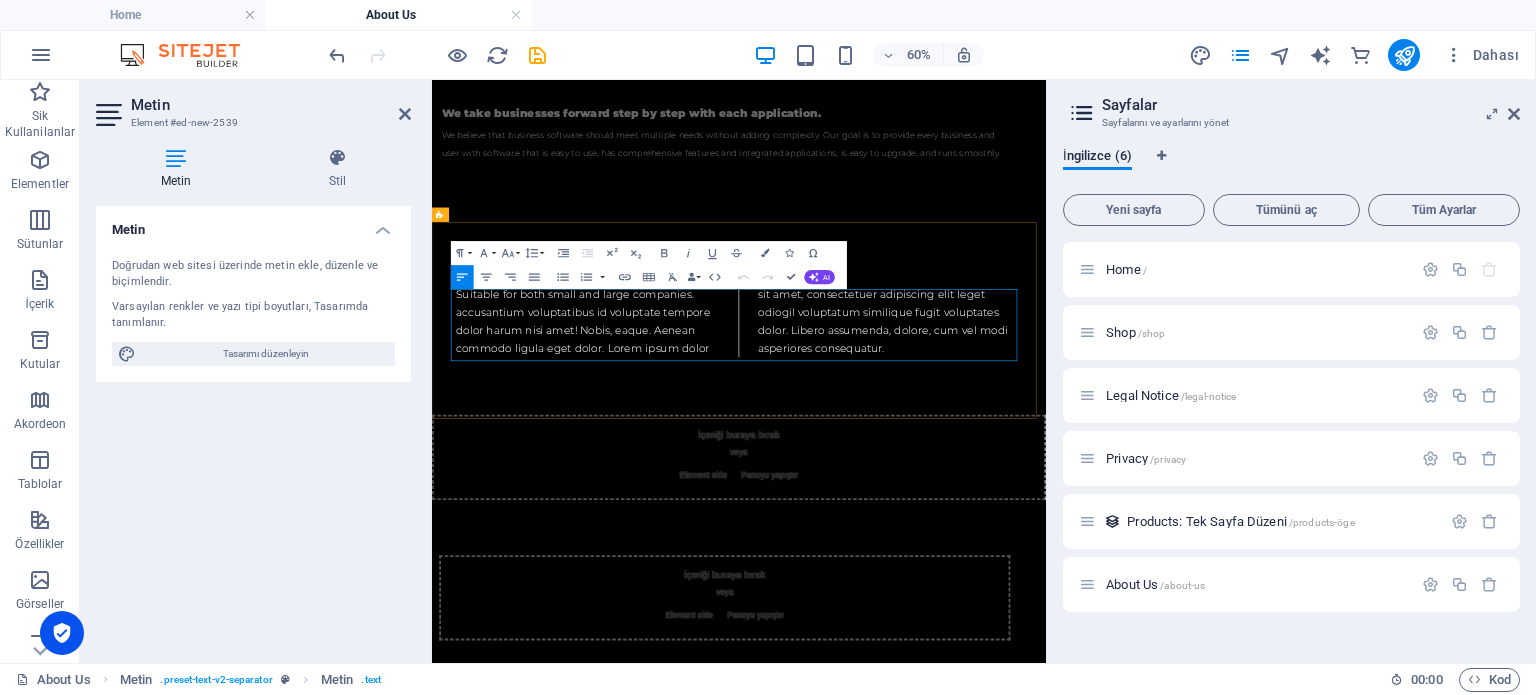 drag, startPoint x: 466, startPoint y: 474, endPoint x: 1246, endPoint y: 545, distance: 783.22473 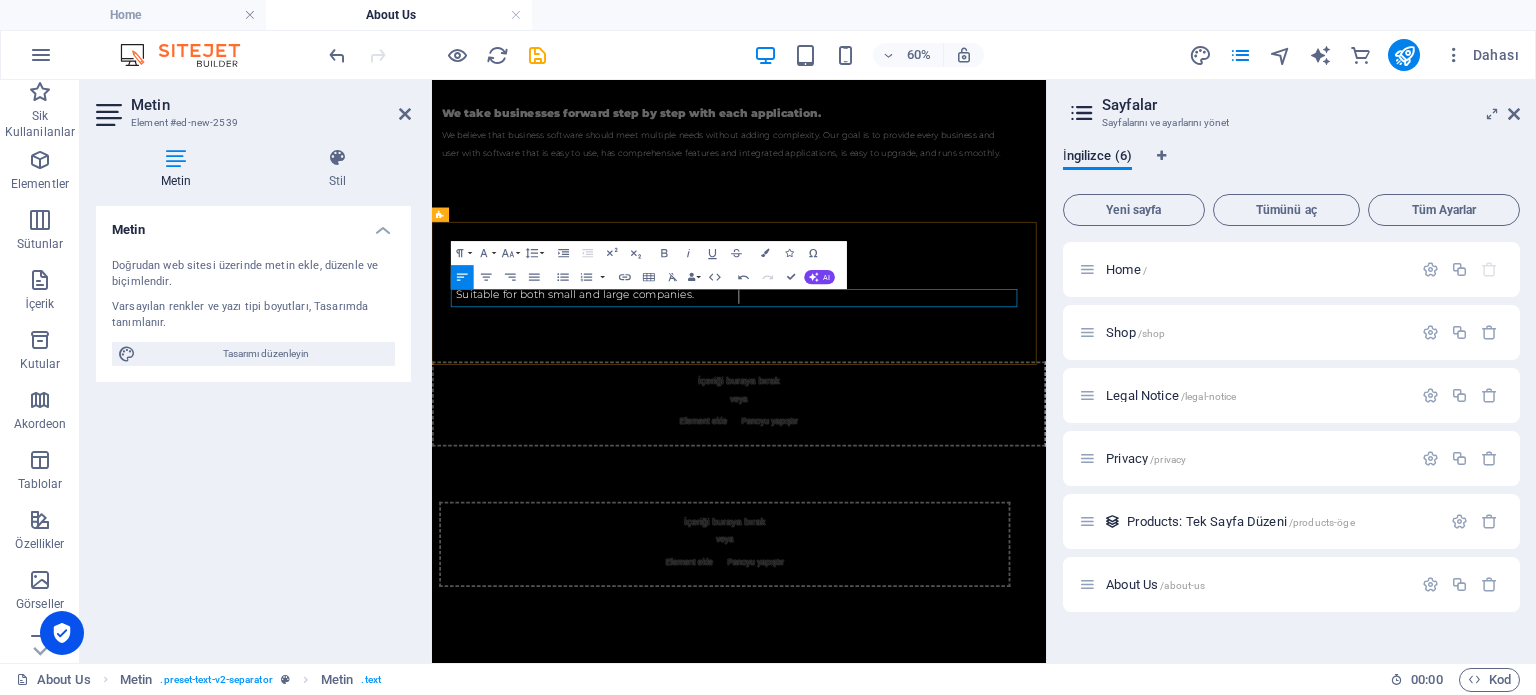 click on "Suitable for both small and large companies." at bounding box center (692, 438) 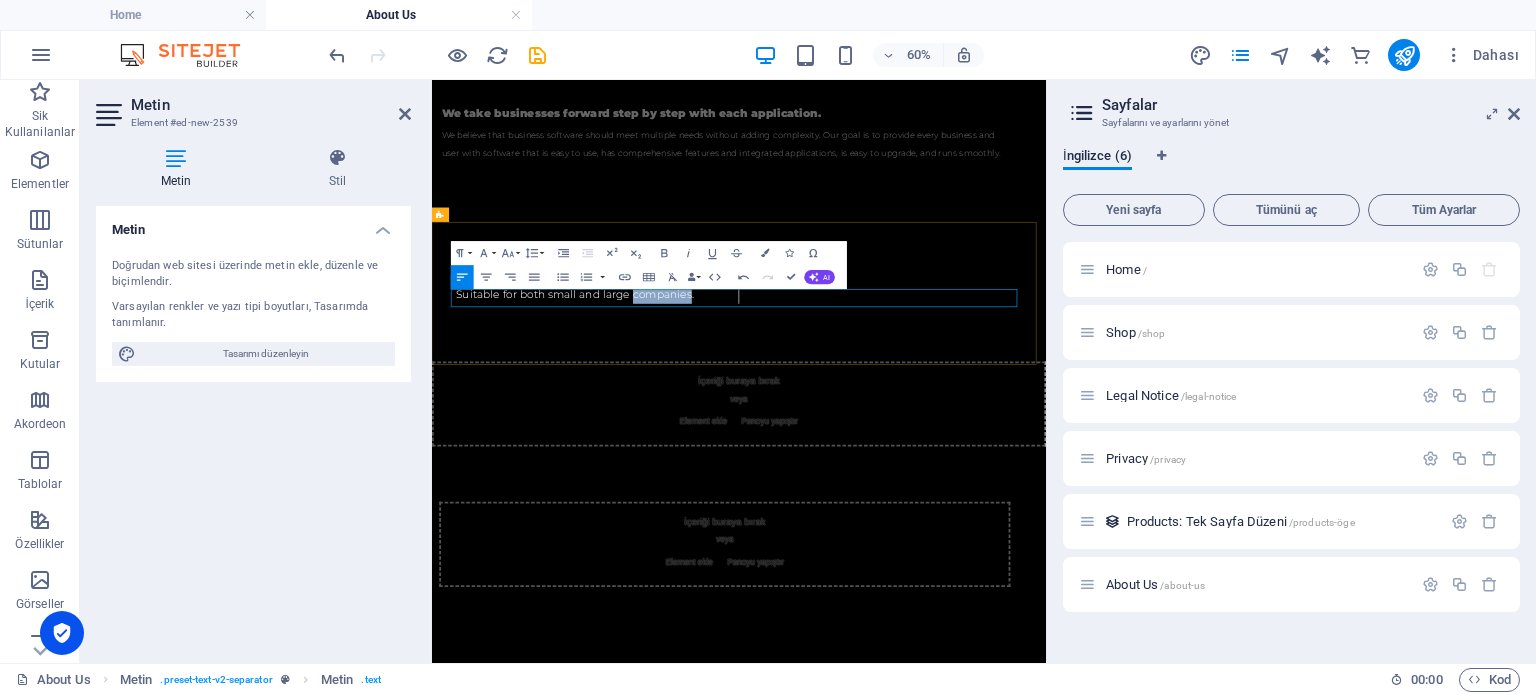 click on "Suitable for both small and large companies." at bounding box center [692, 438] 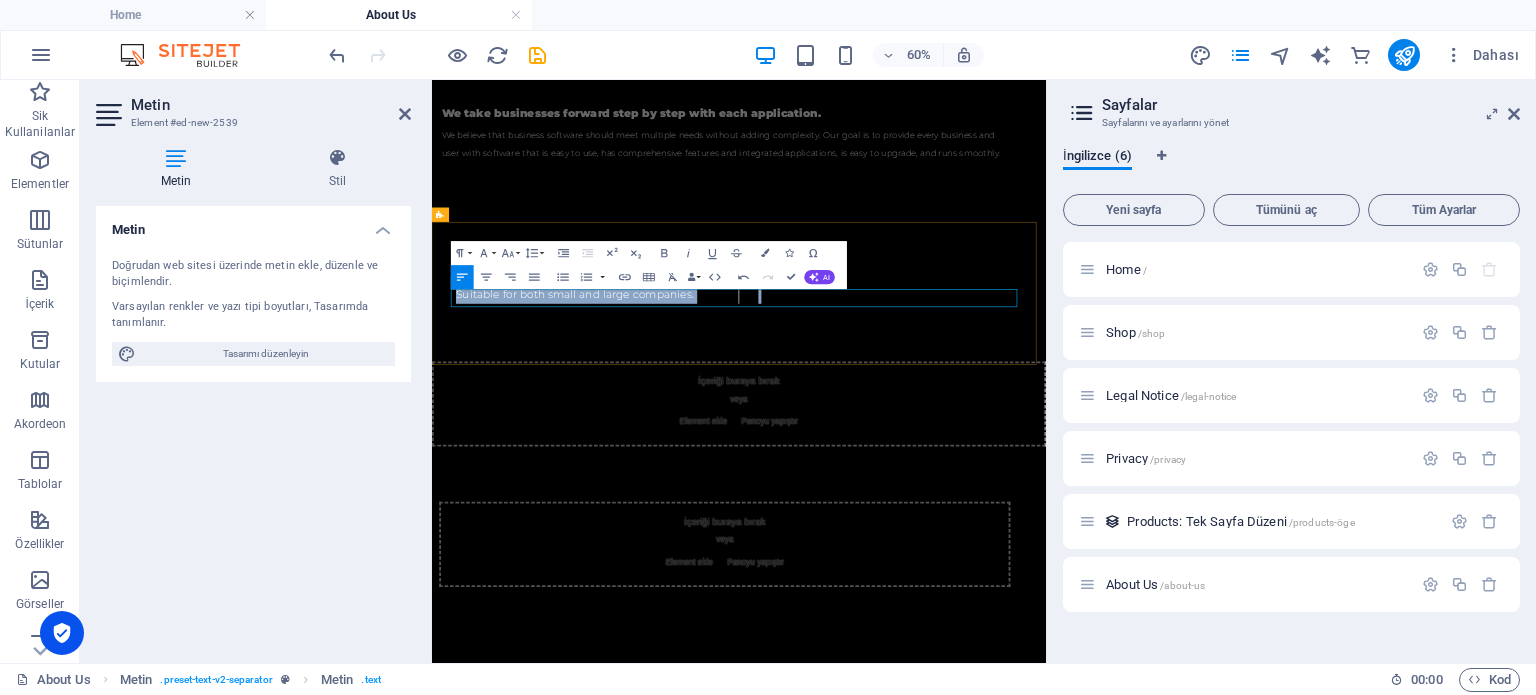 click on "Suitable for both small and large companies." at bounding box center (692, 438) 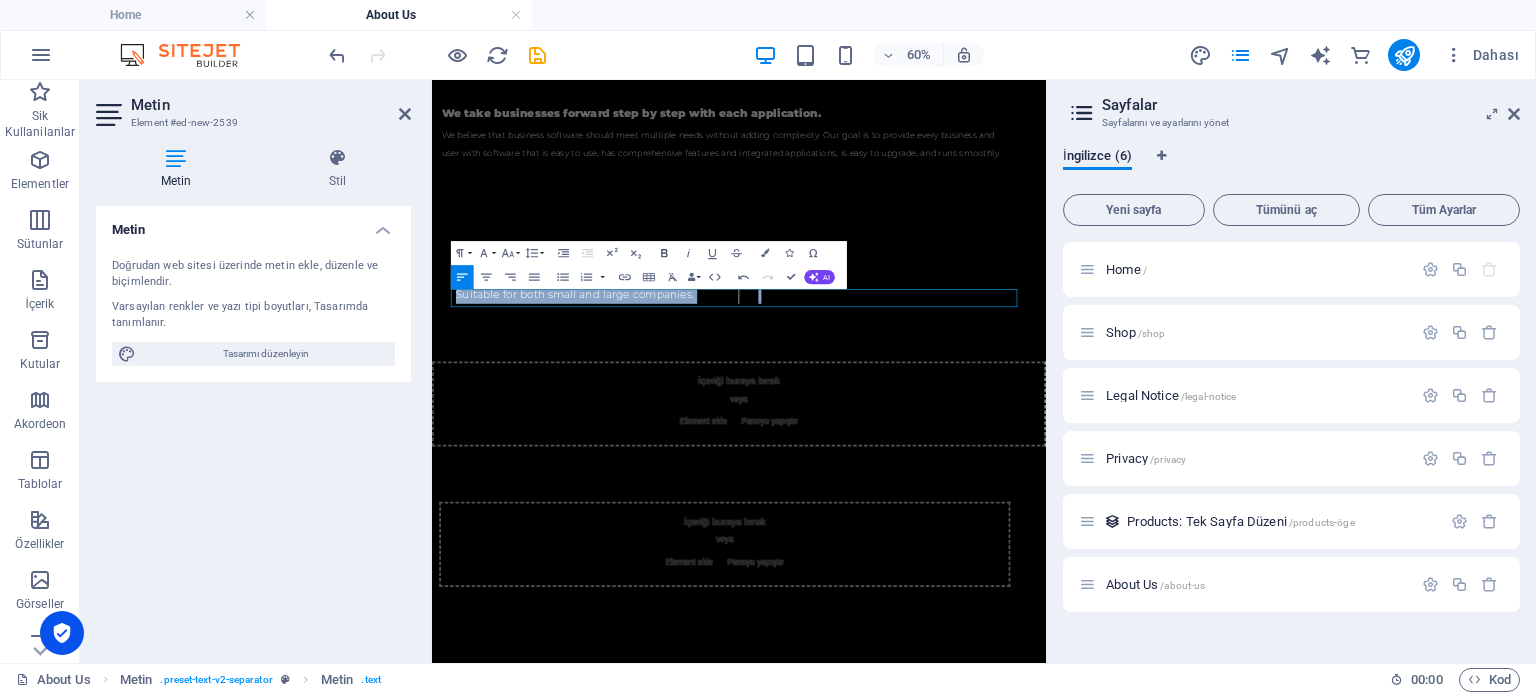 click 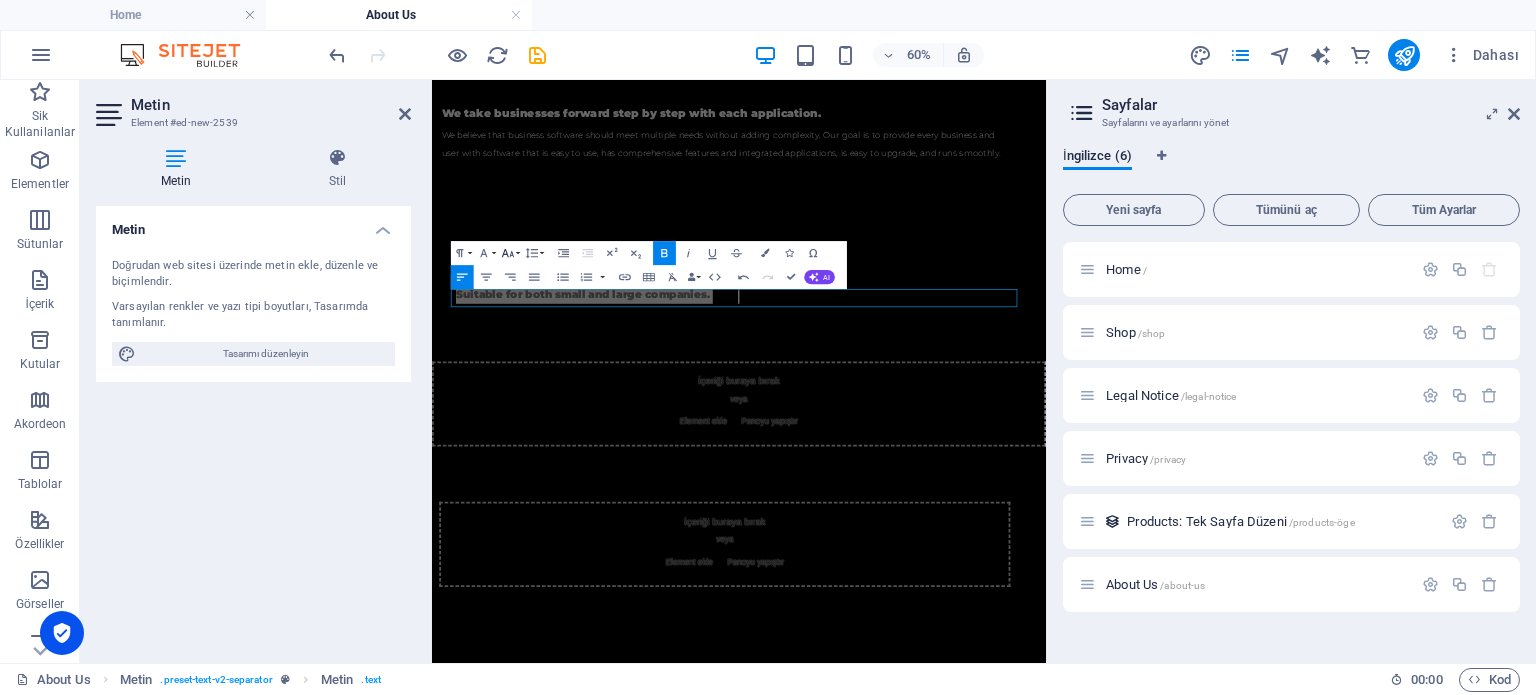 click 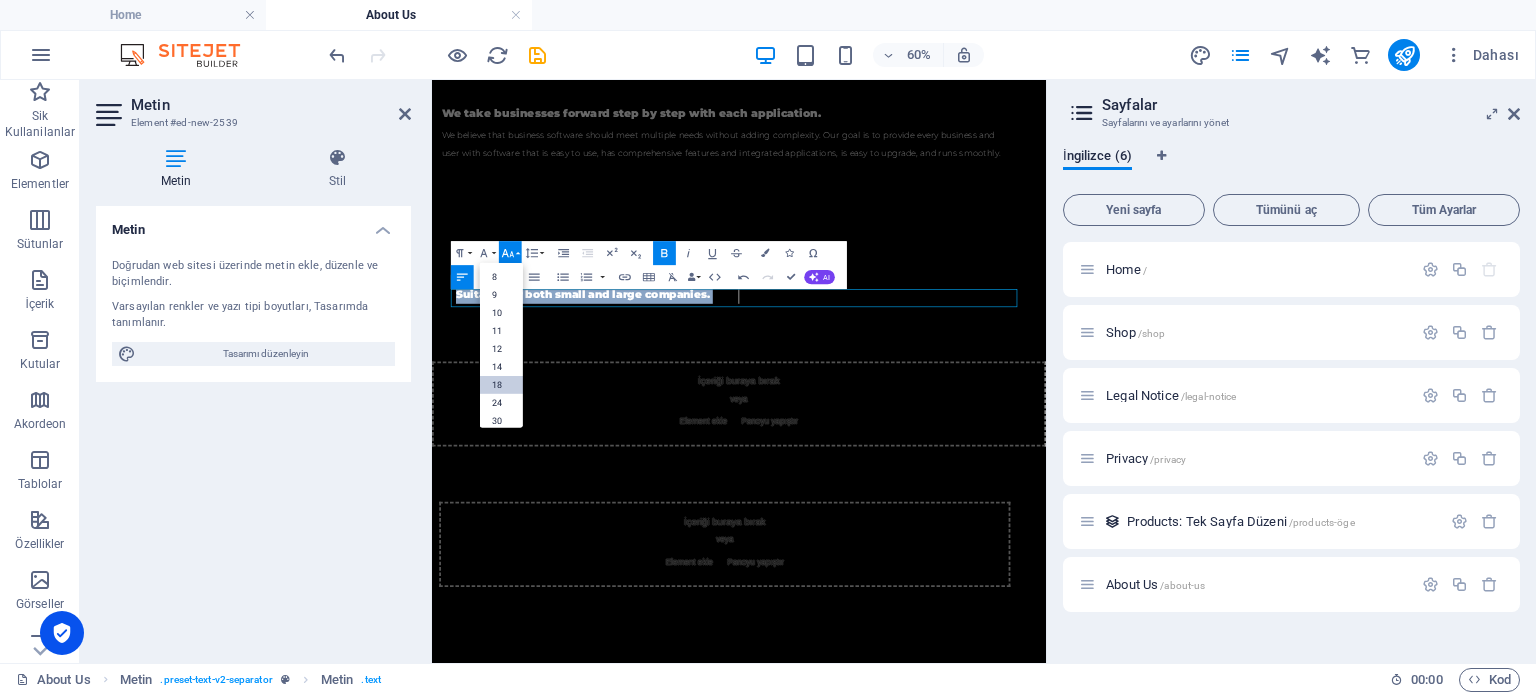 click on "18" at bounding box center [501, 384] 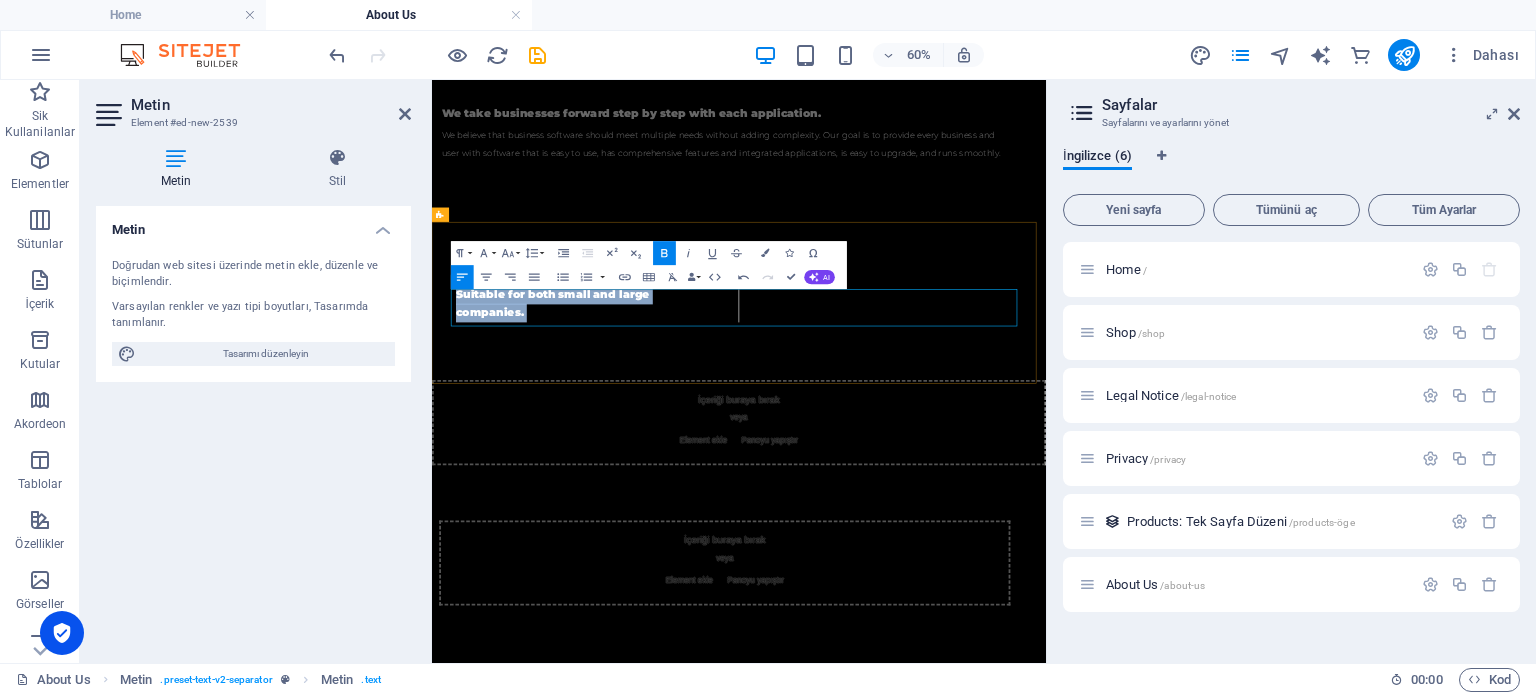 click on "Suitable for both small and large companies." at bounding box center [944, 453] 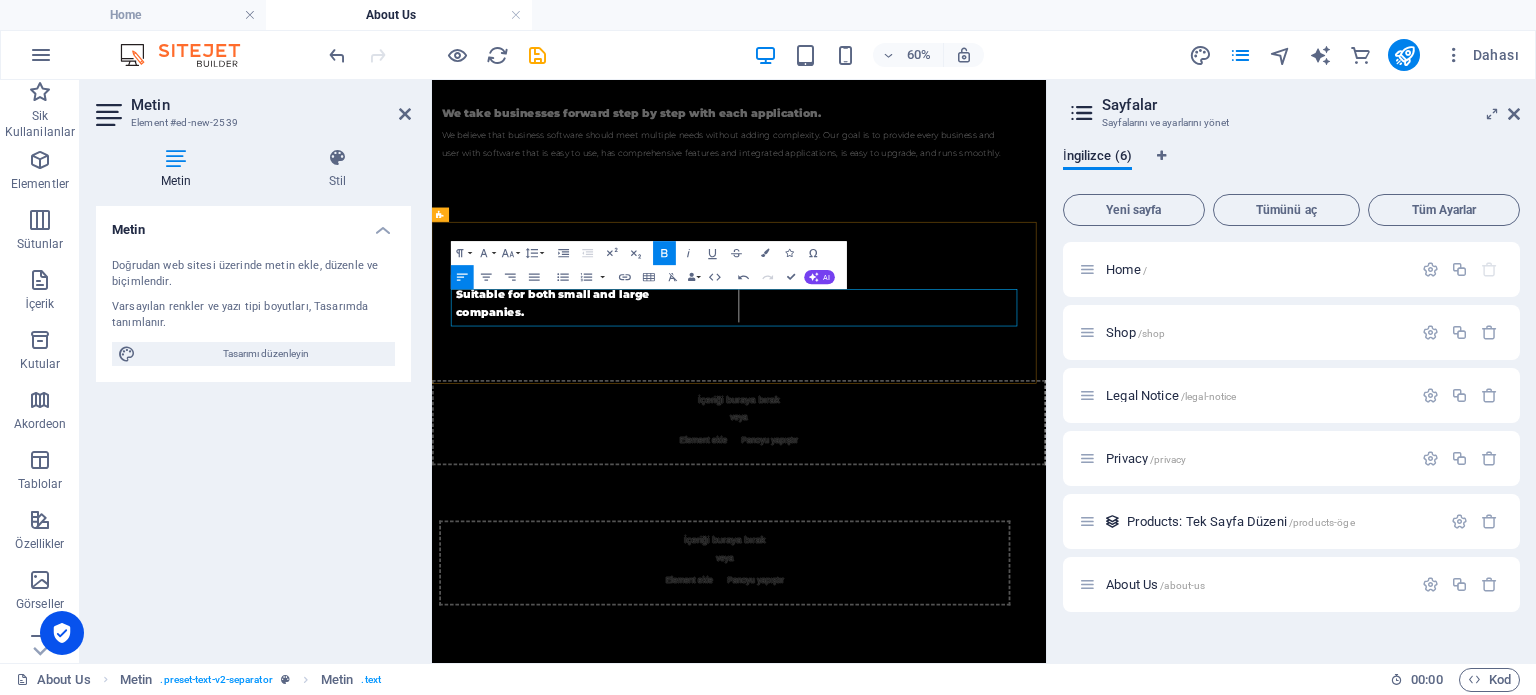 click on "Suitable for both small and large companies." at bounding box center (944, 453) 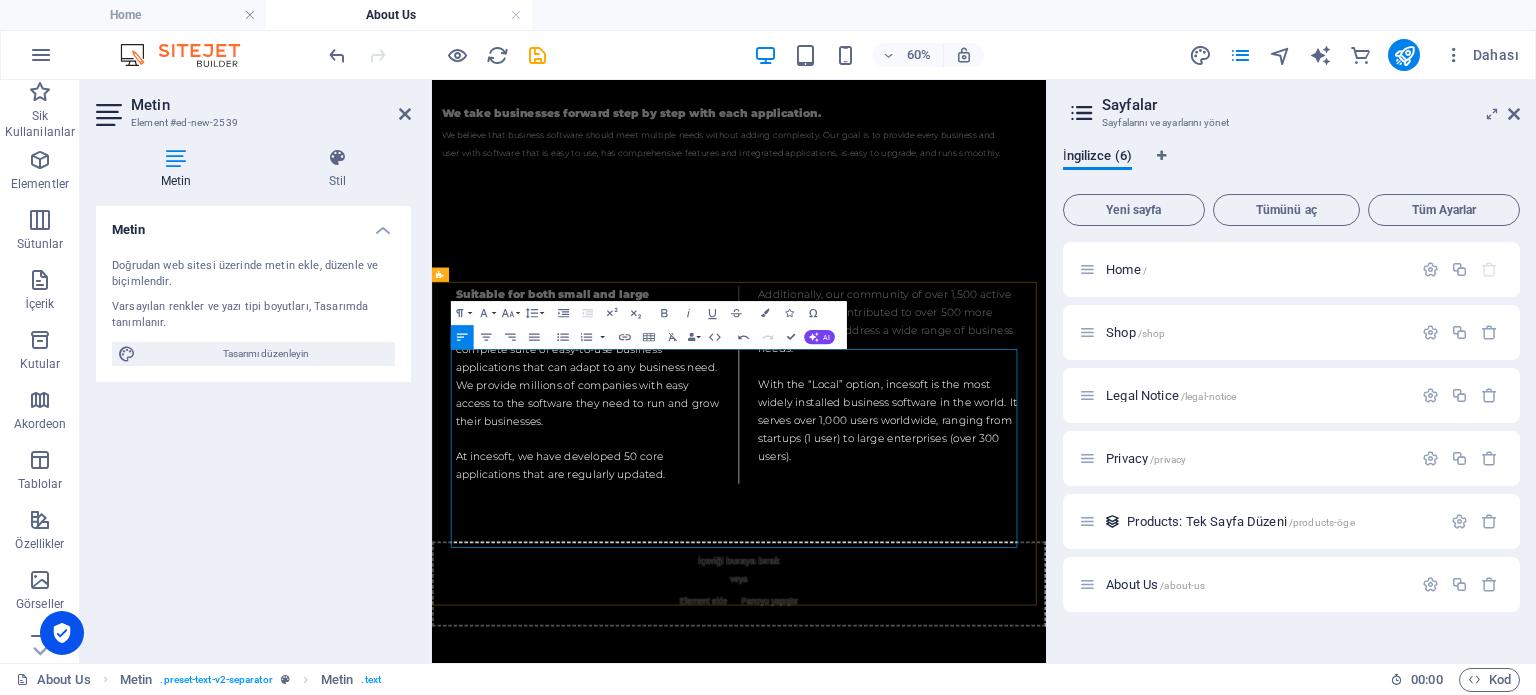 scroll, scrollTop: 150, scrollLeft: 0, axis: vertical 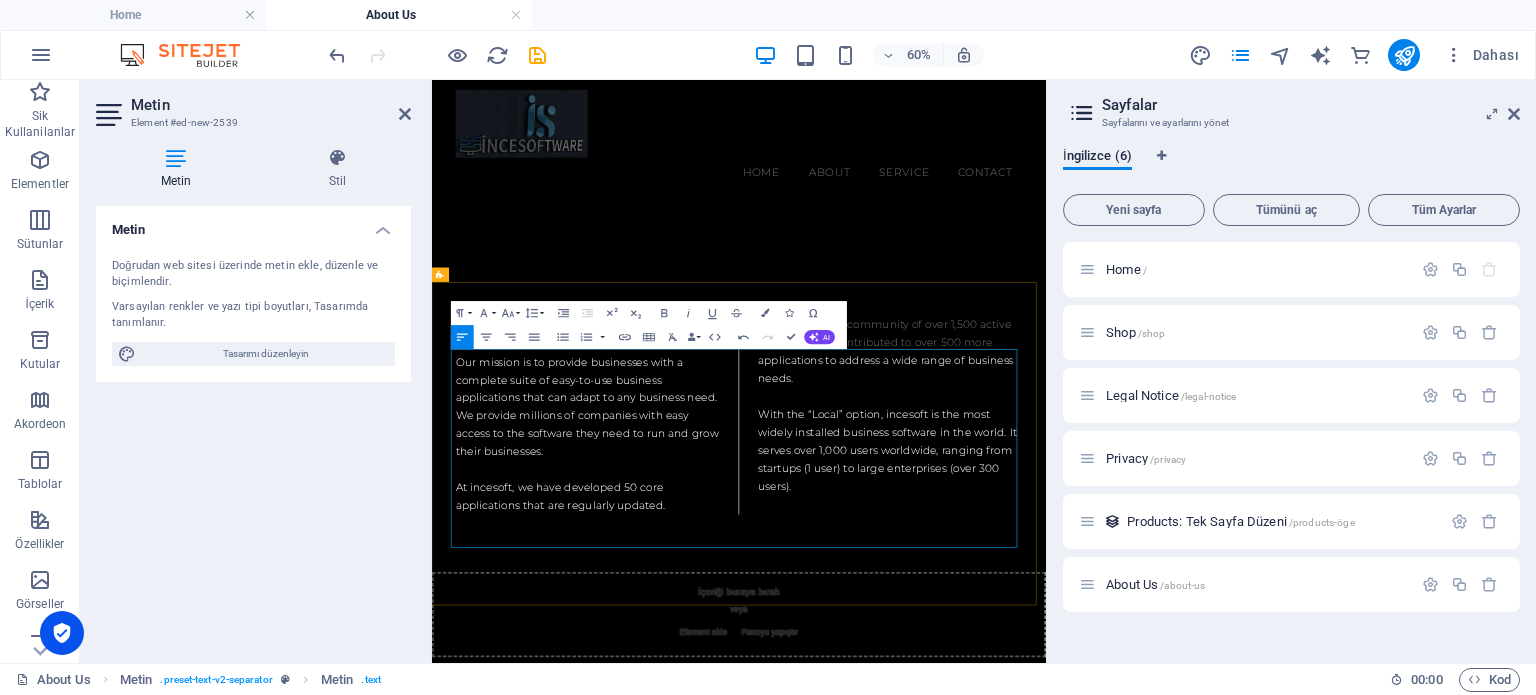 click on "Suitable for both small and large companies." at bounding box center [692, 503] 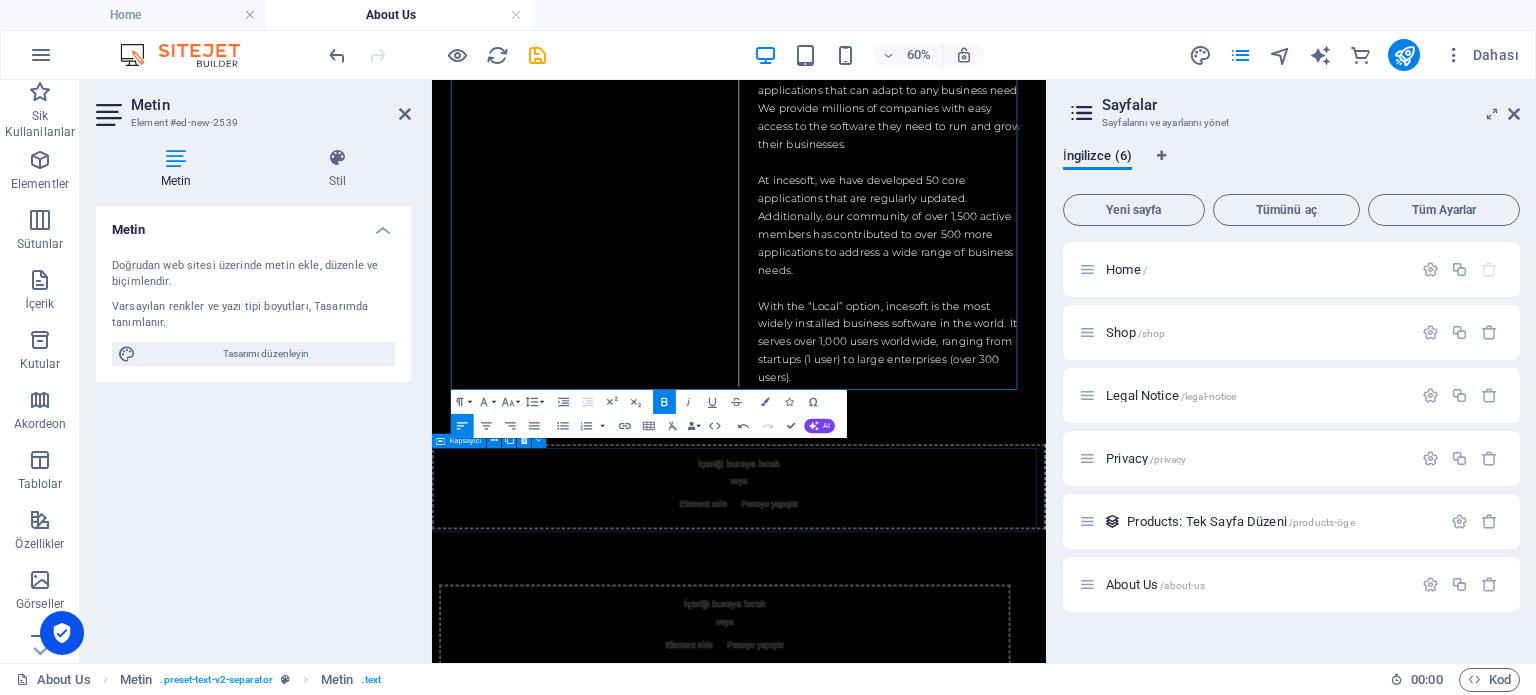 scroll, scrollTop: 818, scrollLeft: 0, axis: vertical 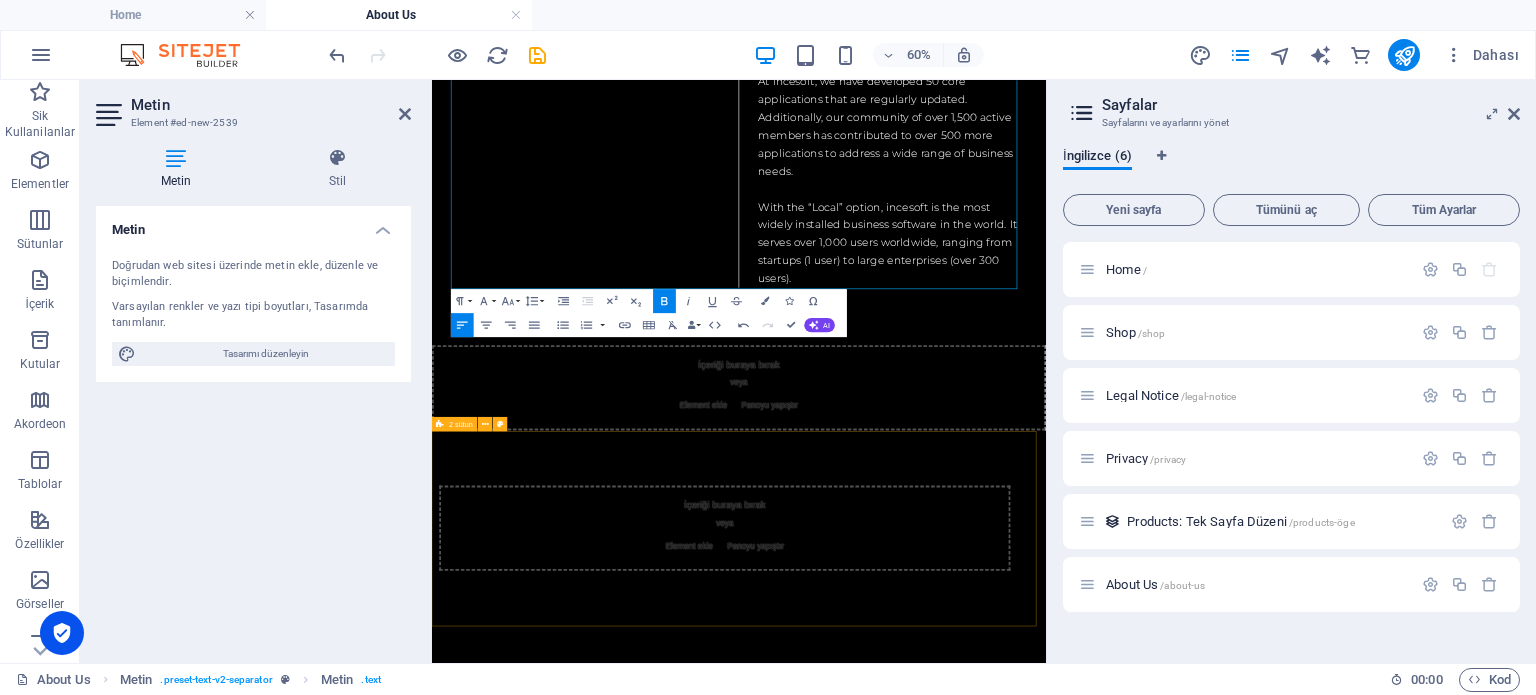 click on "İçeriği buraya bırak veya  Element ekle  Panoyu yapıştır" at bounding box center [943, 827] 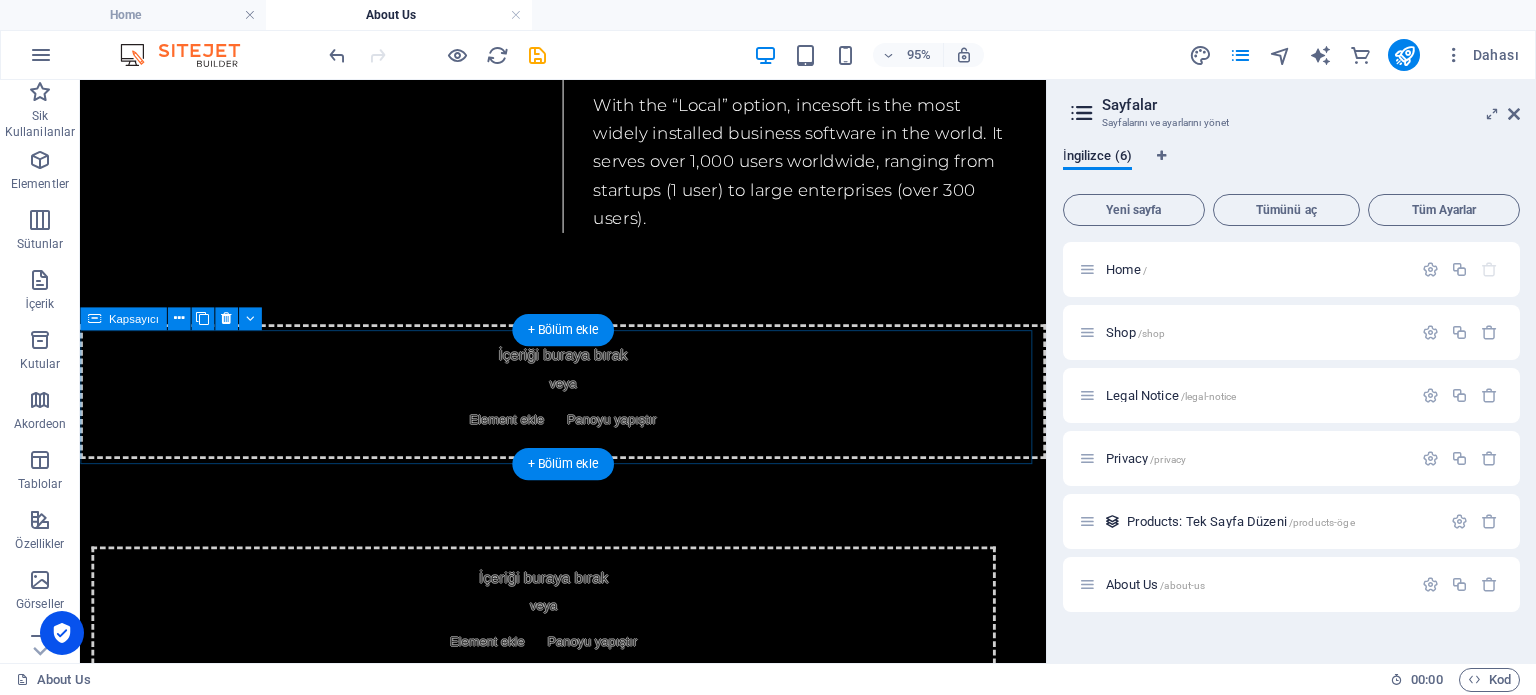 scroll, scrollTop: 1100, scrollLeft: 0, axis: vertical 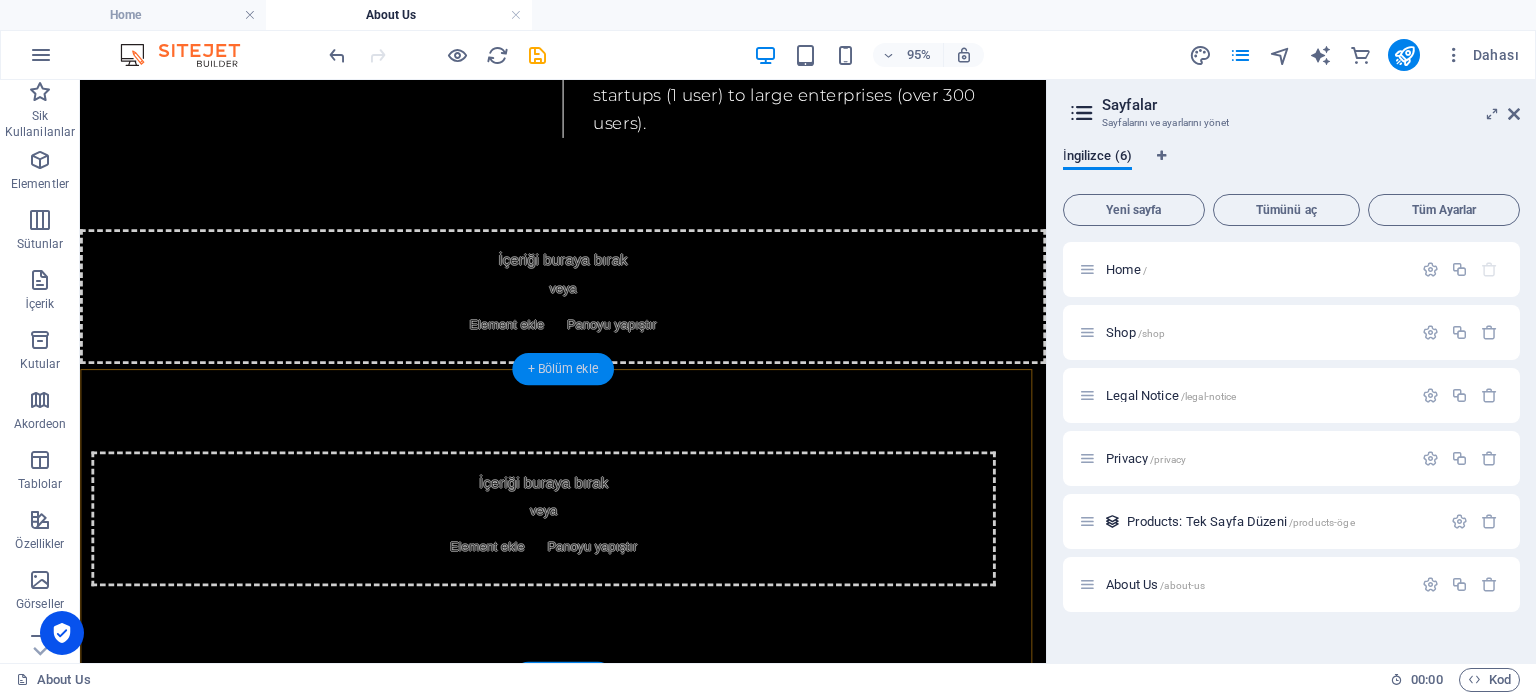 click on "+ Bölüm ekle" at bounding box center [562, 368] 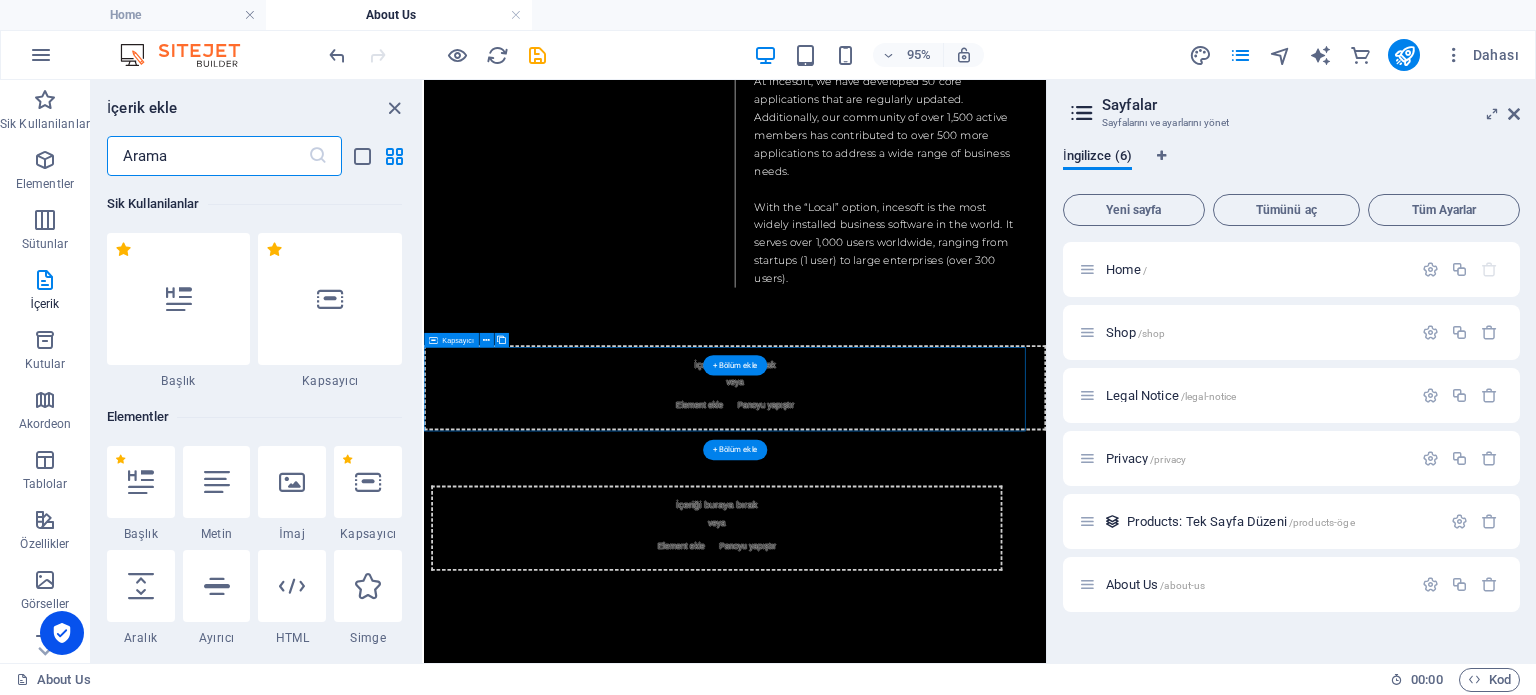 scroll, scrollTop: 818, scrollLeft: 0, axis: vertical 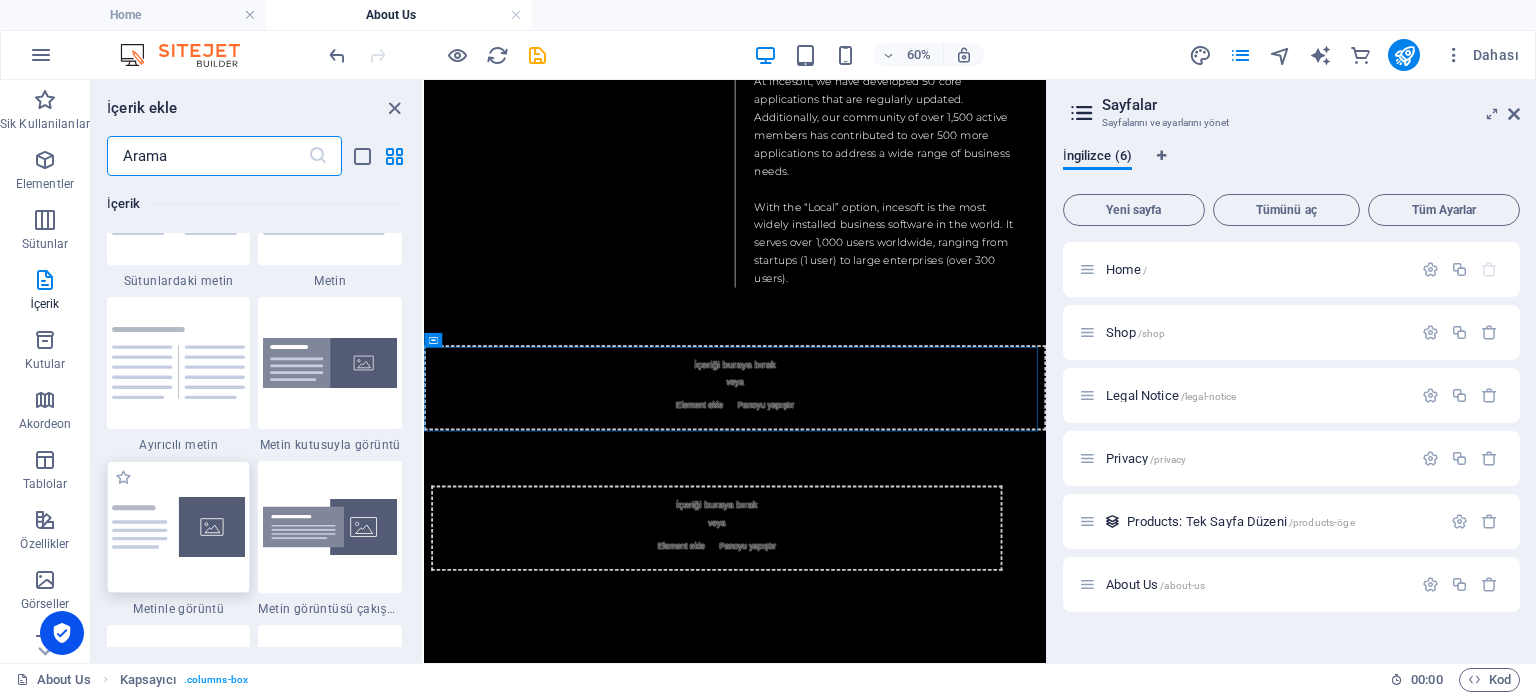 click at bounding box center (179, 527) 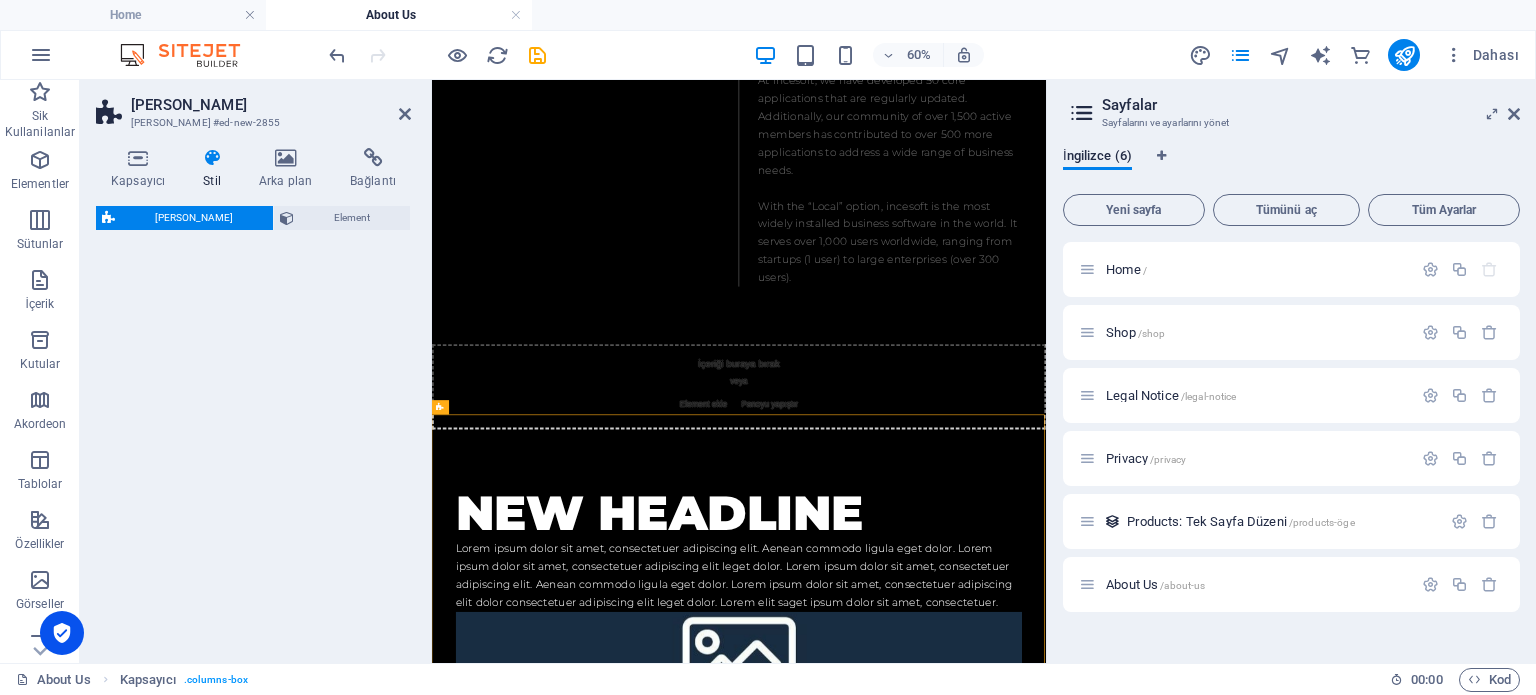select on "rem" 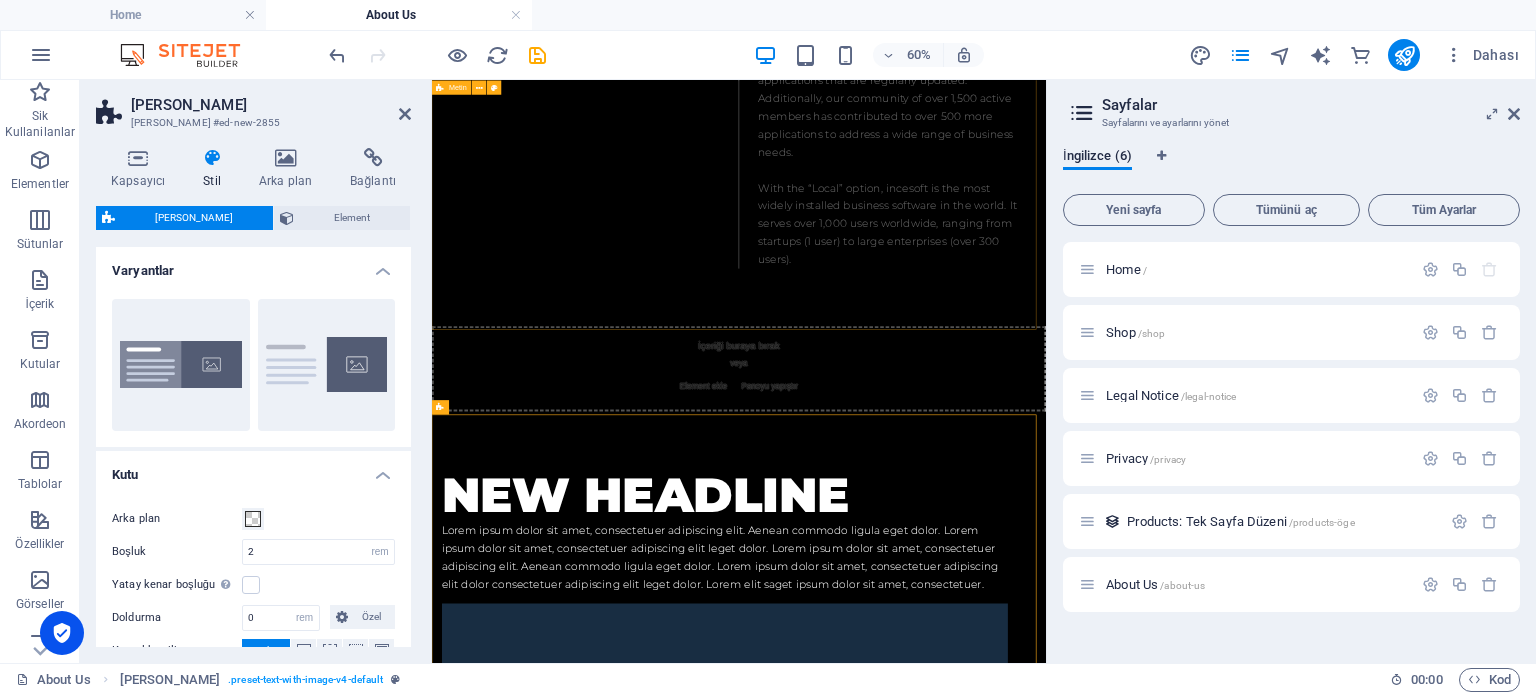 scroll, scrollTop: 1147, scrollLeft: 0, axis: vertical 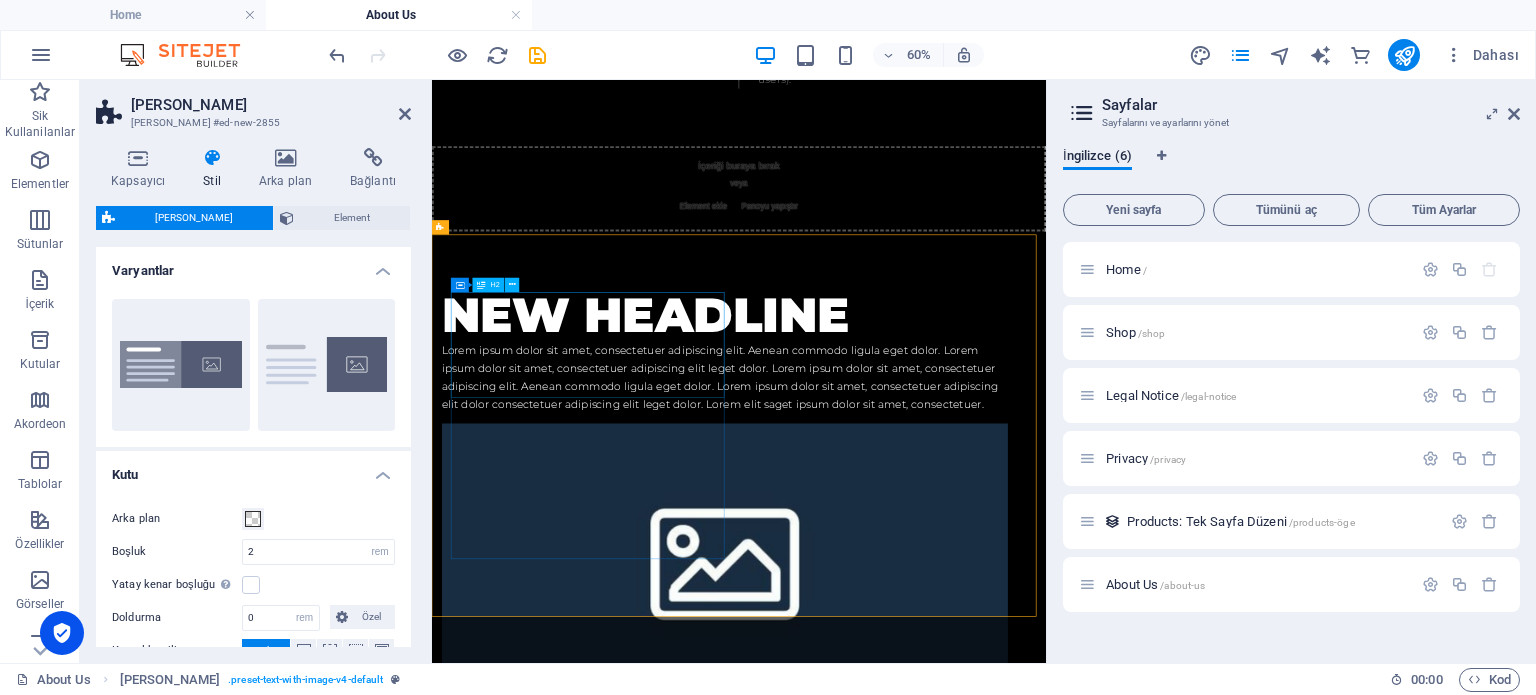 click on "New headline" at bounding box center [920, 472] 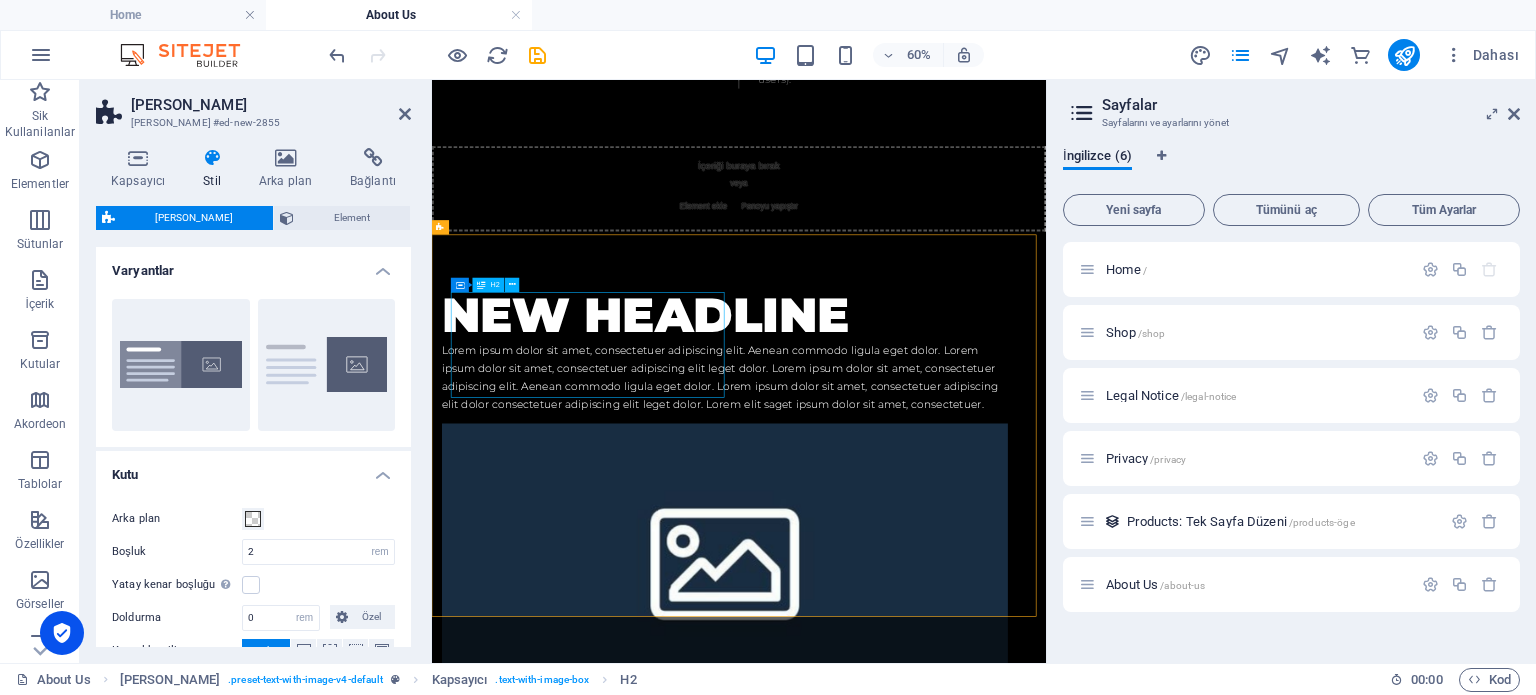 click on "New headline" at bounding box center (920, 472) 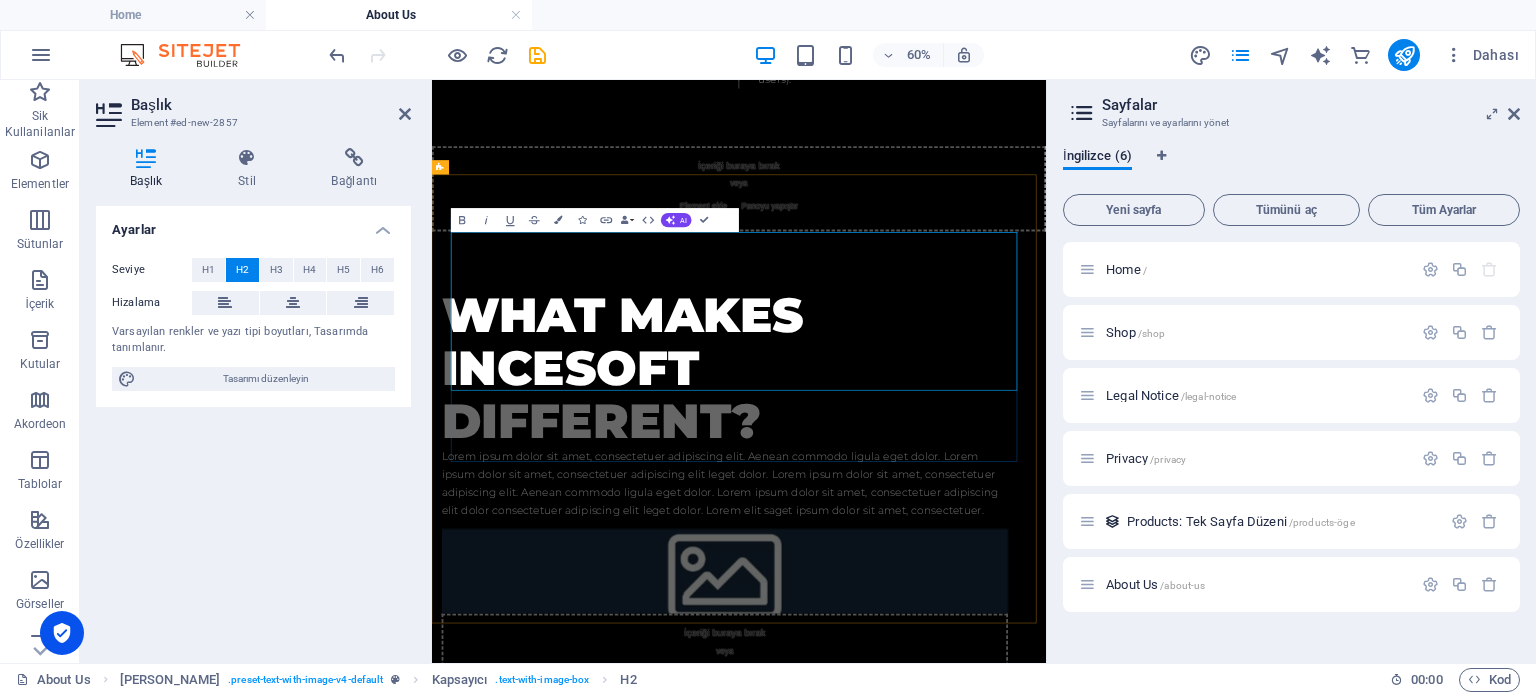 scroll, scrollTop: 1347, scrollLeft: 0, axis: vertical 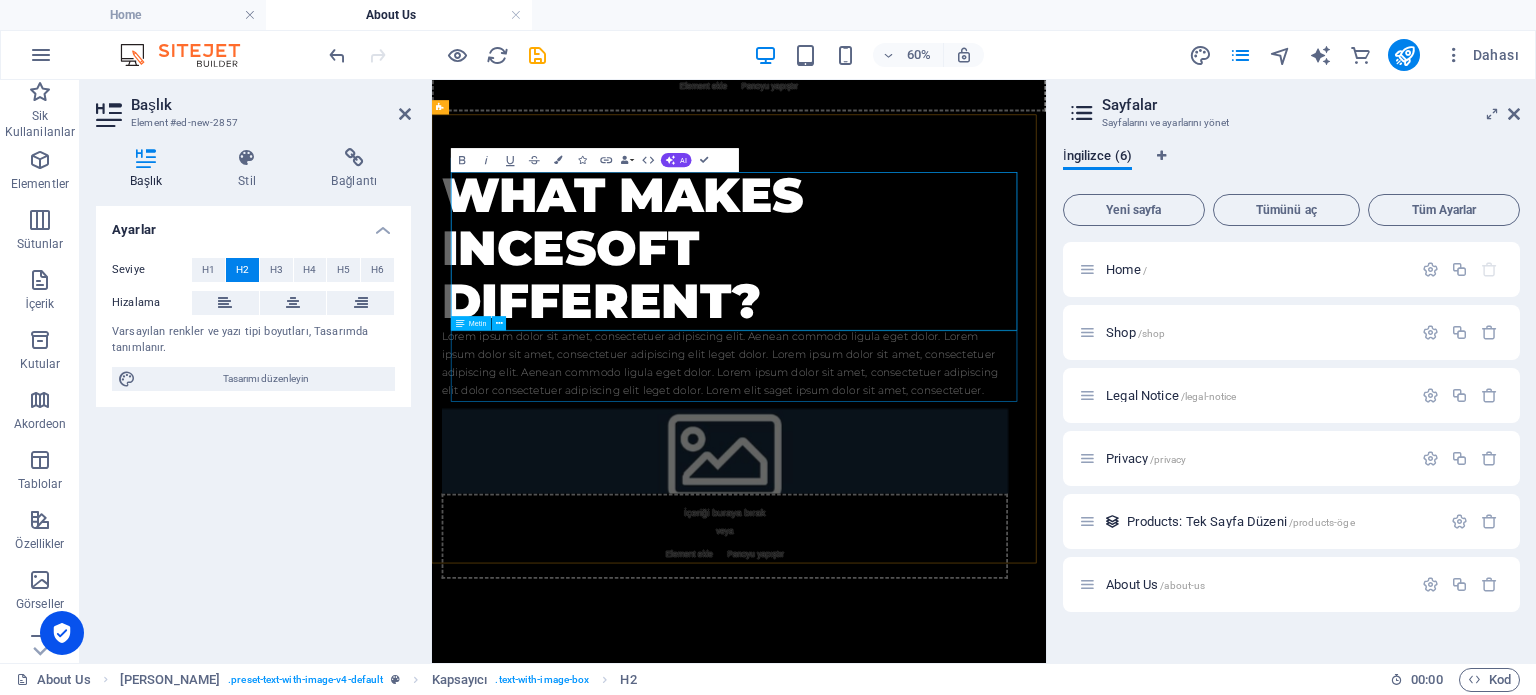 click on "Lorem ipsum dolor sit amet, consectetuer adipiscing elit. Aenean commodo ligula eget dolor. Lorem ipsum dolor sit amet, consectetuer adipiscing elit leget dolor. Lorem ipsum dolor sit amet, consectetuer adipiscing elit. Aenean commodo ligula eget dolor. Lorem ipsum dolor sit amet, consectetuer adipiscing elit dolor consectetuer adipiscing elit leget dolor. Lorem elit saget ipsum dolor sit amet, consectetuer." at bounding box center (920, 552) 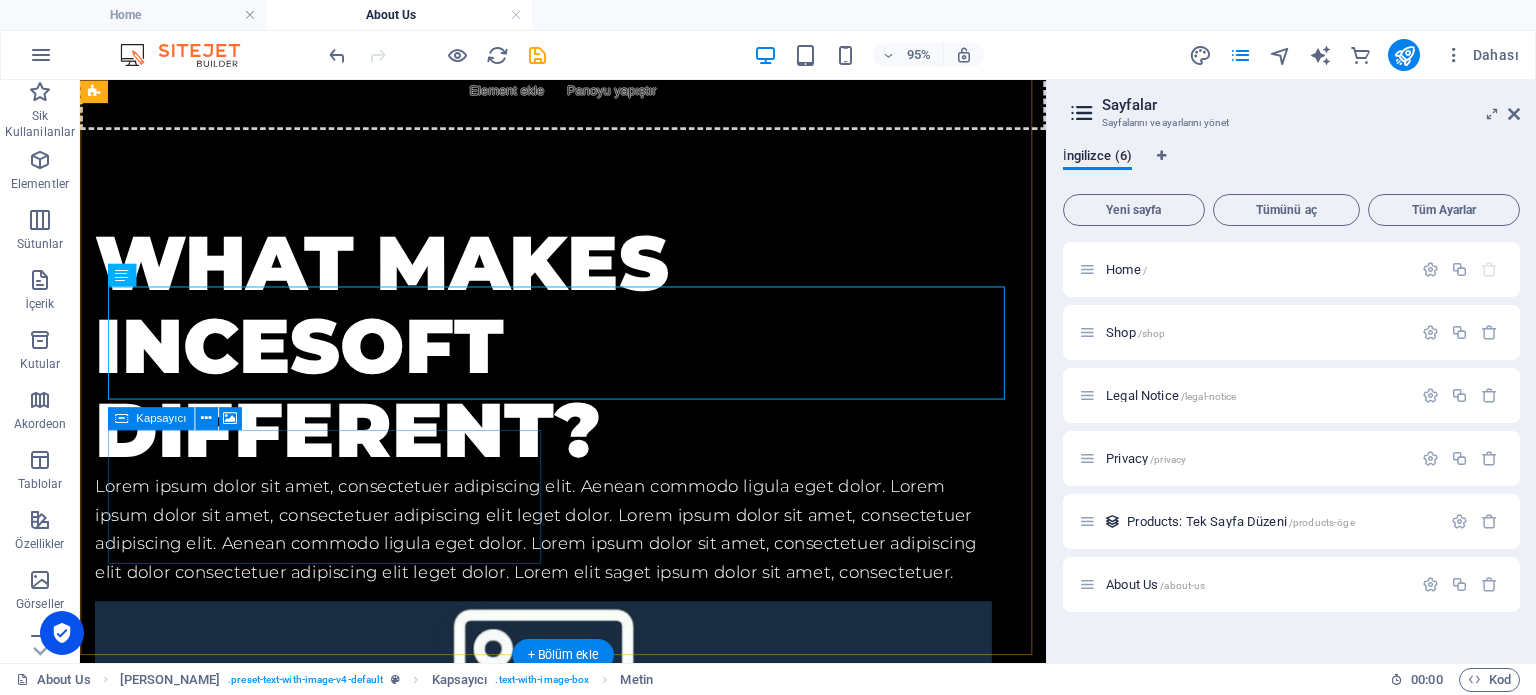 scroll, scrollTop: 1547, scrollLeft: 0, axis: vertical 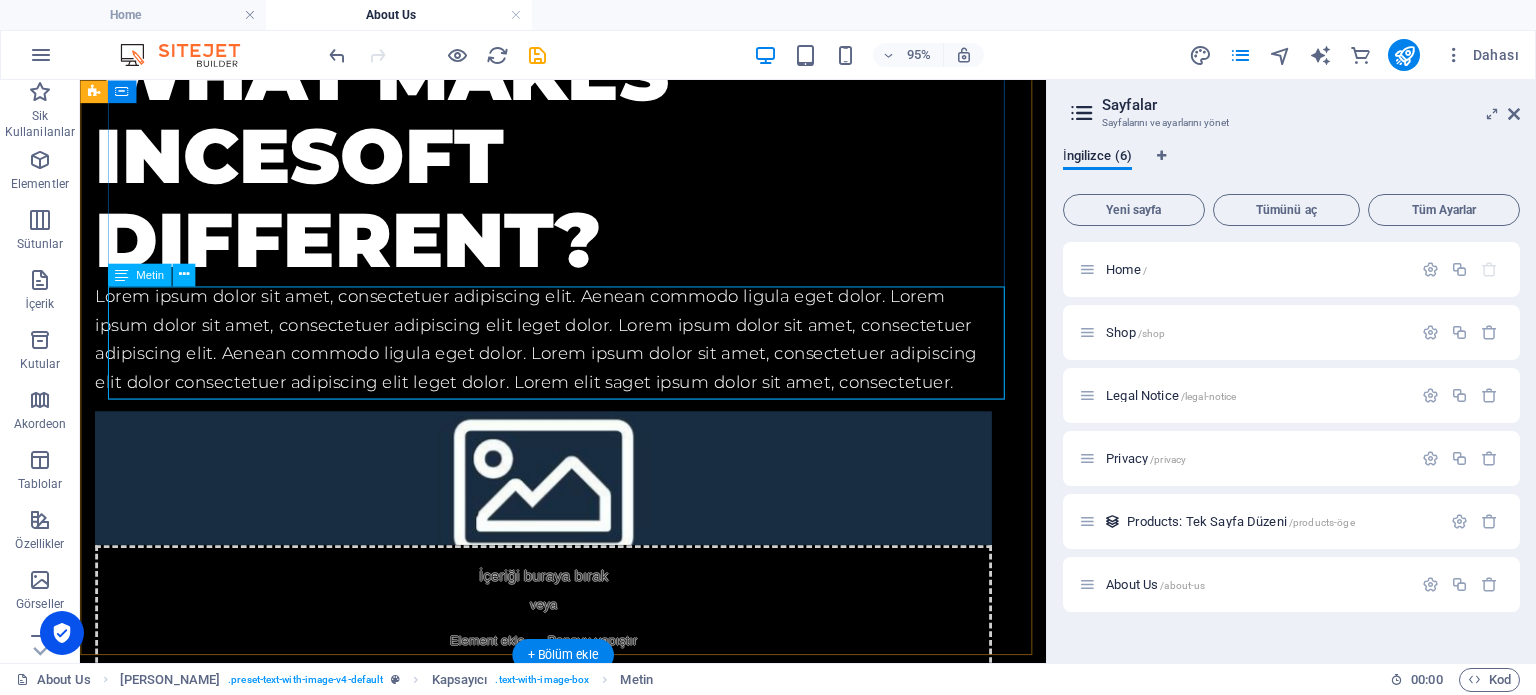 click on "Lorem ipsum dolor sit amet, consectetuer adipiscing elit. Aenean commodo ligula eget dolor. Lorem ipsum dolor sit amet, consectetuer adipiscing elit leget dolor. Lorem ipsum dolor sit amet, consectetuer adipiscing elit. Aenean commodo ligula eget dolor. Lorem ipsum dolor sit amet, consectetuer adipiscing elit dolor consectetuer adipiscing elit leget dolor. Lorem elit saget ipsum dolor sit amet, consectetuer." at bounding box center (568, 352) 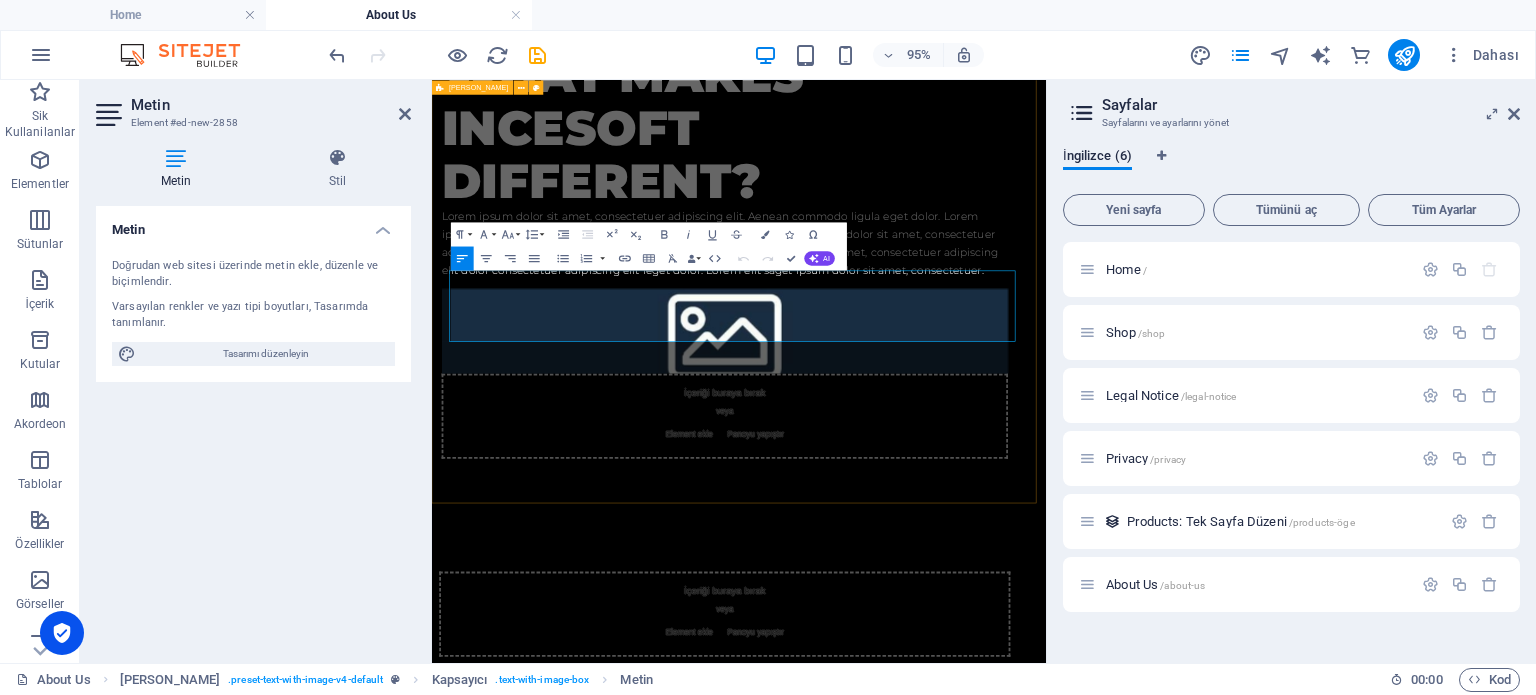 scroll, scrollTop: 1447, scrollLeft: 0, axis: vertical 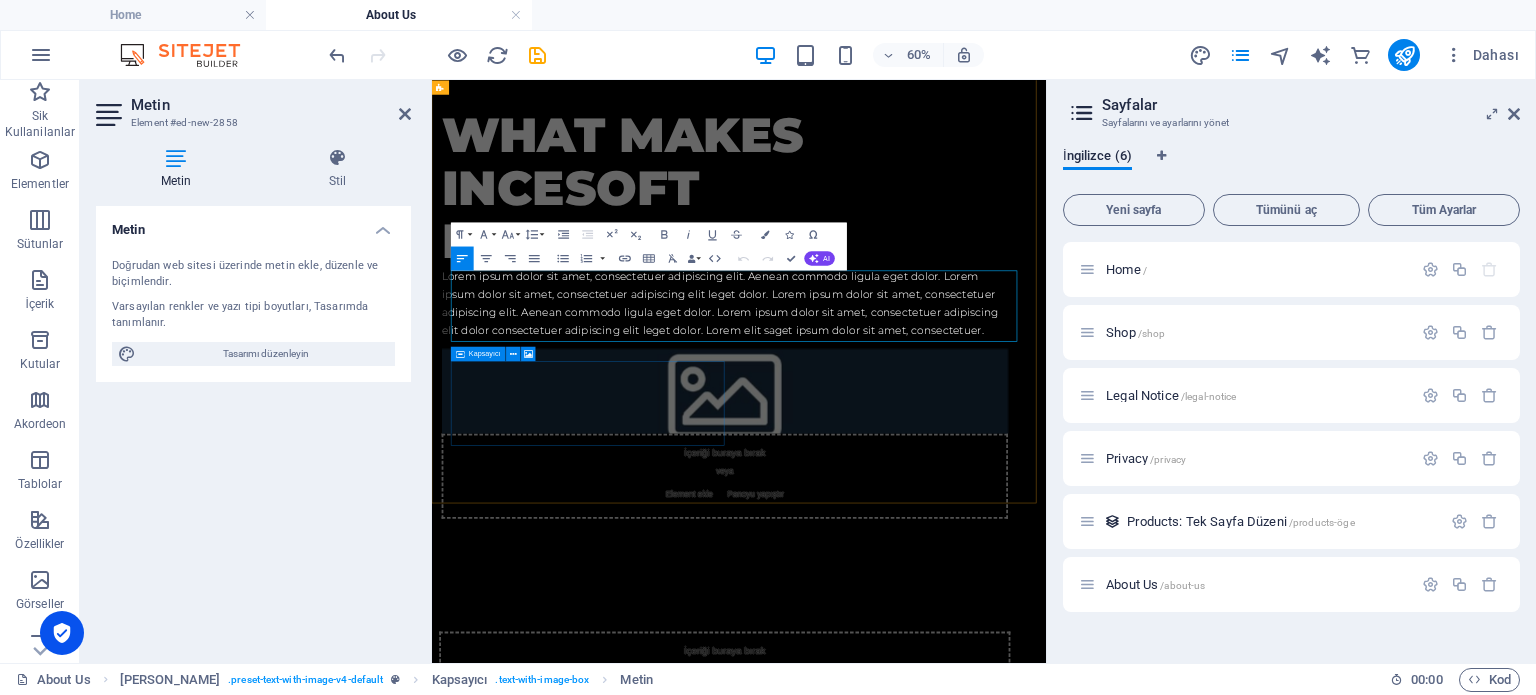 click on "Lorem ipsum dolor sit amet, consectetuer adipiscing elit. Aenean commodo ligula eget dolor. Lorem ipsum dolor sit amet, consectetuer adipiscing elit leget dolor. Lorem ipsum dolor sit amet, consectetuer adipiscing elit. Aenean commodo ligula eget dolor. Lorem ipsum dolor sit amet, consectetuer adipiscing elit dolor consectetuer adipiscing elit leget dolor. Lorem elit saget ipsum dolor sit amet, consectetuer." at bounding box center (920, 452) 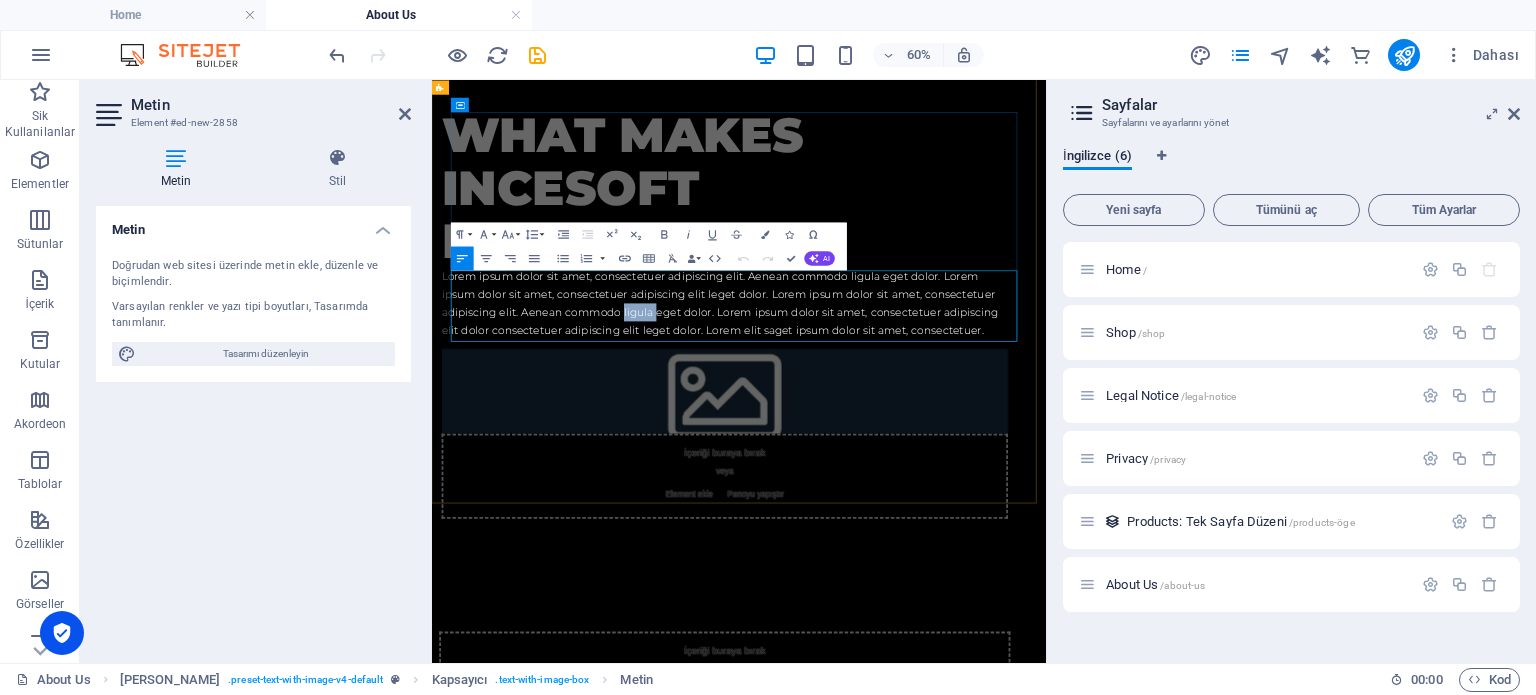 click on "Lorem ipsum dolor sit amet, consectetuer adipiscing elit. Aenean commodo ligula eget dolor. Lorem ipsum dolor sit amet, consectetuer adipiscing elit leget dolor. Lorem ipsum dolor sit amet, consectetuer adipiscing elit. Aenean commodo ligula eget dolor. Lorem ipsum dolor sit amet, consectetuer adipiscing elit dolor consectetuer adipiscing elit leget dolor. Lorem elit saget ipsum dolor sit amet, consectetuer." at bounding box center [920, 452] 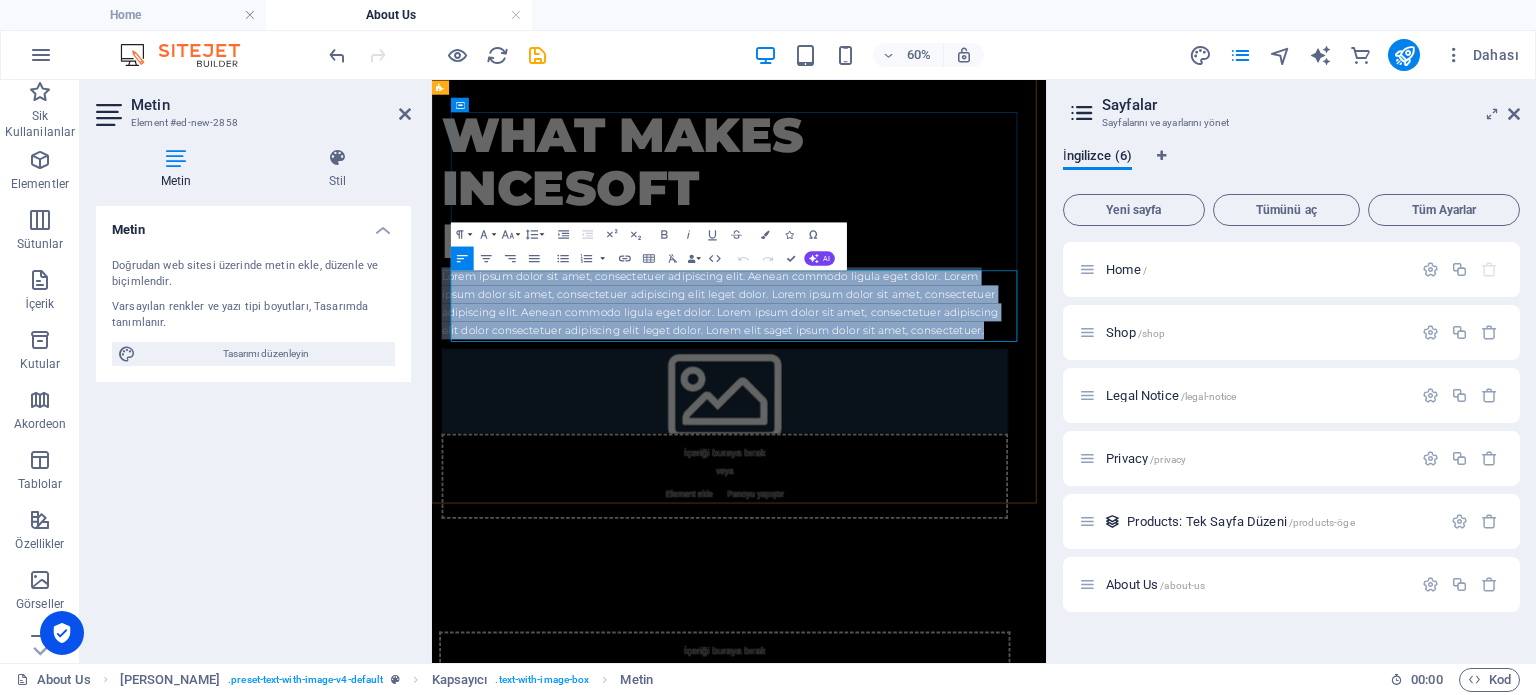 click on "Lorem ipsum dolor sit amet, consectetuer adipiscing elit. Aenean commodo ligula eget dolor. Lorem ipsum dolor sit amet, consectetuer adipiscing elit leget dolor. Lorem ipsum dolor sit amet, consectetuer adipiscing elit. Aenean commodo ligula eget dolor. Lorem ipsum dolor sit amet, consectetuer adipiscing elit dolor consectetuer adipiscing elit leget dolor. Lorem elit saget ipsum dolor sit amet, consectetuer." at bounding box center [920, 452] 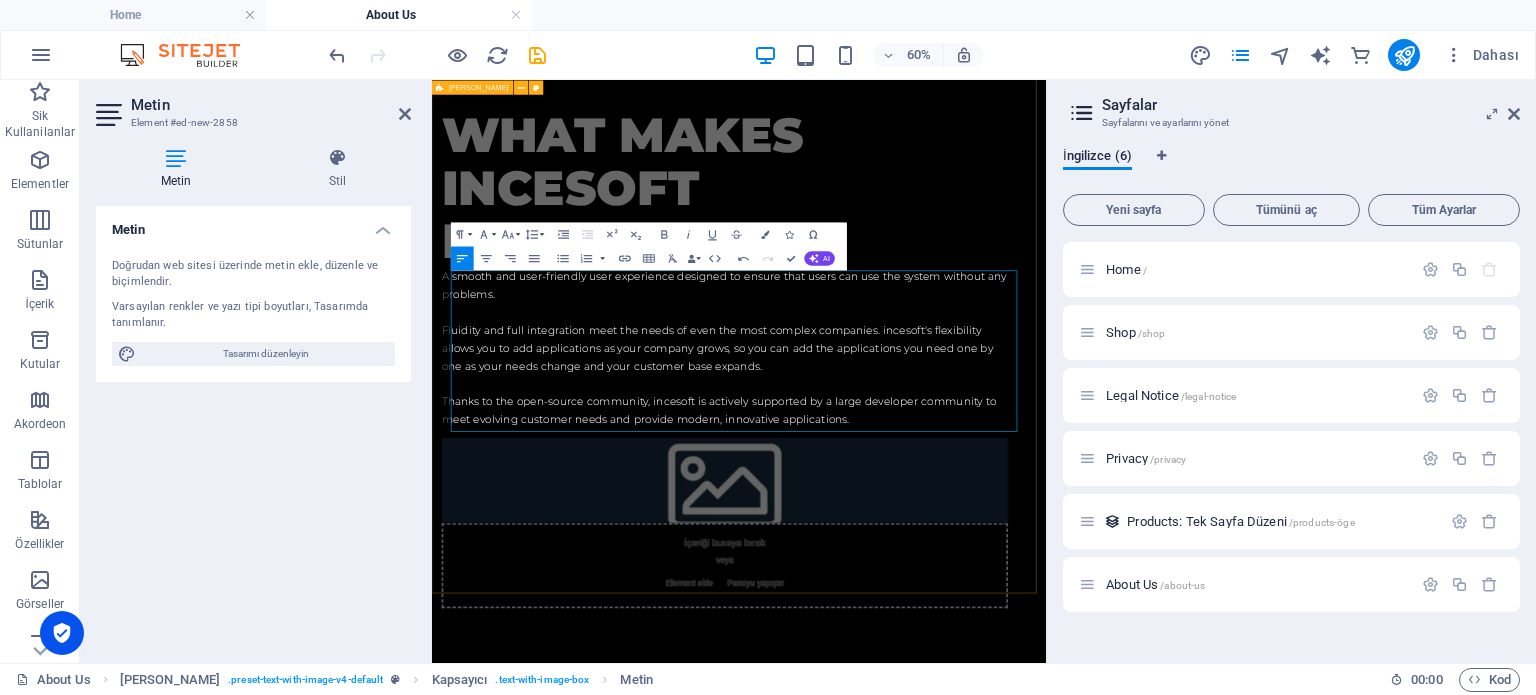 click on "What makes Incesoft different? A smooth and user-friendly user experience designed to ensure that users can use the system without any problems. Fluidity and full integration meet the needs of even the most complex companies. incesoft's flexibility allows you to add applications as your company grows, so you can add the applications you need one by one as your needs change and your customer base expands. Thanks to the open-source community, incesoft is actively supported by a large developer community to meet evolving customer needs and provide modern, innovative applications. İçeriği buraya bırak veya  Element ekle  Panoyu yapıştır" at bounding box center (943, 544) 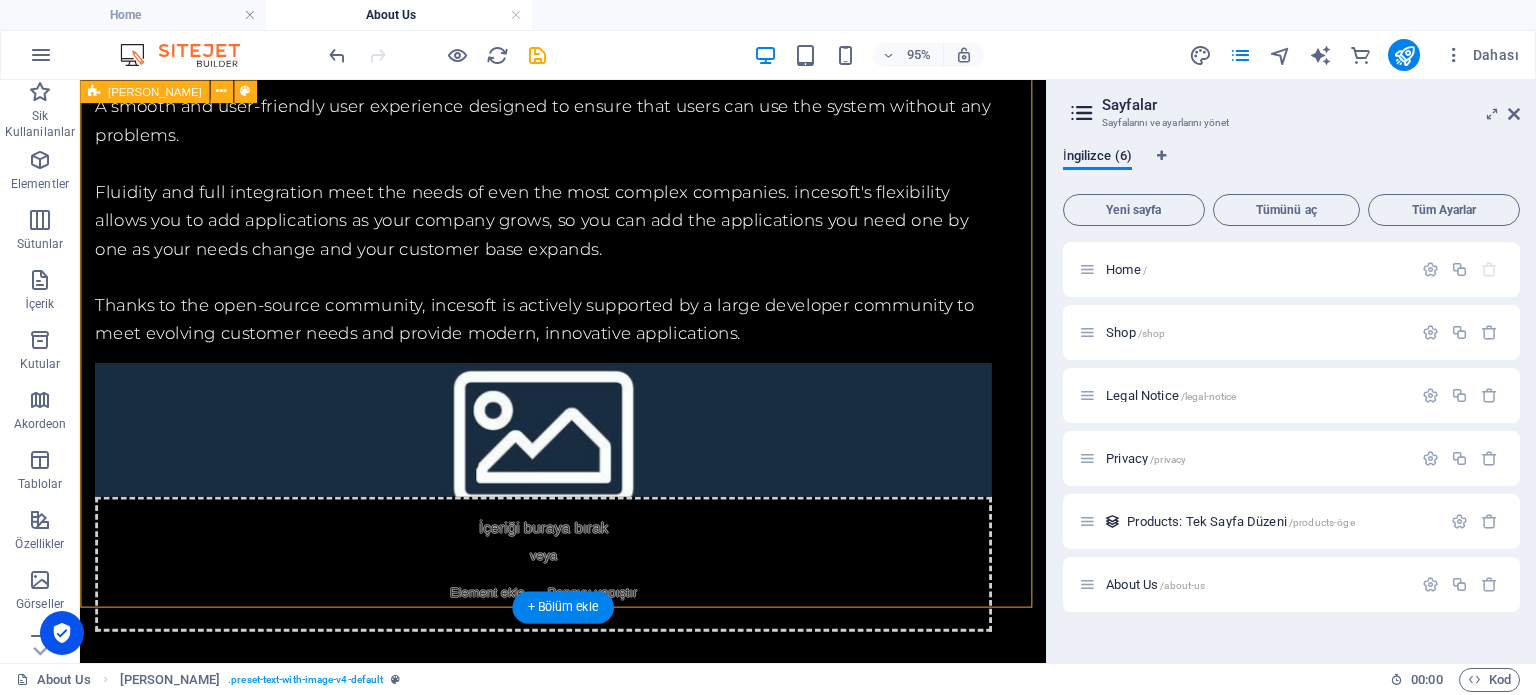 scroll, scrollTop: 1847, scrollLeft: 0, axis: vertical 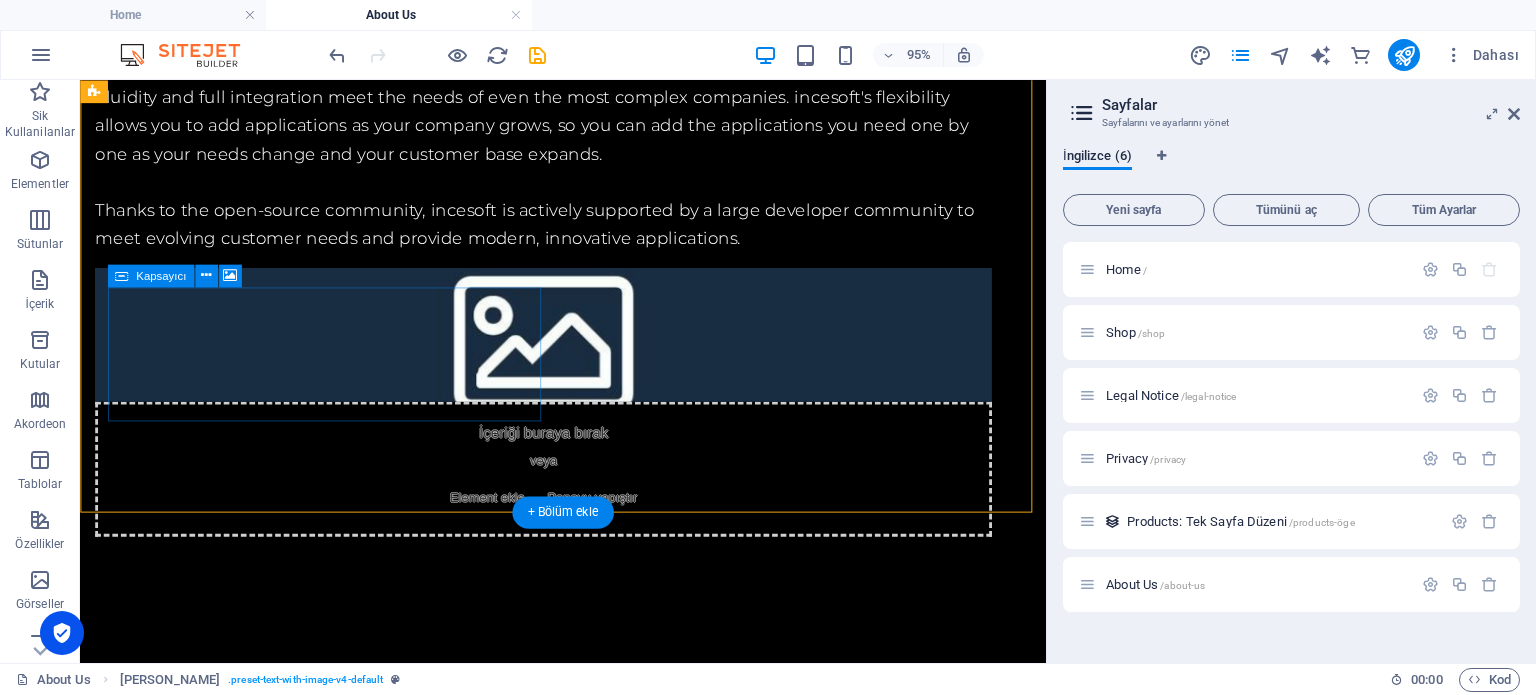 click on "İçeriği buraya bırak veya  Element ekle  Panoyu yapıştır" at bounding box center [568, 489] 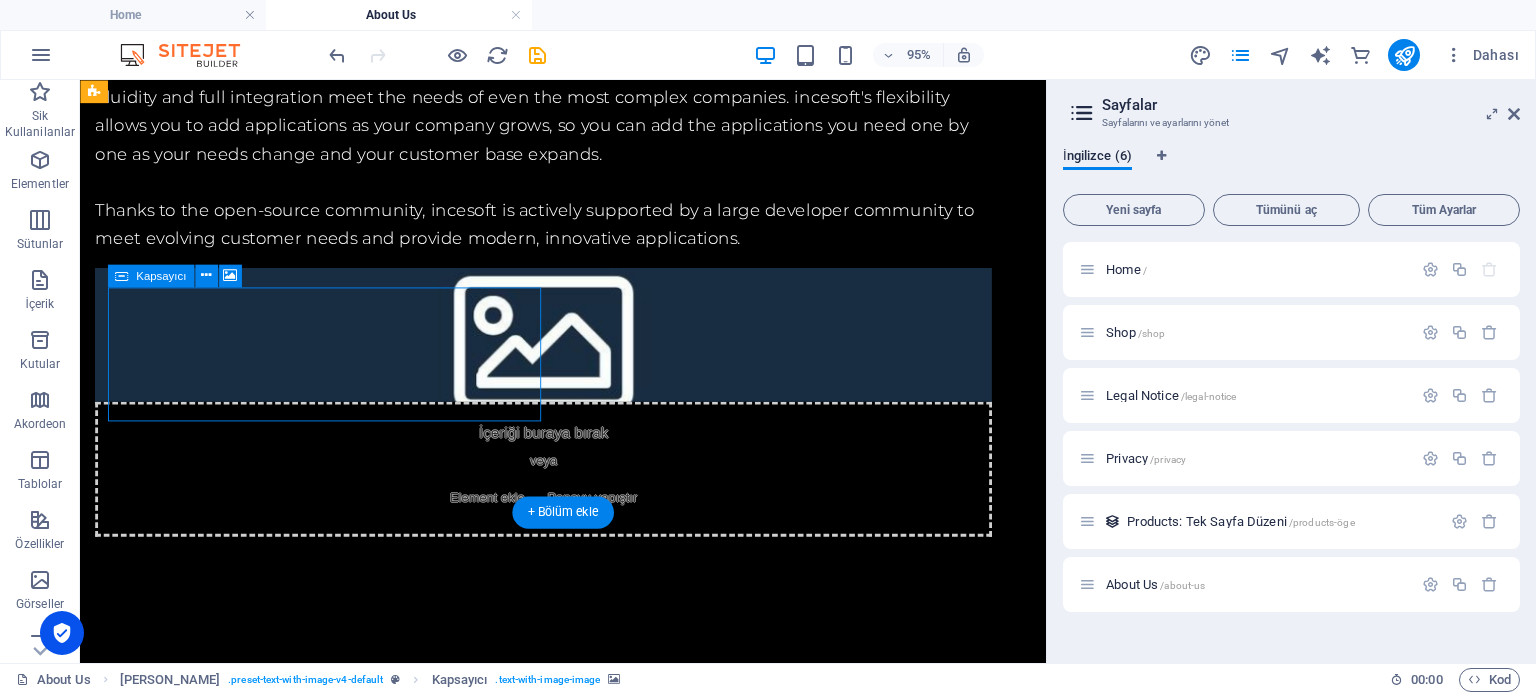 click on "İçeriği buraya bırak veya  Element ekle  Panoyu yapıştır" at bounding box center [568, 489] 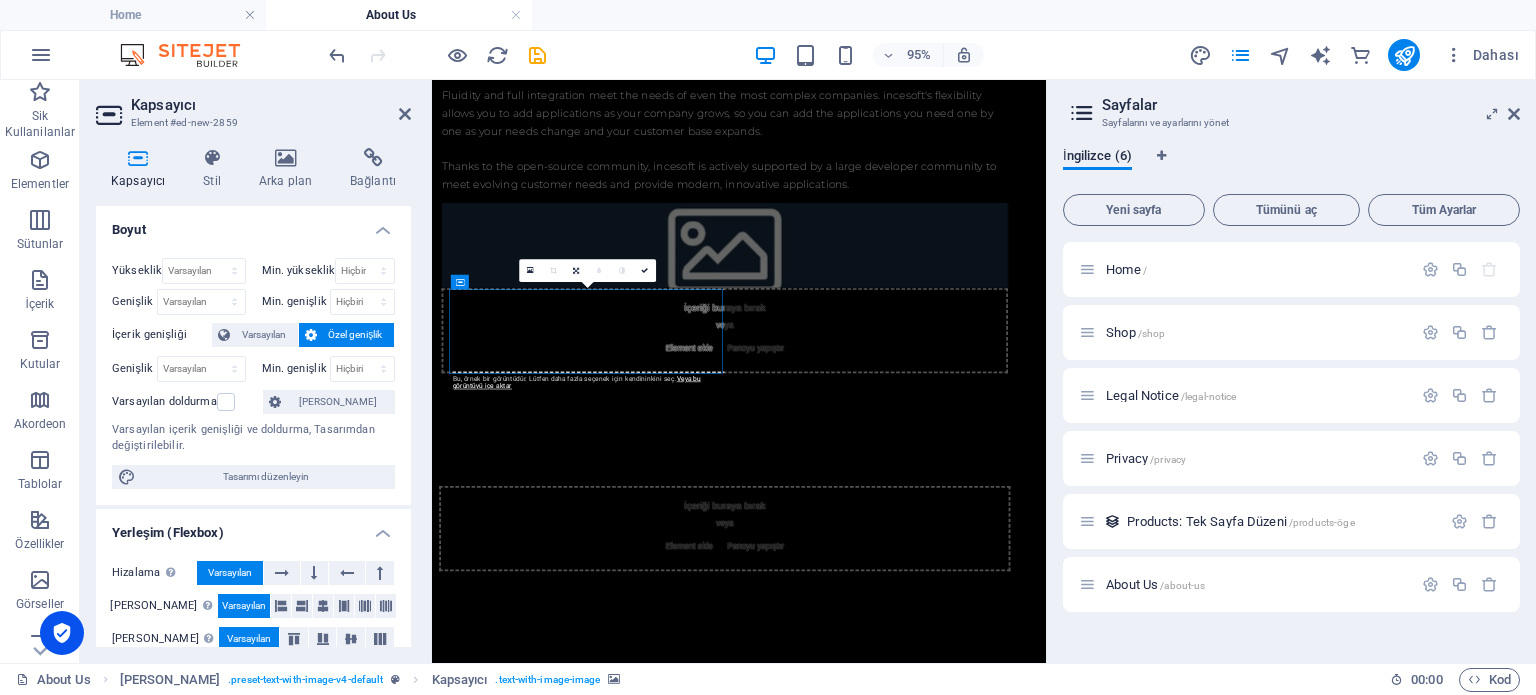 scroll, scrollTop: 1716, scrollLeft: 0, axis: vertical 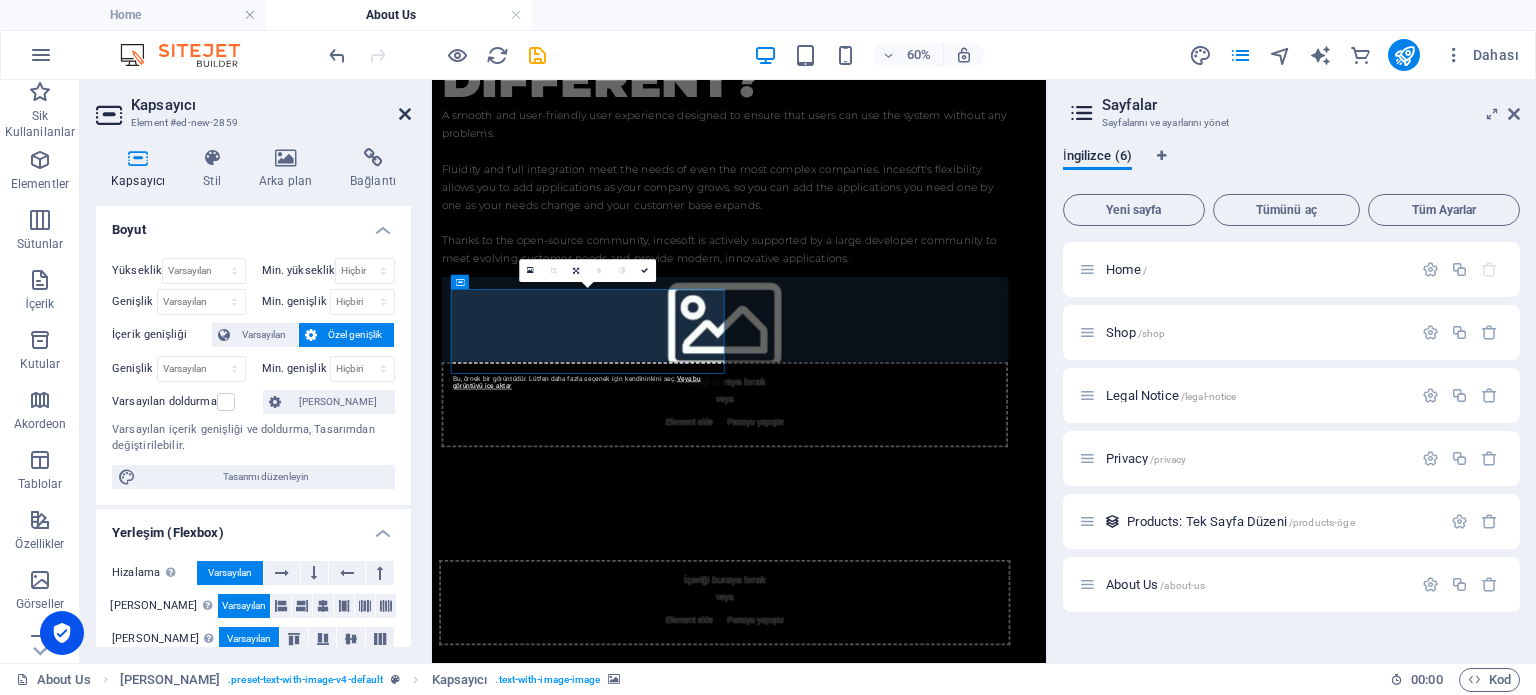 click at bounding box center [405, 114] 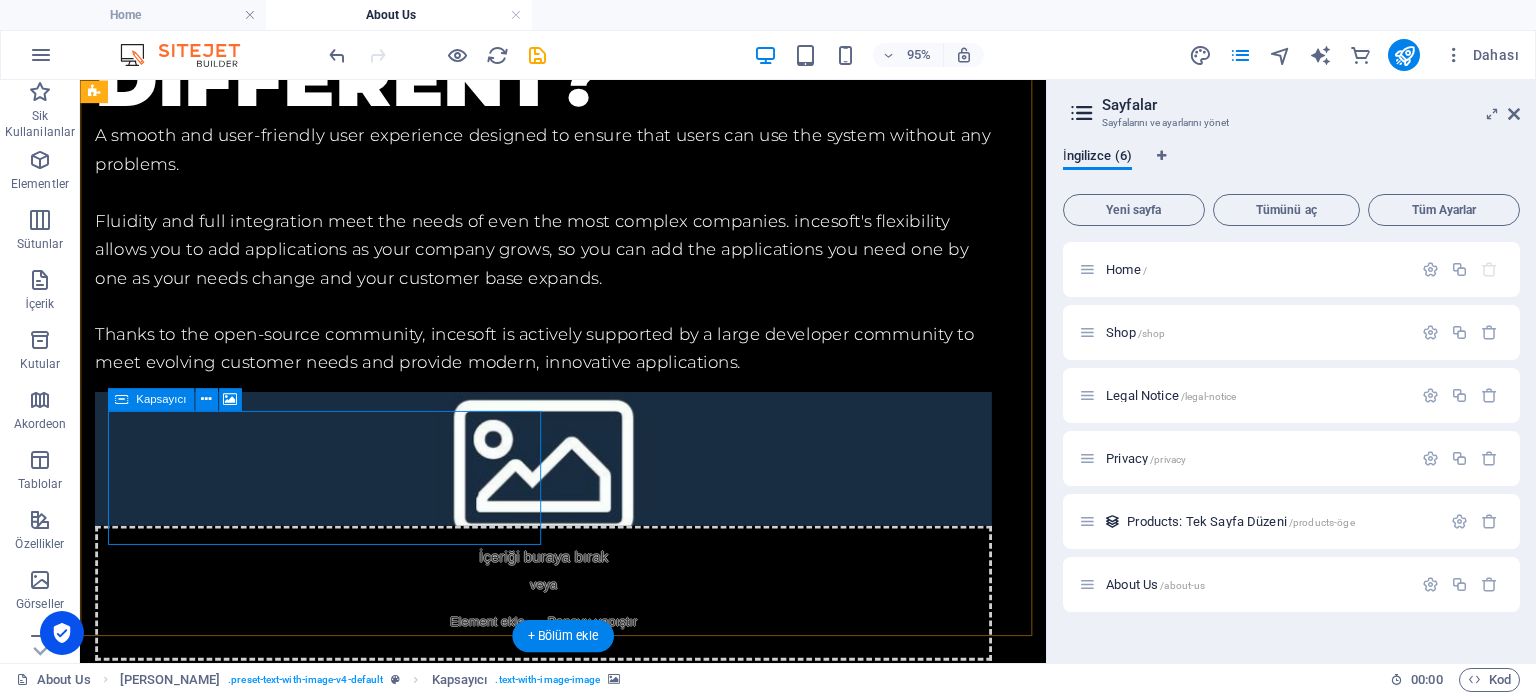 click on "Element ekle" at bounding box center (508, 650) 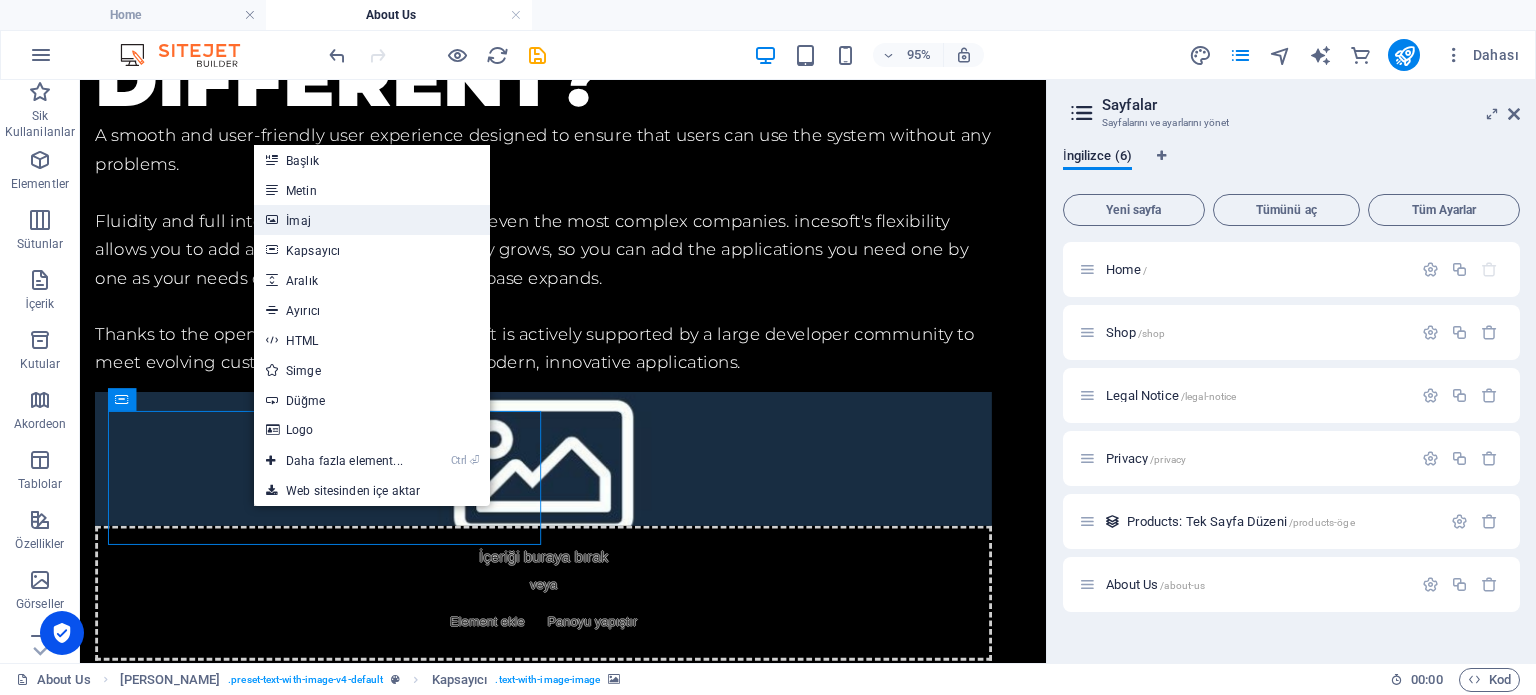 click on "İmaj" at bounding box center [372, 220] 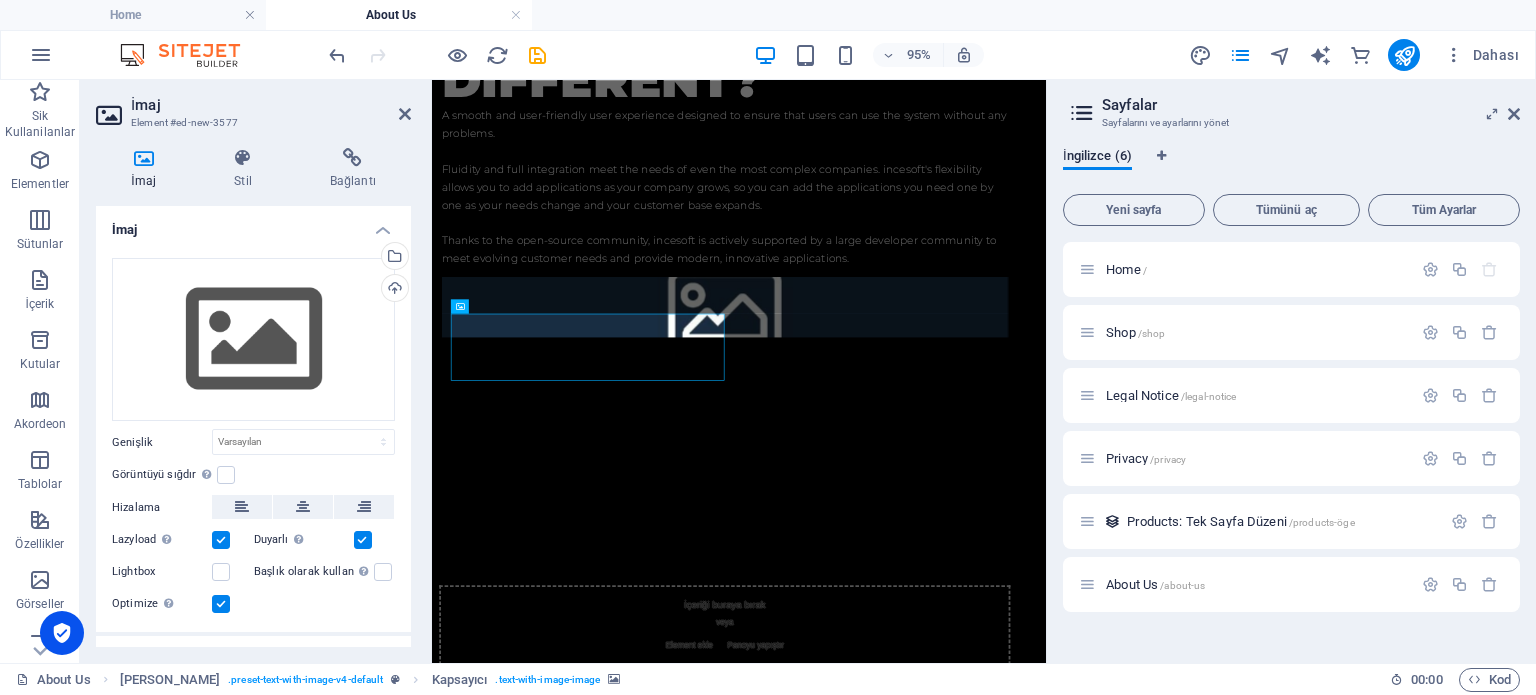 scroll, scrollTop: 1676, scrollLeft: 0, axis: vertical 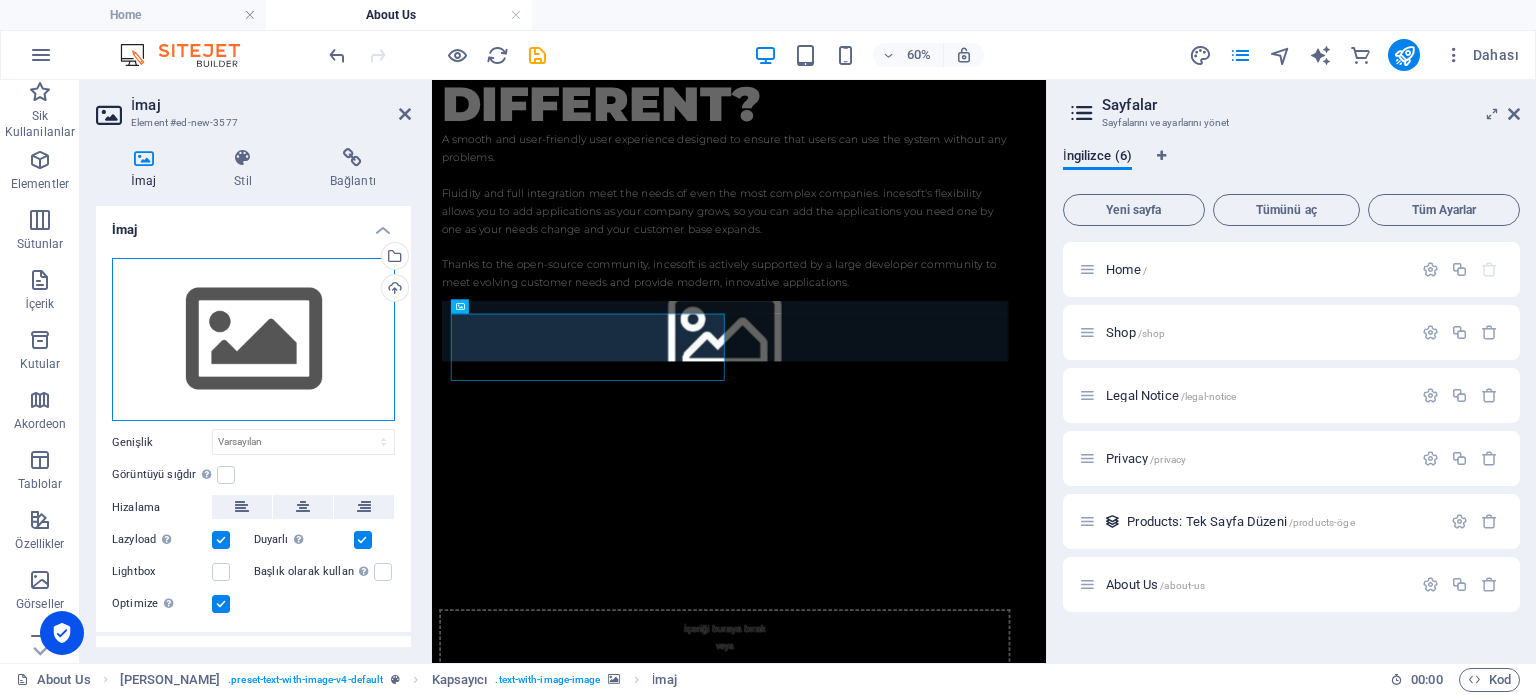 click on "Dosyaları buraya sürükleyin, dosyaları seçmek için tıklayın veya Dosyalardan ya da ücretsiz stok fotoğraf ve videolarımızdan dosyalar seçin" at bounding box center (253, 340) 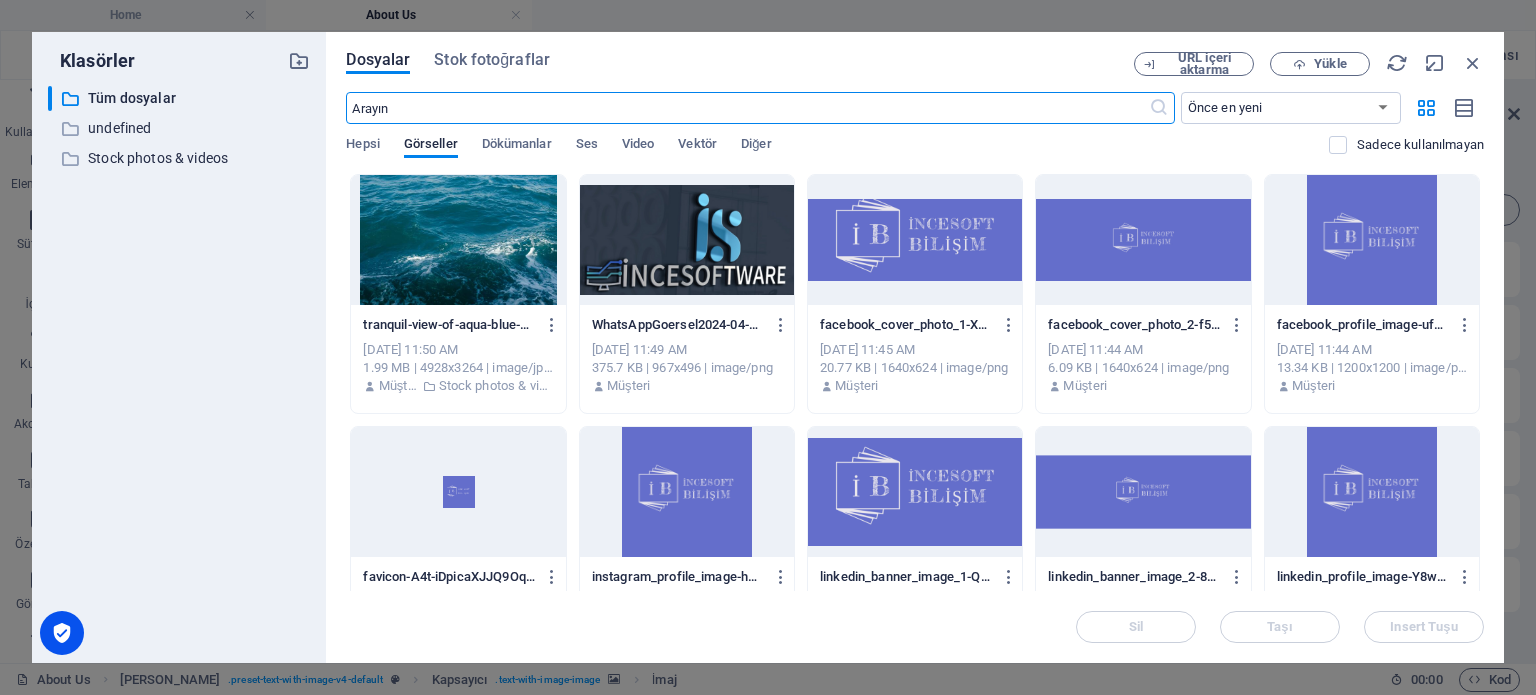 scroll, scrollTop: 0, scrollLeft: 0, axis: both 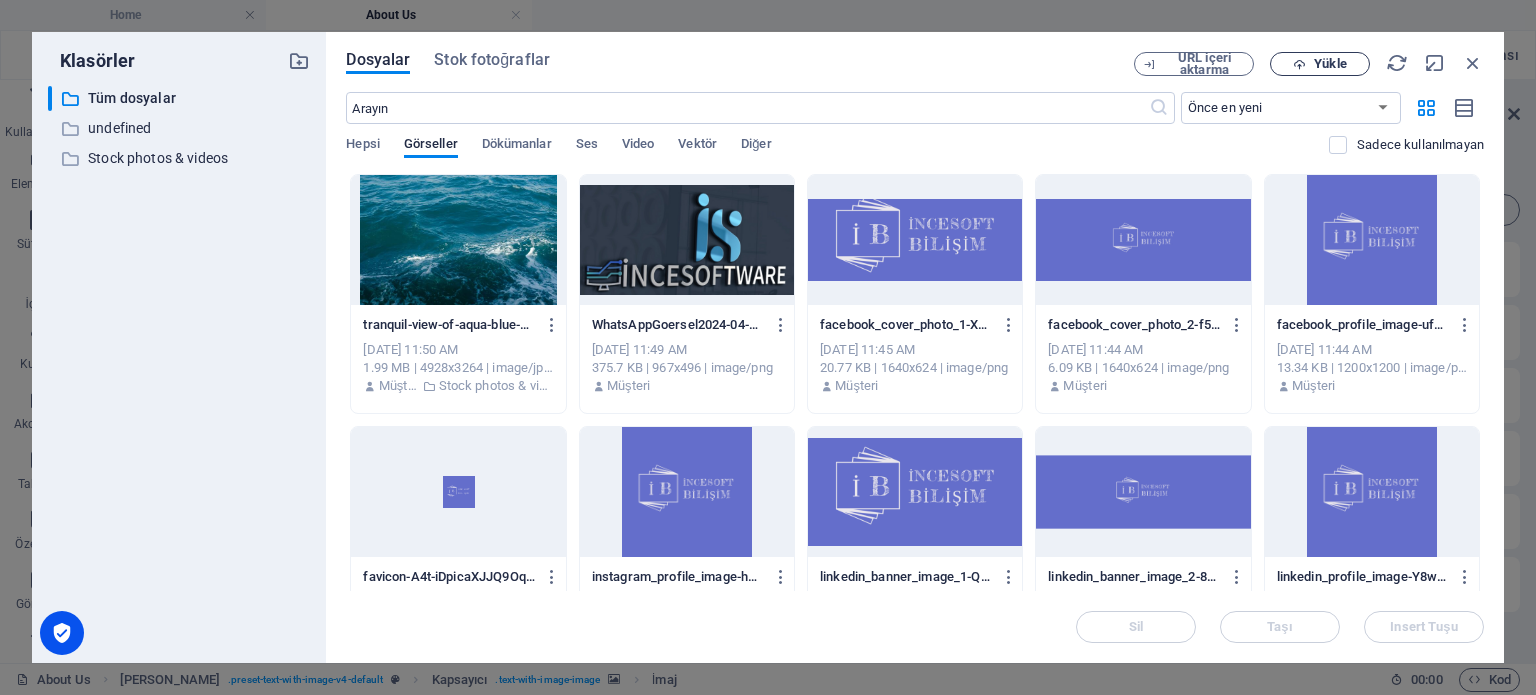 click on "Yükle" at bounding box center (1330, 64) 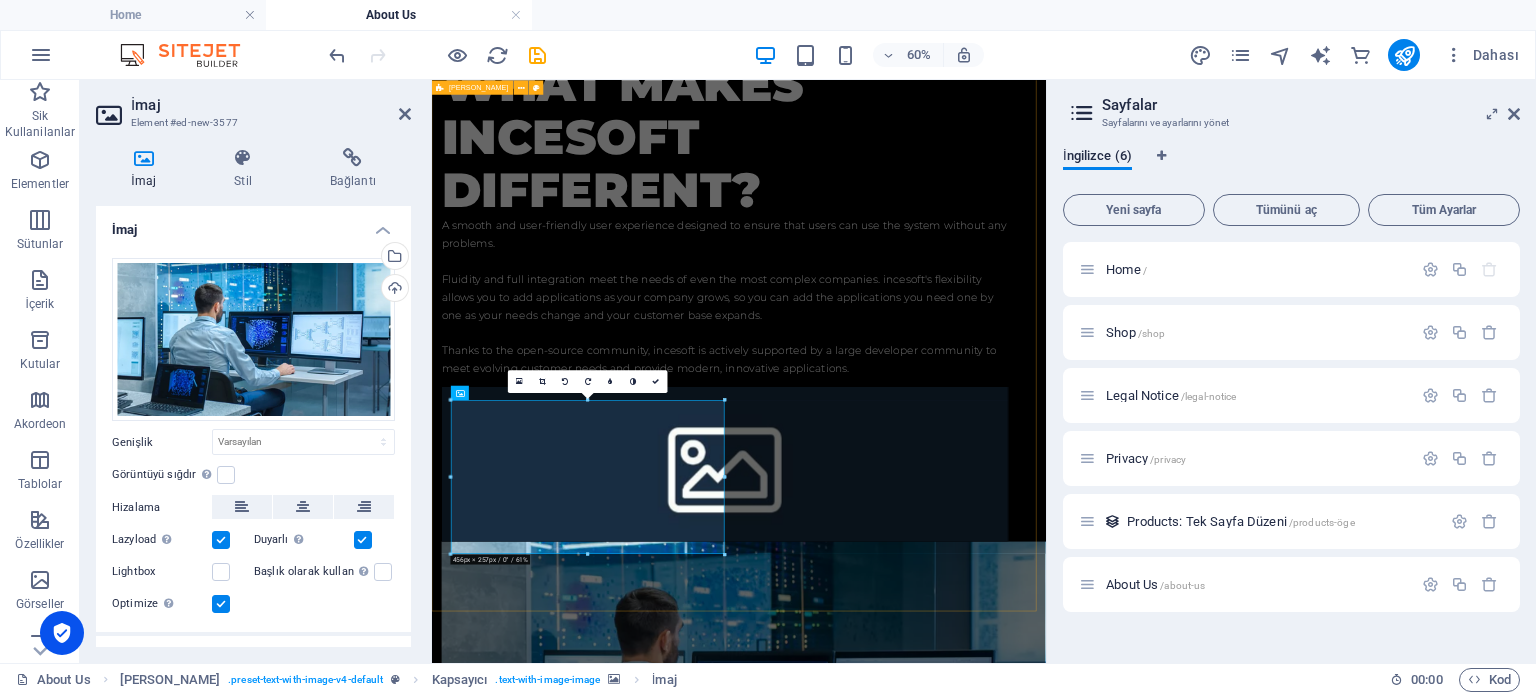 scroll, scrollTop: 1632, scrollLeft: 0, axis: vertical 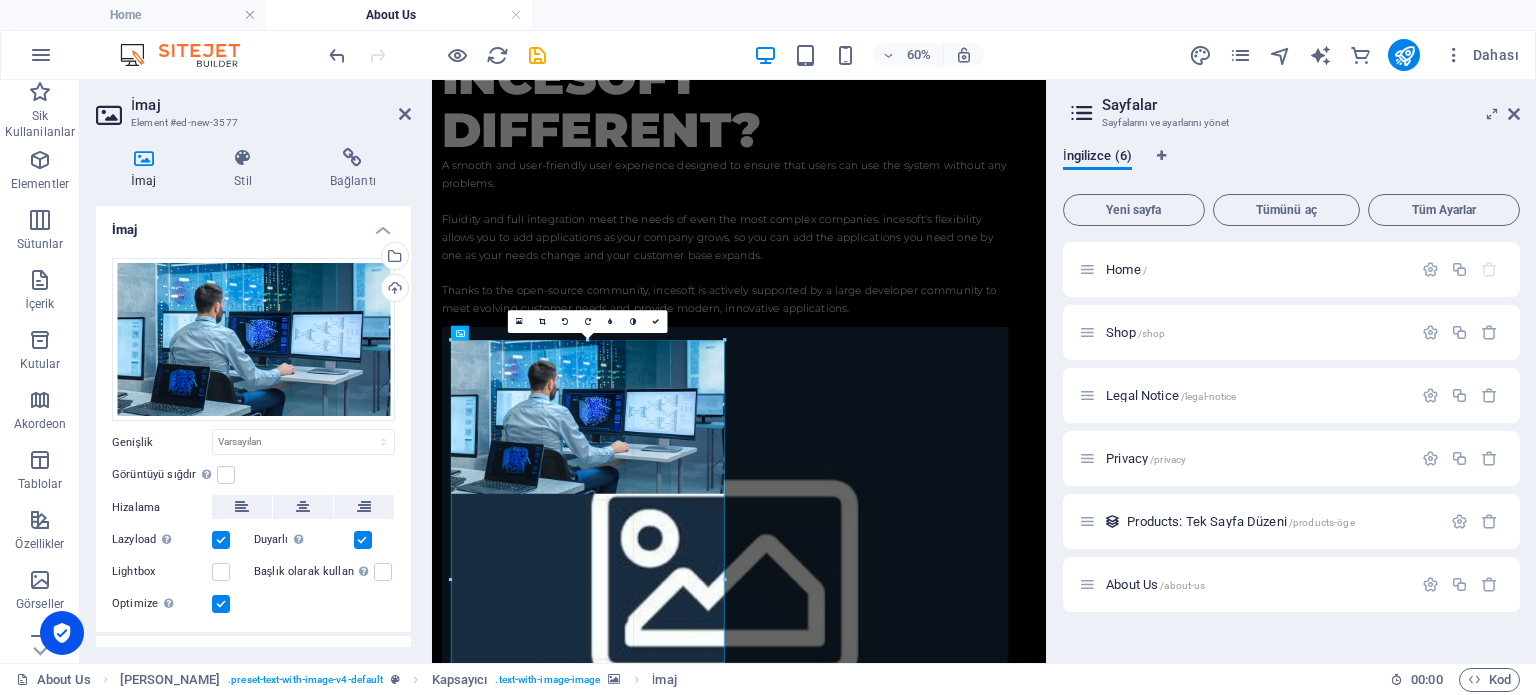 drag, startPoint x: 724, startPoint y: 493, endPoint x: 551, endPoint y: 718, distance: 283.82037 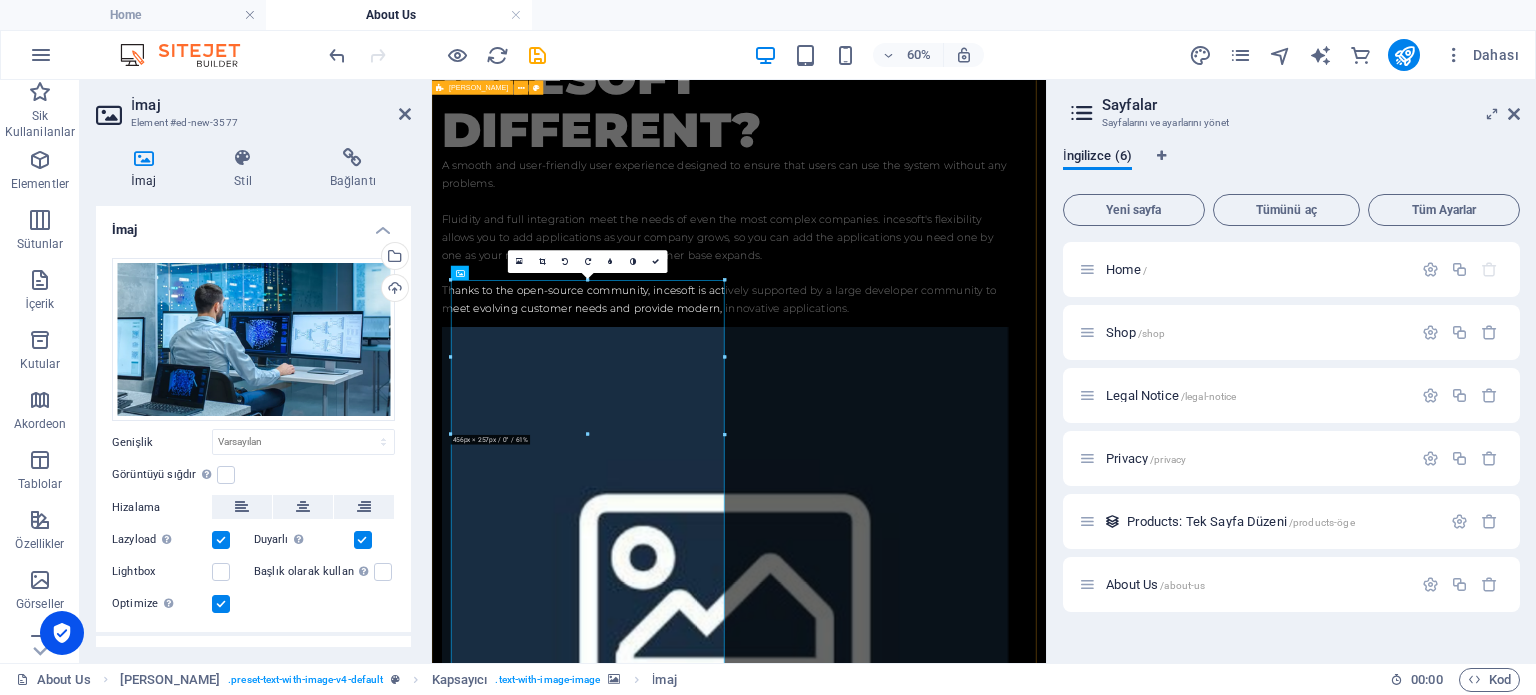 scroll, scrollTop: 1832, scrollLeft: 0, axis: vertical 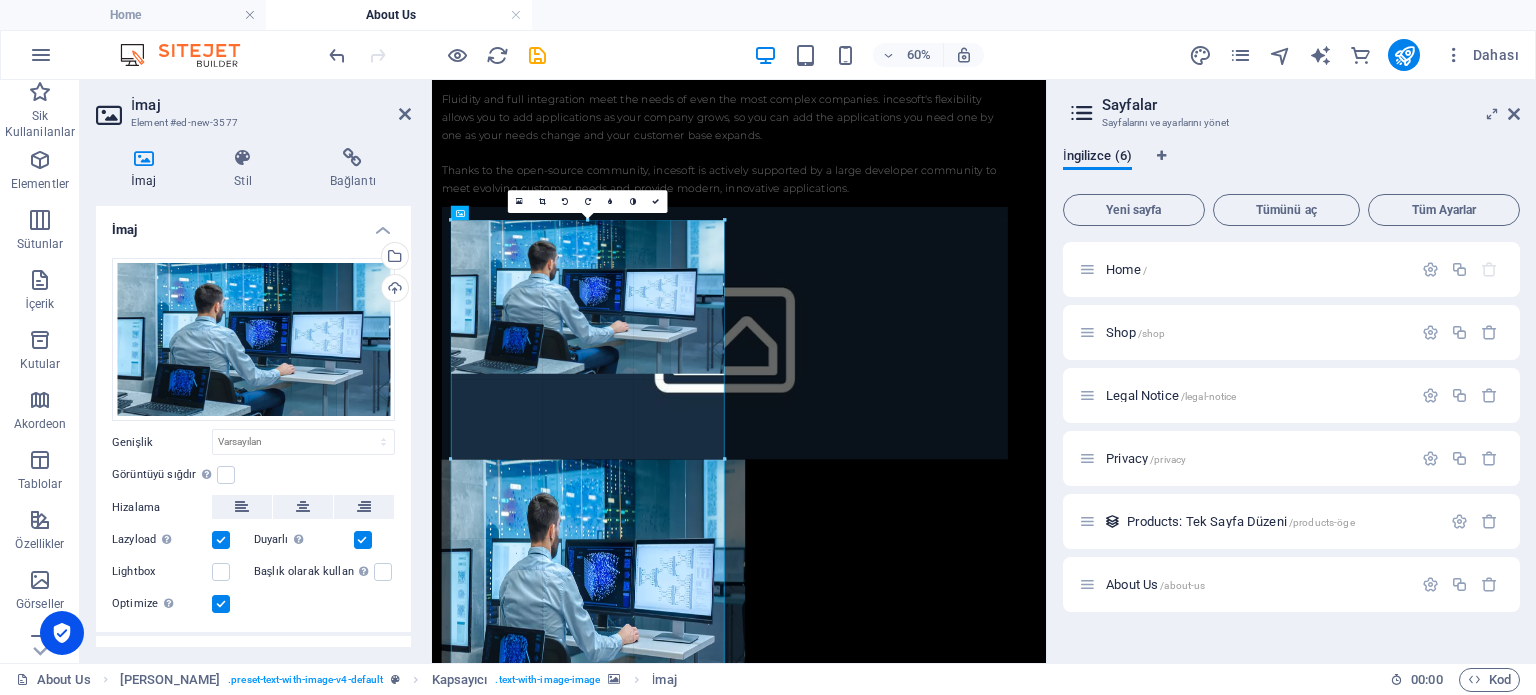 drag, startPoint x: 728, startPoint y: 372, endPoint x: 601, endPoint y: 490, distance: 173.35802 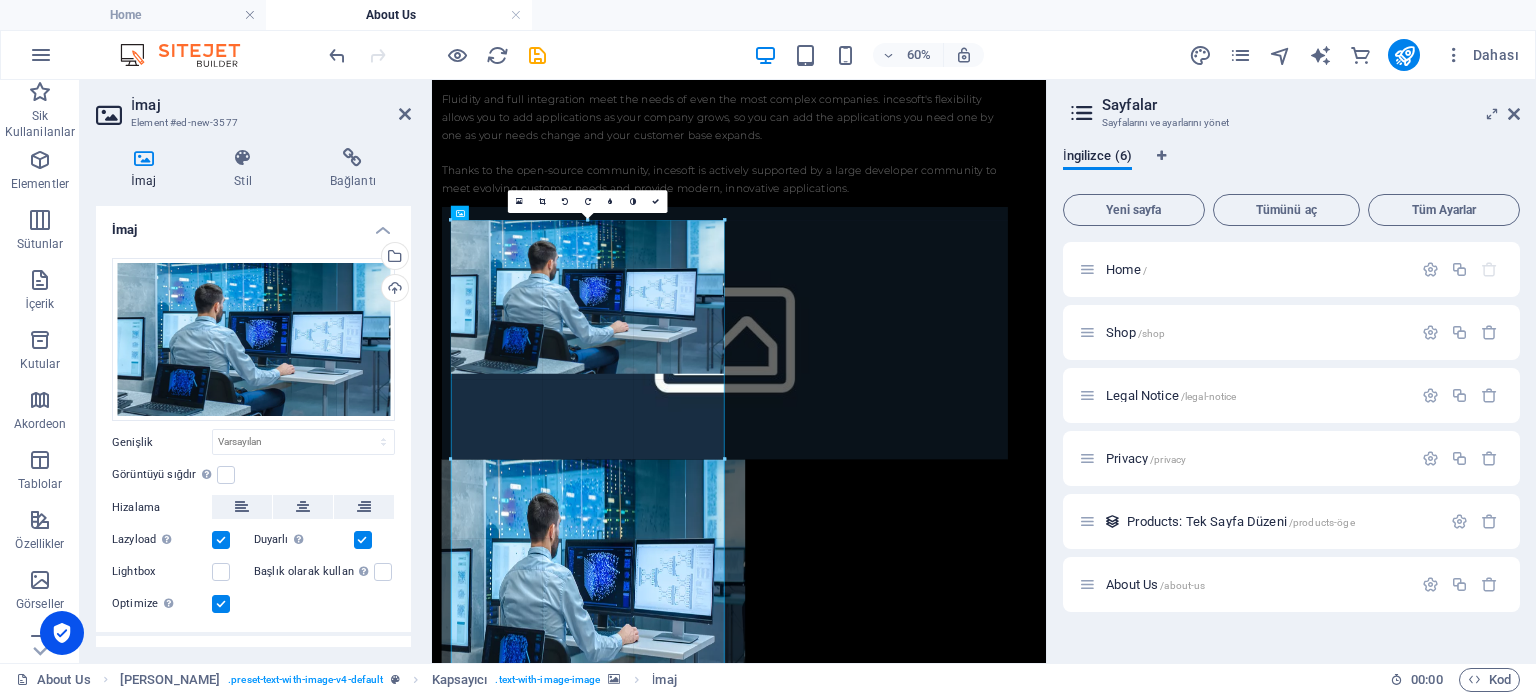 click on "Mevcut içeriği değiştirmek için buraya sürükleyin. Yeni bir element oluşturmak istiyorsanız “Ctrl” tuşuna basın.
Kapsayıcı   Yer Tutucu   Referans   Referans   2 sütun   Yer Tutucu   Kapsayıcı   Yer Tutucu   Kapsayıcı   Yer Tutucu   Yer Tutucu   Kapsayıcı   2 sütun   Kapsayıcı   Yer Tutucu   Kapsayıcı   Kapsayıcı   Yer Tutucu   Kapsayıcı   Metin   Metin   Kapsayıcı   Metin   2 sütun   Yer Tutucu   Kapsayıcı   Yer Tutucu   Kapsayıcı   Yer Tutucu   Metin   H2   Metin   Aralık   Ön [PERSON_NAME]   Kapsayıcı   H2   Kapsayıcı   Kapsayıcı   Yer Tutucu   Kapsayıcı   Metin   Kapsayıcı   İmaj 180 170 160 150 140 130 120 110 100 90 80 70 60 50 40 30 20 10 0 -10 -20 -30 -40 -50 -60 -70 -80 -90 -100 -110 -120 -130 -140 -150 -160 -170 456px × 796px / 0° / 61% 16:10 16:9 4:3 1:1 1:2 0" at bounding box center (739, -178) 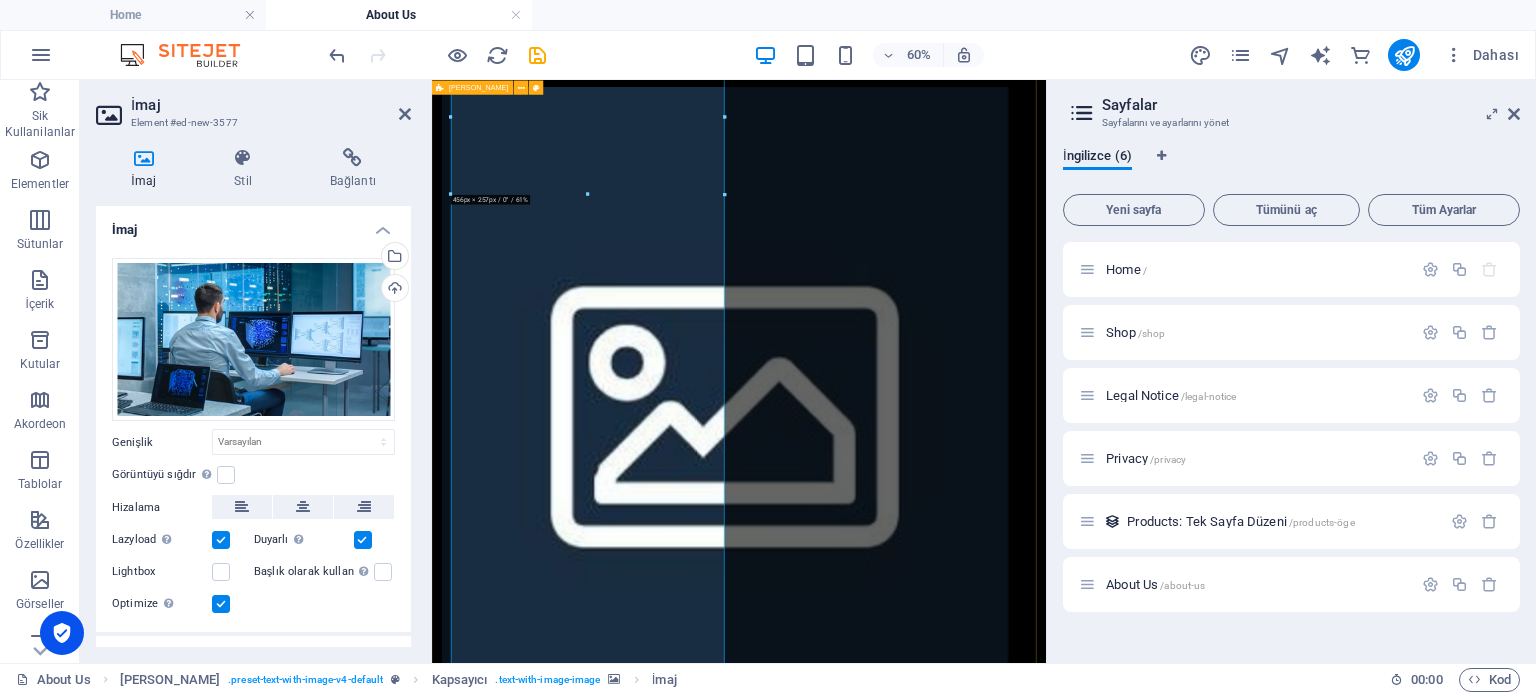 scroll, scrollTop: 1932, scrollLeft: 0, axis: vertical 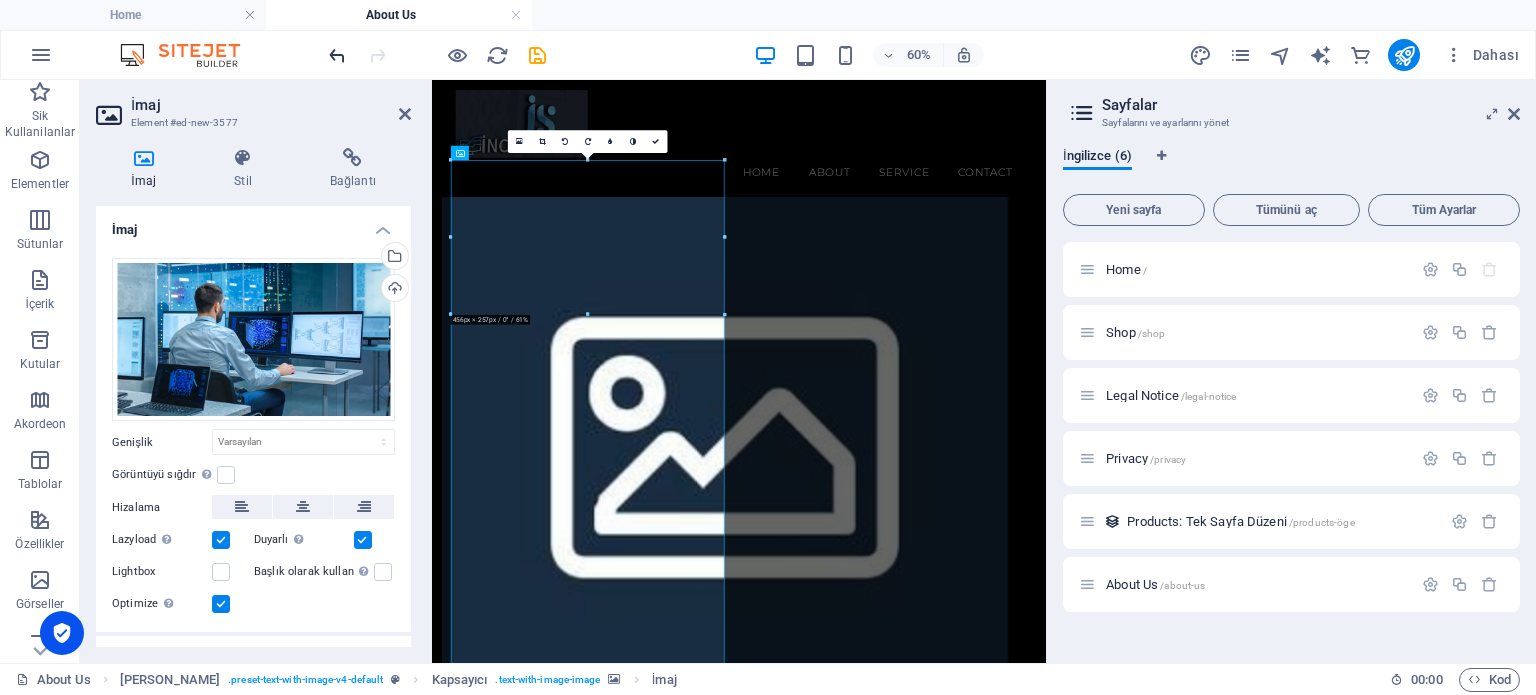 click at bounding box center [337, 55] 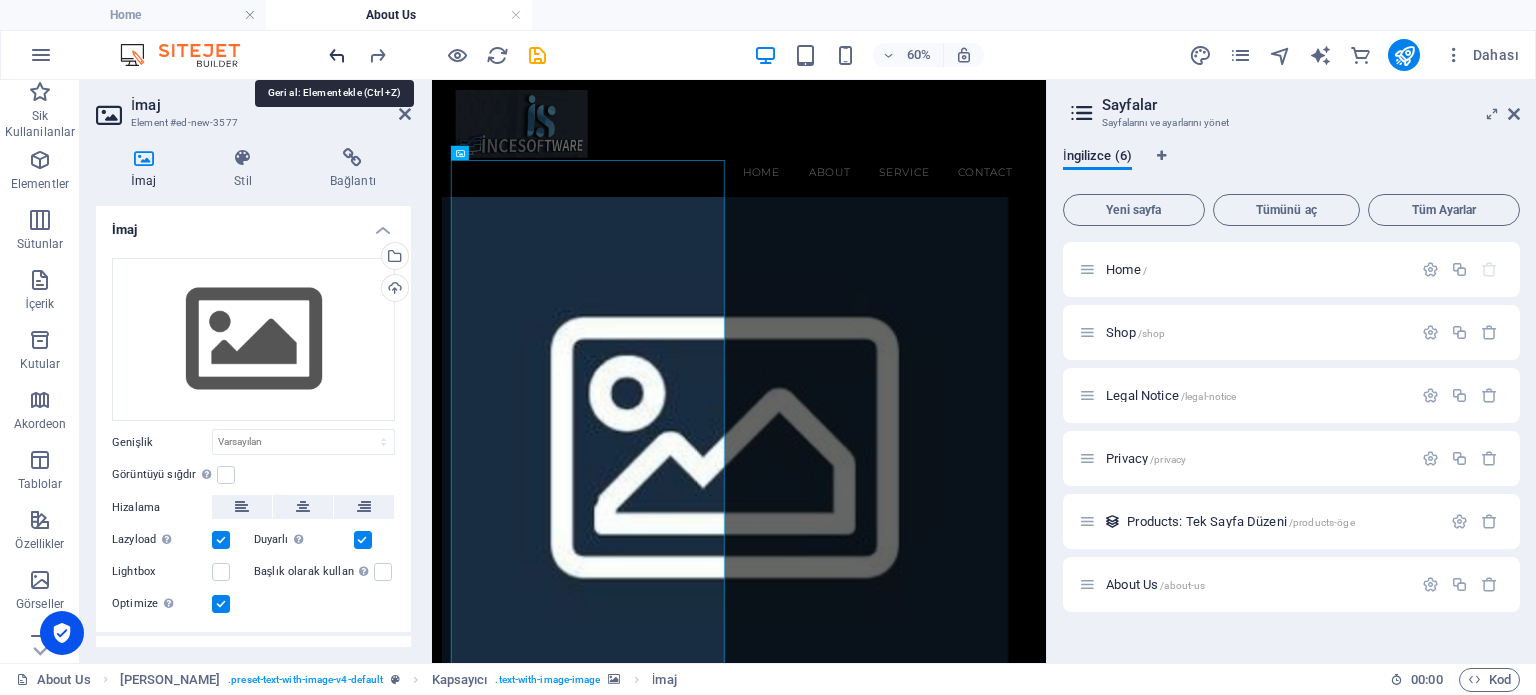 click at bounding box center [337, 55] 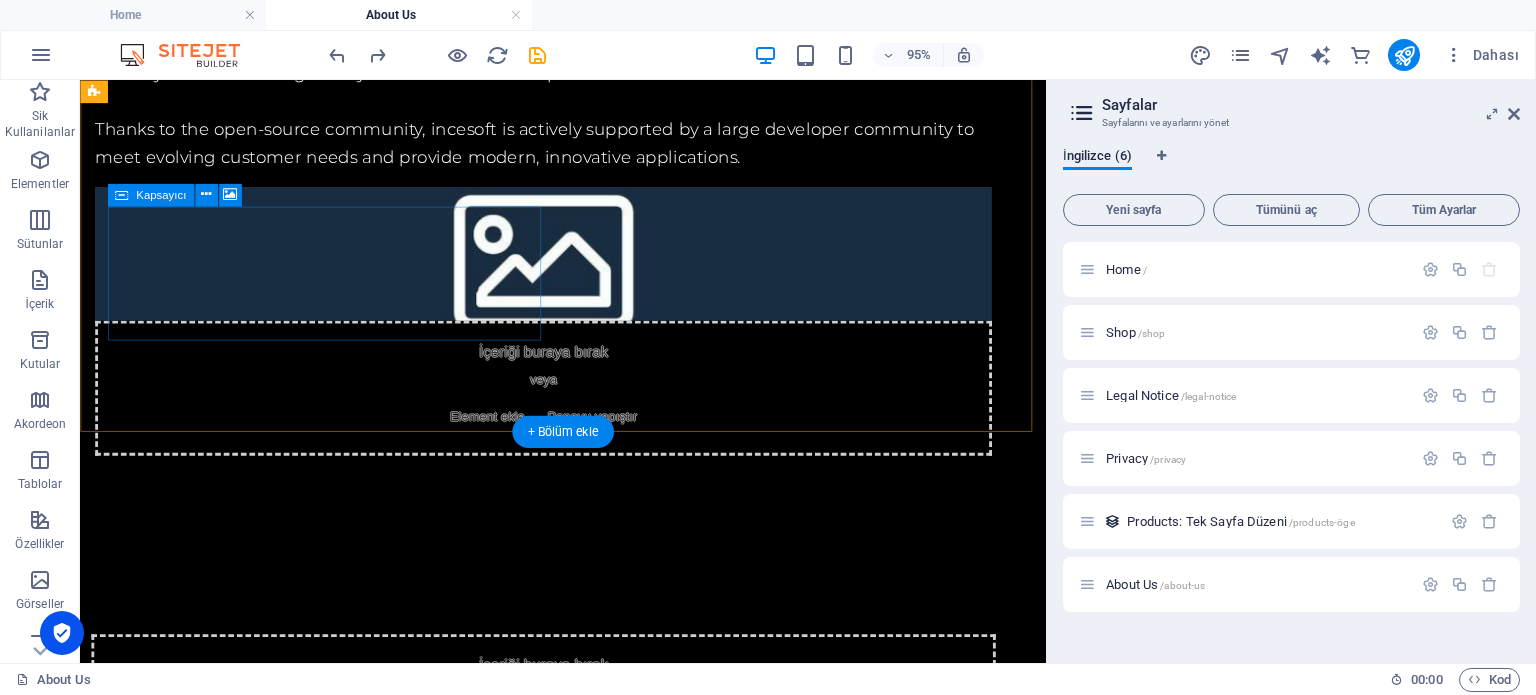 click on "İçeriği buraya bırak veya  Element ekle  Panoyu yapıştır" at bounding box center (568, 404) 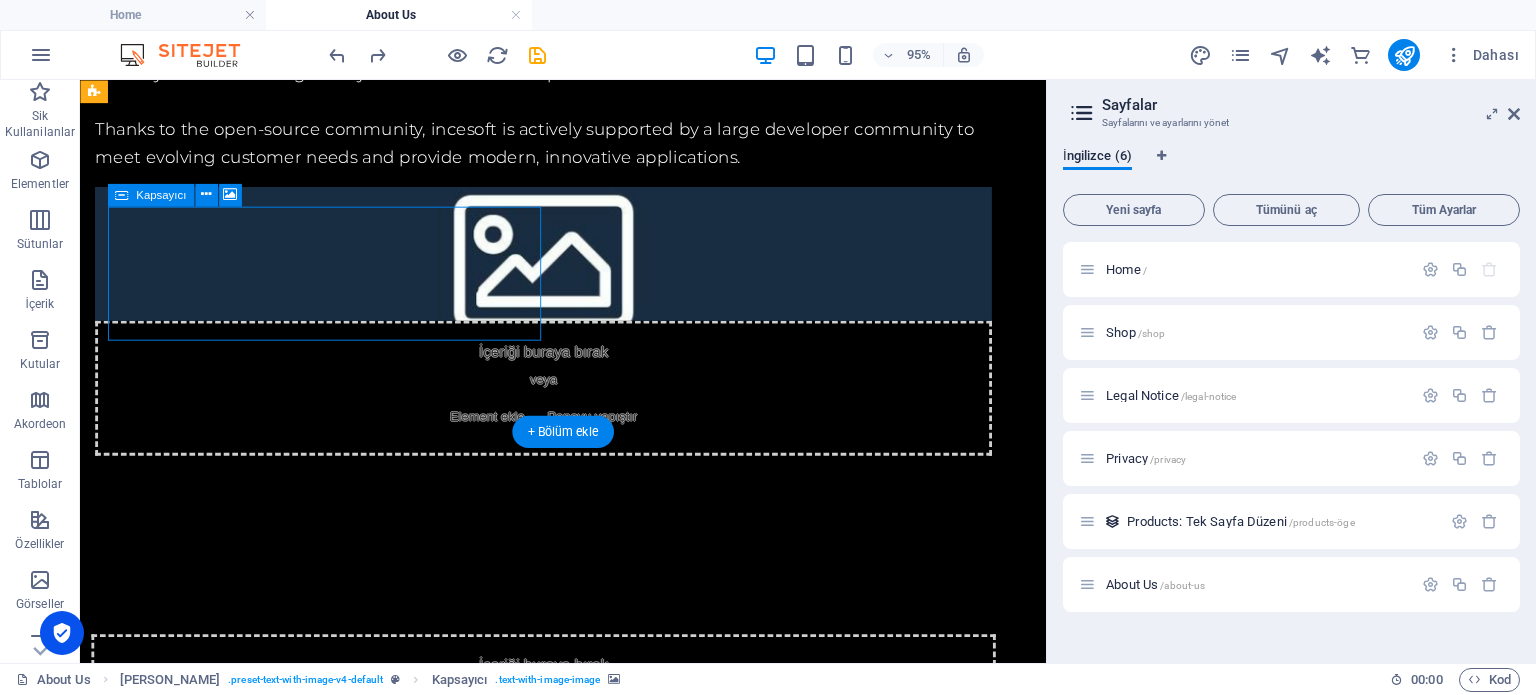click on "Element ekle" at bounding box center (508, 434) 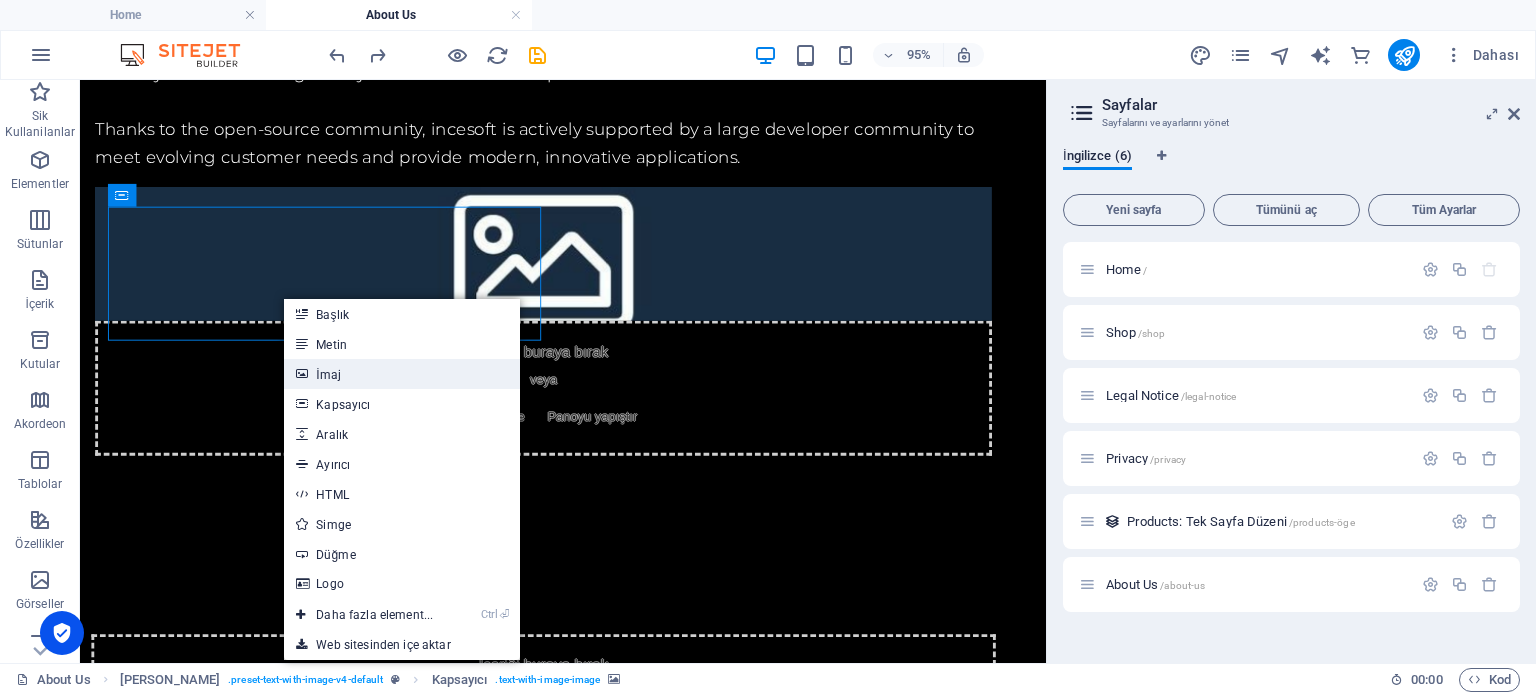 click on "İmaj" at bounding box center (402, 374) 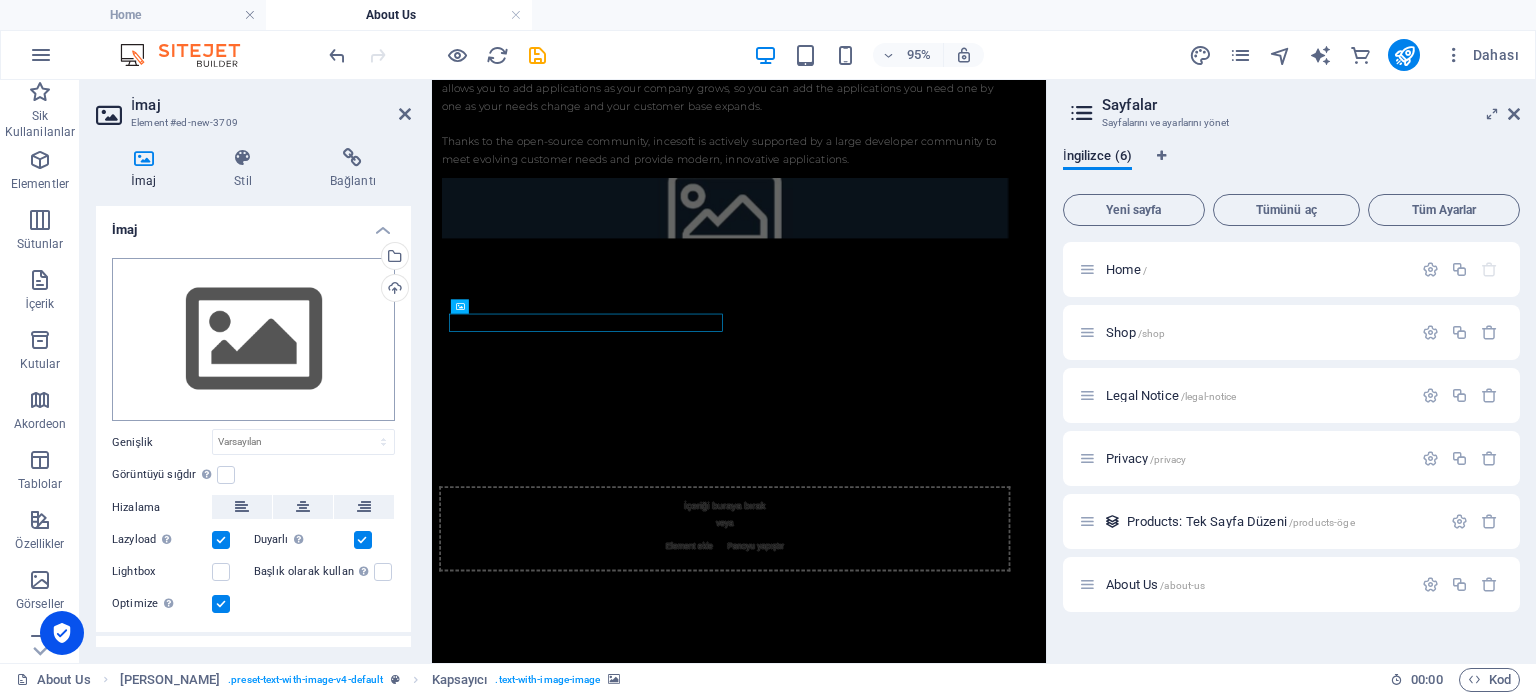 scroll, scrollTop: 1676, scrollLeft: 0, axis: vertical 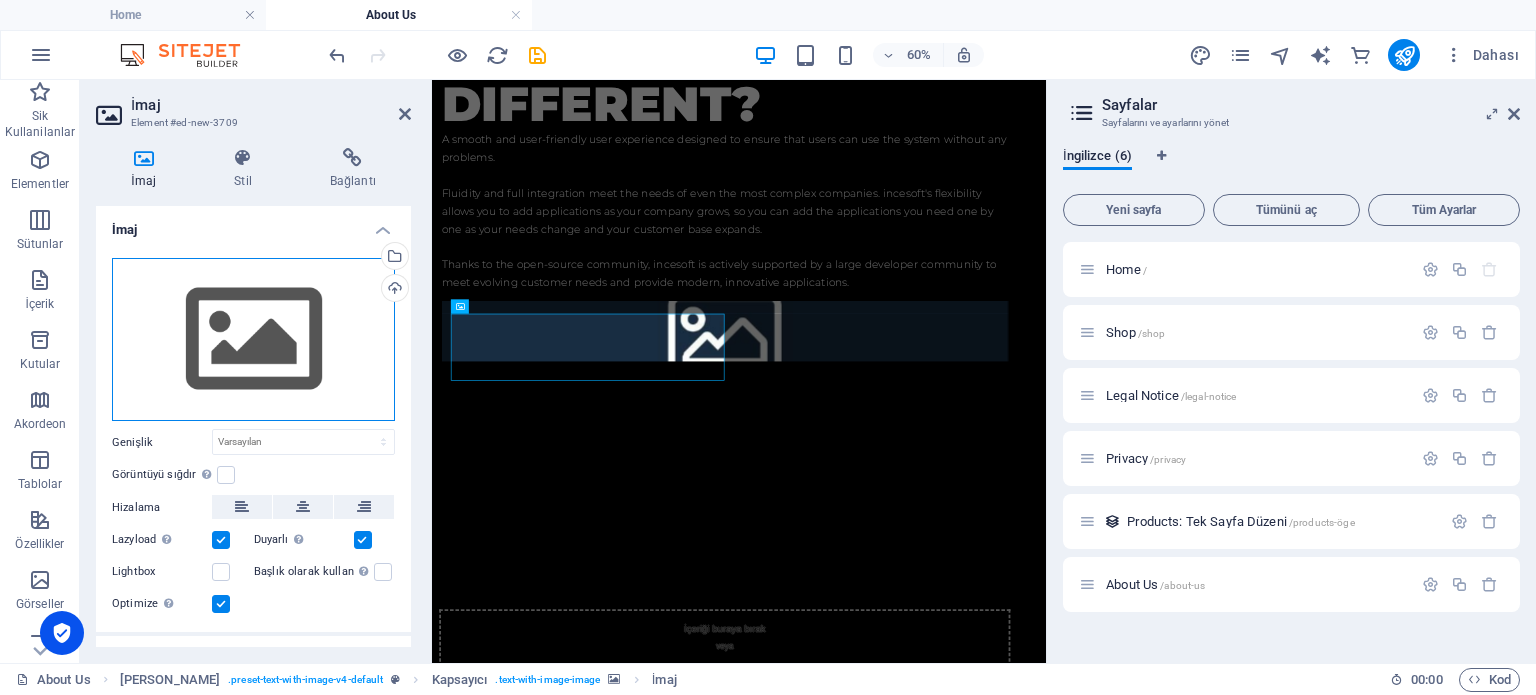 click on "Dosyaları buraya sürükleyin, dosyaları seçmek için tıklayın veya Dosyalardan ya da ücretsiz stok fotoğraf ve videolarımızdan dosyalar seçin" at bounding box center (253, 340) 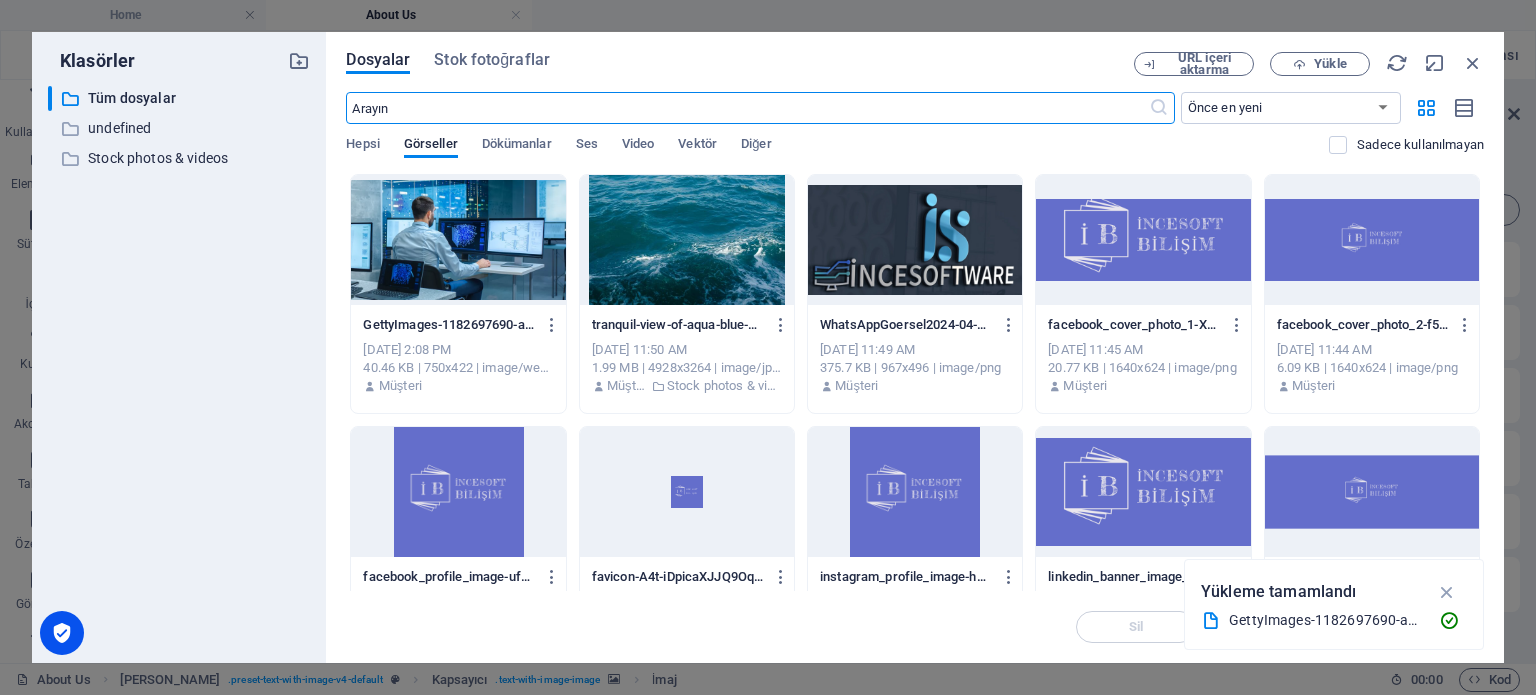 scroll, scrollTop: 0, scrollLeft: 0, axis: both 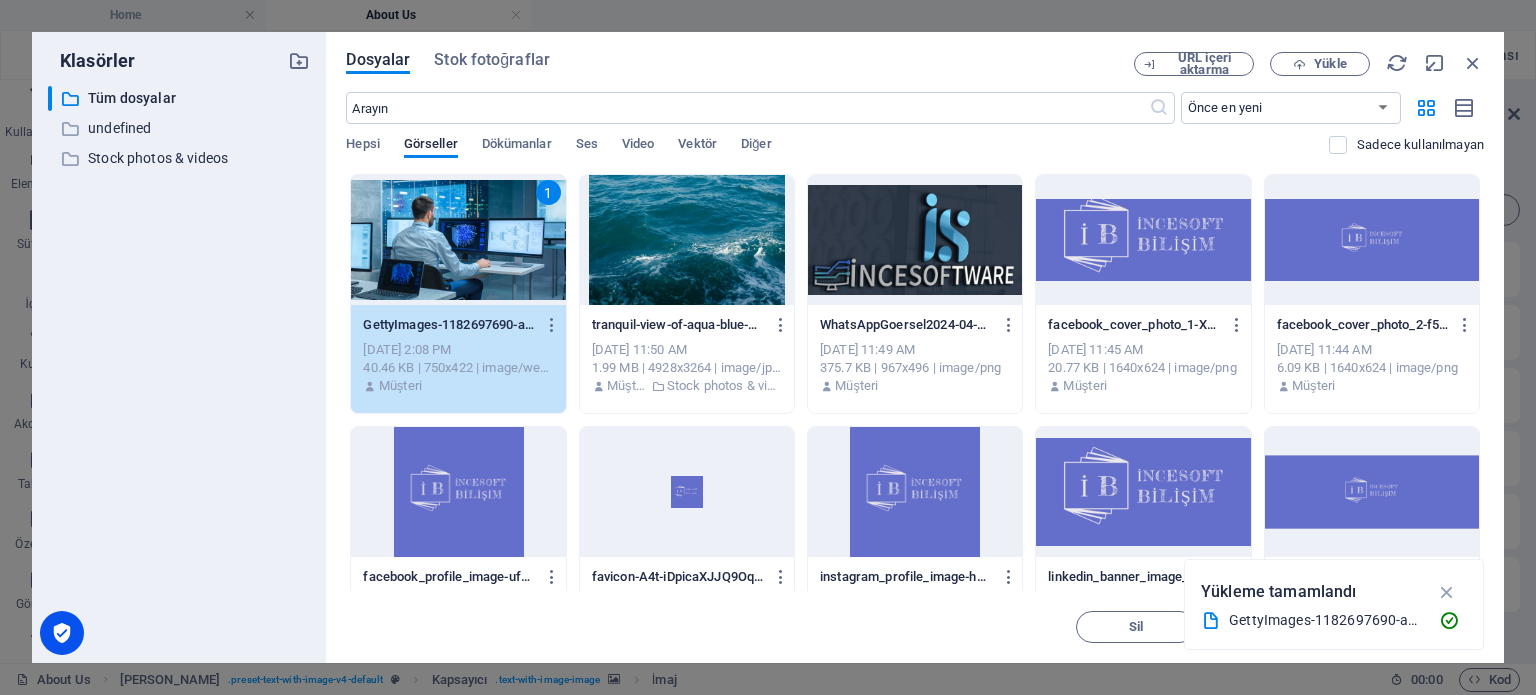 click on "1" at bounding box center (458, 240) 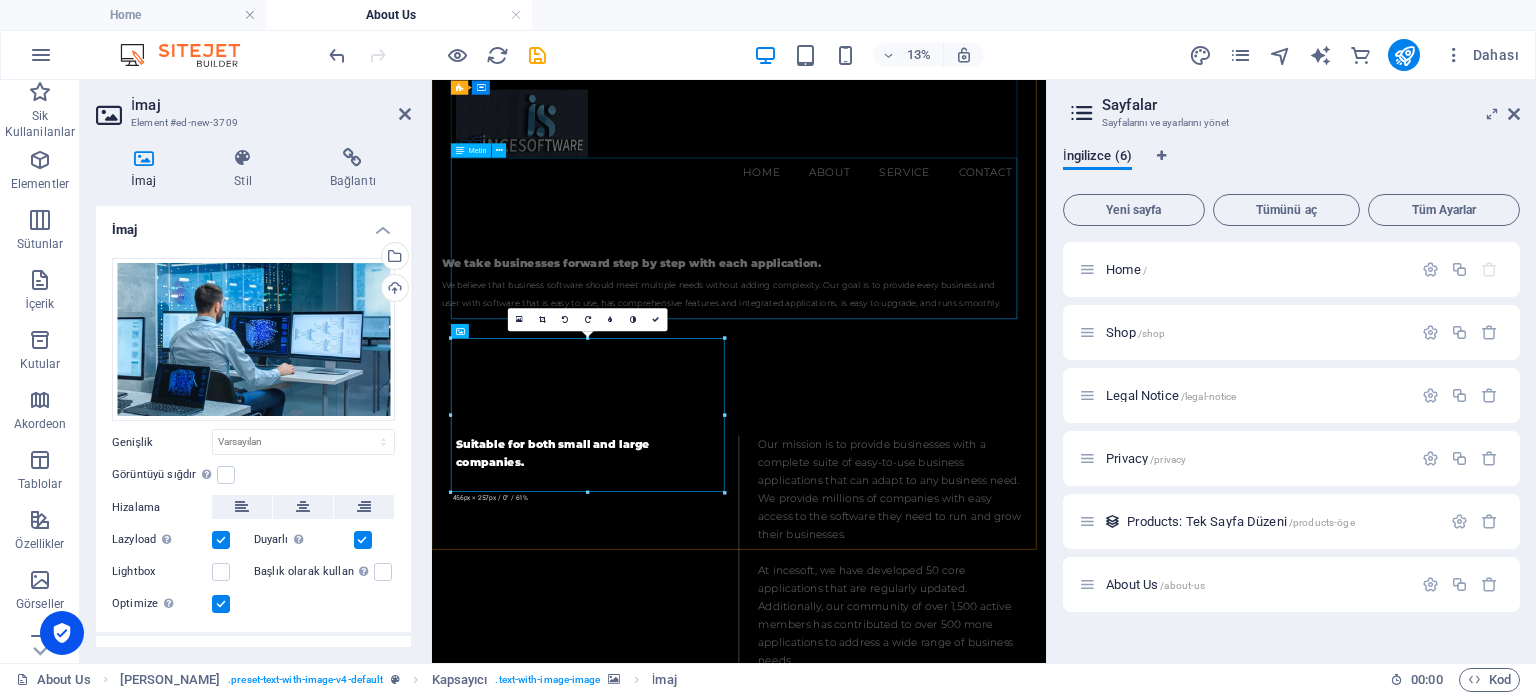 scroll, scrollTop: 1635, scrollLeft: 0, axis: vertical 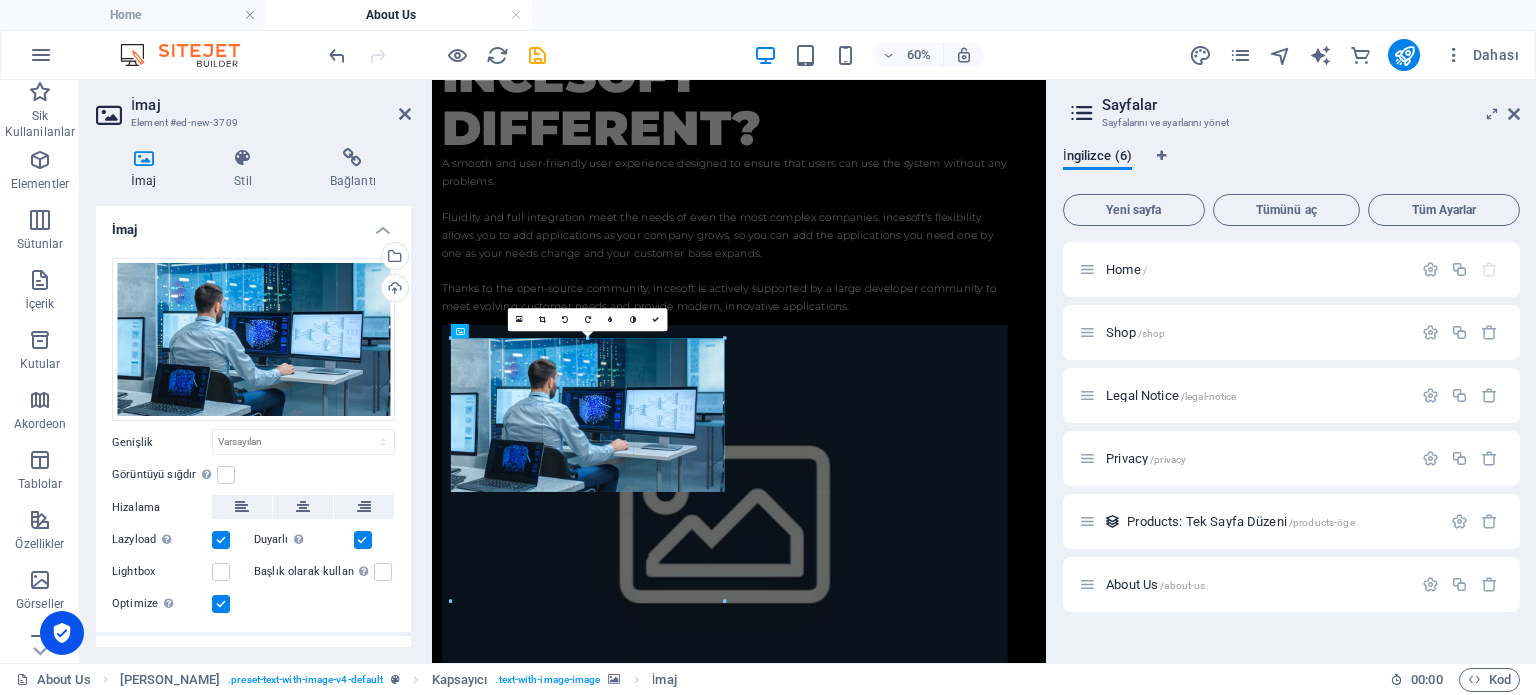 drag, startPoint x: 725, startPoint y: 415, endPoint x: 549, endPoint y: 554, distance: 224.26993 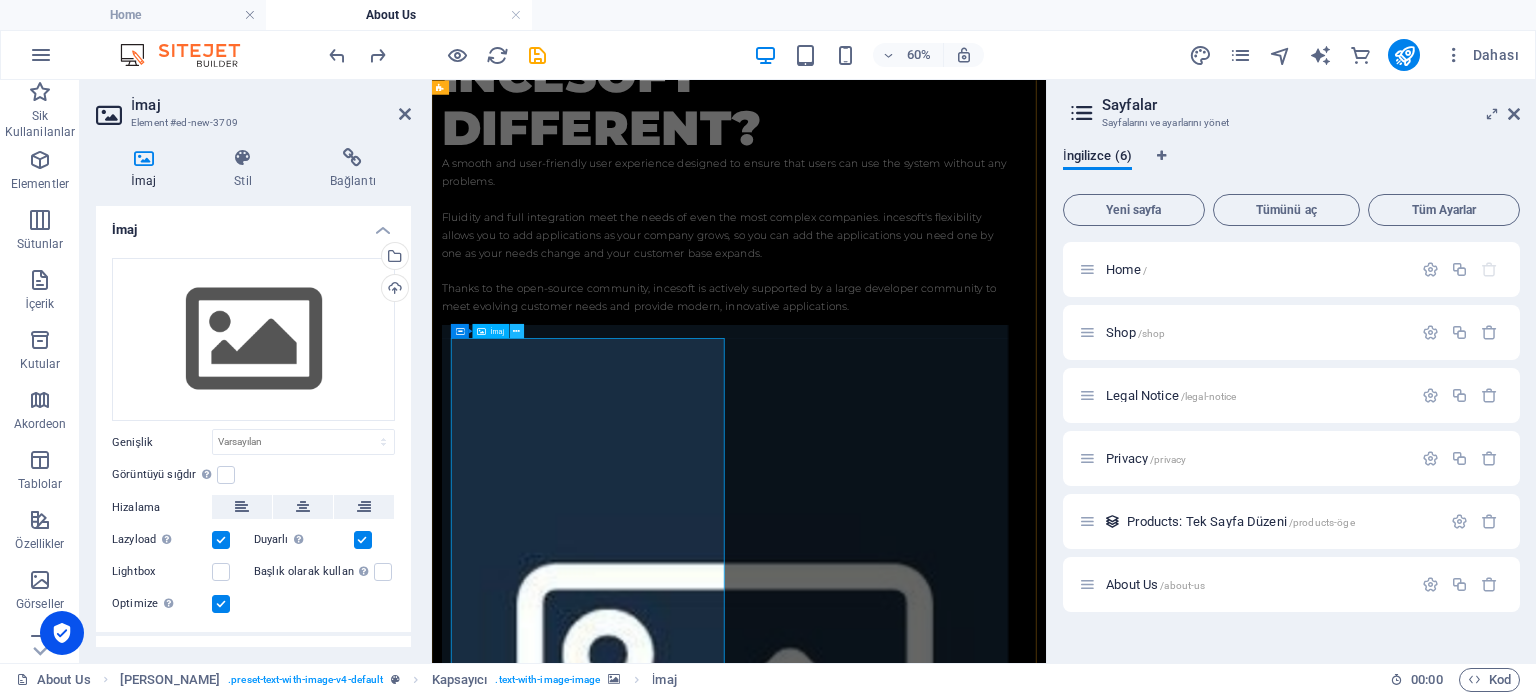 click at bounding box center (517, 330) 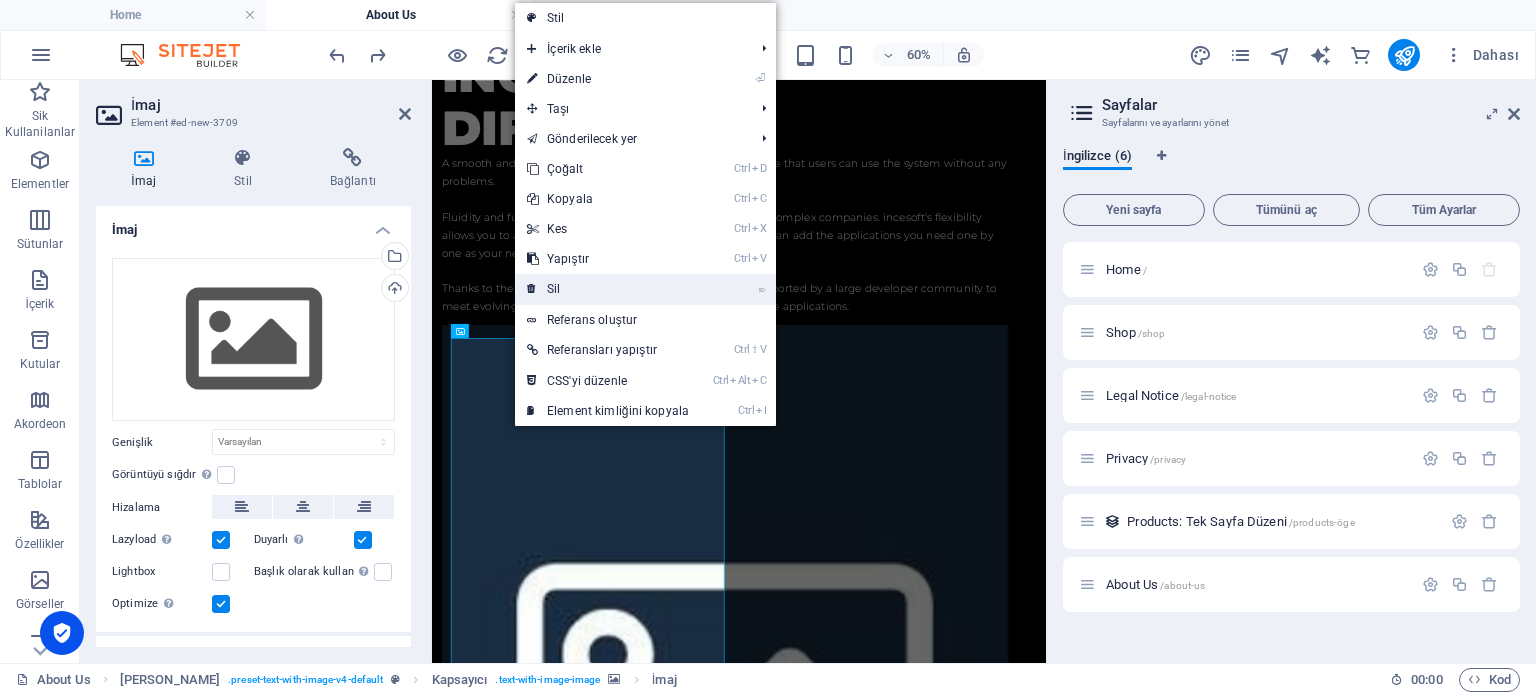 drag, startPoint x: 540, startPoint y: 295, endPoint x: 482, endPoint y: 226, distance: 90.13878 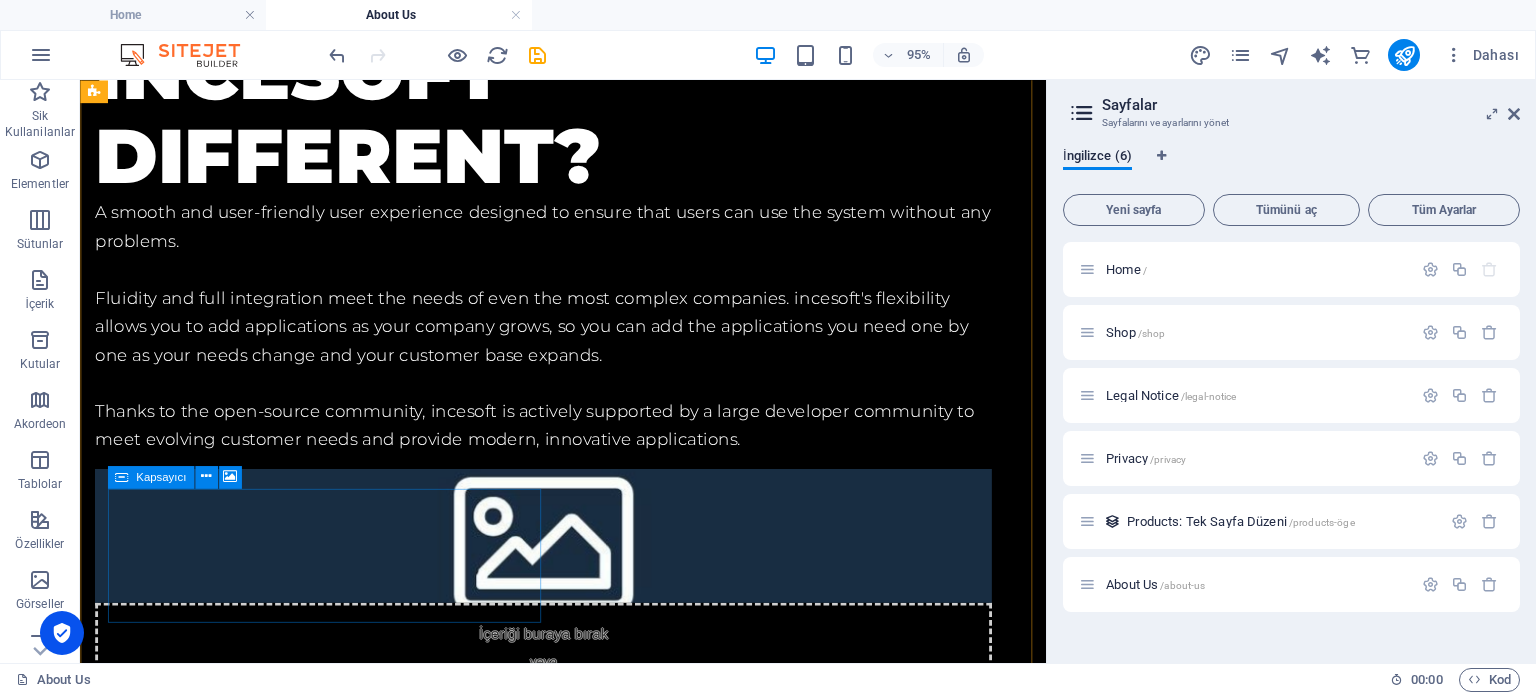 click on "İçeriği buraya bırak veya  Element ekle  Panoyu yapıştır" at bounding box center (568, 701) 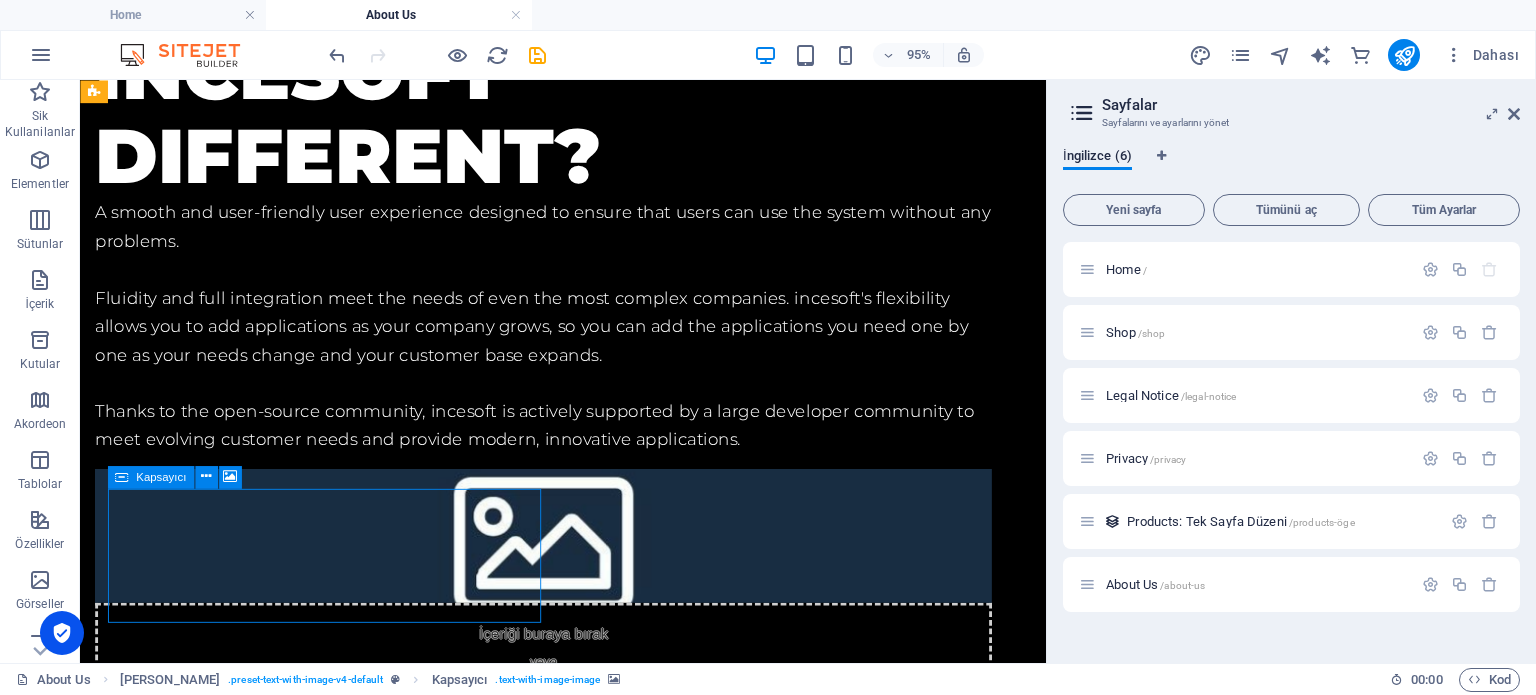 click on "Element ekle" at bounding box center [508, 731] 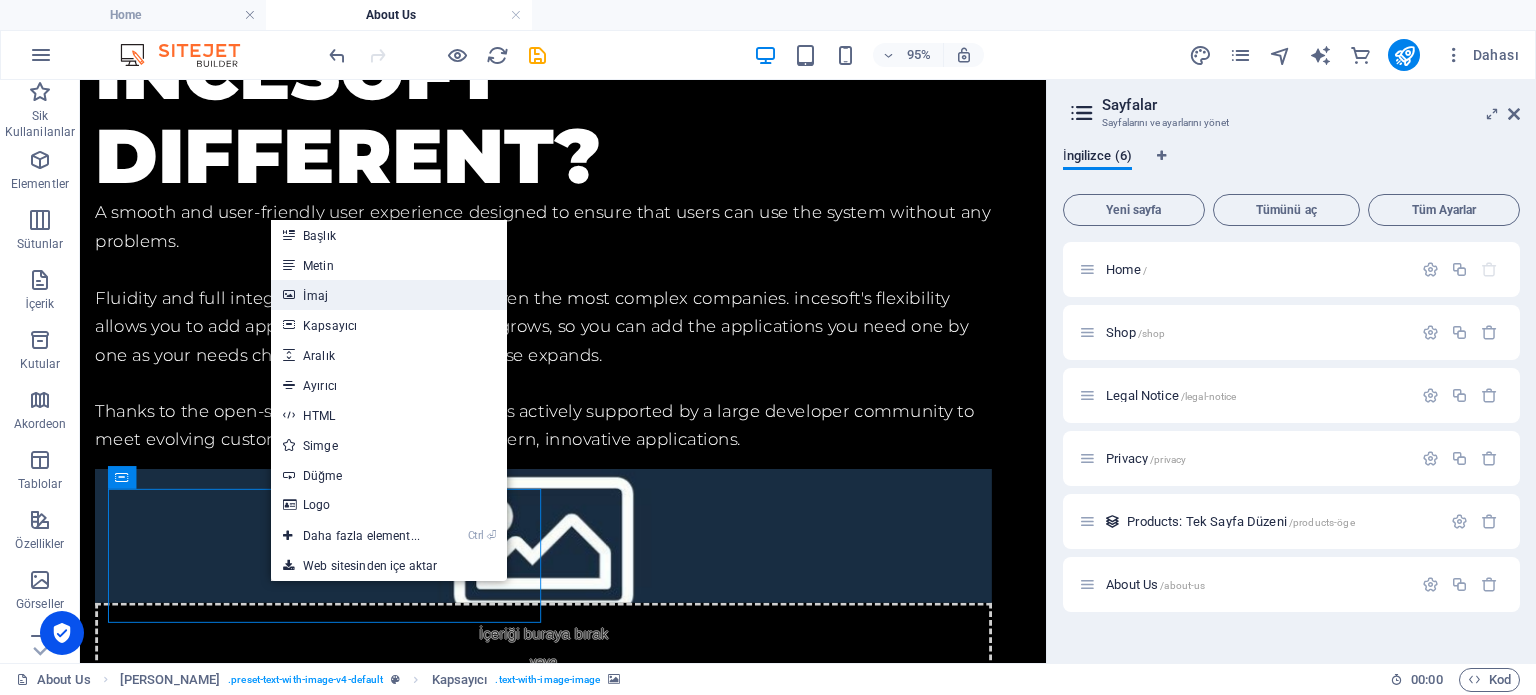 click on "İmaj" at bounding box center [389, 295] 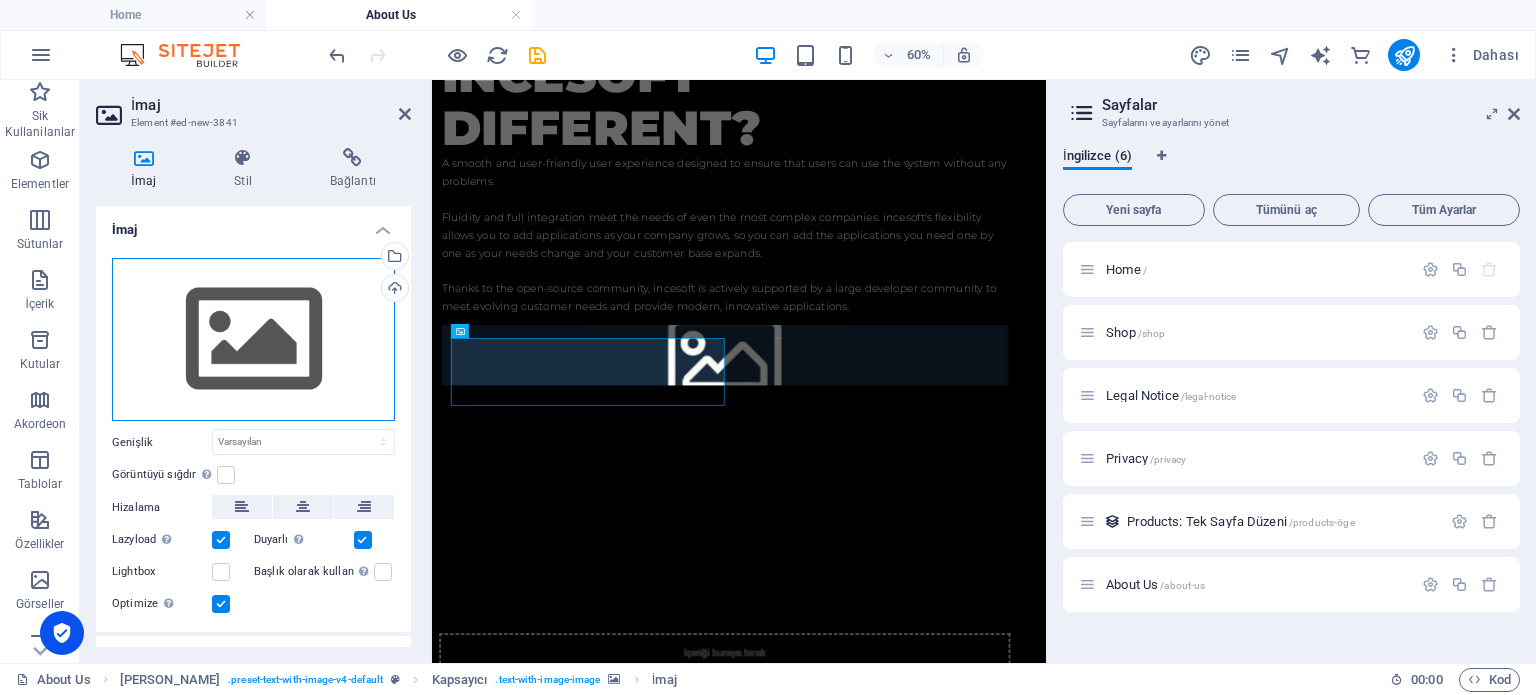 click on "Dosyaları buraya sürükleyin, dosyaları seçmek için tıklayın veya Dosyalardan ya da ücretsiz stok fotoğraf ve videolarımızdan dosyalar seçin" at bounding box center [253, 340] 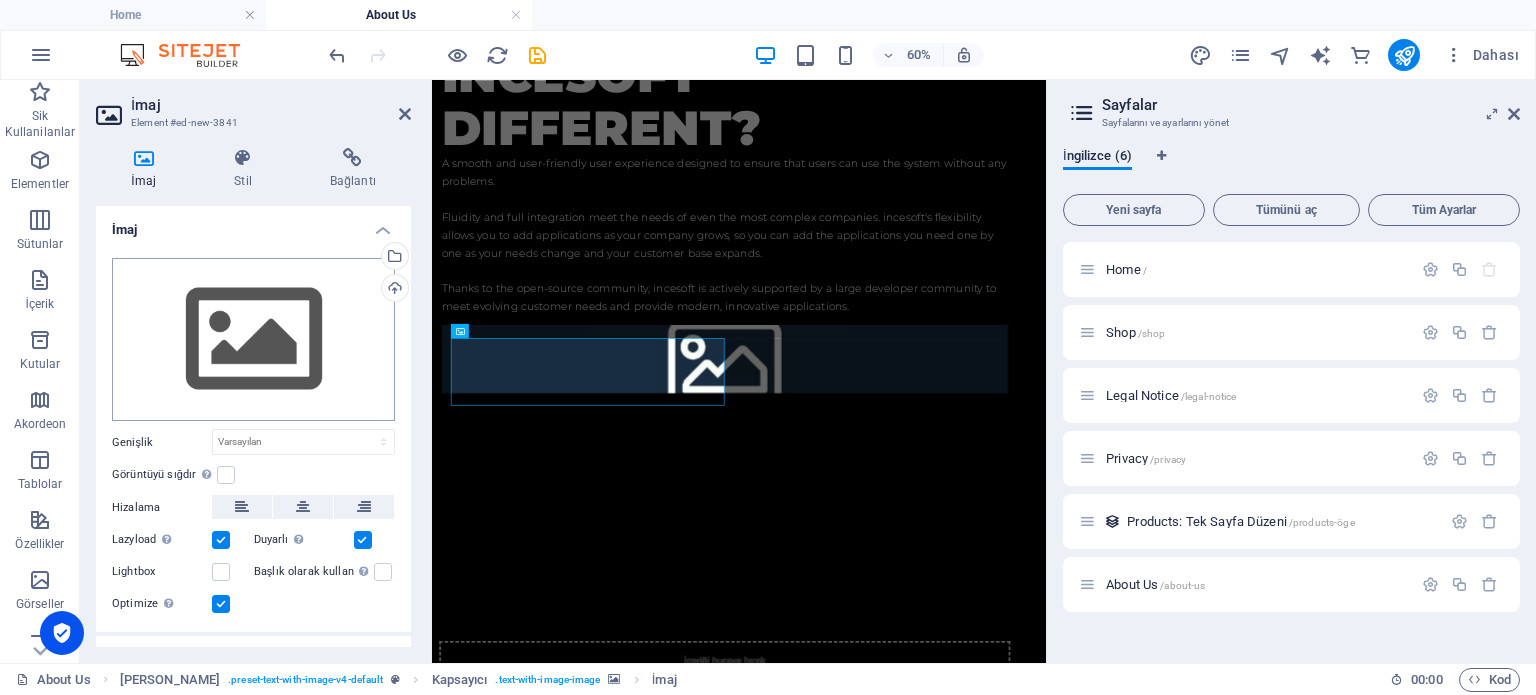 scroll, scrollTop: 0, scrollLeft: 0, axis: both 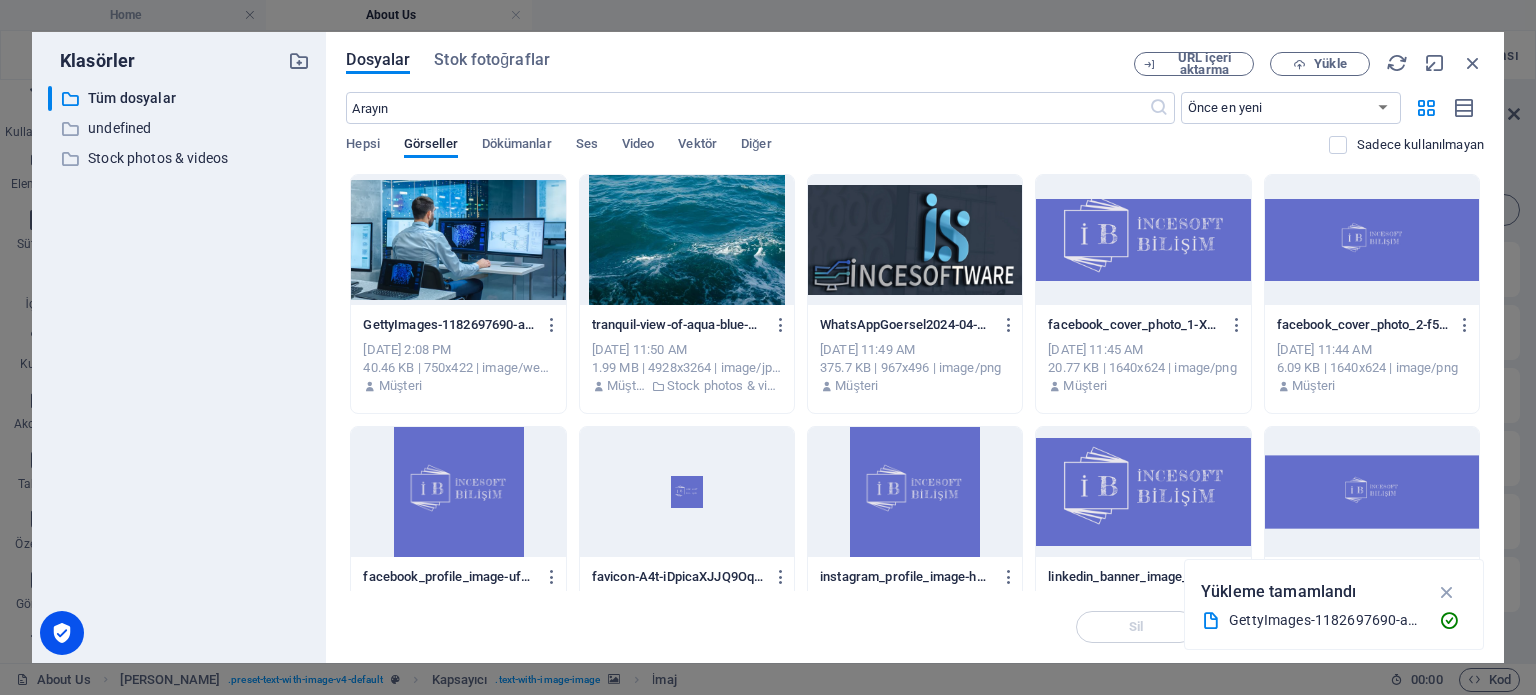 click at bounding box center [458, 240] 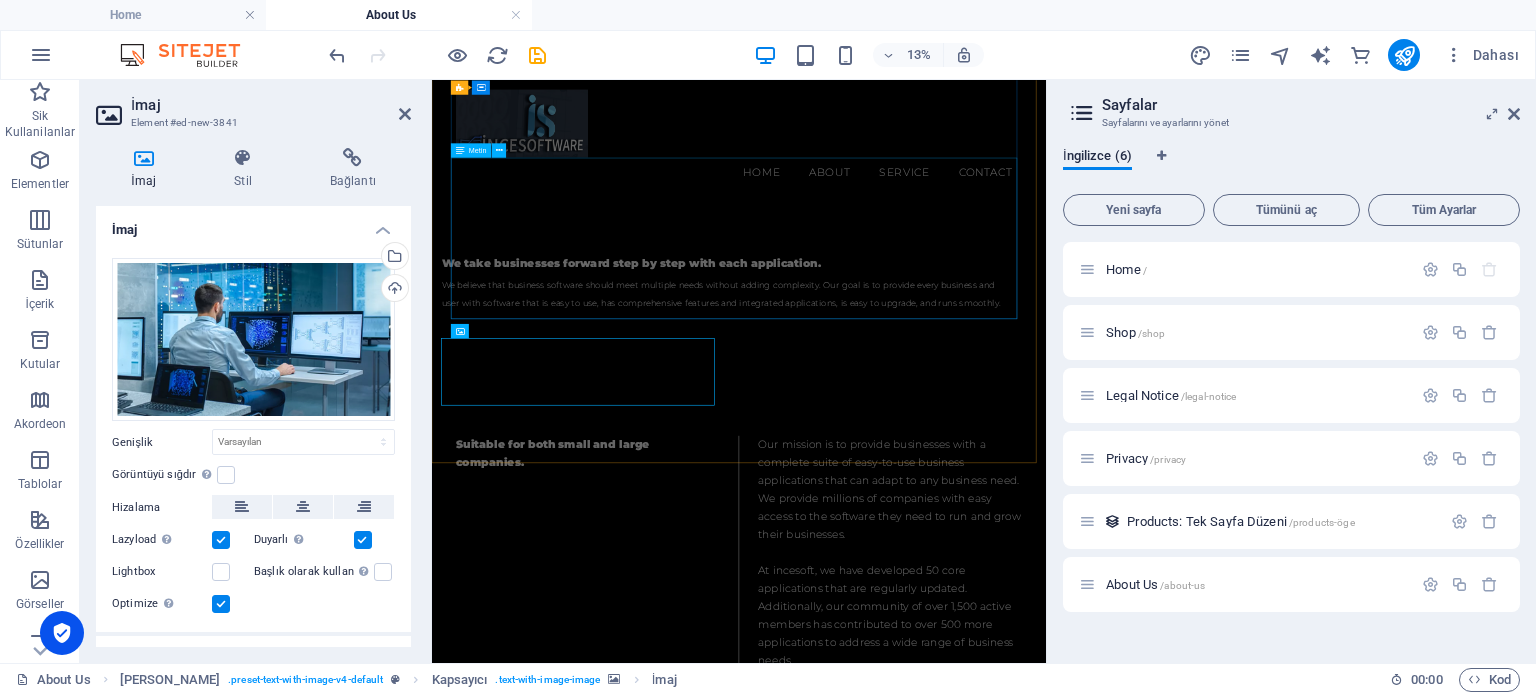 scroll, scrollTop: 1635, scrollLeft: 0, axis: vertical 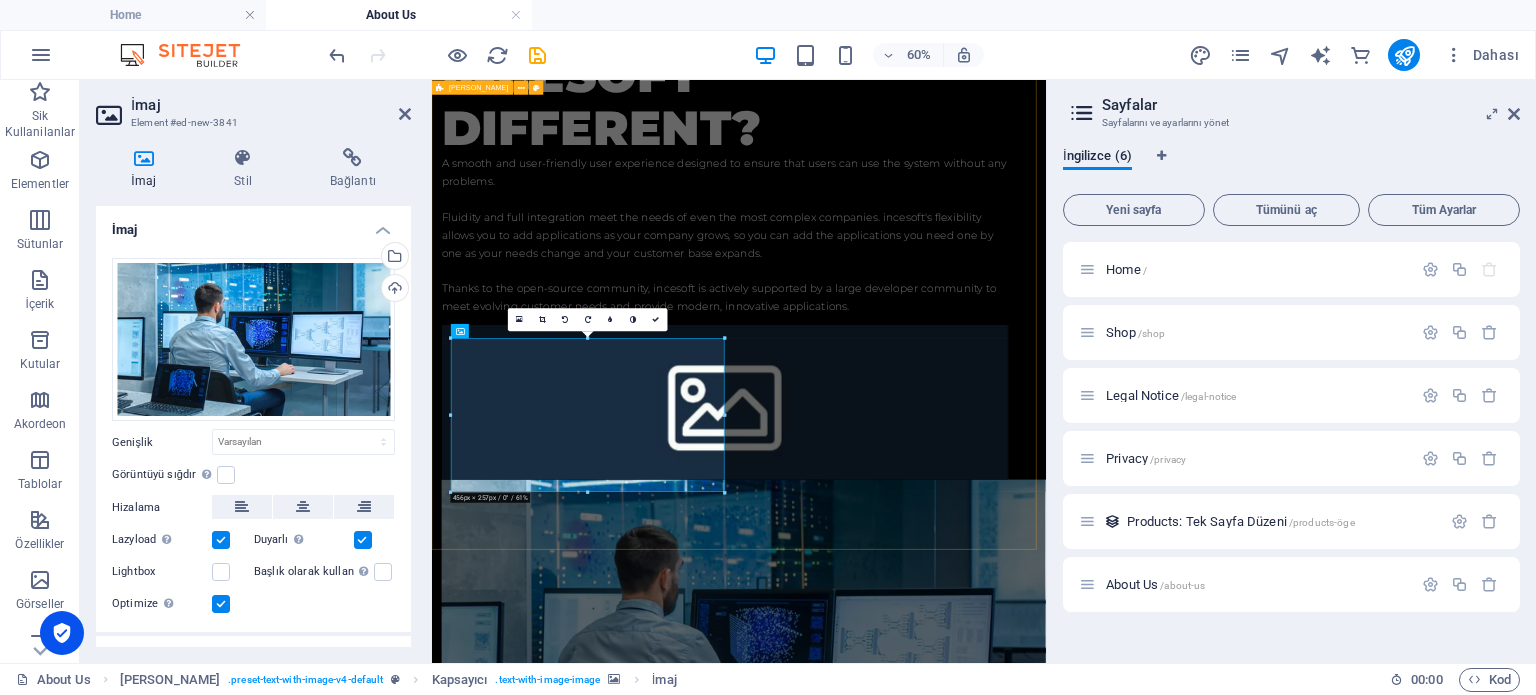 click on "What makes Incesoft different? A smooth and user-friendly user experience designed to ensure that users can use the system without any problems. Fluidity and full integration meet the needs of even the most complex companies. incesoft's flexibility allows you to add applications as your company grows, so you can add the applications you need one by one as your needs change and your customer base expands. Thanks to the open-source community, incesoft is actively supported by a large developer community to meet evolving customer needs and provide modern, innovative applications." at bounding box center [943, 631] 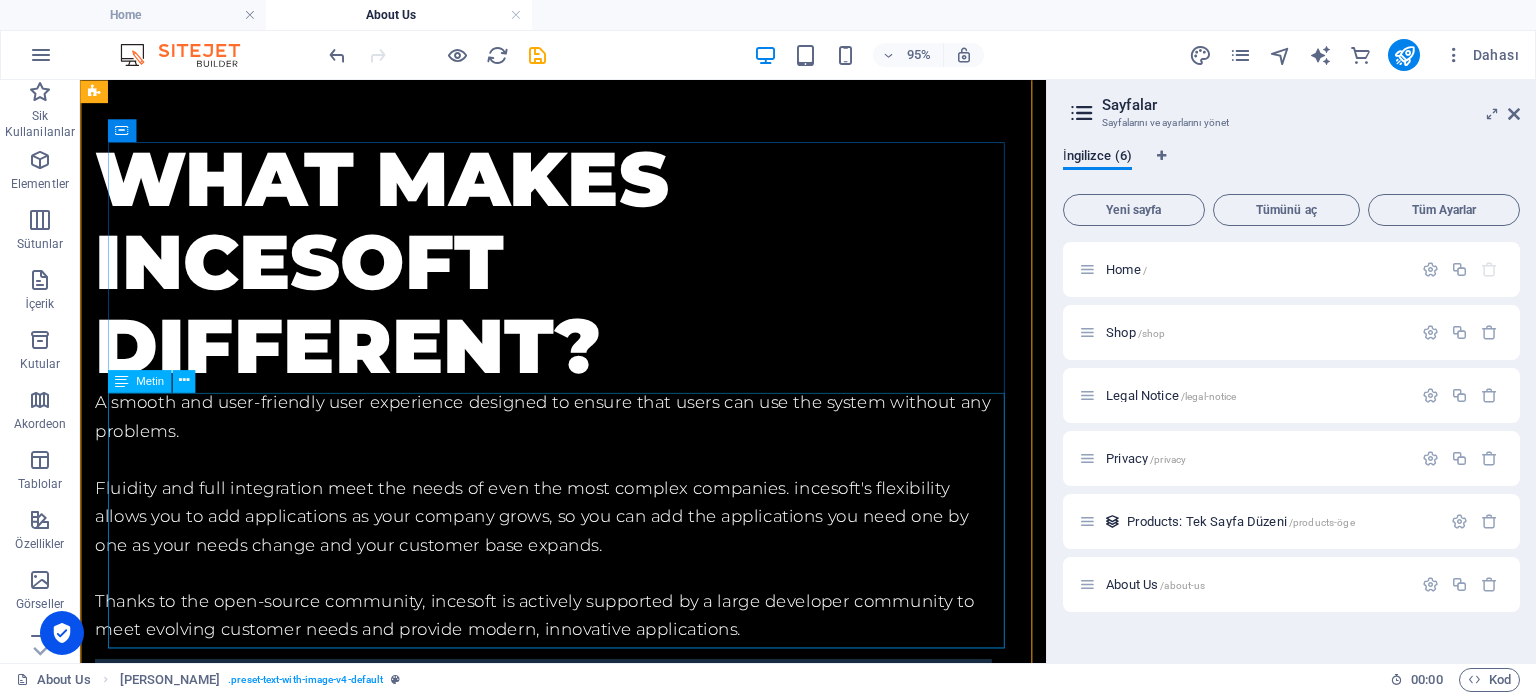 scroll, scrollTop: 1735, scrollLeft: 0, axis: vertical 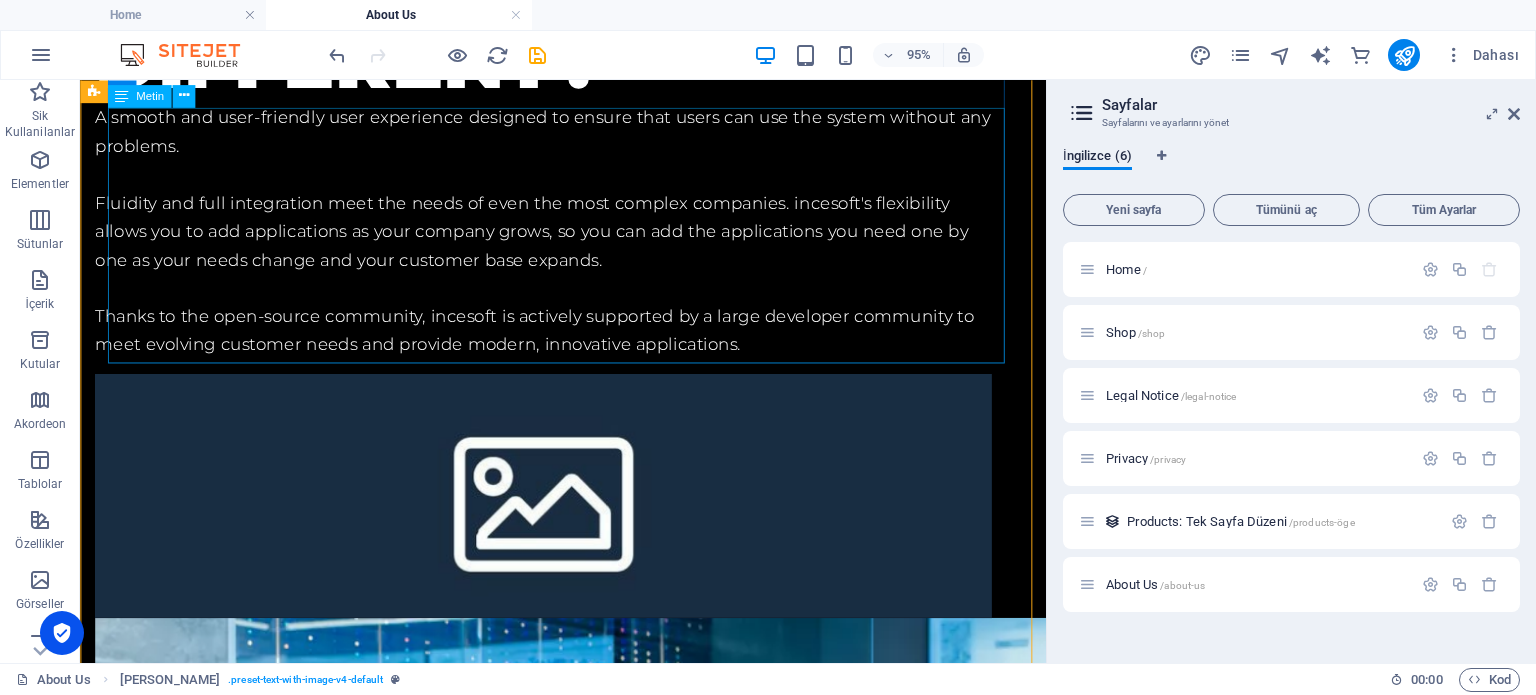 click on "A smooth and user-friendly user experience designed to ensure that users can use the system without any problems. Fluidity and full integration meet the needs of even the most complex companies. incesoft's flexibility allows you to add applications as your company grows, so you can add the applications you need one by one as your needs change and your customer base expands. Thanks to the open-source community, incesoft is actively supported by a large developer community to meet evolving customer needs and provide modern, innovative applications." at bounding box center [568, 238] 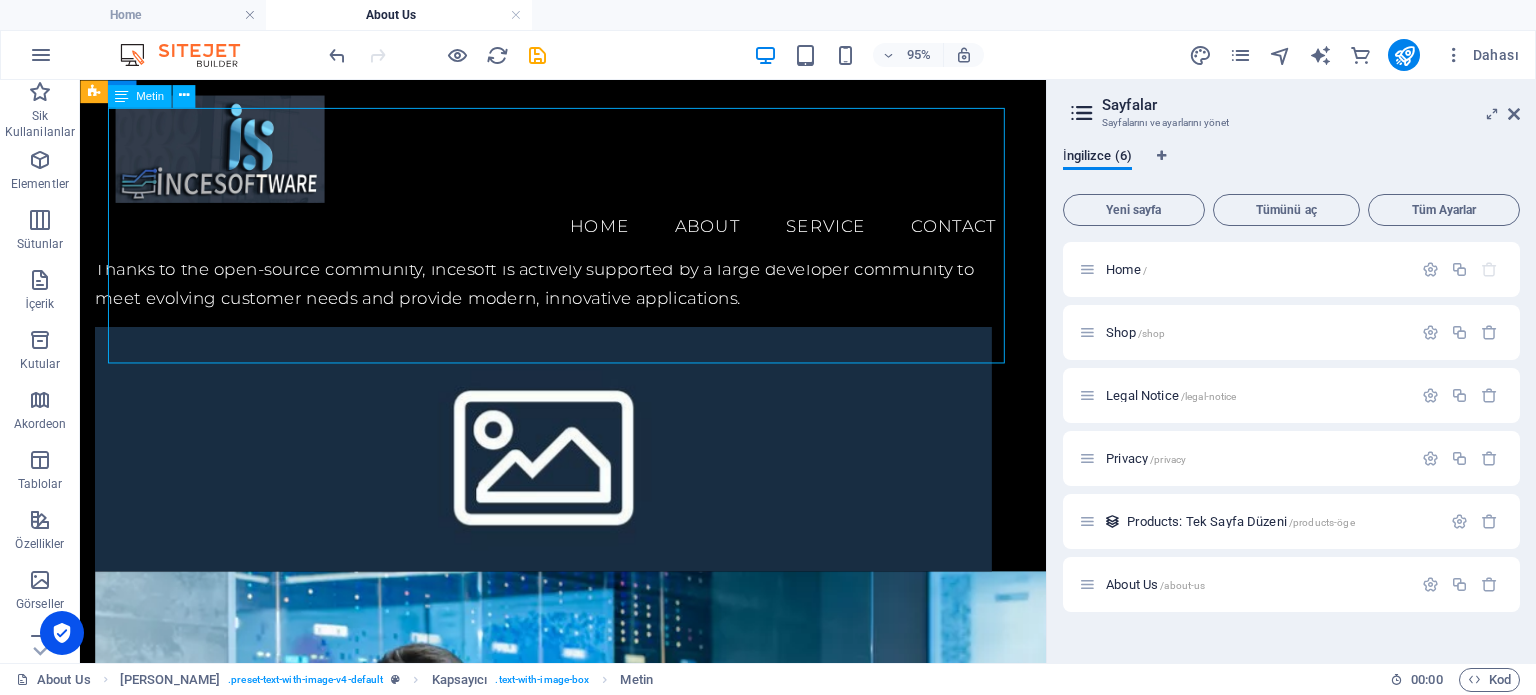 scroll, scrollTop: 1535, scrollLeft: 0, axis: vertical 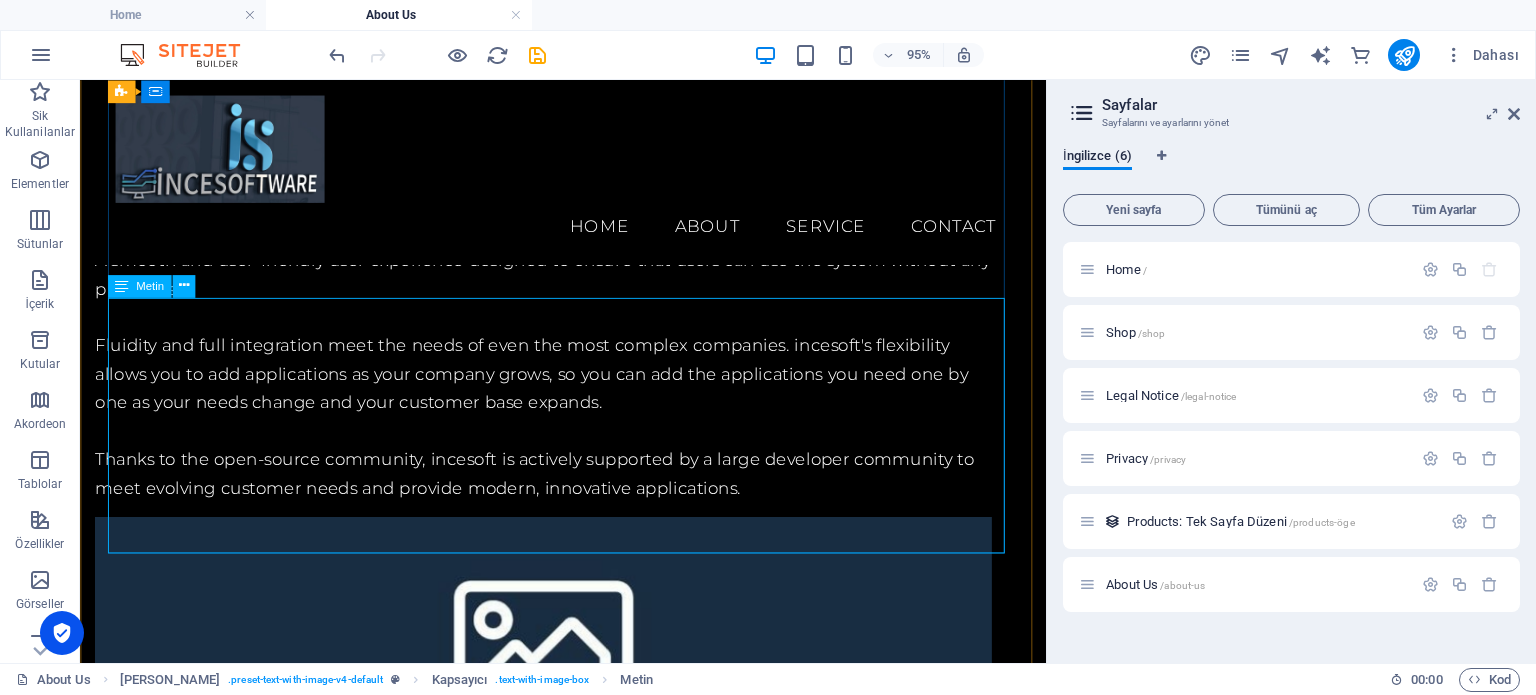 click on "A smooth and user-friendly user experience designed to ensure that users can use the system without any problems. Fluidity and full integration meet the needs of even the most complex companies. incesoft's flexibility allows you to add applications as your company grows, so you can add the applications you need one by one as your needs change and your customer base expands. Thanks to the open-source community, incesoft is actively supported by a large developer community to meet evolving customer needs and provide modern, innovative applications." at bounding box center (568, 389) 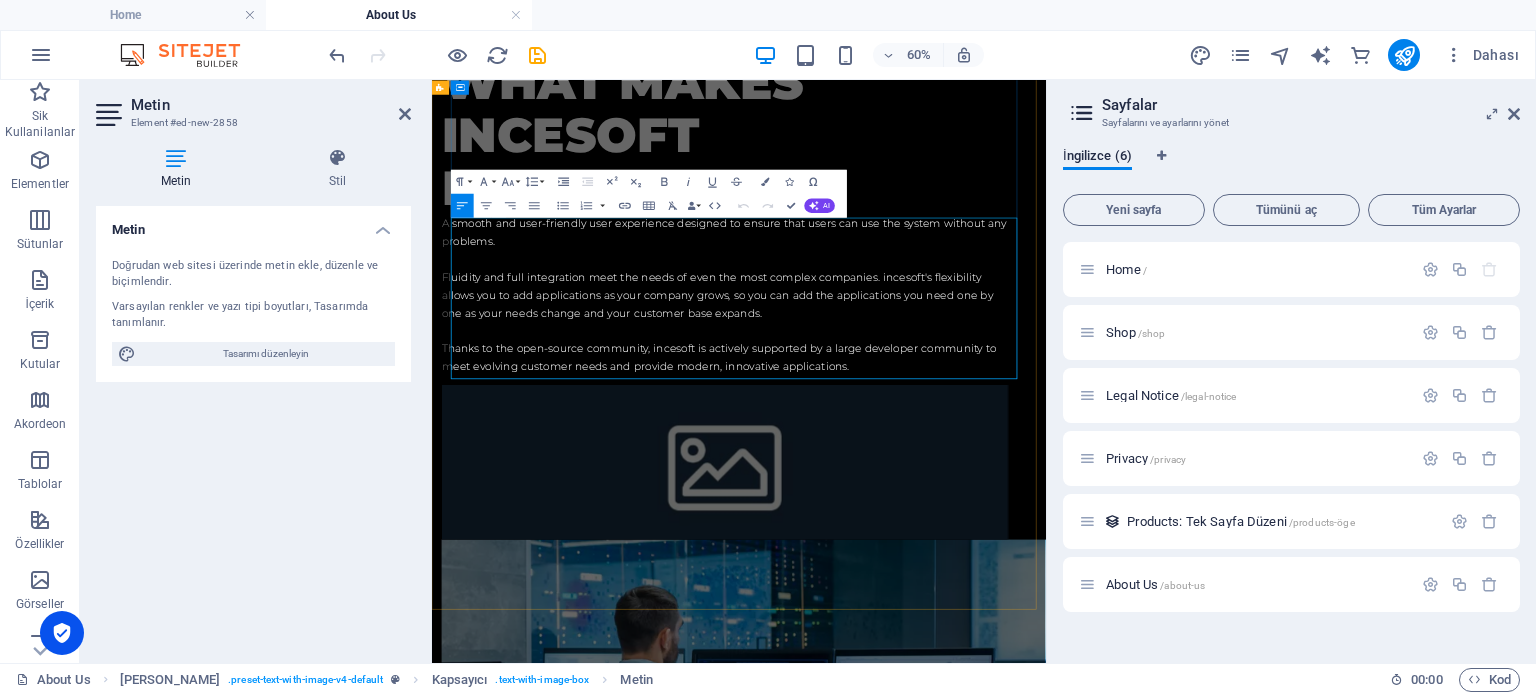 click on "Fluidity and full integration meet the needs of even the most complex companies. incesoft's flexibility allows you to add applications as your company grows, so you can add the applications you need one by one as your needs change and your customer base expands." at bounding box center [920, 439] 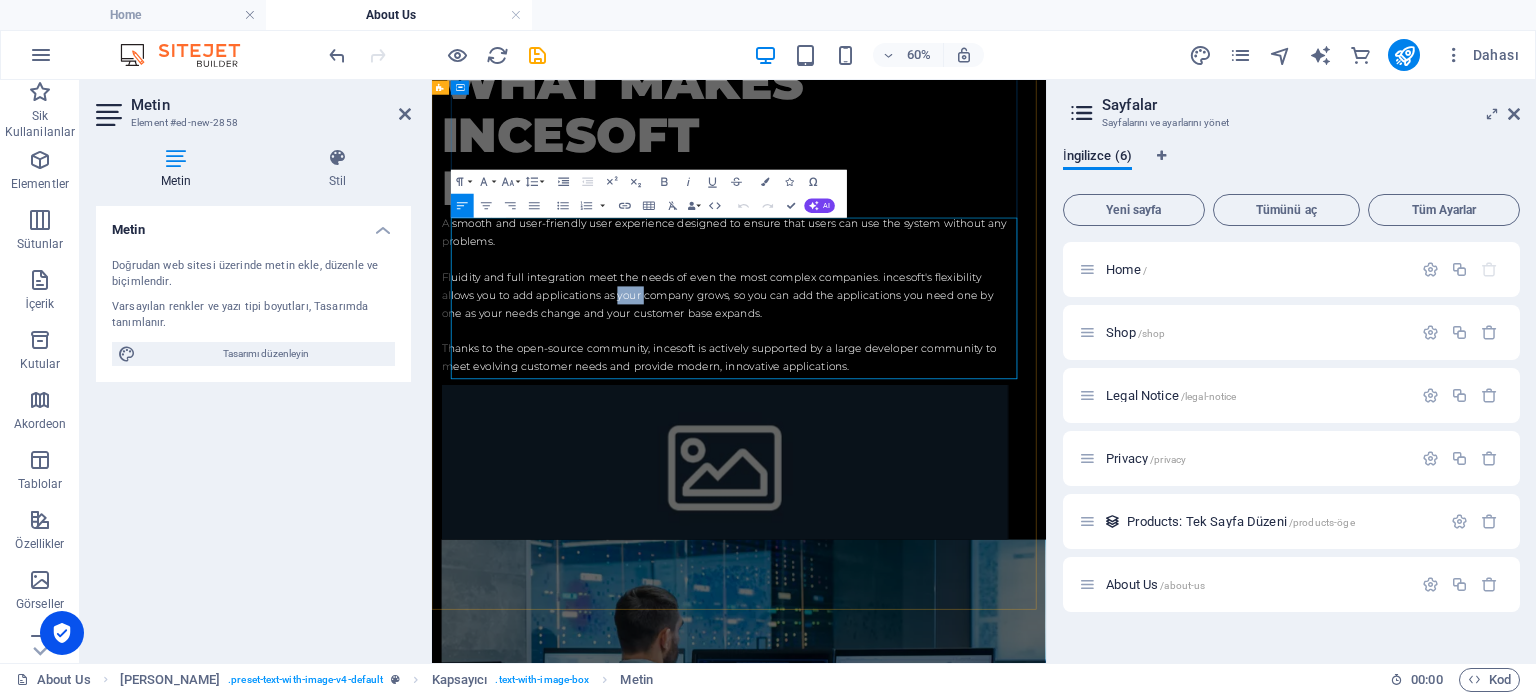 click on "Fluidity and full integration meet the needs of even the most complex companies. incesoft's flexibility allows you to add applications as your company grows, so you can add the applications you need one by one as your needs change and your customer base expands." at bounding box center [920, 439] 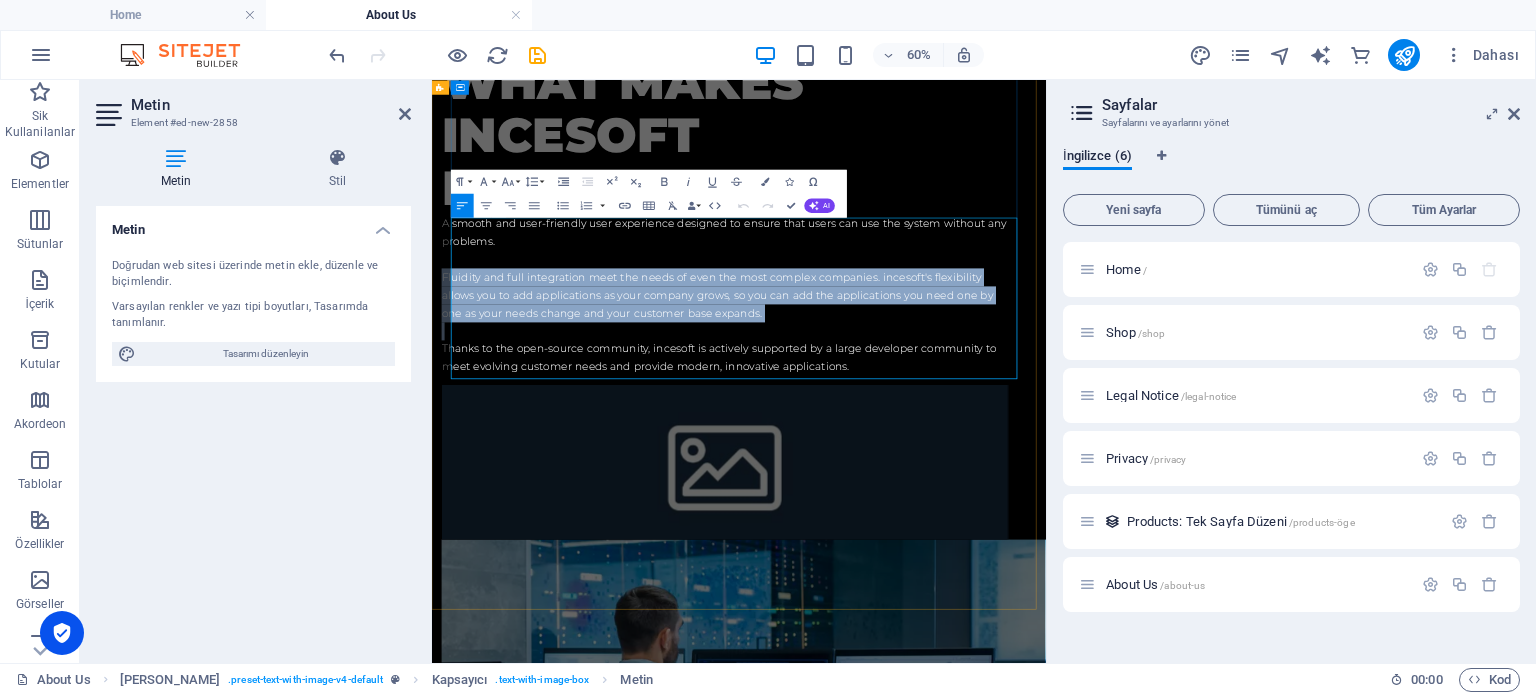 click on "Fluidity and full integration meet the needs of even the most complex companies. incesoft's flexibility allows you to add applications as your company grows, so you can add the applications you need one by one as your needs change and your customer base expands." at bounding box center (920, 439) 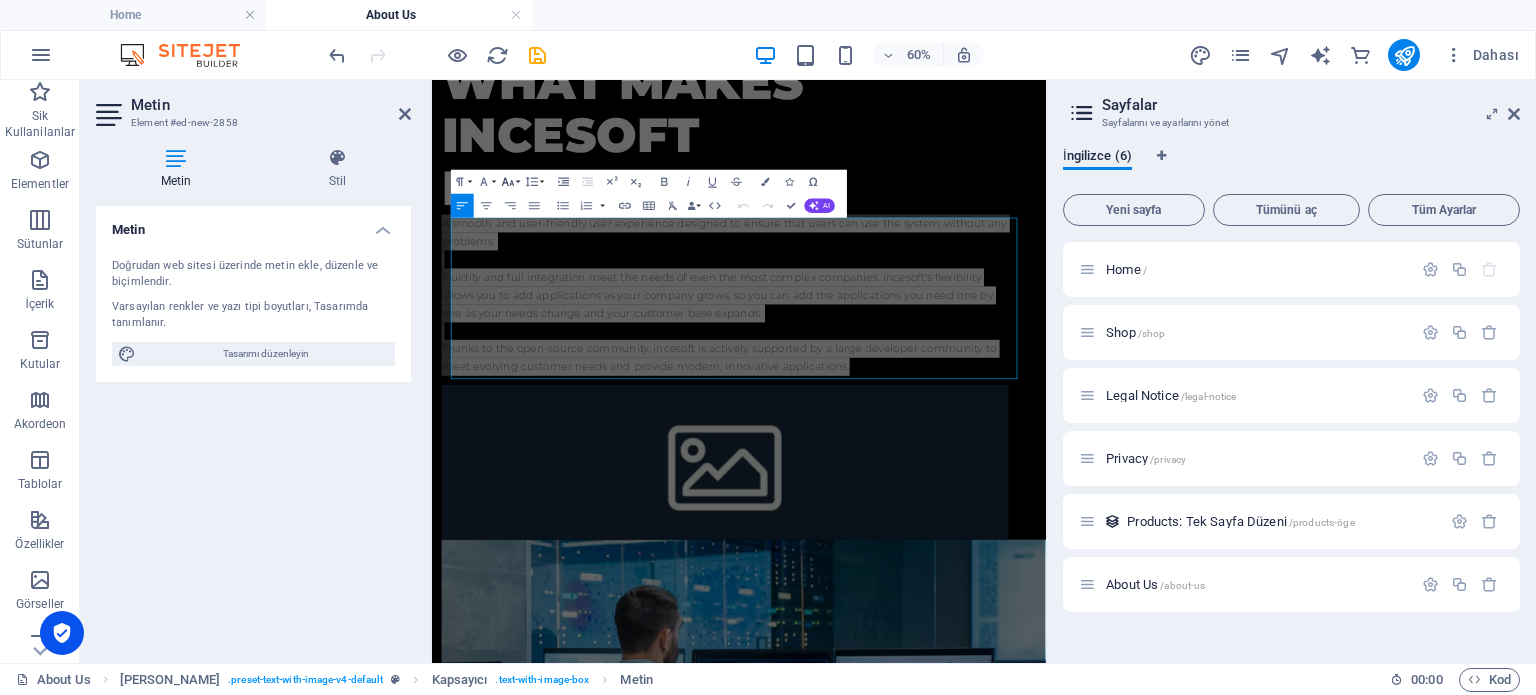 click 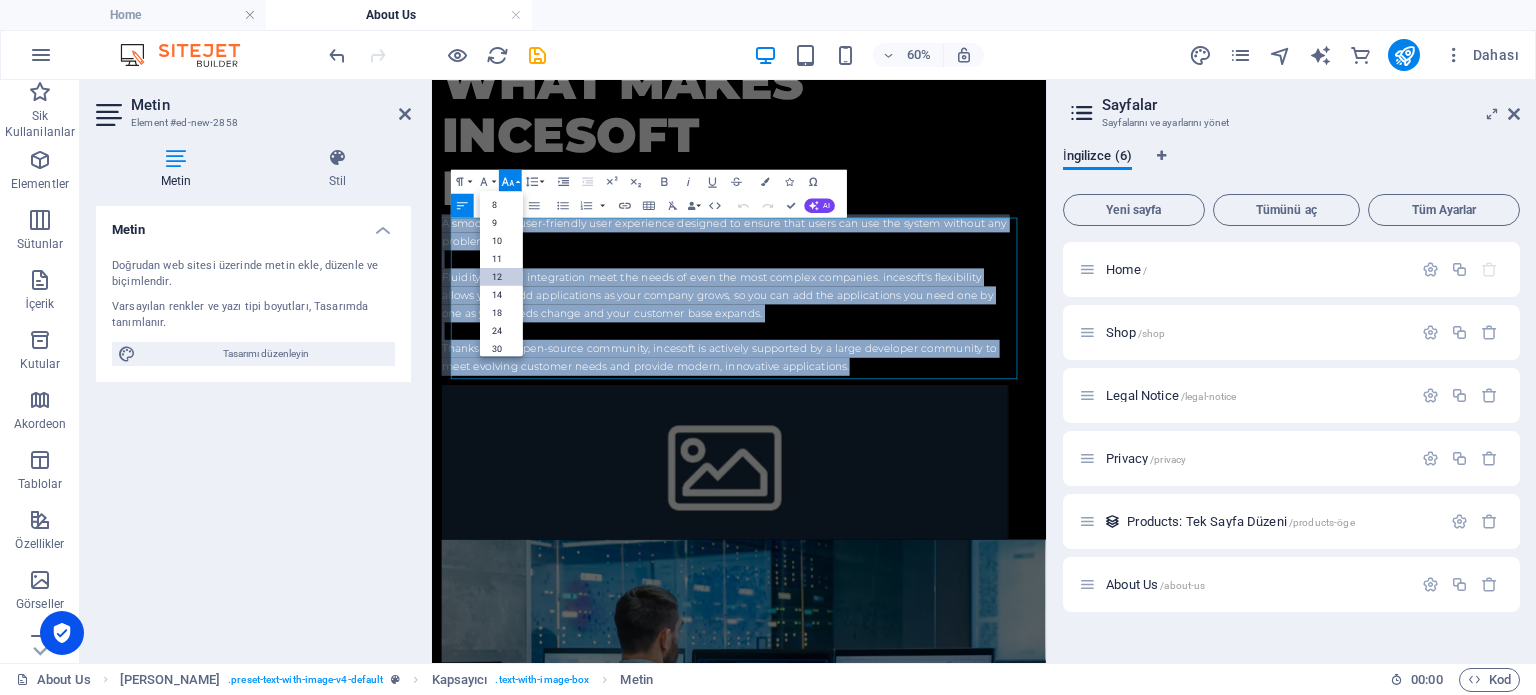 click on "12" at bounding box center (501, 277) 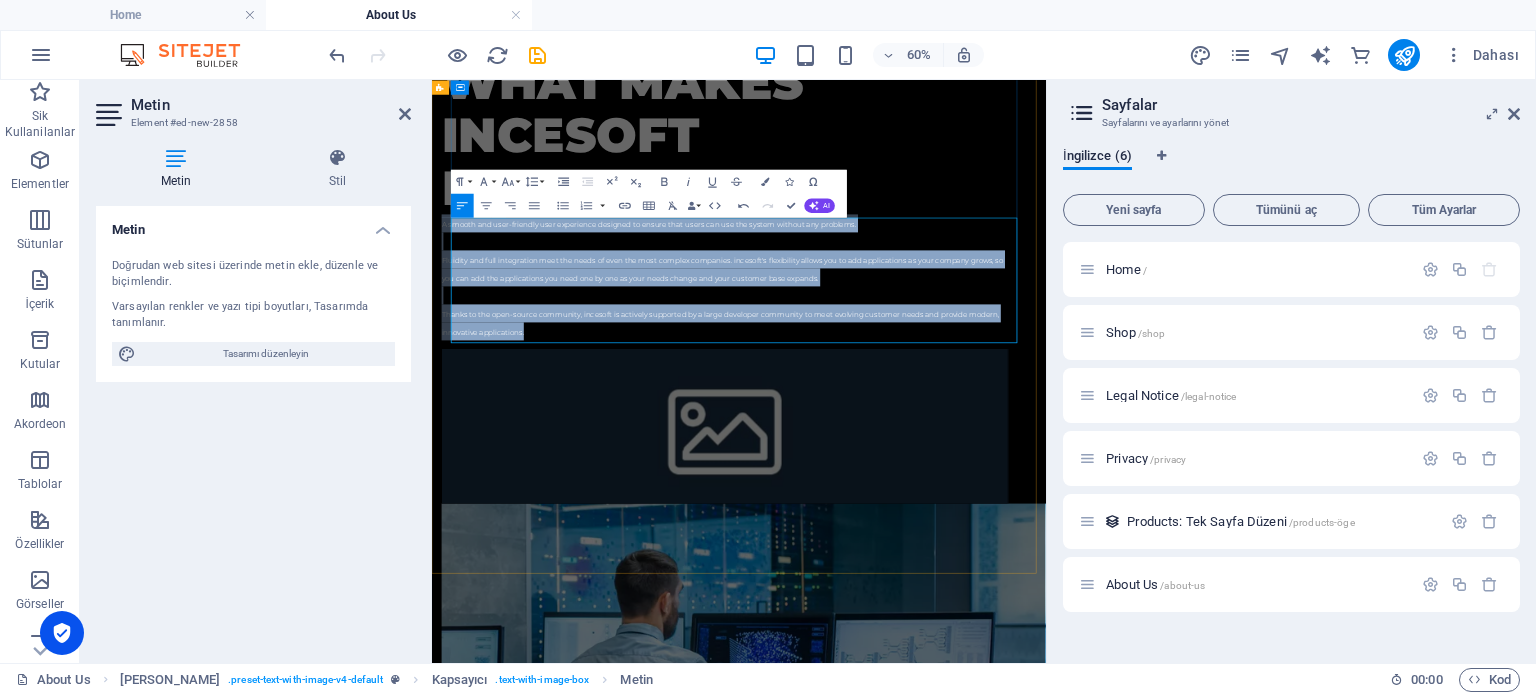 click at bounding box center [920, 439] 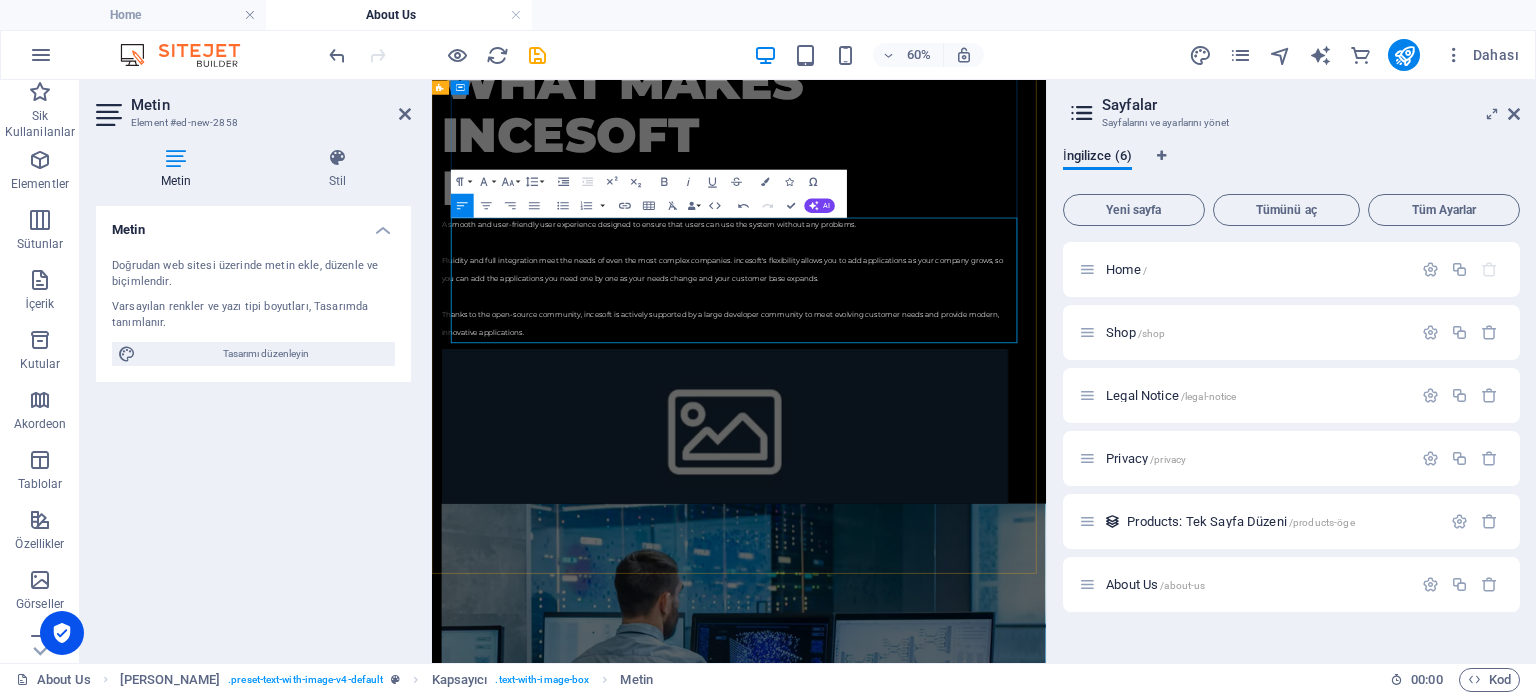 scroll, scrollTop: 1435, scrollLeft: 0, axis: vertical 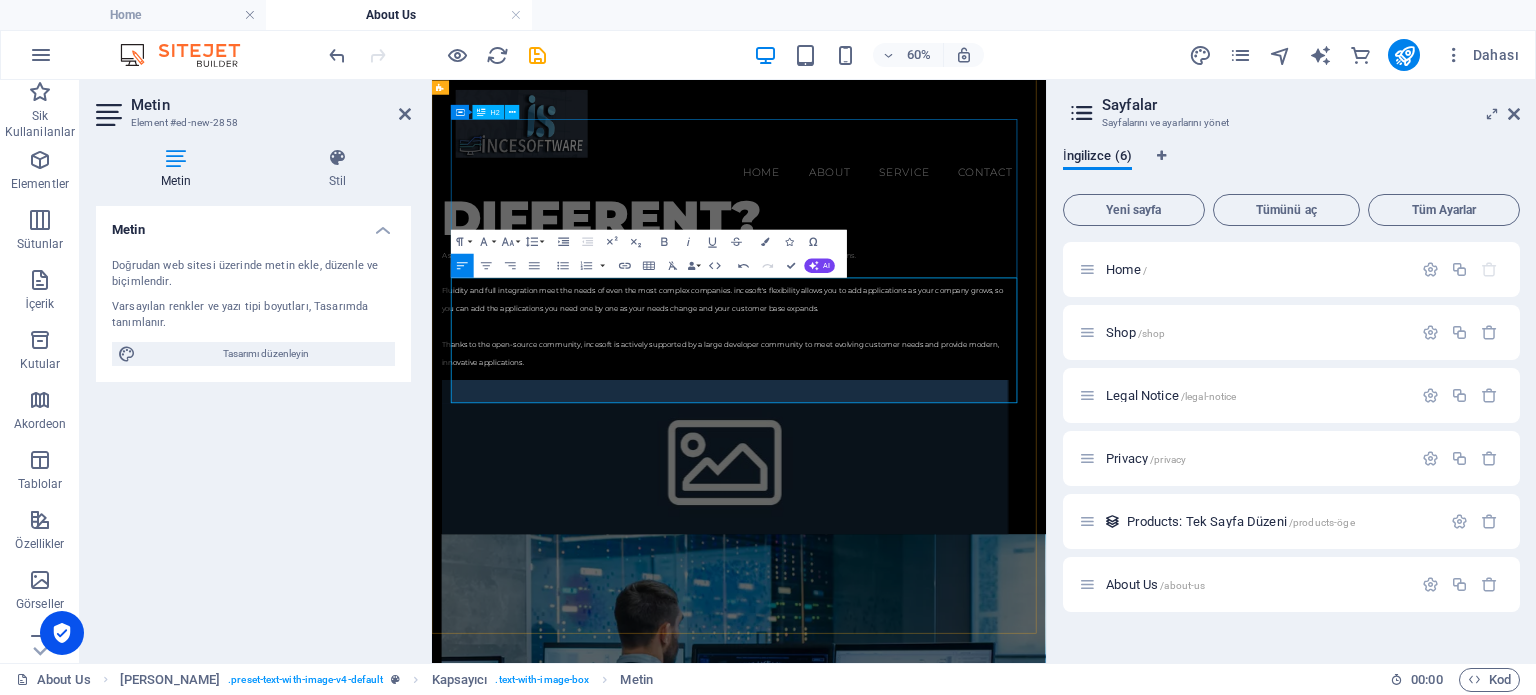click on "What makes Incesoft different?" at bounding box center (920, 223) 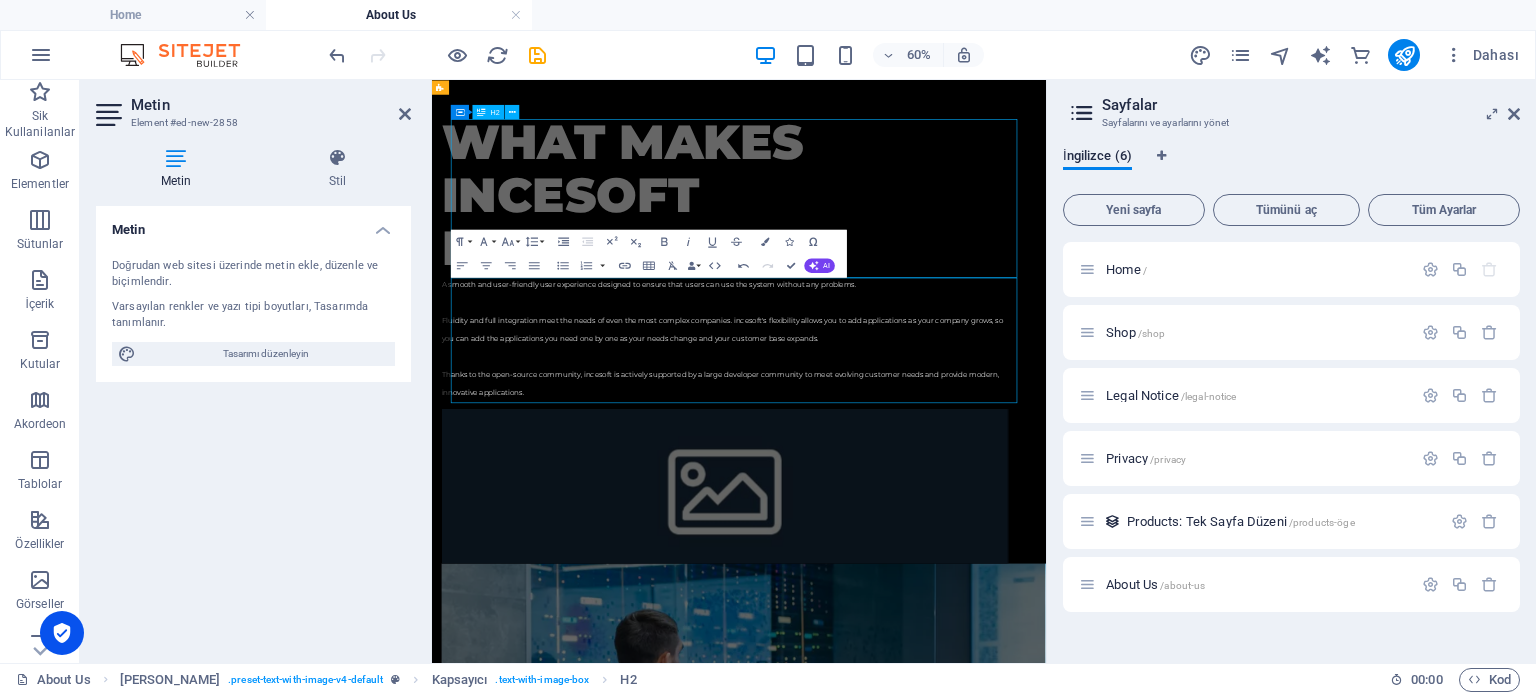 click on "What makes Incesoft different?" at bounding box center (920, 272) 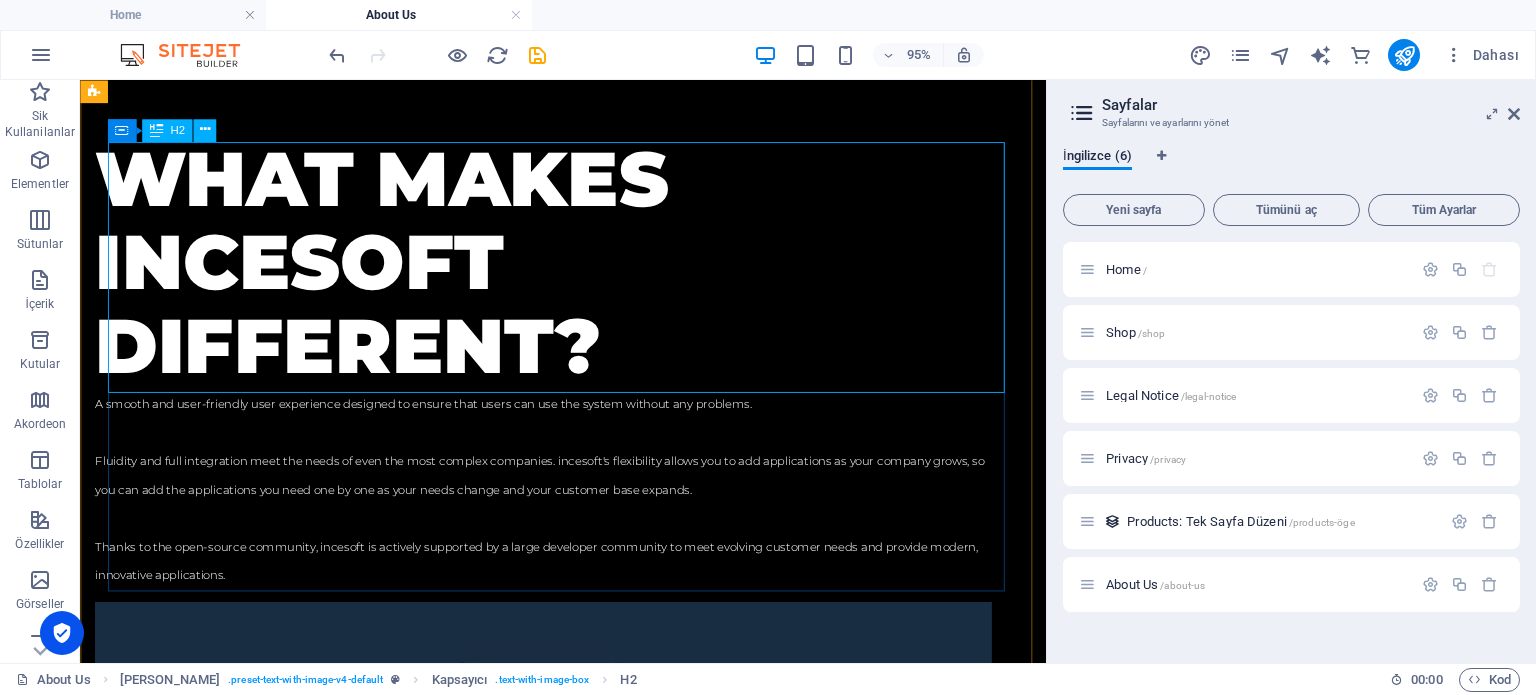 click on "What makes Incesoft different?" at bounding box center (568, 272) 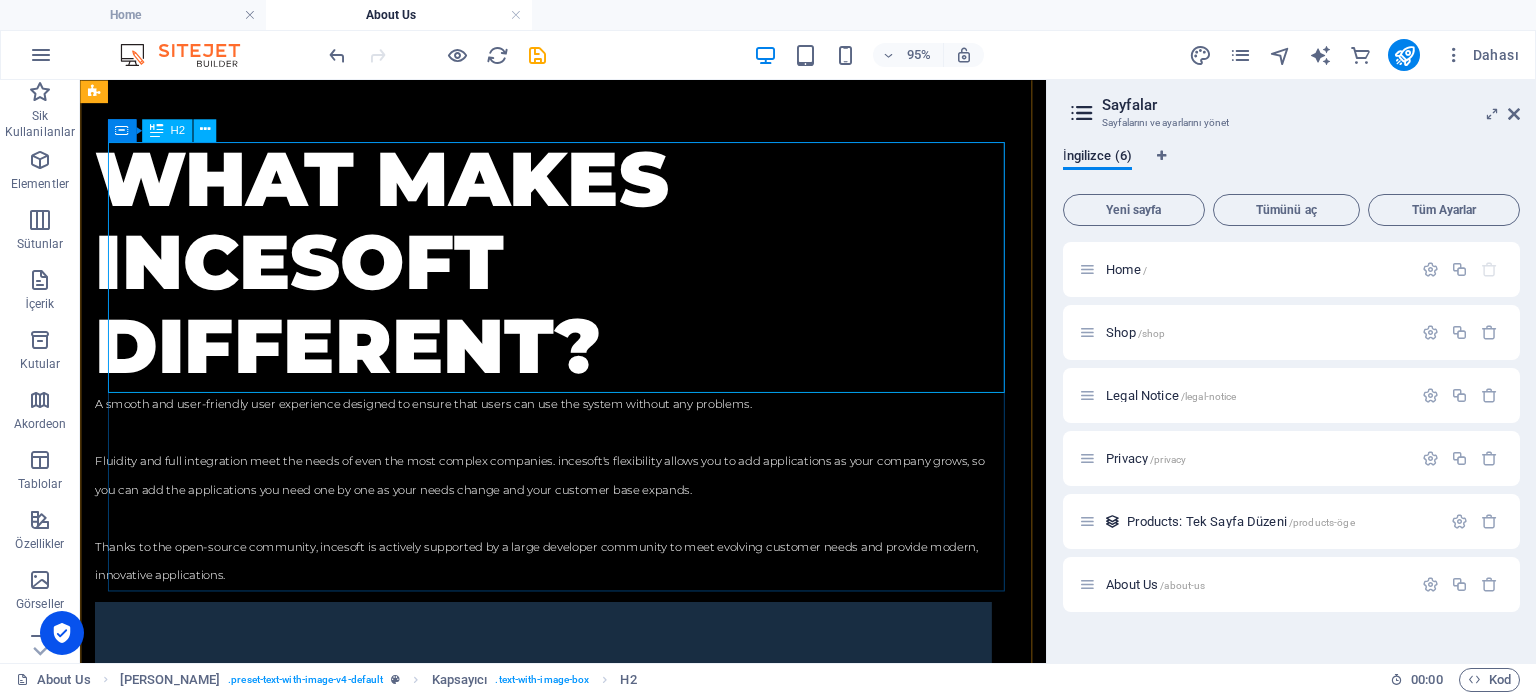 scroll, scrollTop: 1339, scrollLeft: 0, axis: vertical 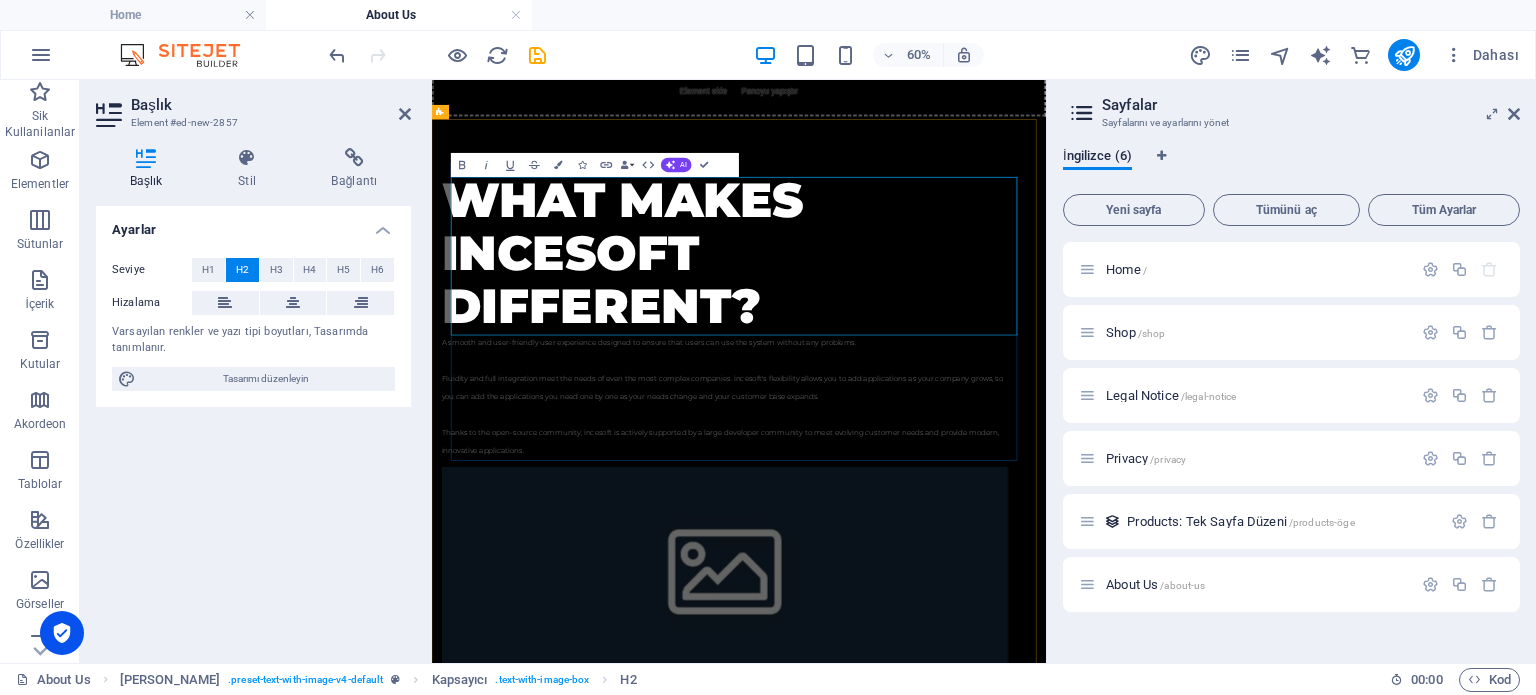 click on "What makes Incesoft different?" at bounding box center [920, 368] 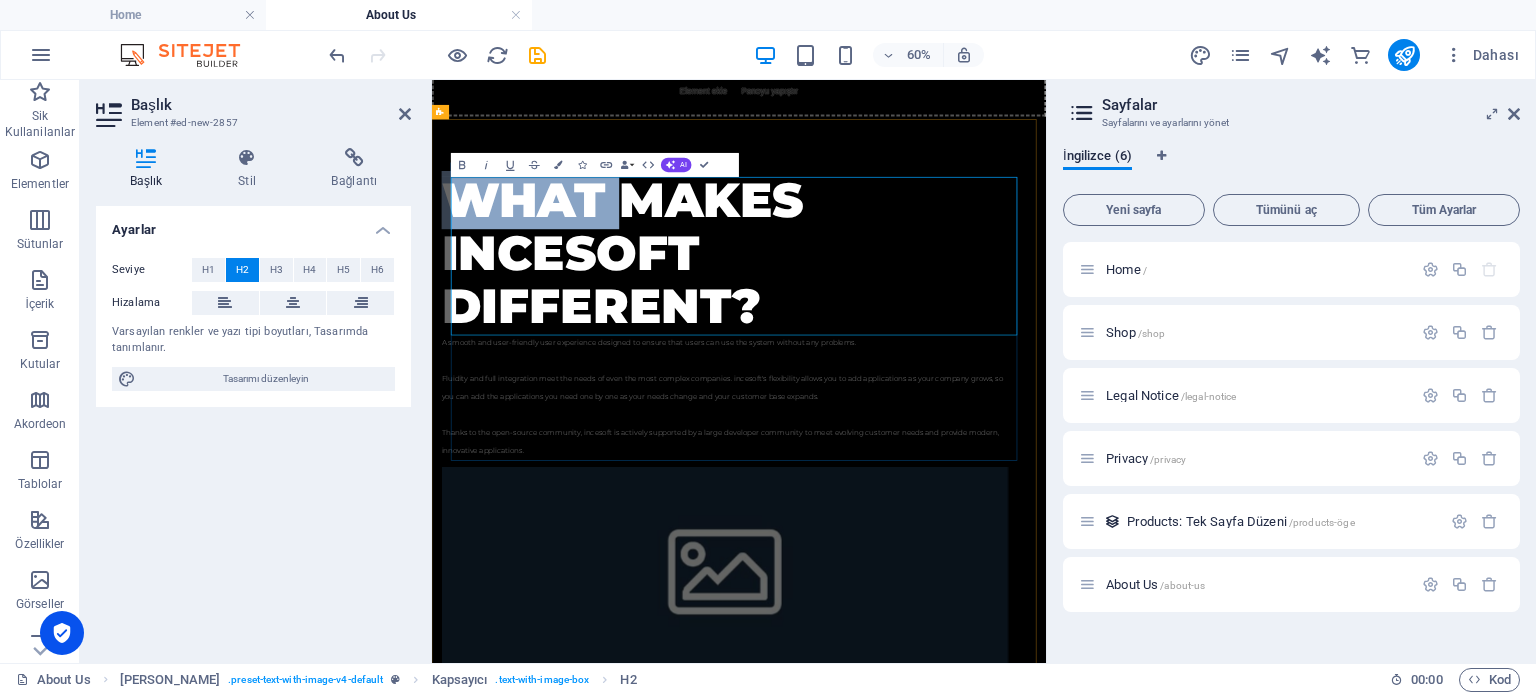 click on "What makes Incesoft different?" at bounding box center (920, 368) 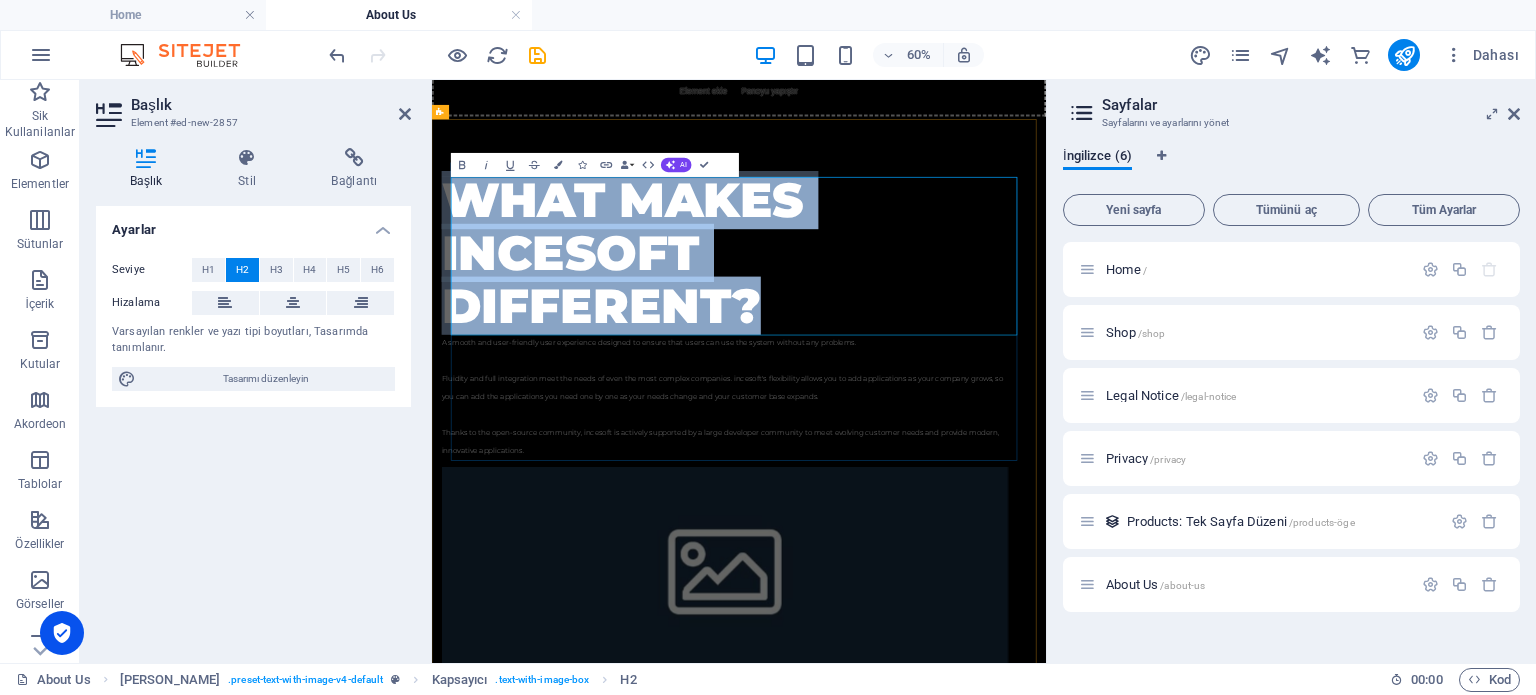 click on "What makes Incesoft different?" at bounding box center [920, 368] 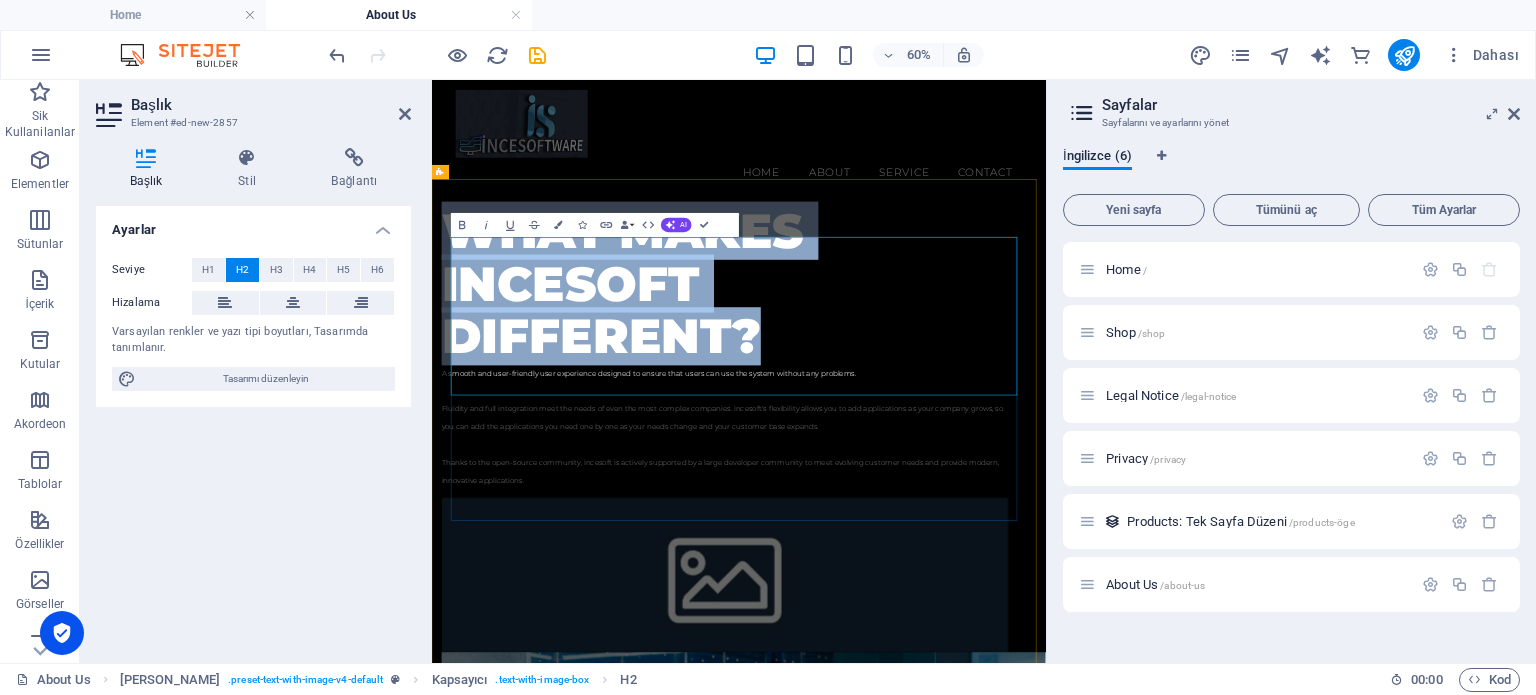 click on "What makes Incesoft different?" at bounding box center [920, 419] 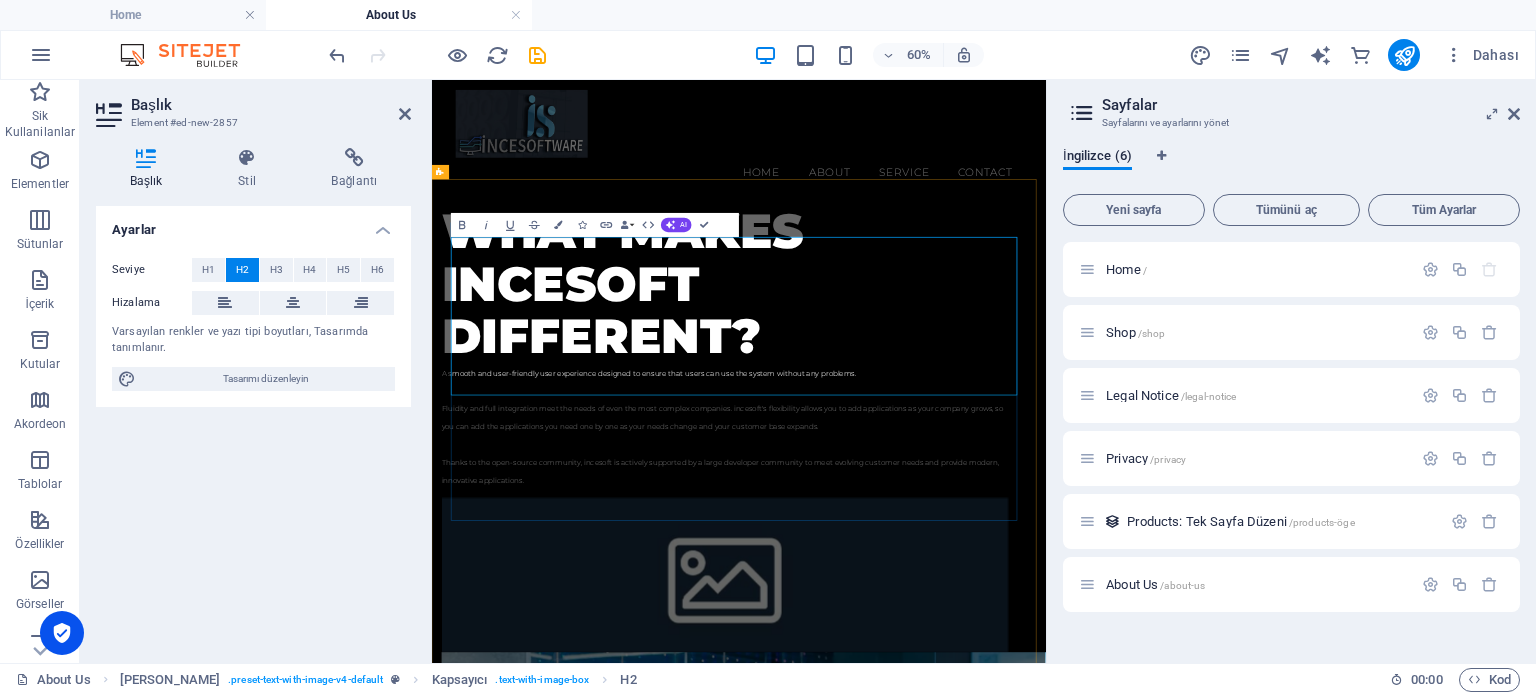 click on "What makes Incesoft different?" at bounding box center [920, 419] 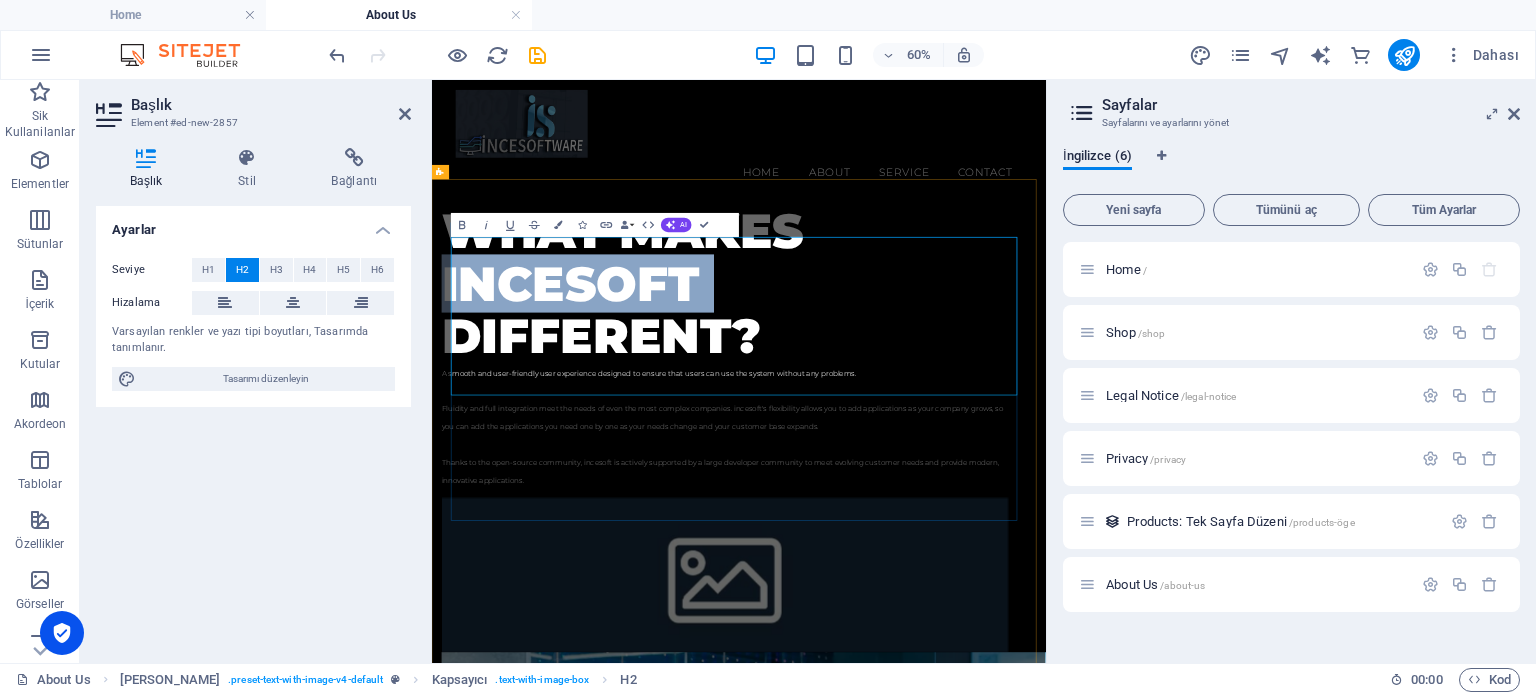 click on "What makes Incesoft different?" at bounding box center [920, 419] 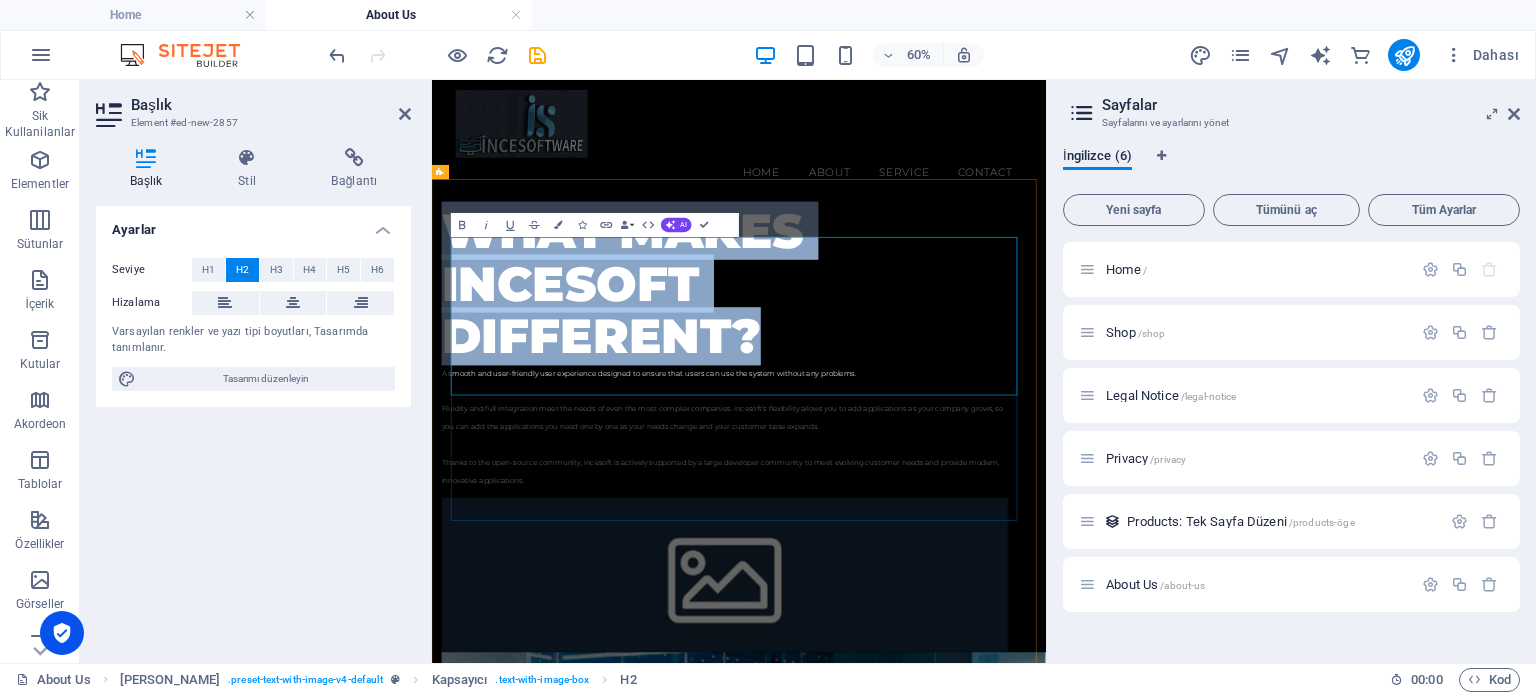 click on "What makes Incesoft different?" at bounding box center [920, 419] 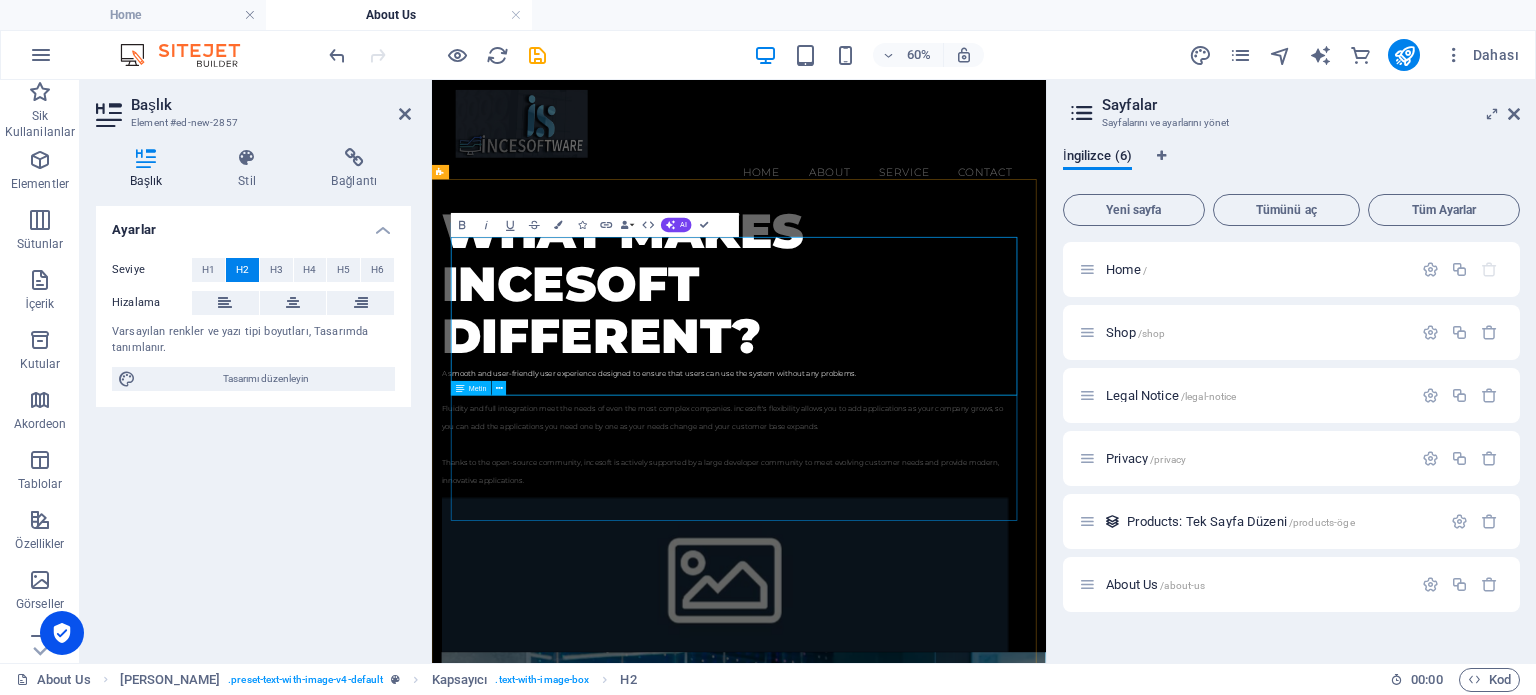 click on "A smooth and user-friendly user experience designed to ensure that users can use the system without any problems. Fluidity and full integration meet the needs of even the most complex companies. incesoft's flexibility allows you to add applications as your company grows, so you can add the applications you need one by one as your needs change and your customer base expands. Thanks to the open-source community, incesoft is actively supported by a large developer community to meet evolving customer needs and provide modern, innovative applications." at bounding box center [920, 655] 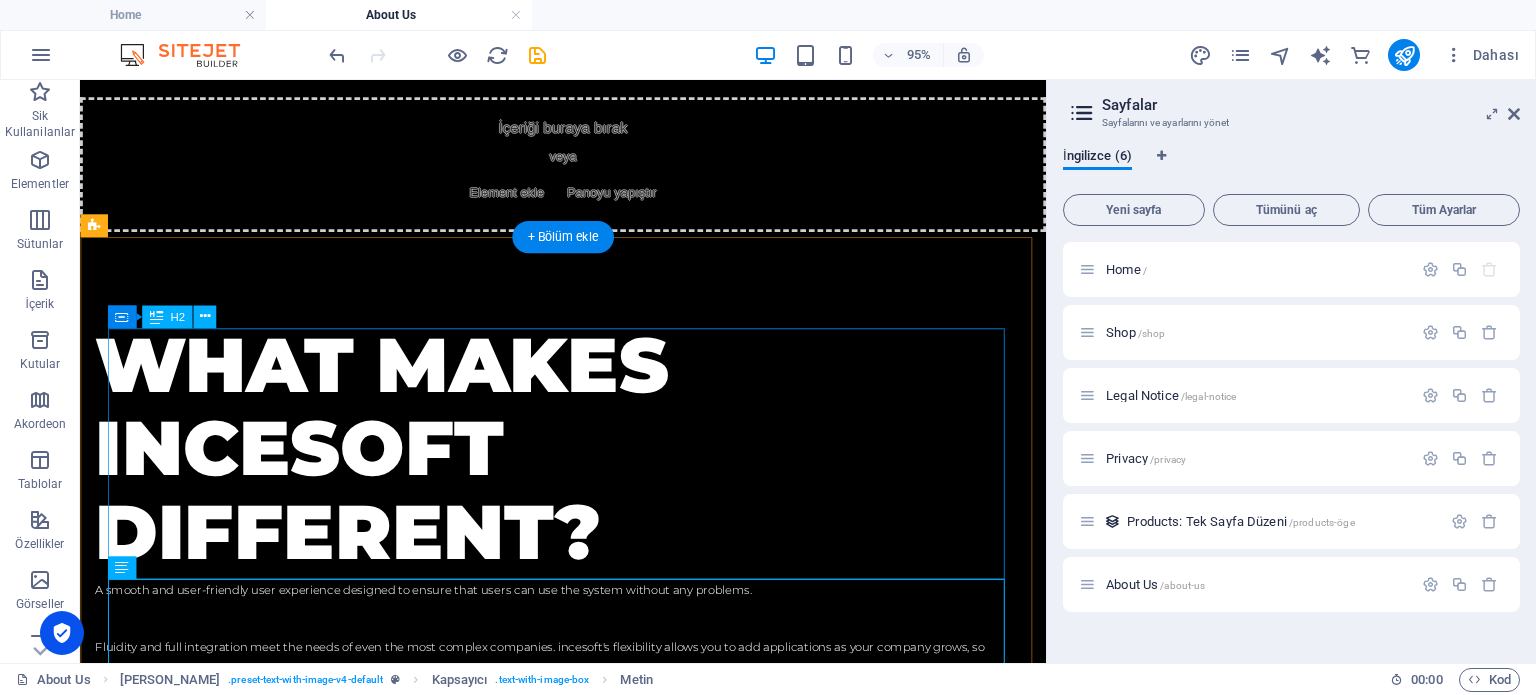 click on "What makes Incesoft different?" at bounding box center [568, 468] 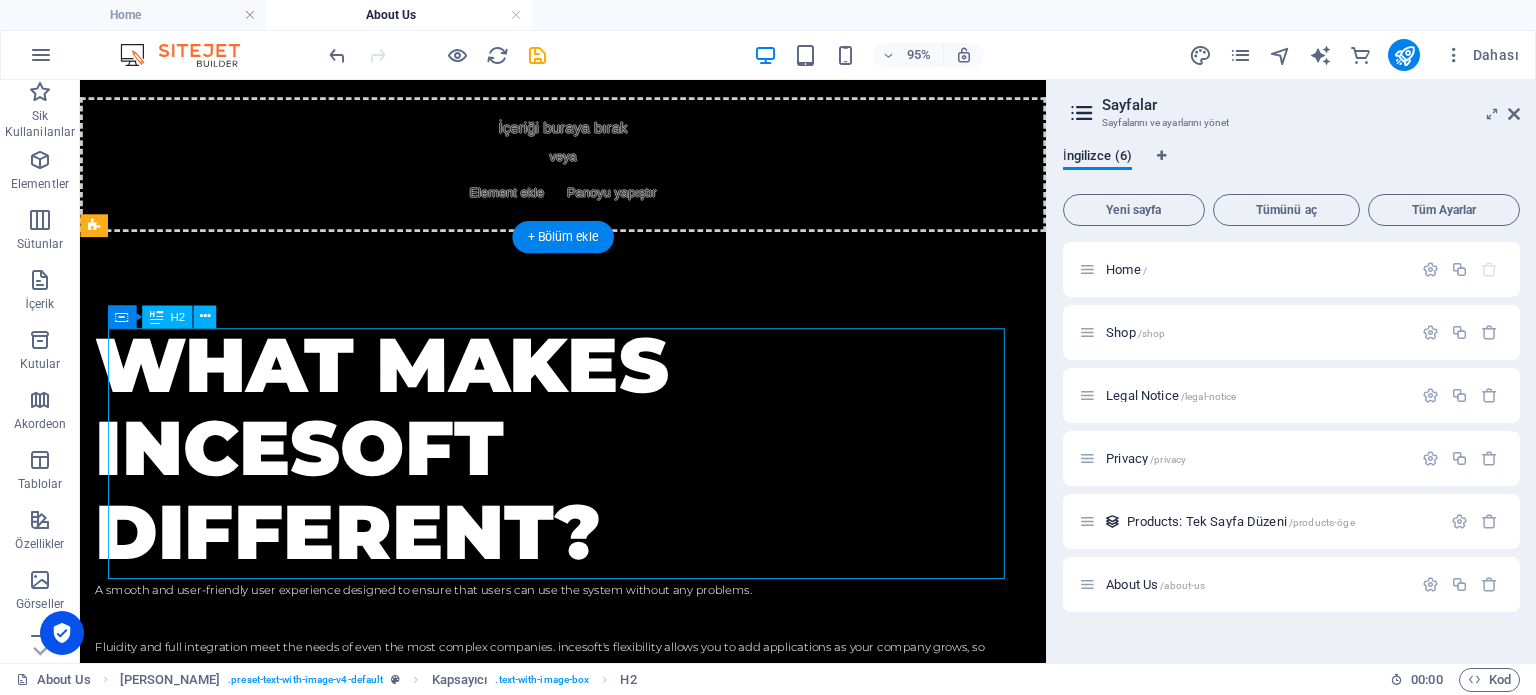 scroll, scrollTop: 1539, scrollLeft: 0, axis: vertical 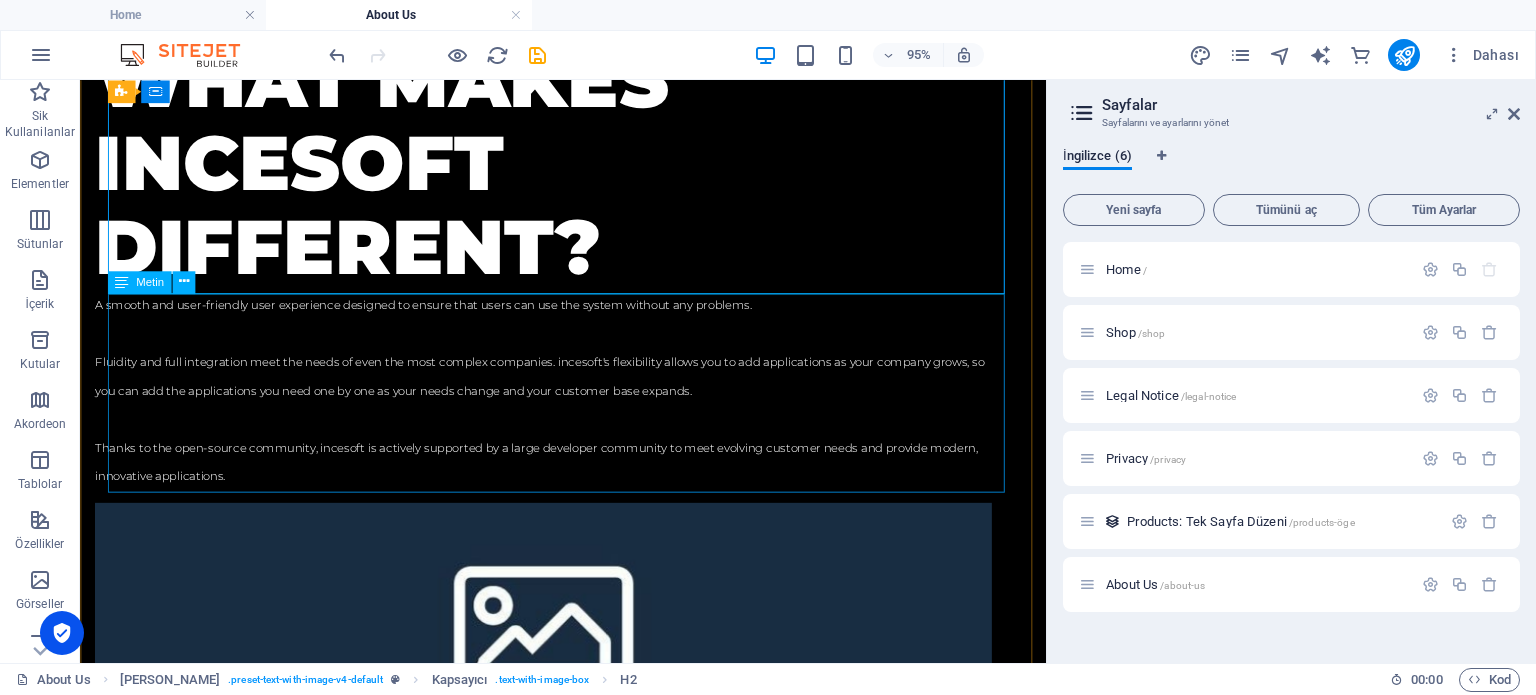 click on "A smooth and user-friendly user experience designed to ensure that users can use the system without any problems. Fluidity and full integration meet the needs of even the most complex companies. incesoft's flexibility allows you to add applications as your company grows, so you can add the applications you need one by one as your needs change and your customer base expands. Thanks to the open-source community, incesoft is actively supported by a large developer community to meet evolving customer needs and provide modern, innovative applications." at bounding box center (568, 404) 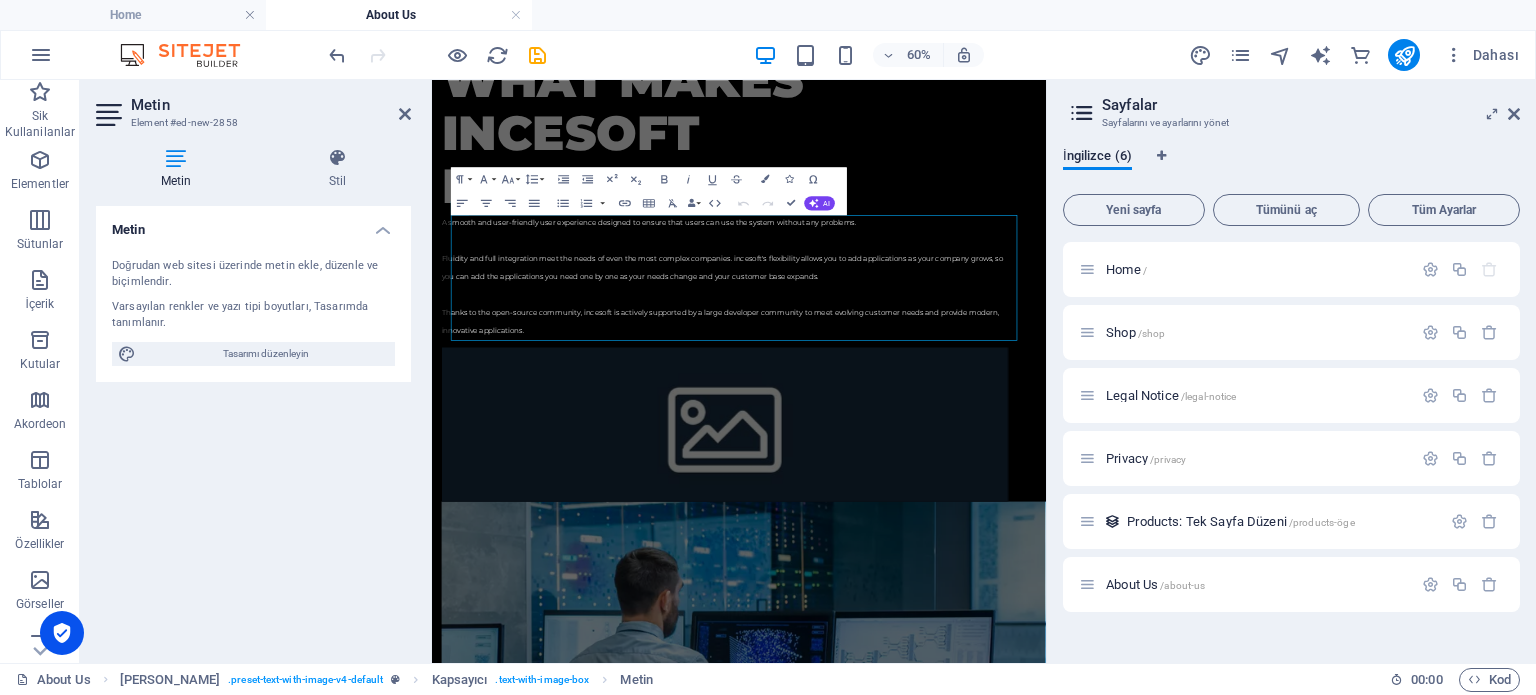 click on "Metin Doğrudan web sitesi üzerinde metin ekle, düzenle ve biçimlendir. Varsayılan renkler ve yazı tipi boyutları, Tasarımda tanımlanır. Tasarımı düzenleyin Hizalama Sola hizalı Ortalandı Sağa hizalı" at bounding box center (253, 426) 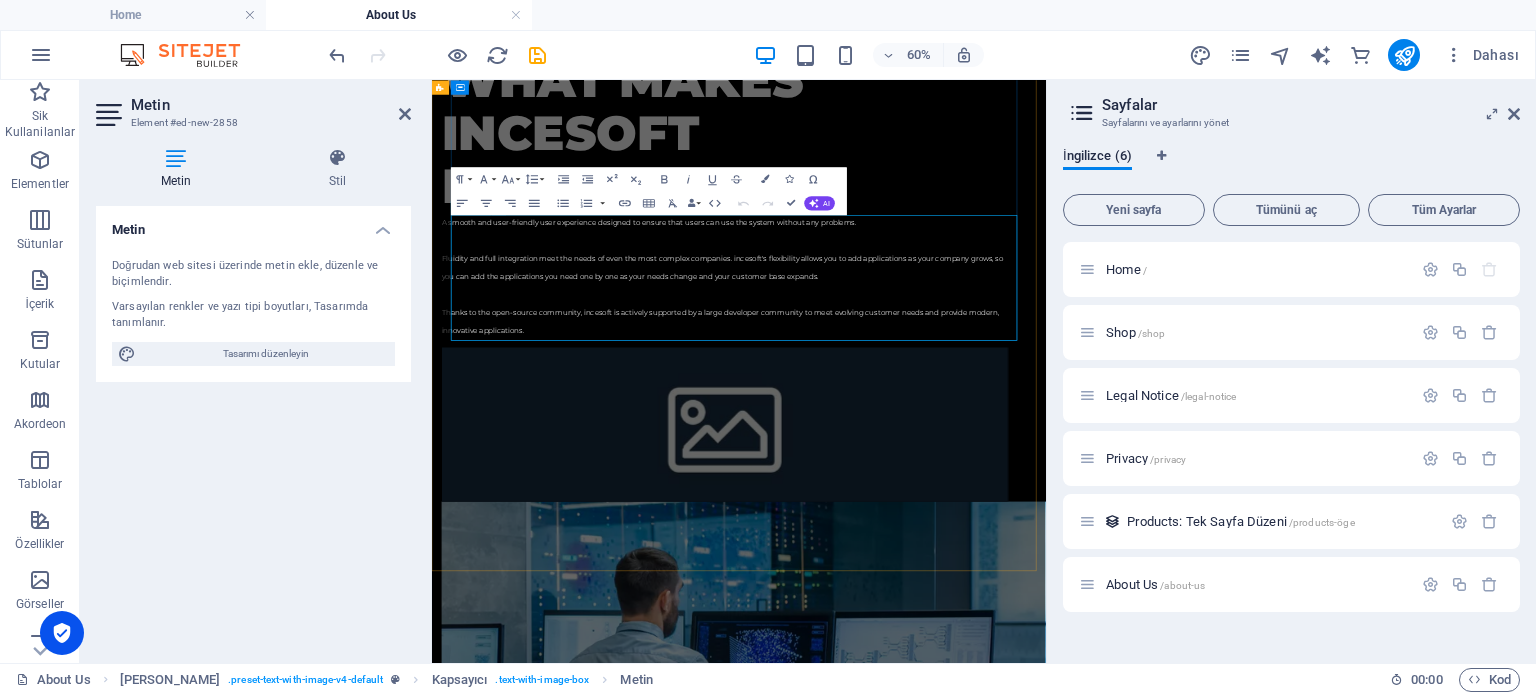 click on "Fluidity and full integration meet the needs of even the most complex companies. incesoft's flexibility allows you to add applications as your company grows, so you can add the applications you need one by one as your needs change and your customer base expands." at bounding box center [916, 391] 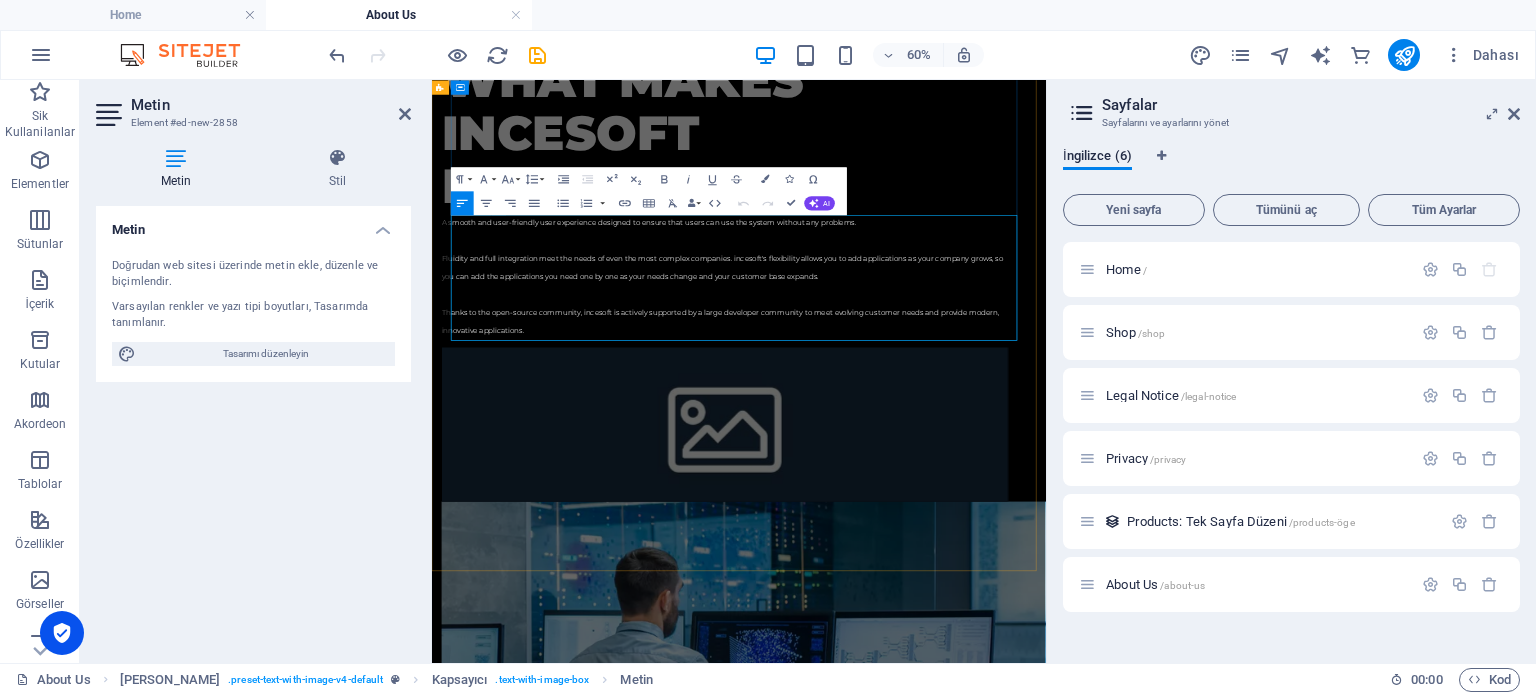 click on "Fluidity and full integration meet the needs of even the most complex companies. incesoft's flexibility allows you to add applications as your company grows, so you can add the applications you need one by one as your needs change and your customer base expands." at bounding box center (916, 391) 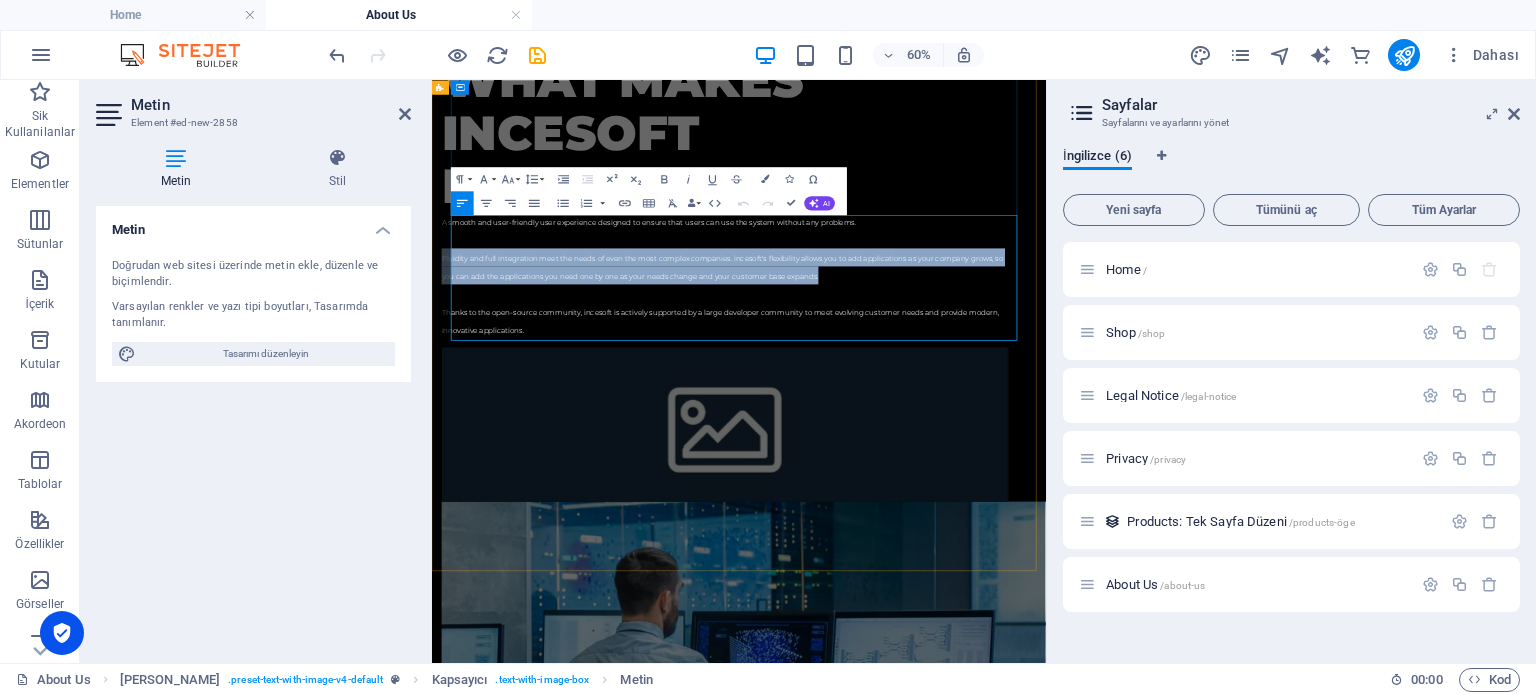 click on "Fluidity and full integration meet the needs of even the most complex companies. incesoft's flexibility allows you to add applications as your company grows, so you can add the applications you need one by one as your needs change and your customer base expands." at bounding box center (916, 391) 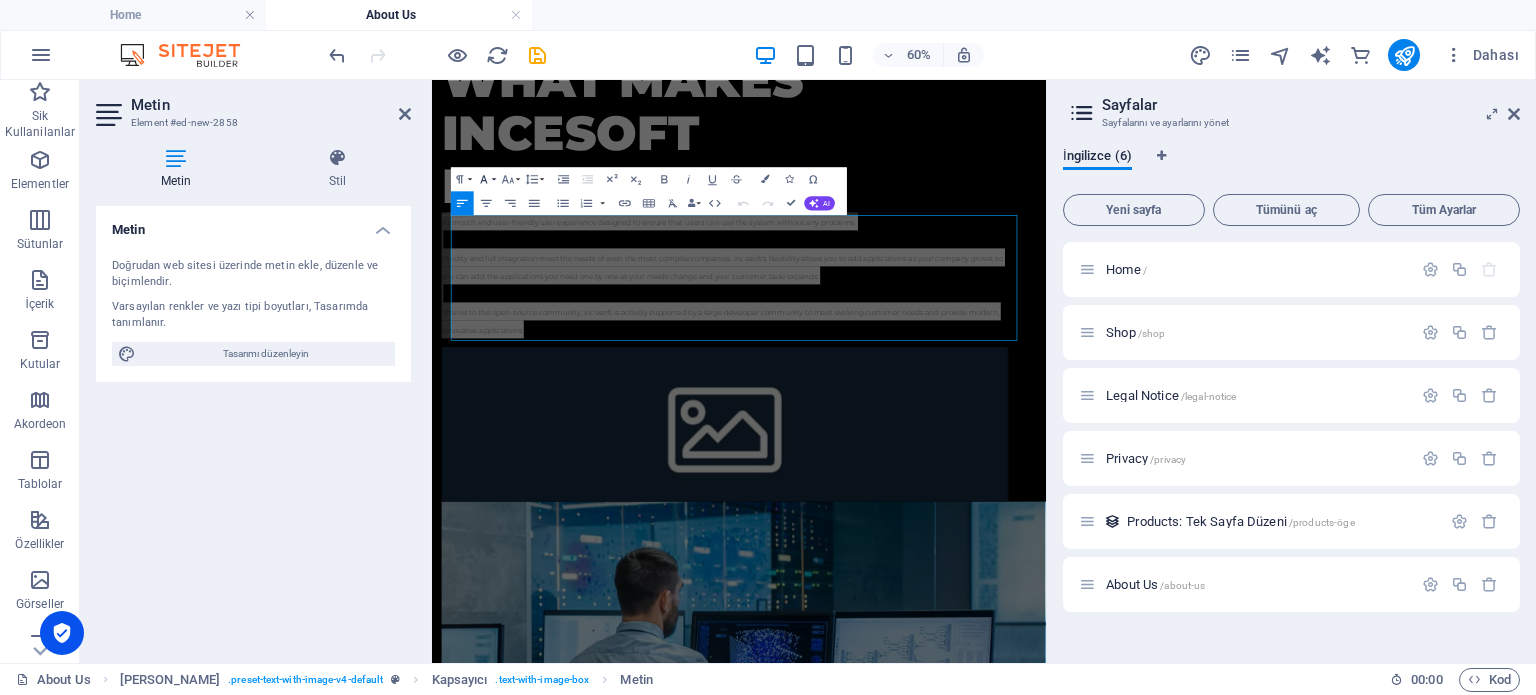 click 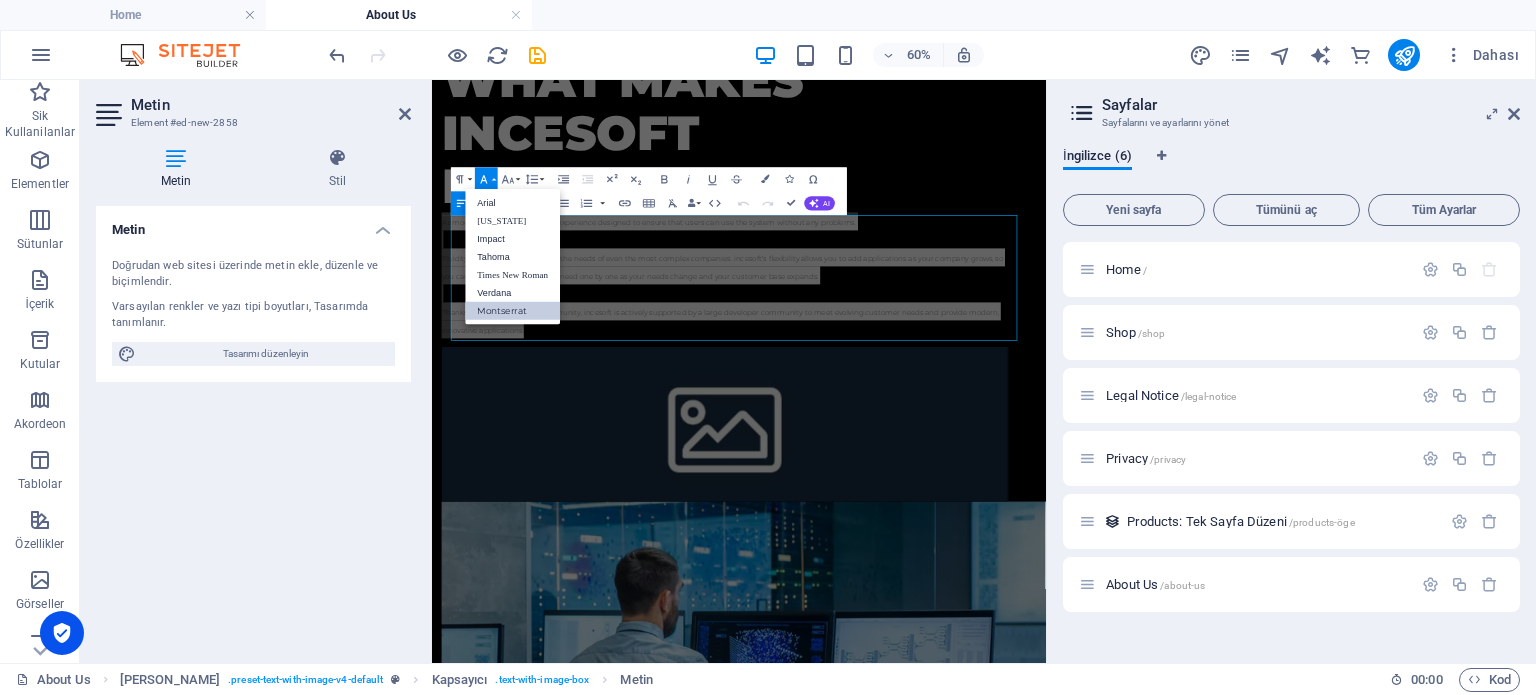 scroll, scrollTop: 0, scrollLeft: 0, axis: both 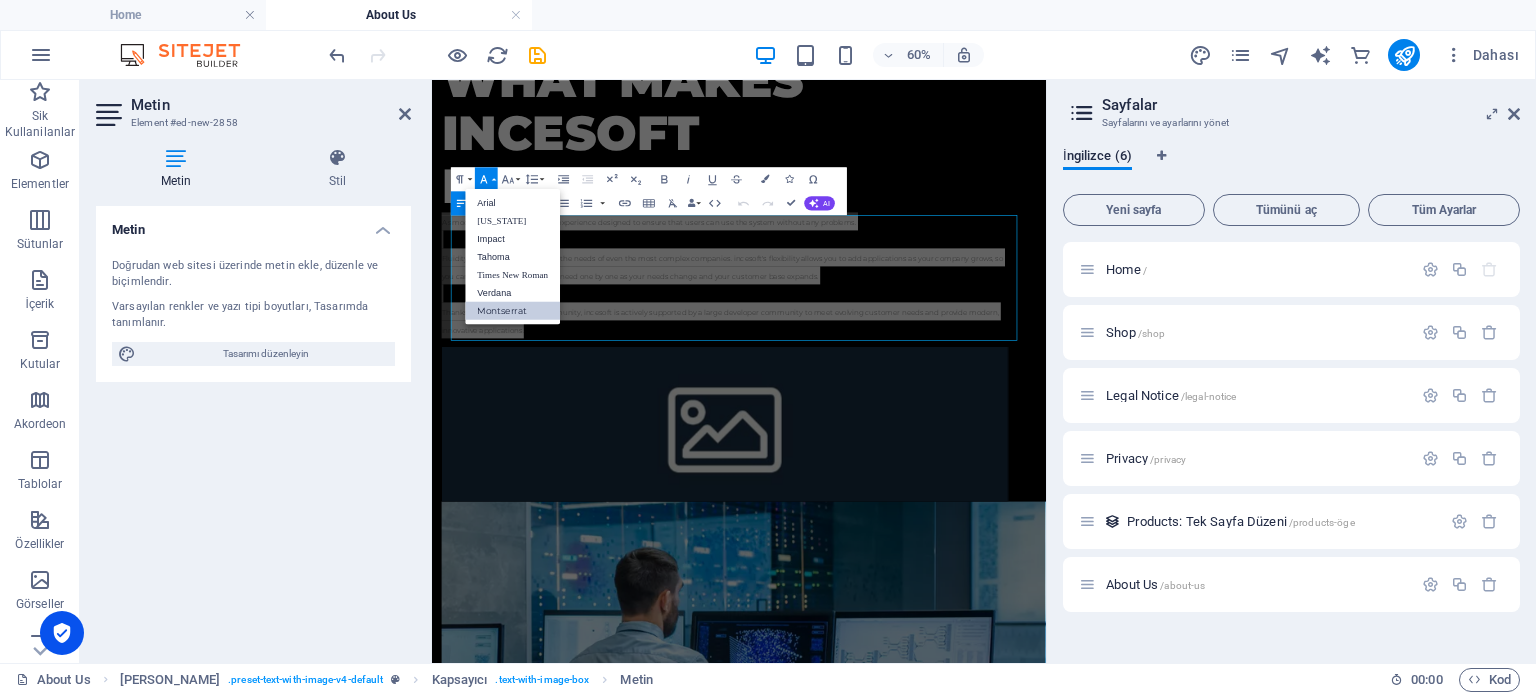 click 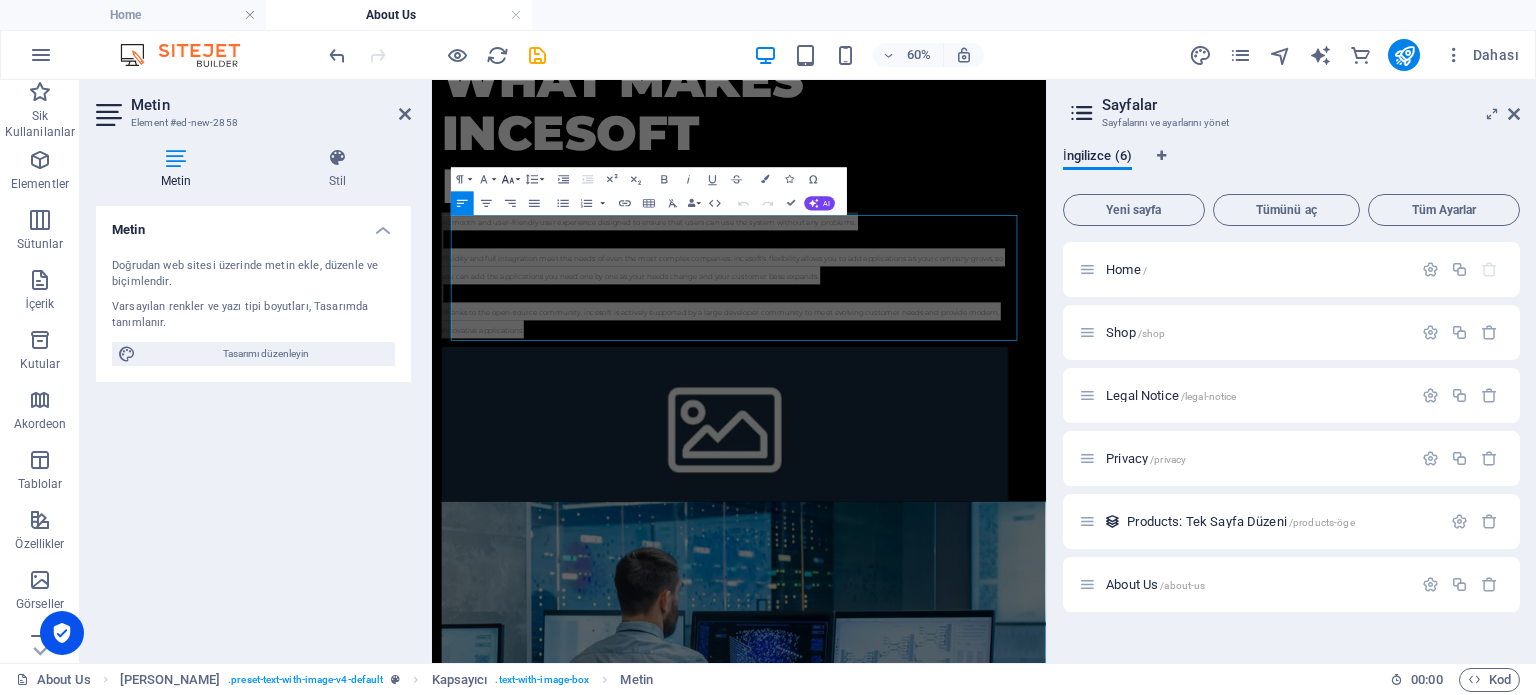 click 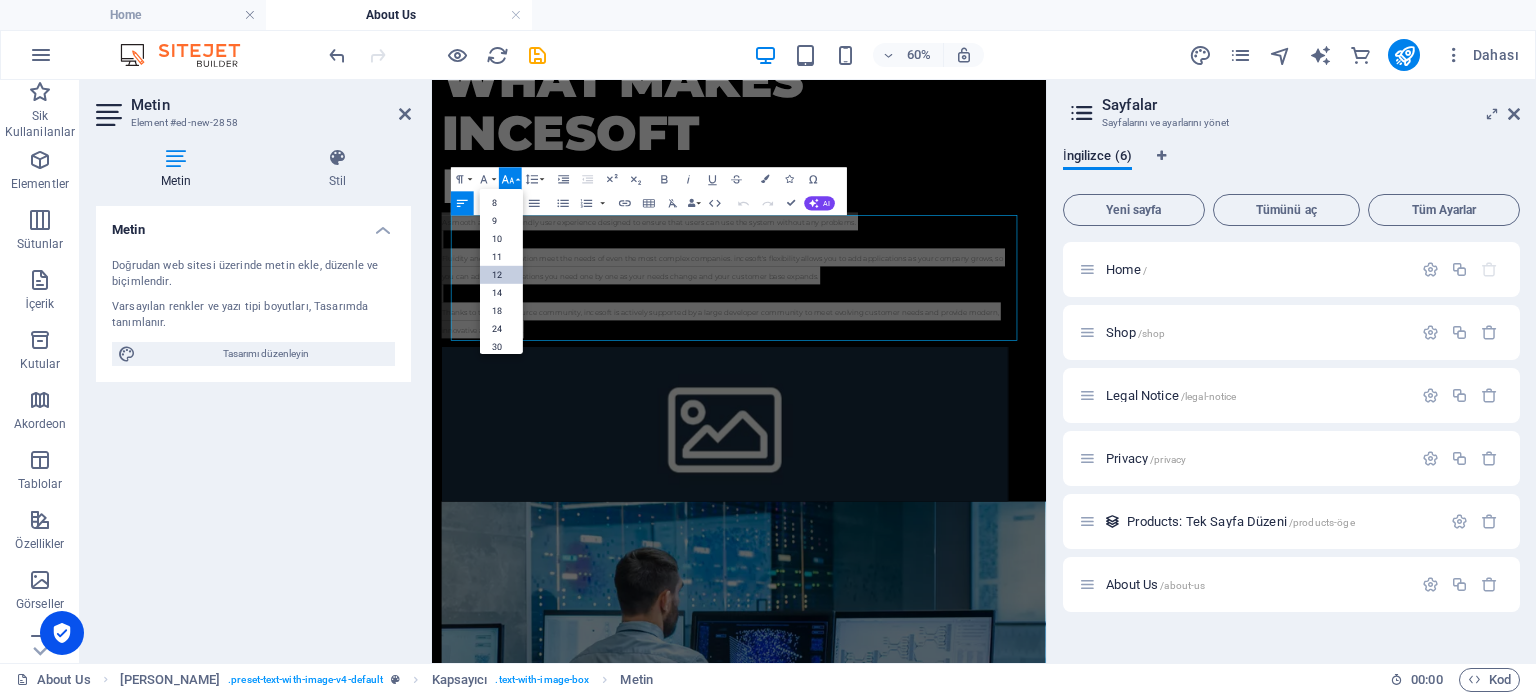scroll, scrollTop: 143, scrollLeft: 0, axis: vertical 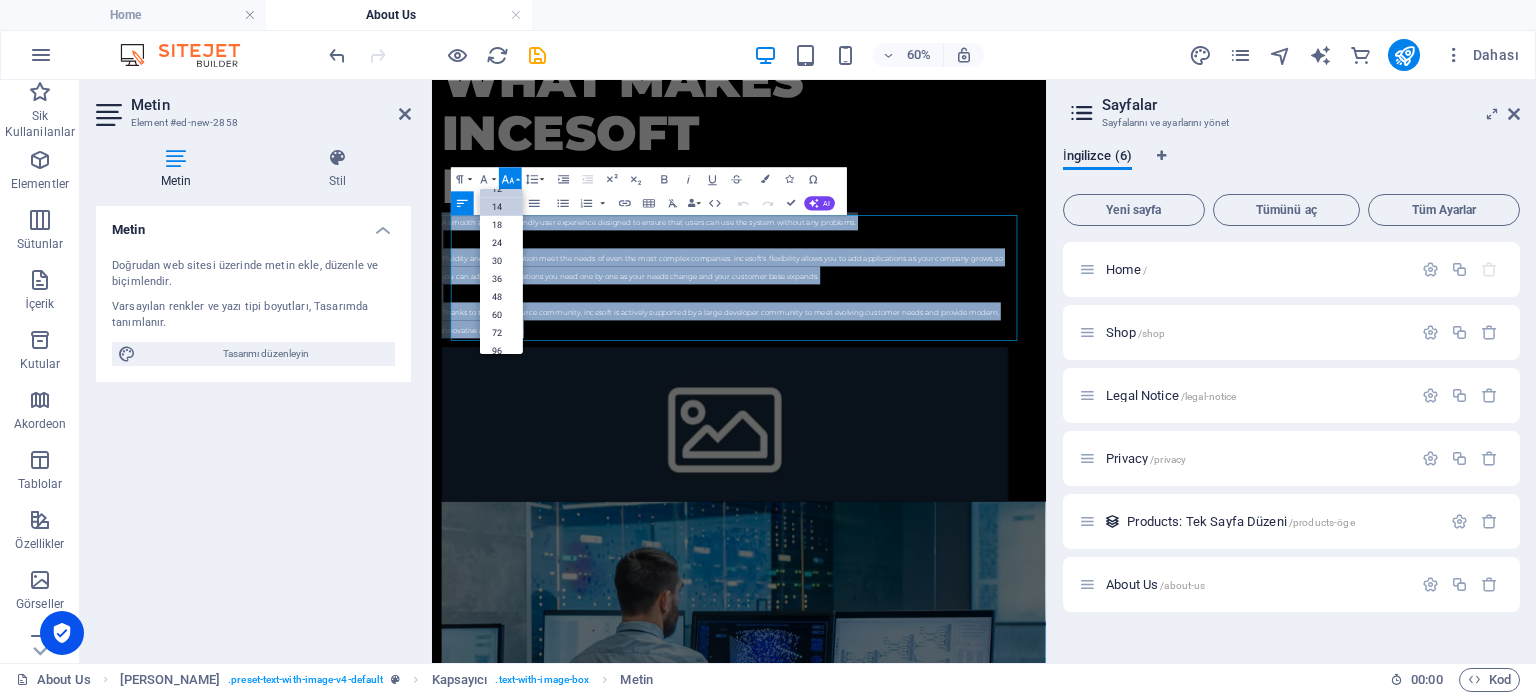 click on "14" at bounding box center [501, 206] 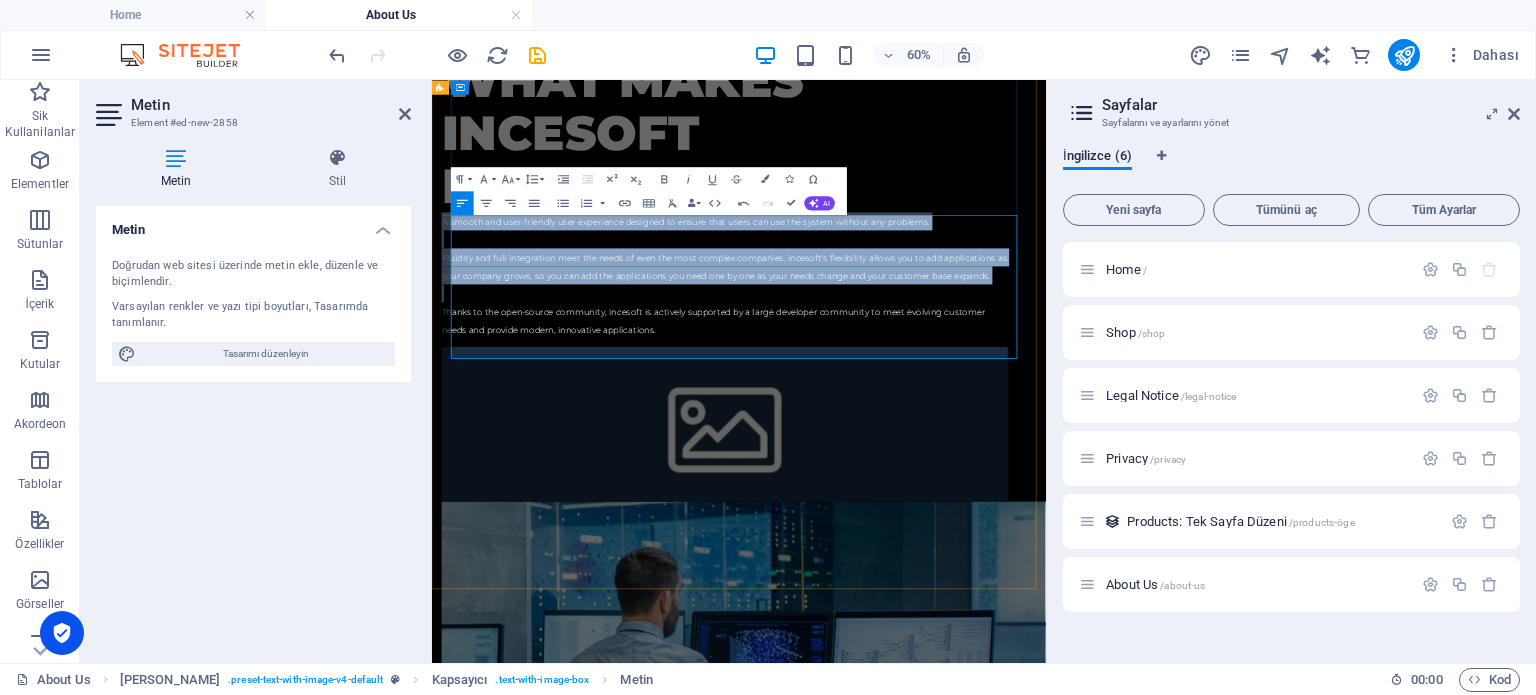 click at bounding box center (920, 435) 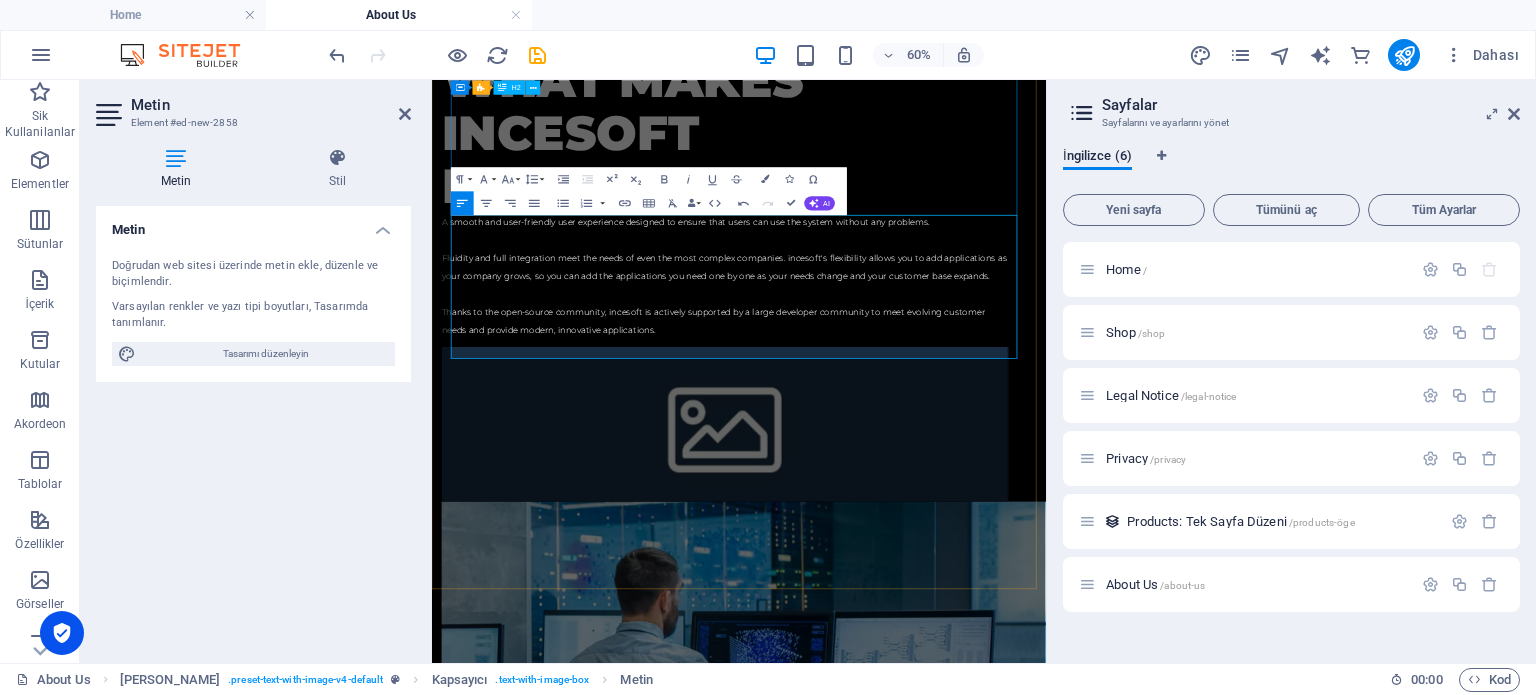 click on "What makes Incesoft different?" at bounding box center [920, 168] 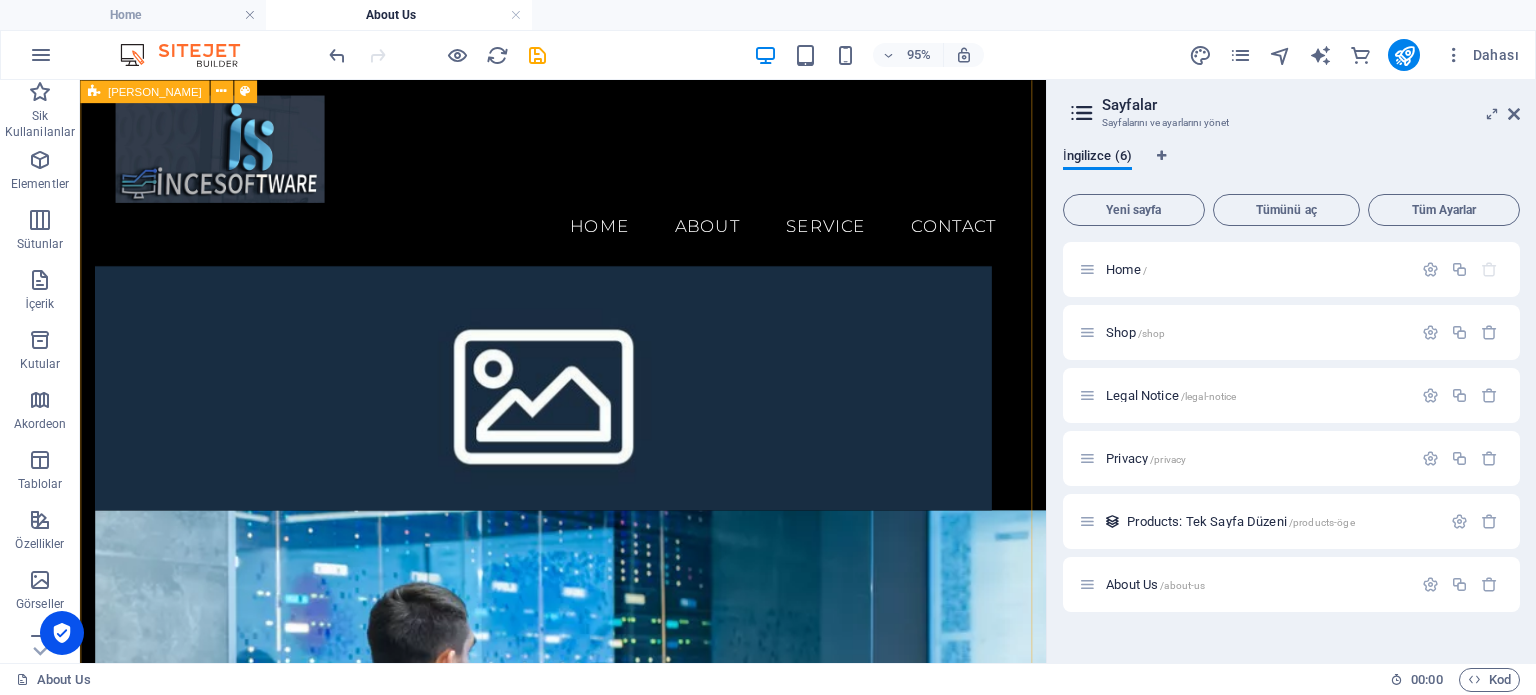 scroll, scrollTop: 1439, scrollLeft: 0, axis: vertical 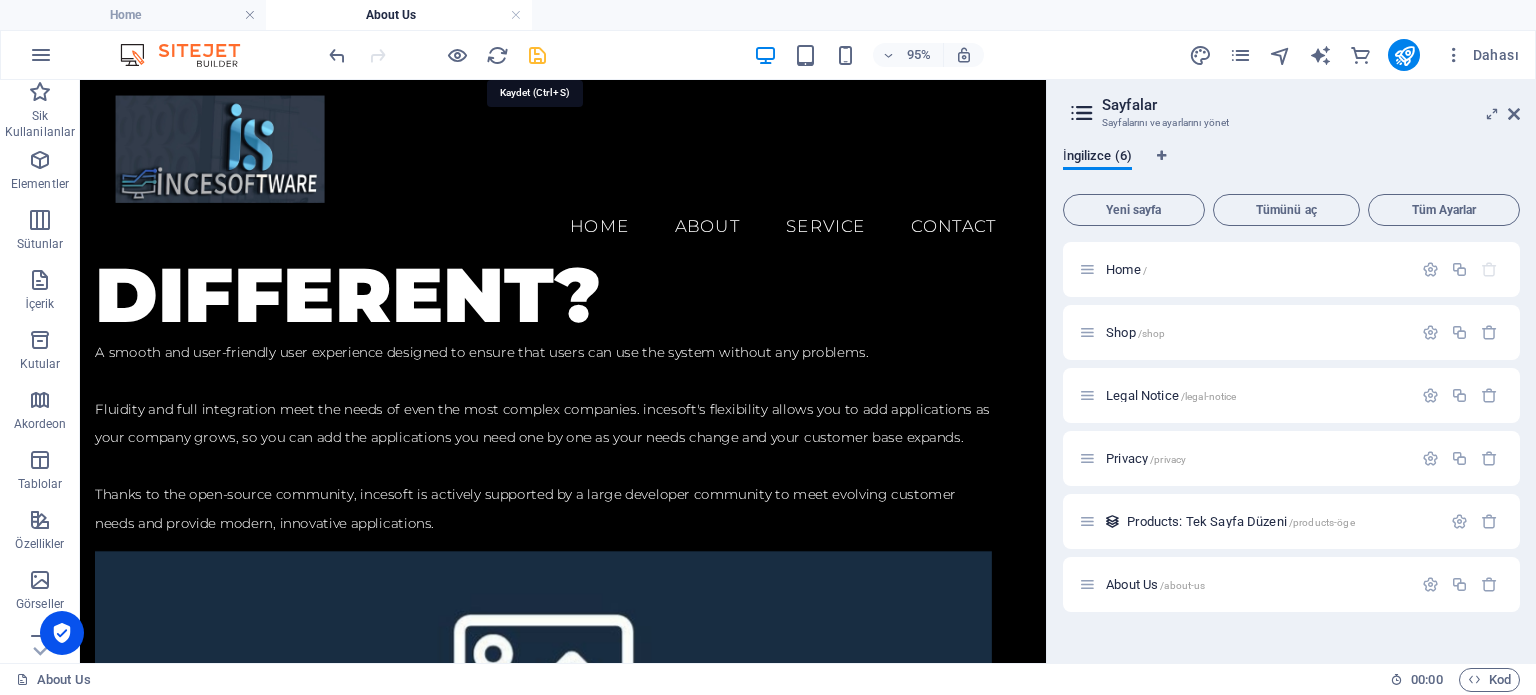click at bounding box center (537, 55) 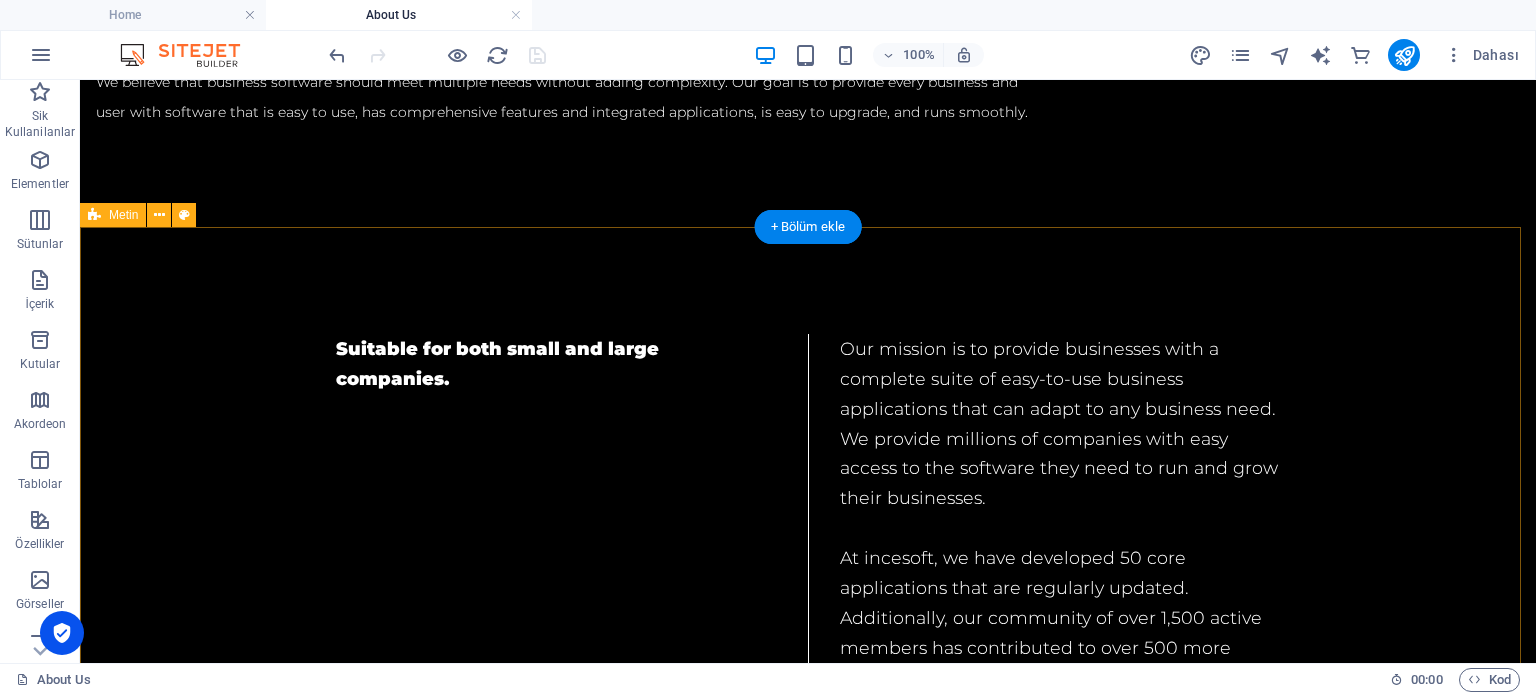 scroll, scrollTop: 0, scrollLeft: 0, axis: both 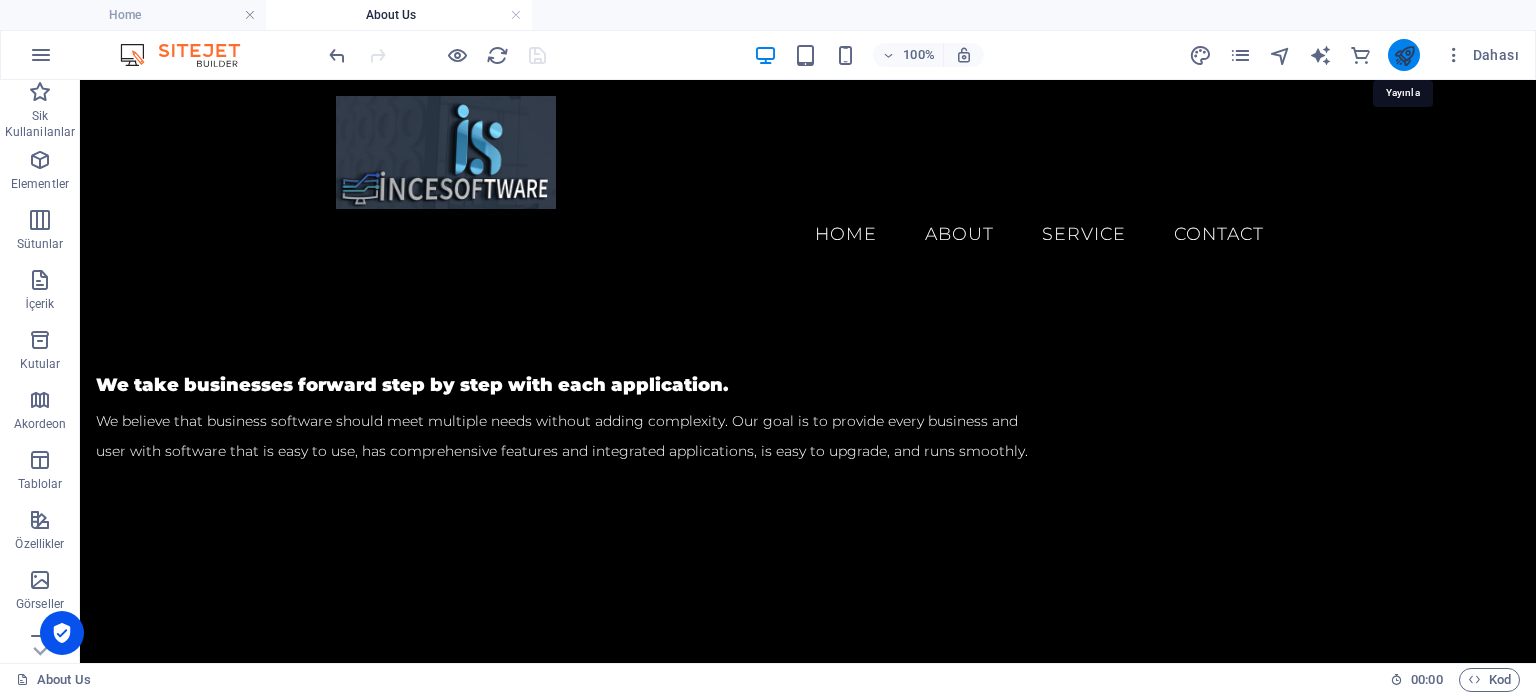 click at bounding box center [1404, 55] 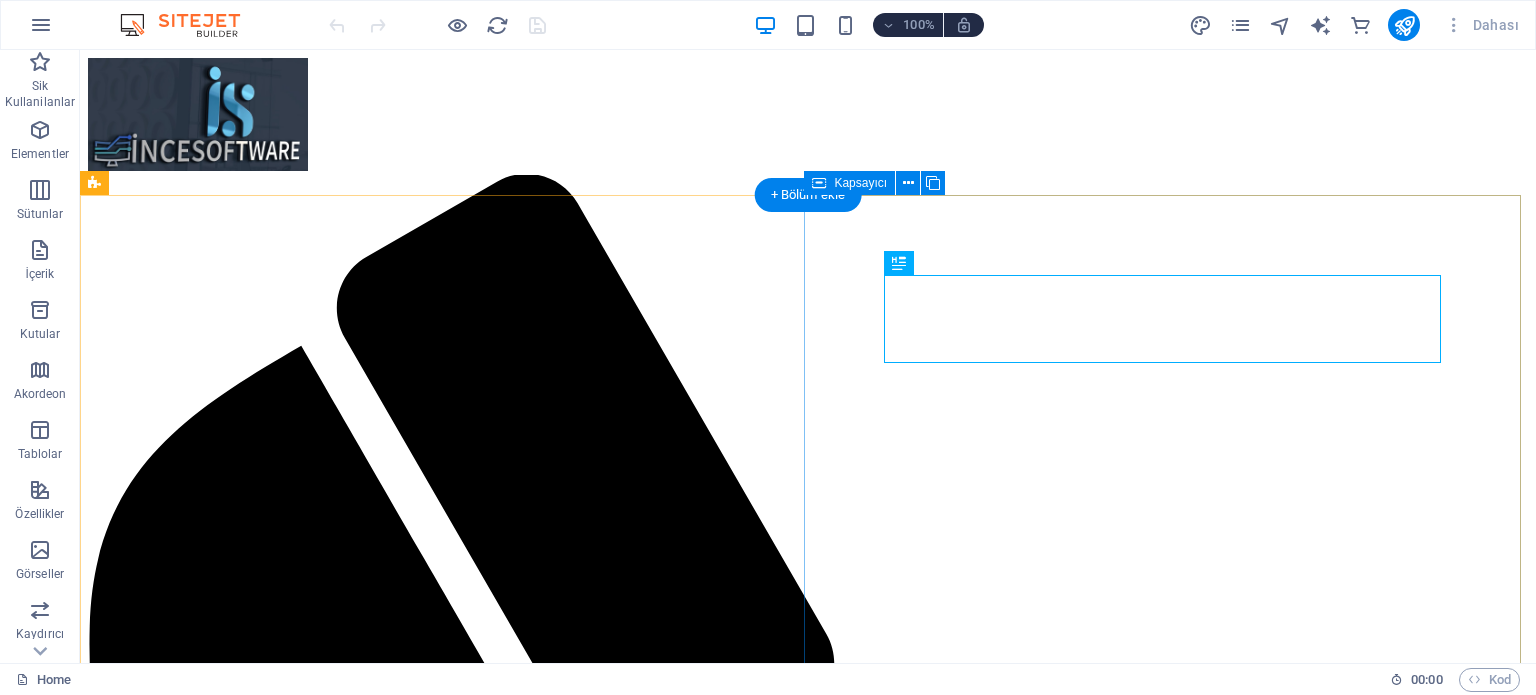 scroll, scrollTop: 0, scrollLeft: 0, axis: both 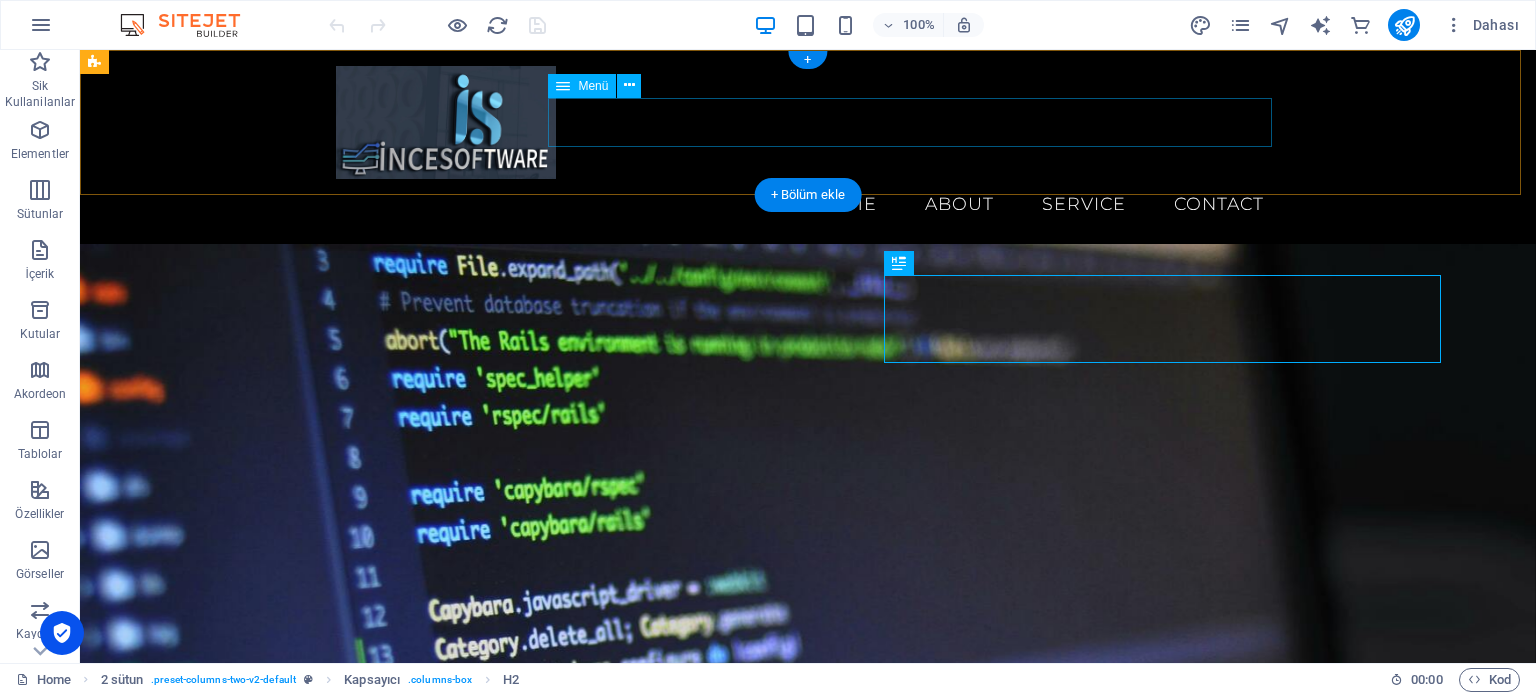 click on "Home About Service Contact" at bounding box center [808, 204] 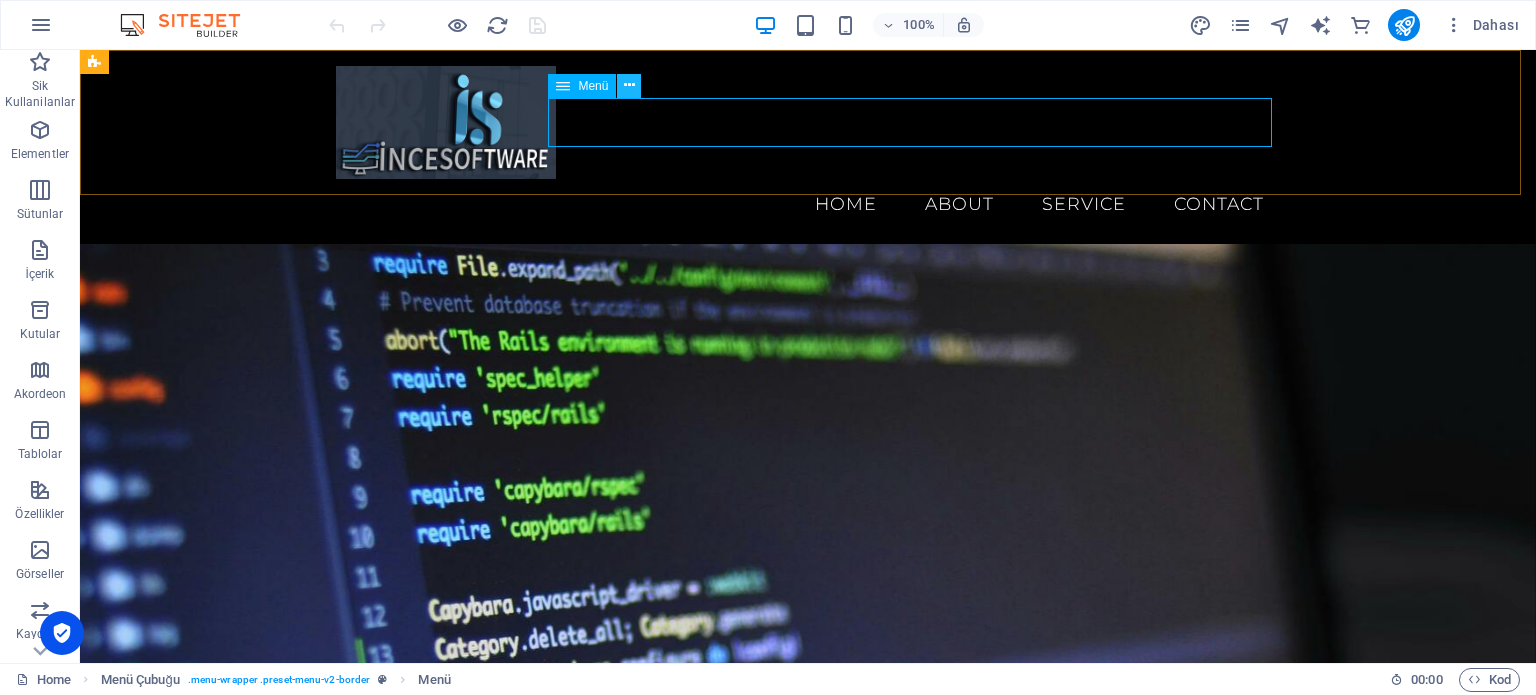 click at bounding box center [629, 85] 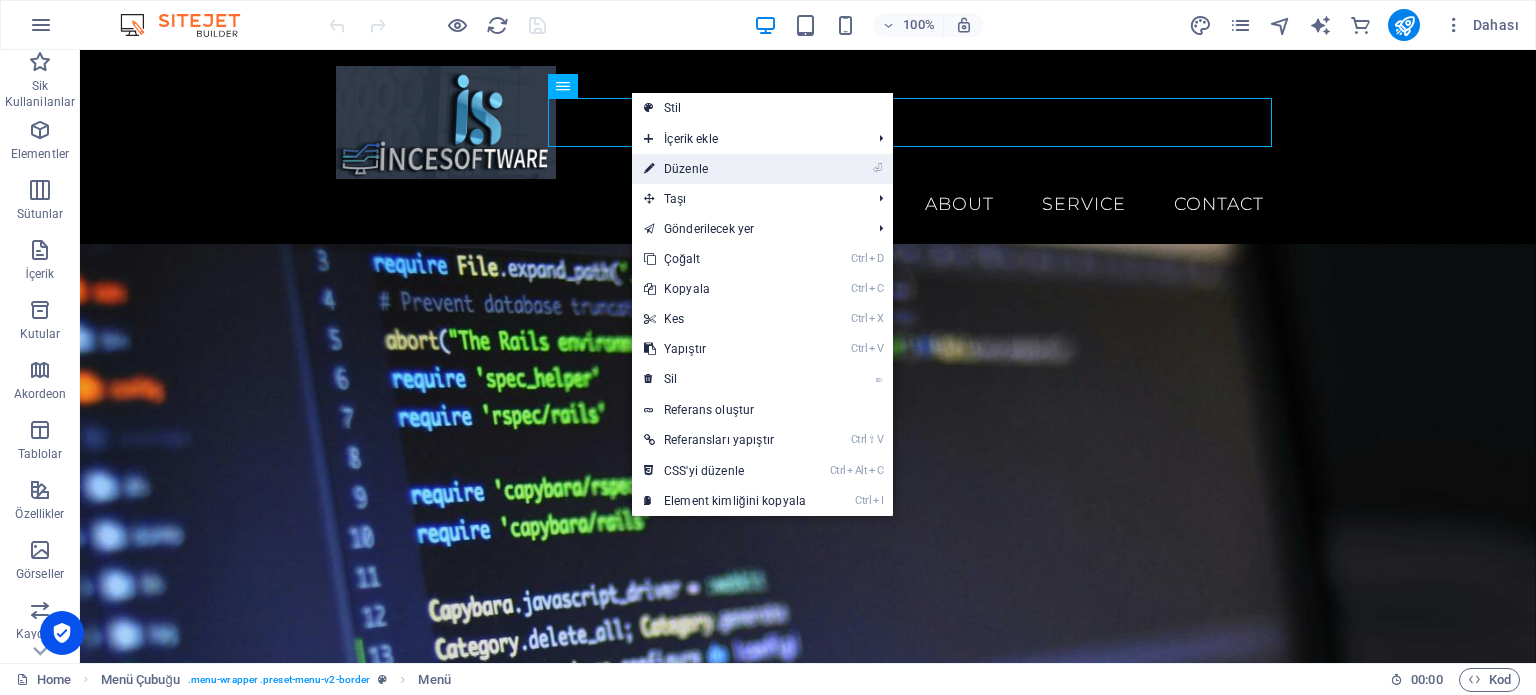 click on "⏎  Düzenle" at bounding box center [725, 169] 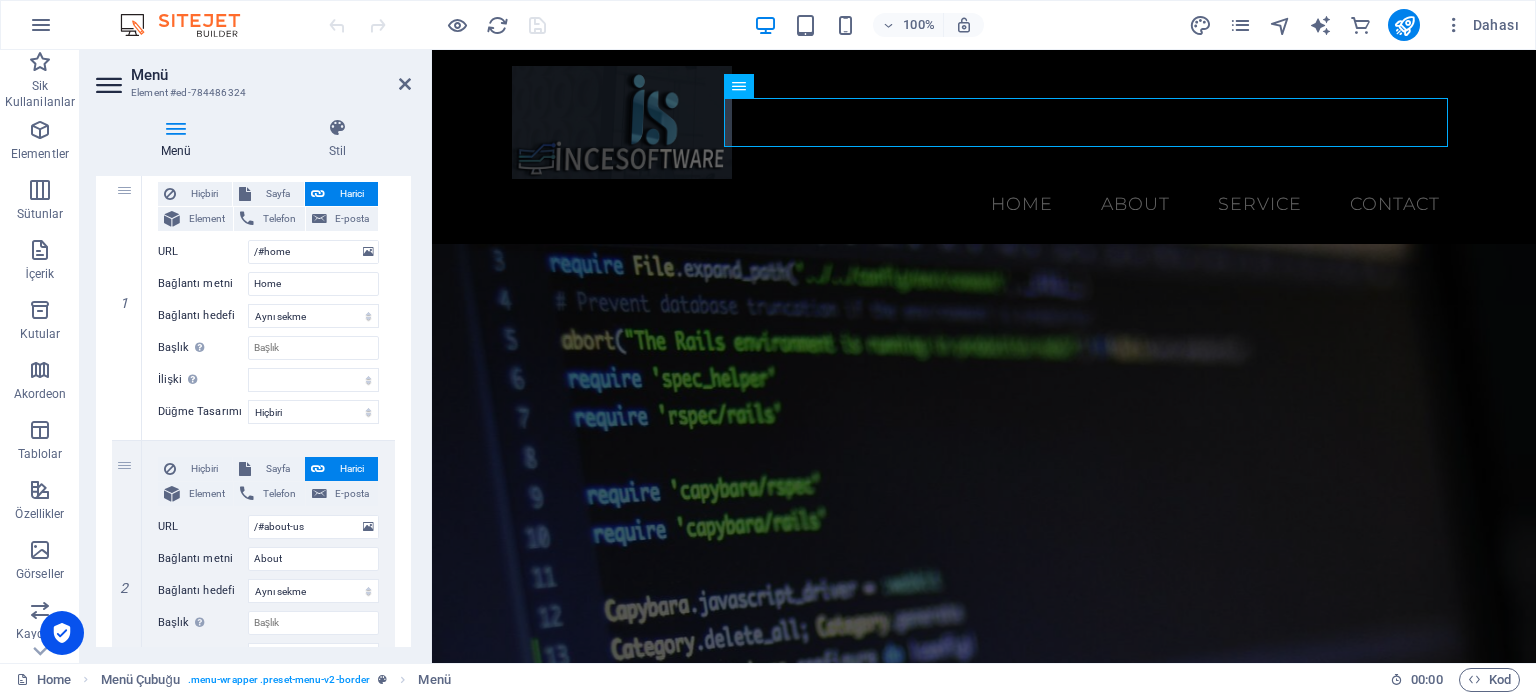scroll, scrollTop: 300, scrollLeft: 0, axis: vertical 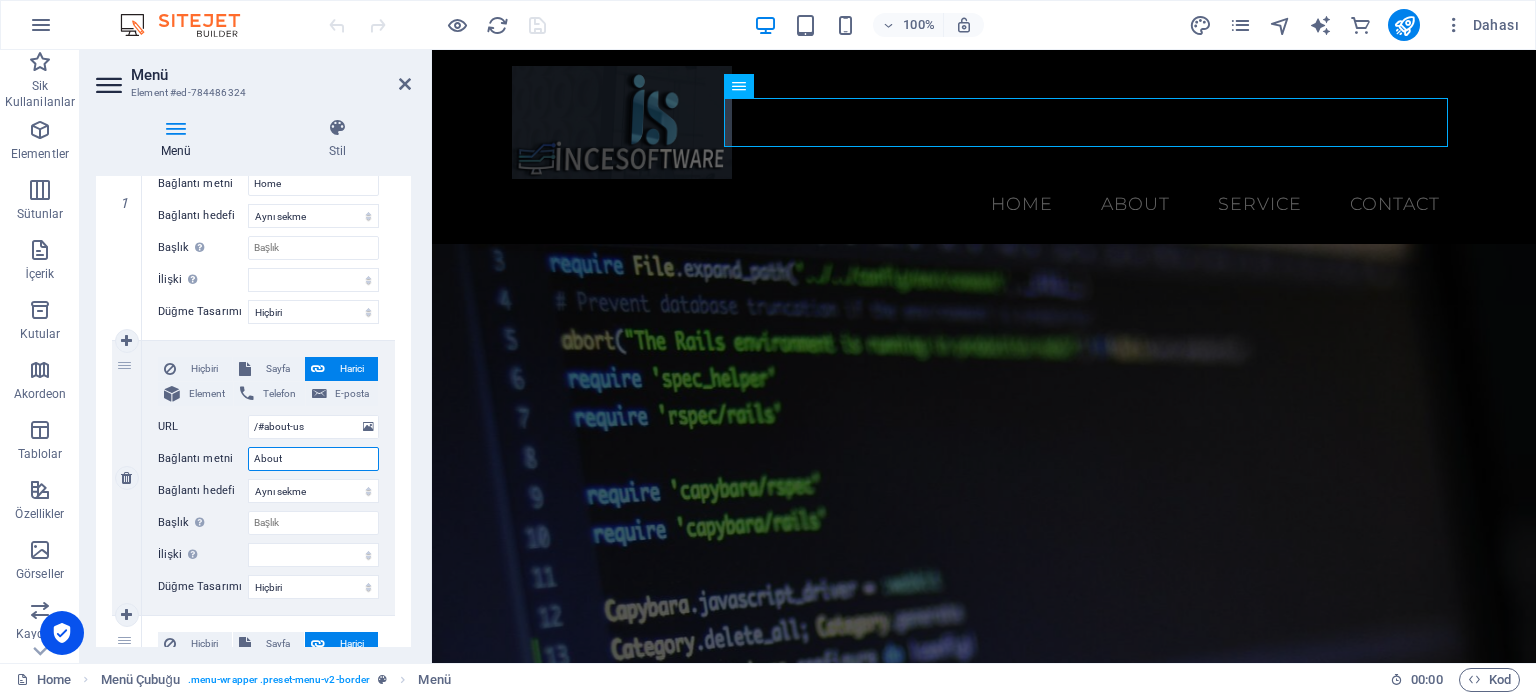 click on "About" at bounding box center [313, 459] 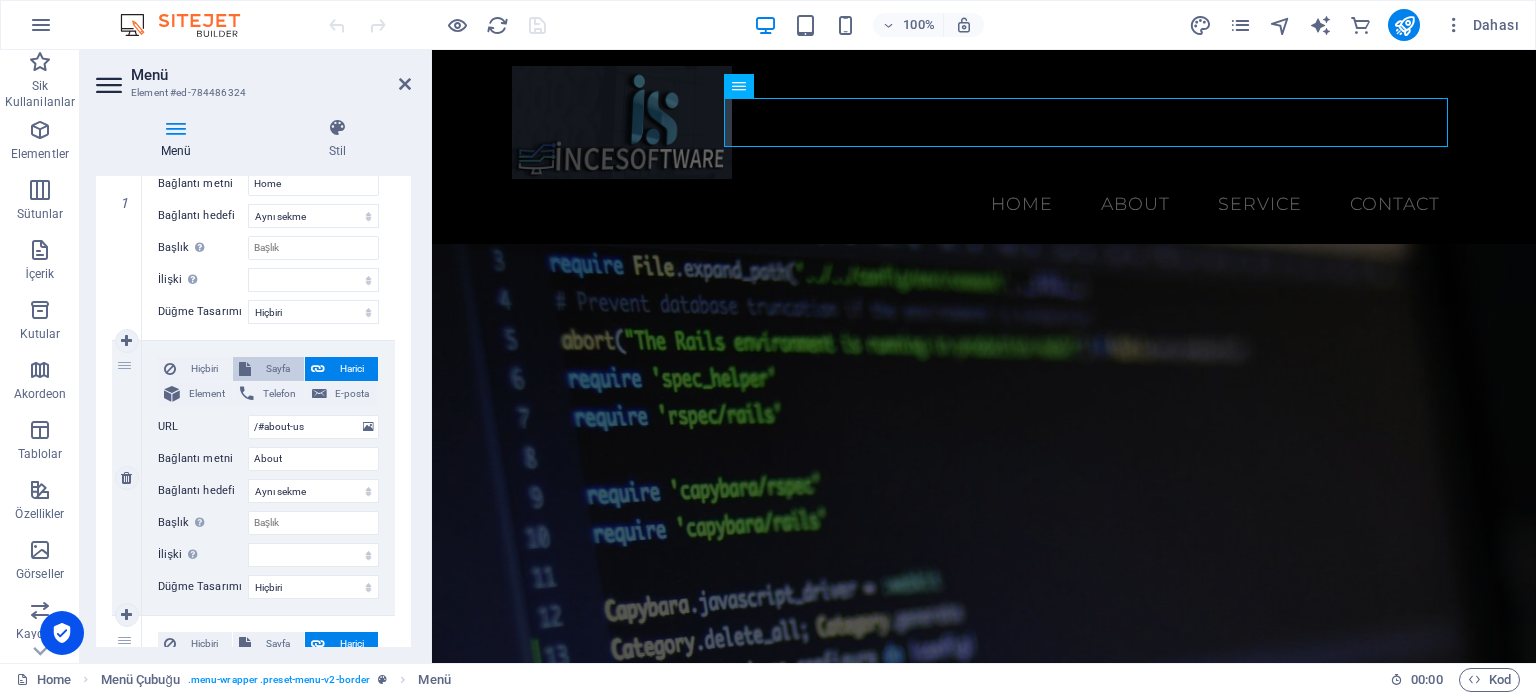 click on "Sayfa" at bounding box center [277, 369] 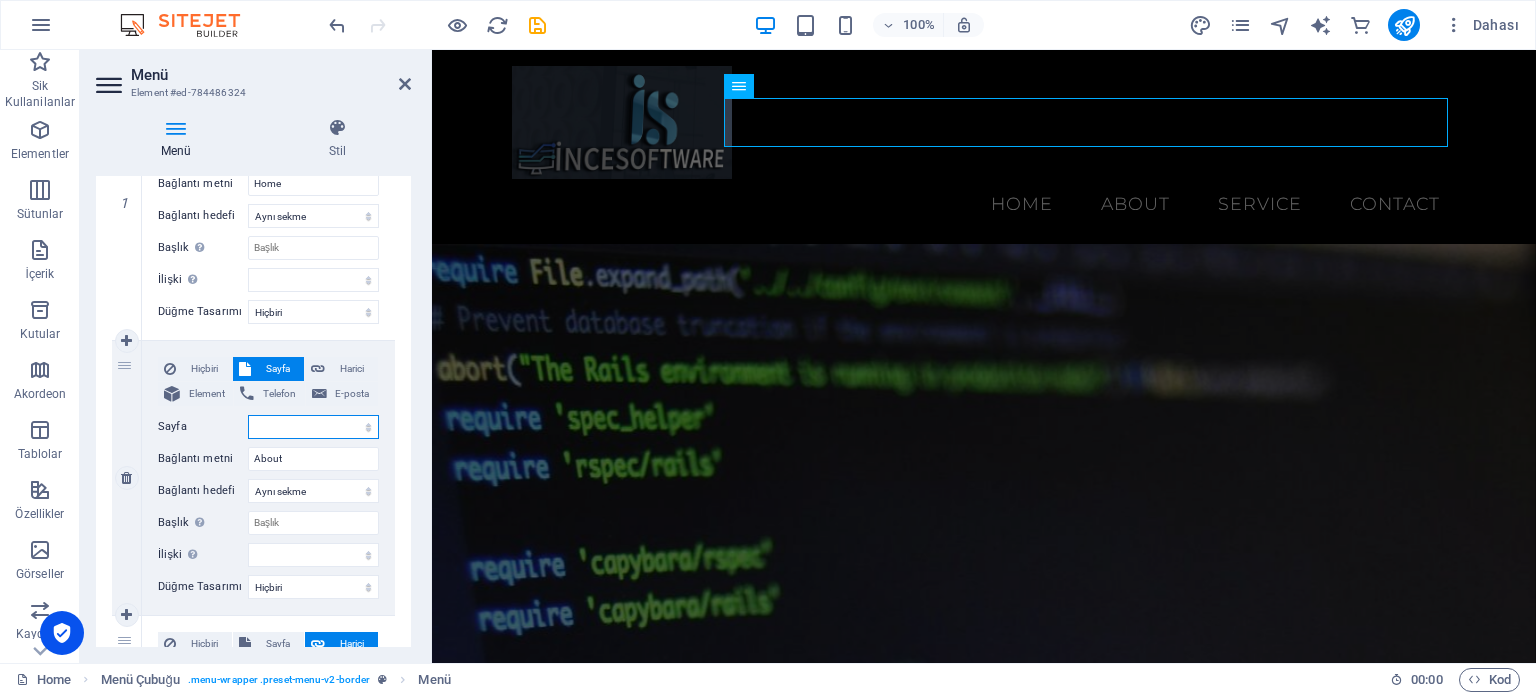 click on "Home Shop Legal Notice Privacy About Us" at bounding box center (313, 427) 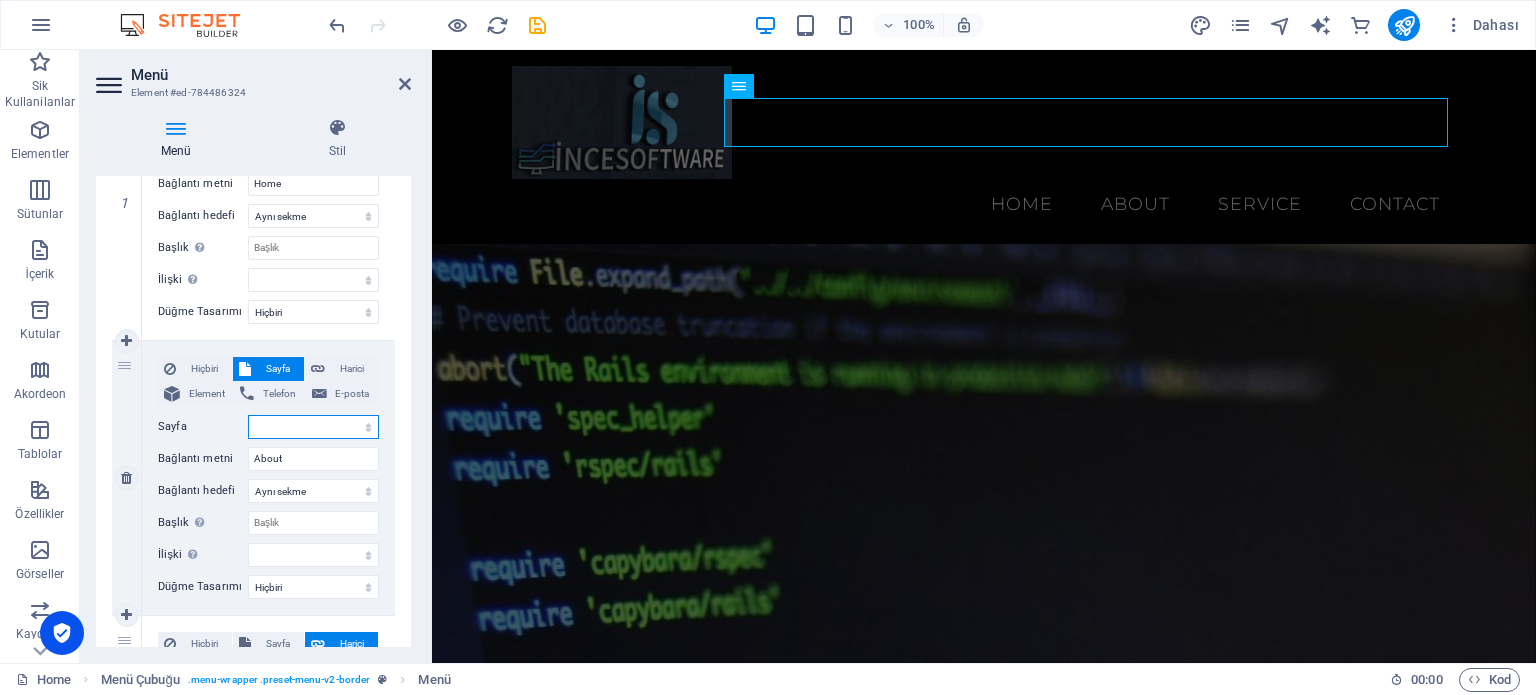 select on "4" 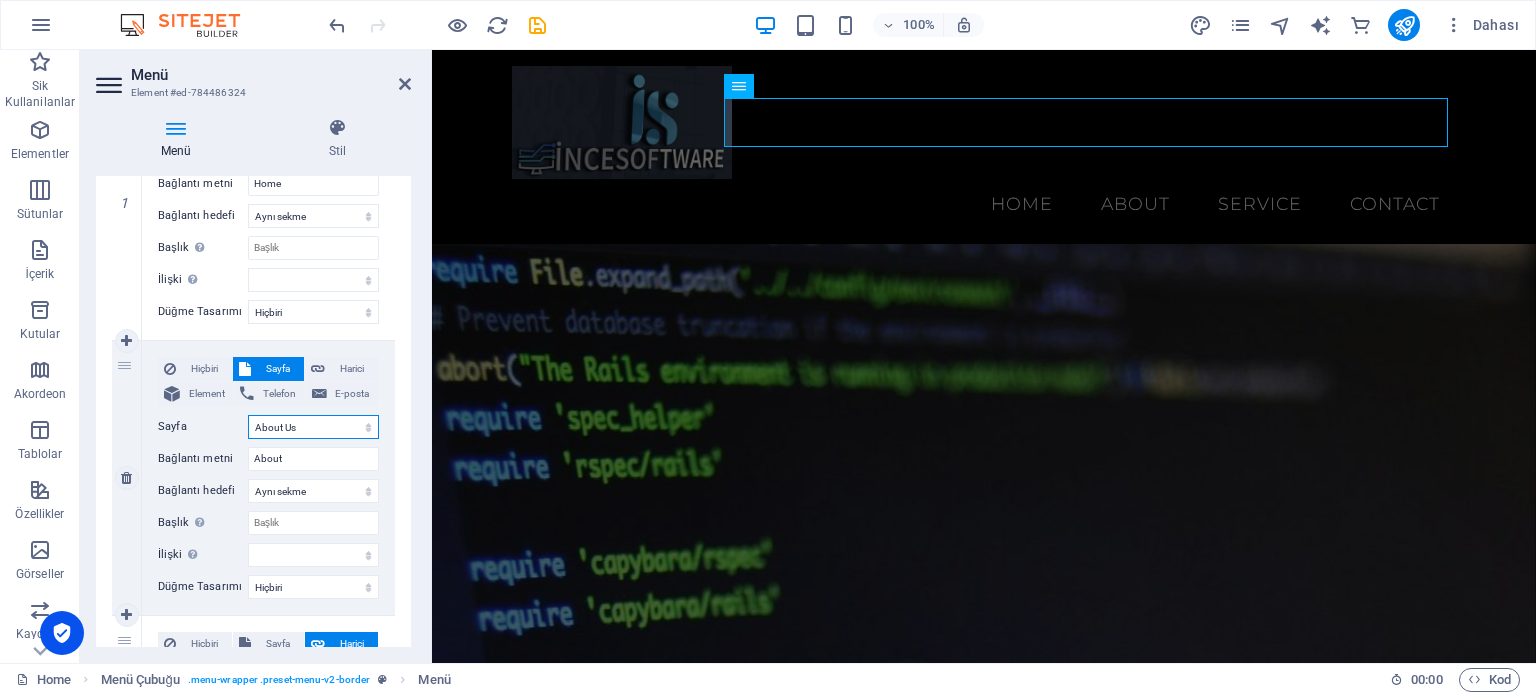 click on "Home Shop Legal Notice Privacy About Us" at bounding box center (313, 427) 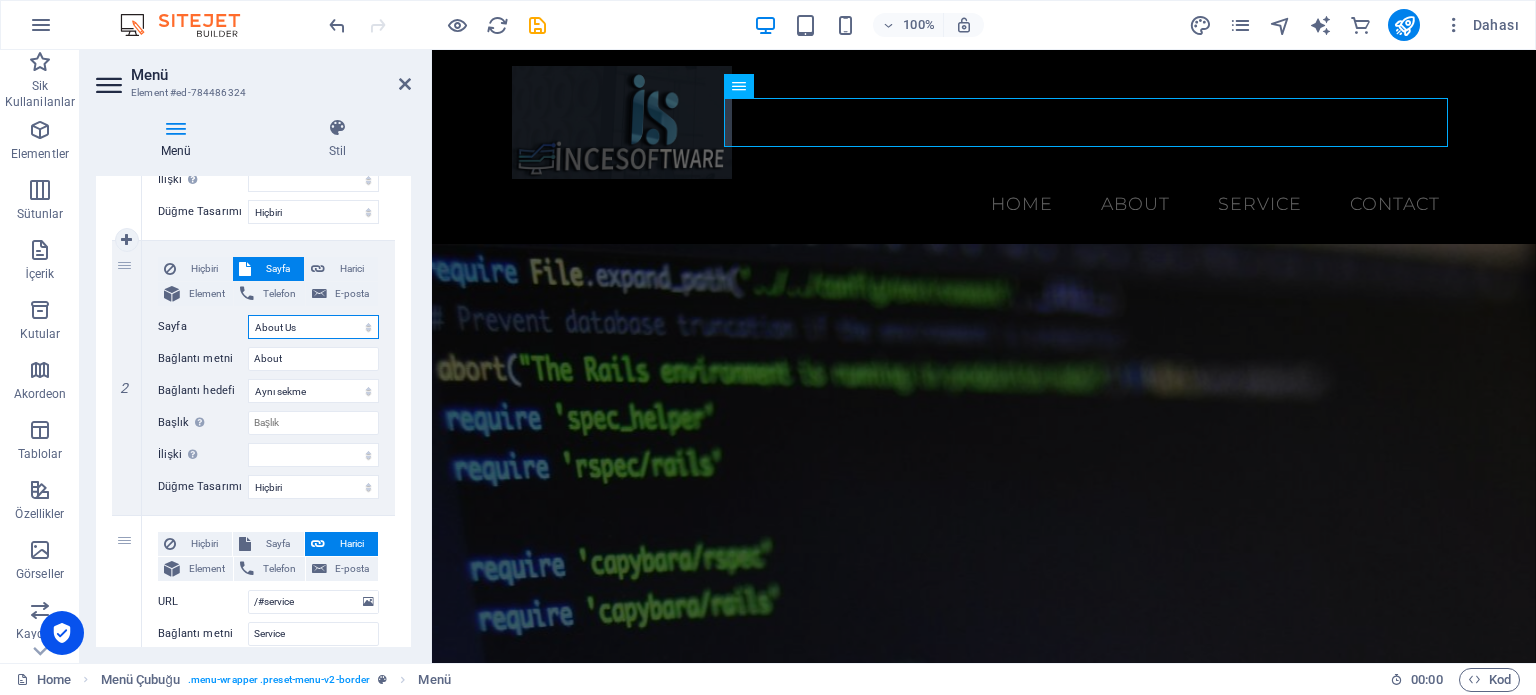 scroll, scrollTop: 0, scrollLeft: 0, axis: both 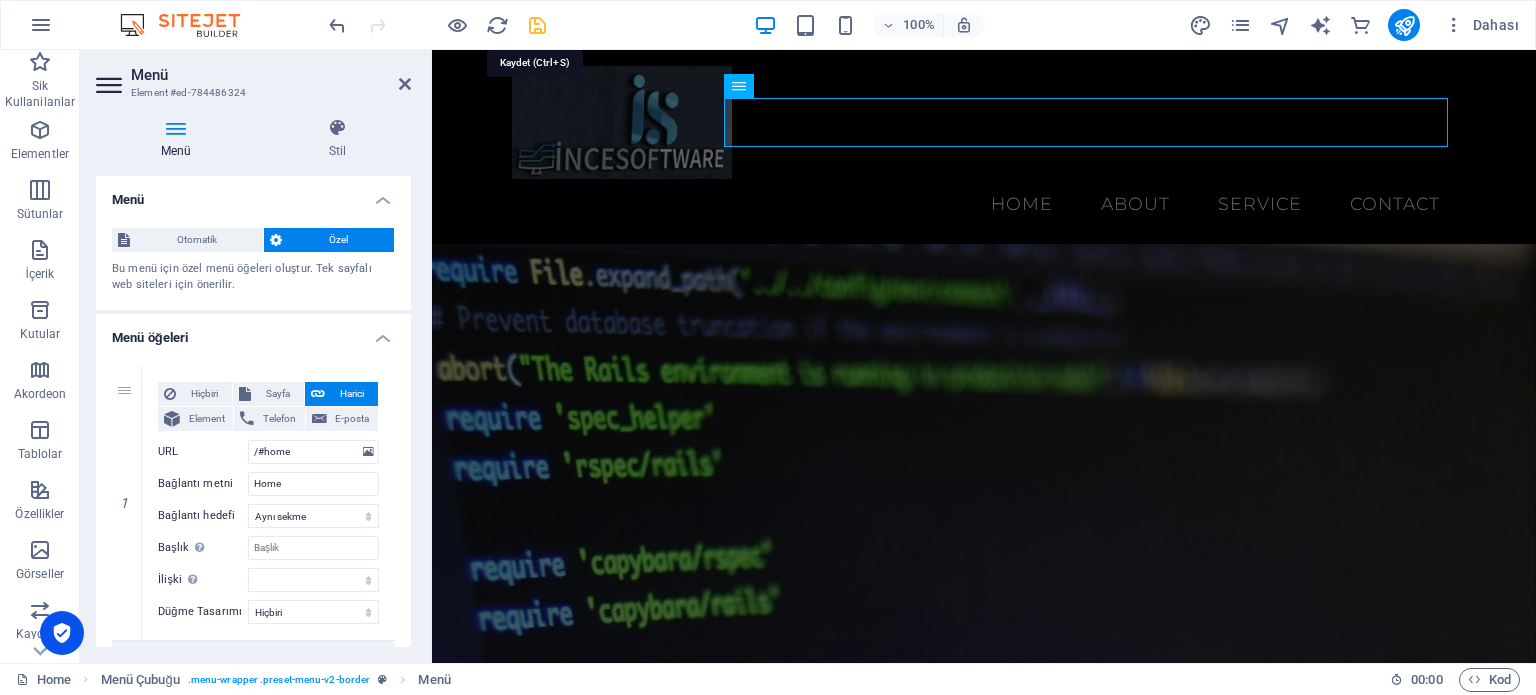 click at bounding box center (537, 25) 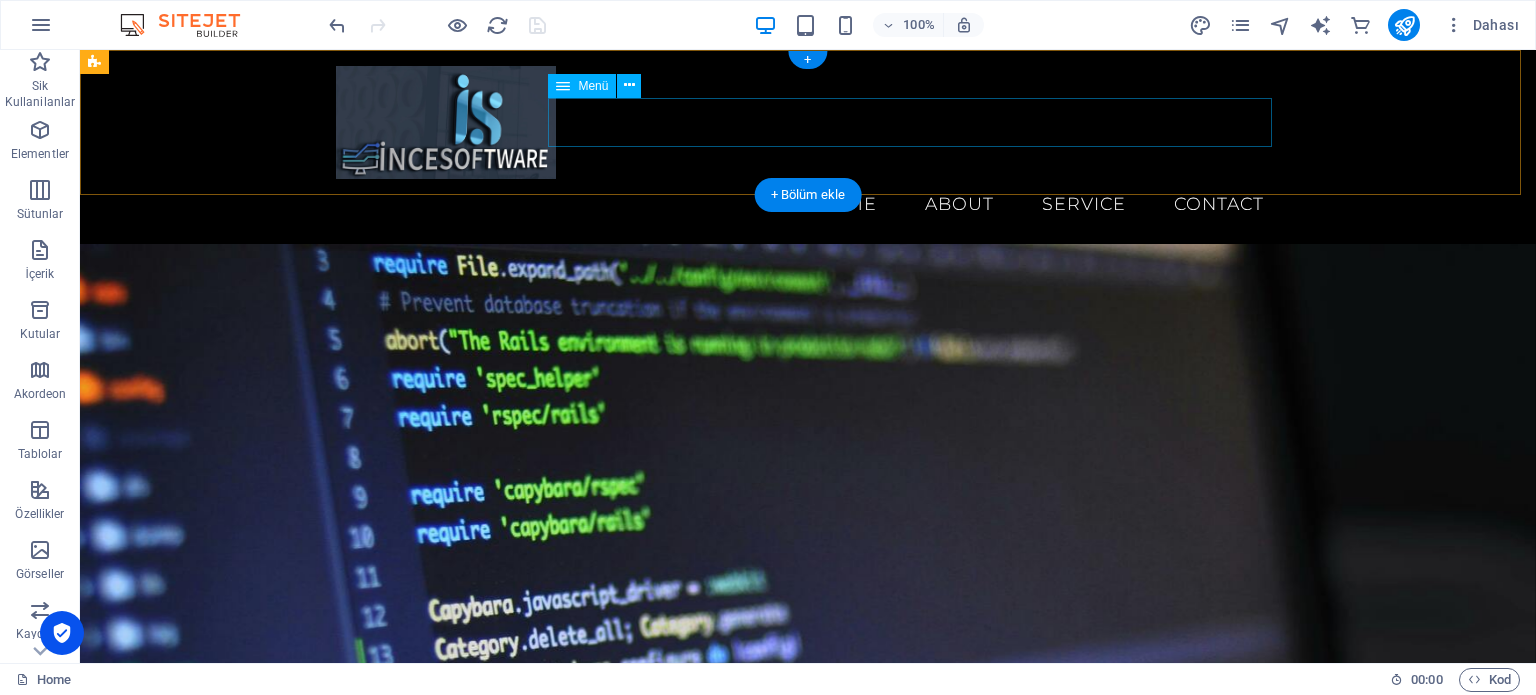 click on "Home About Service Contact" at bounding box center (808, 204) 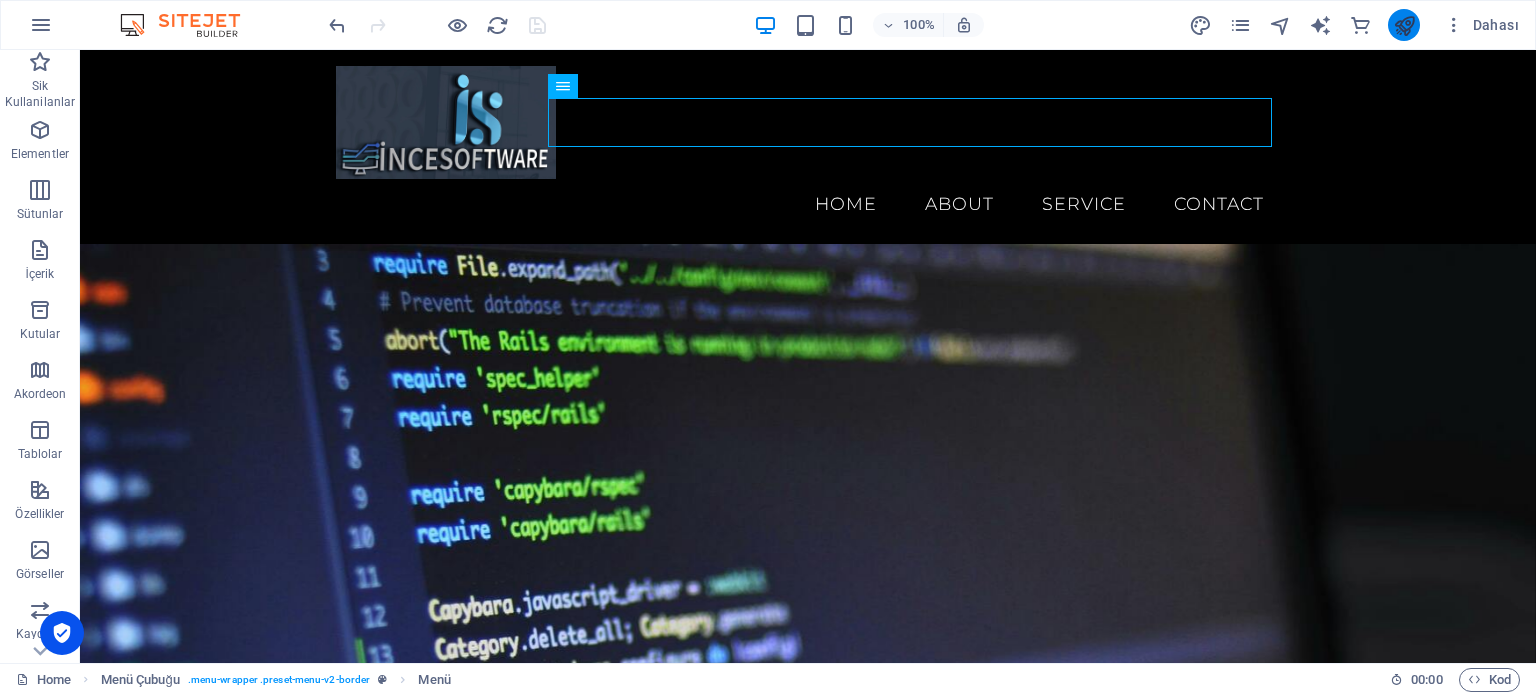 click at bounding box center [1404, 25] 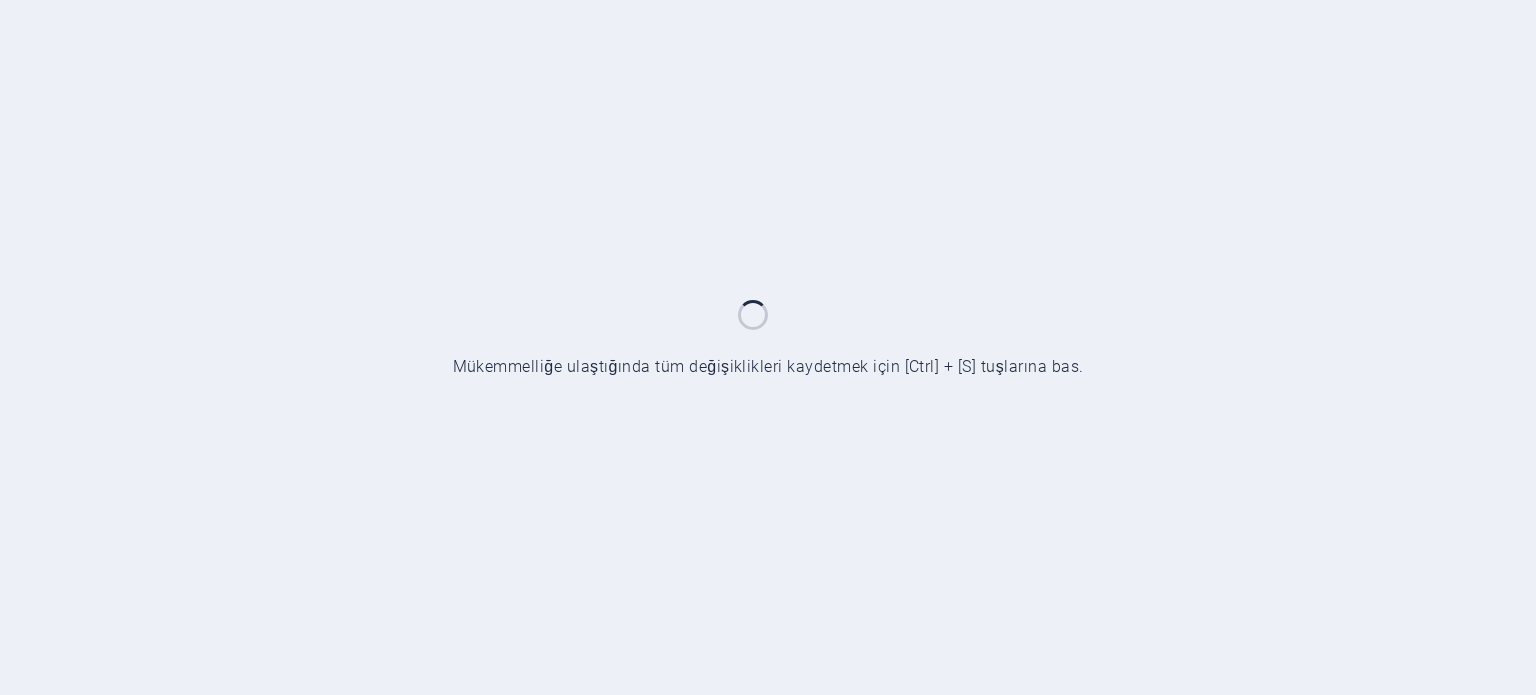 scroll, scrollTop: 0, scrollLeft: 0, axis: both 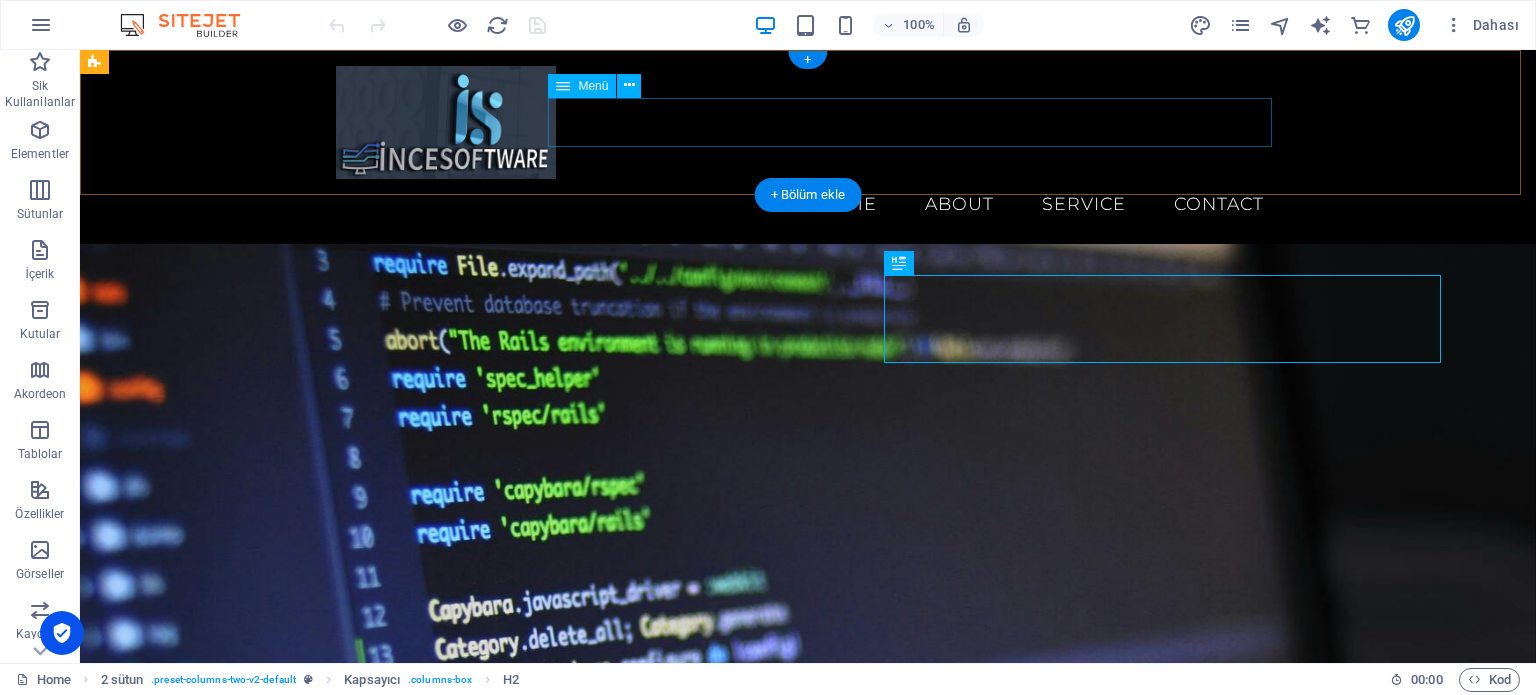 click on "Home About Service Contact" at bounding box center [808, 204] 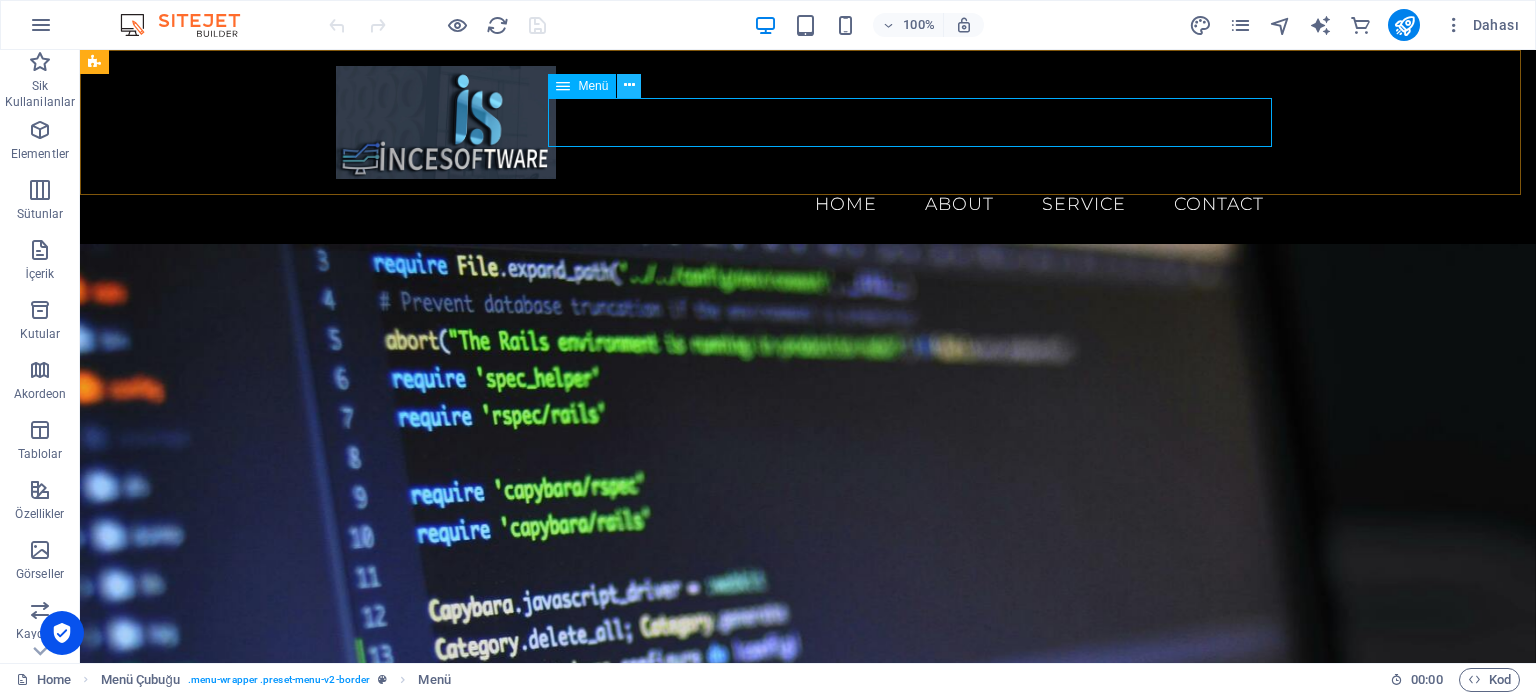 click at bounding box center (629, 85) 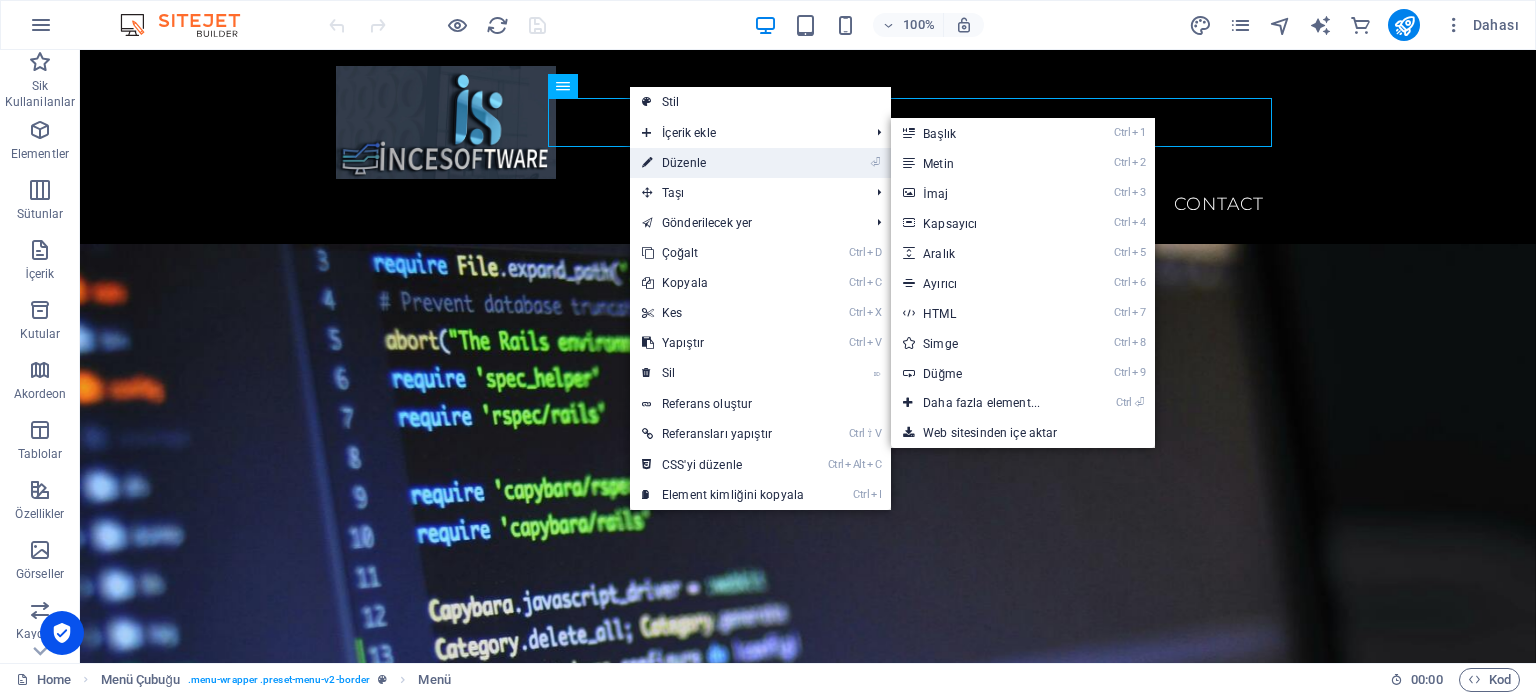 click on "⏎  Düzenle" at bounding box center (723, 163) 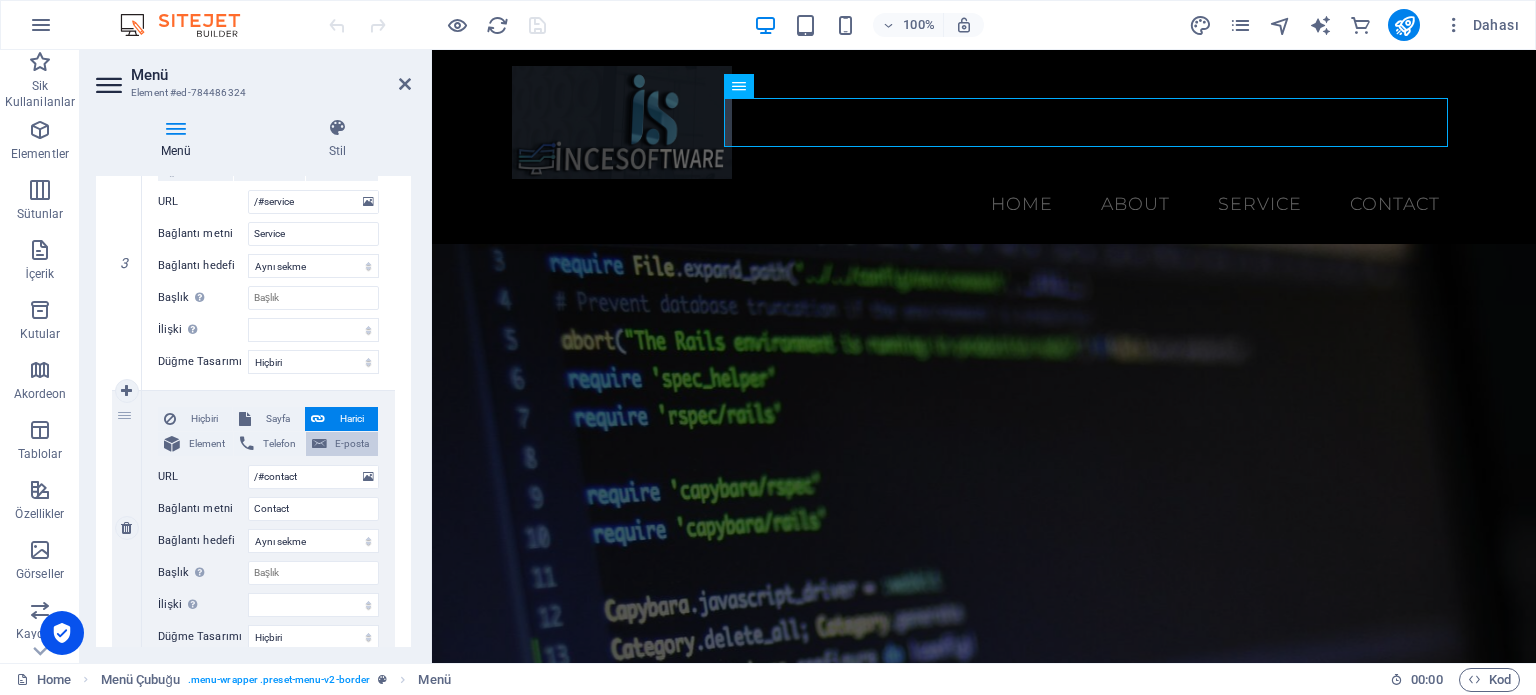 scroll, scrollTop: 872, scrollLeft: 0, axis: vertical 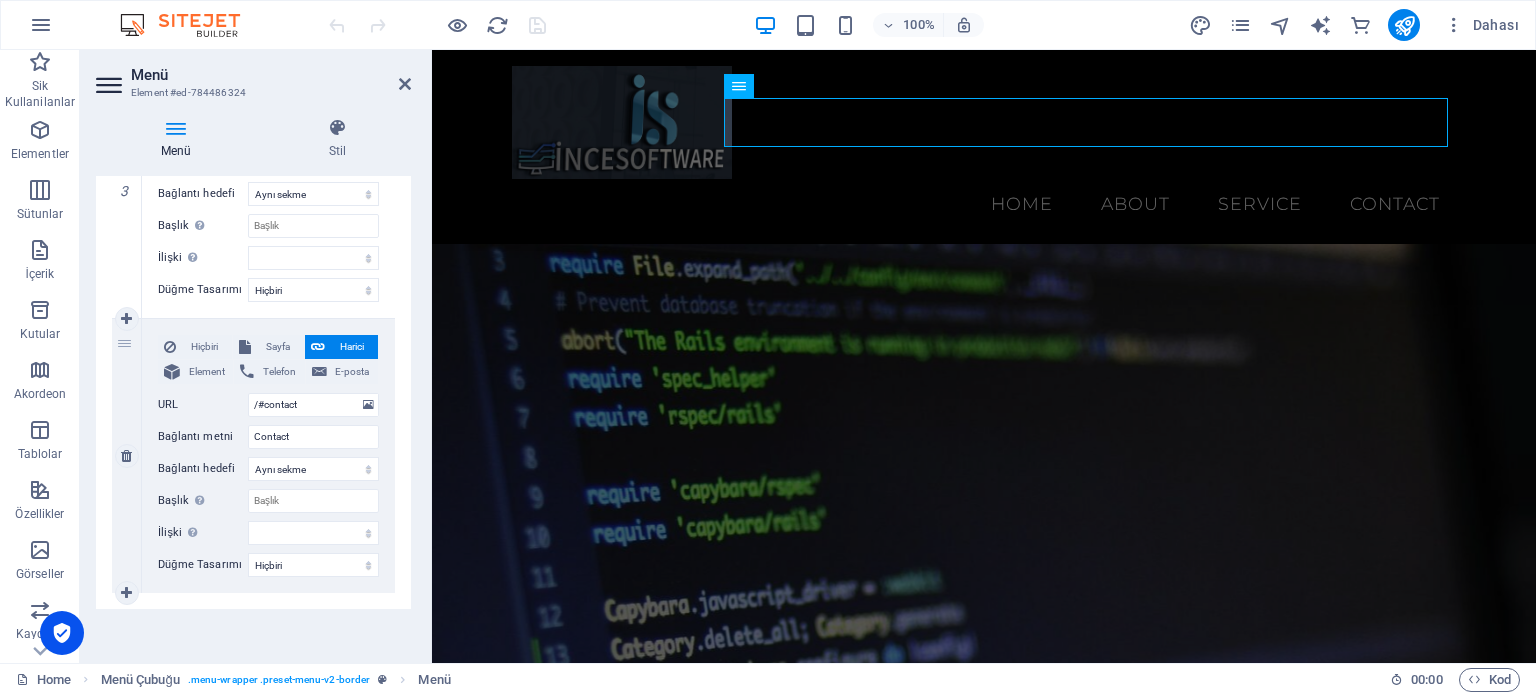 click on "Harici" at bounding box center (351, 347) 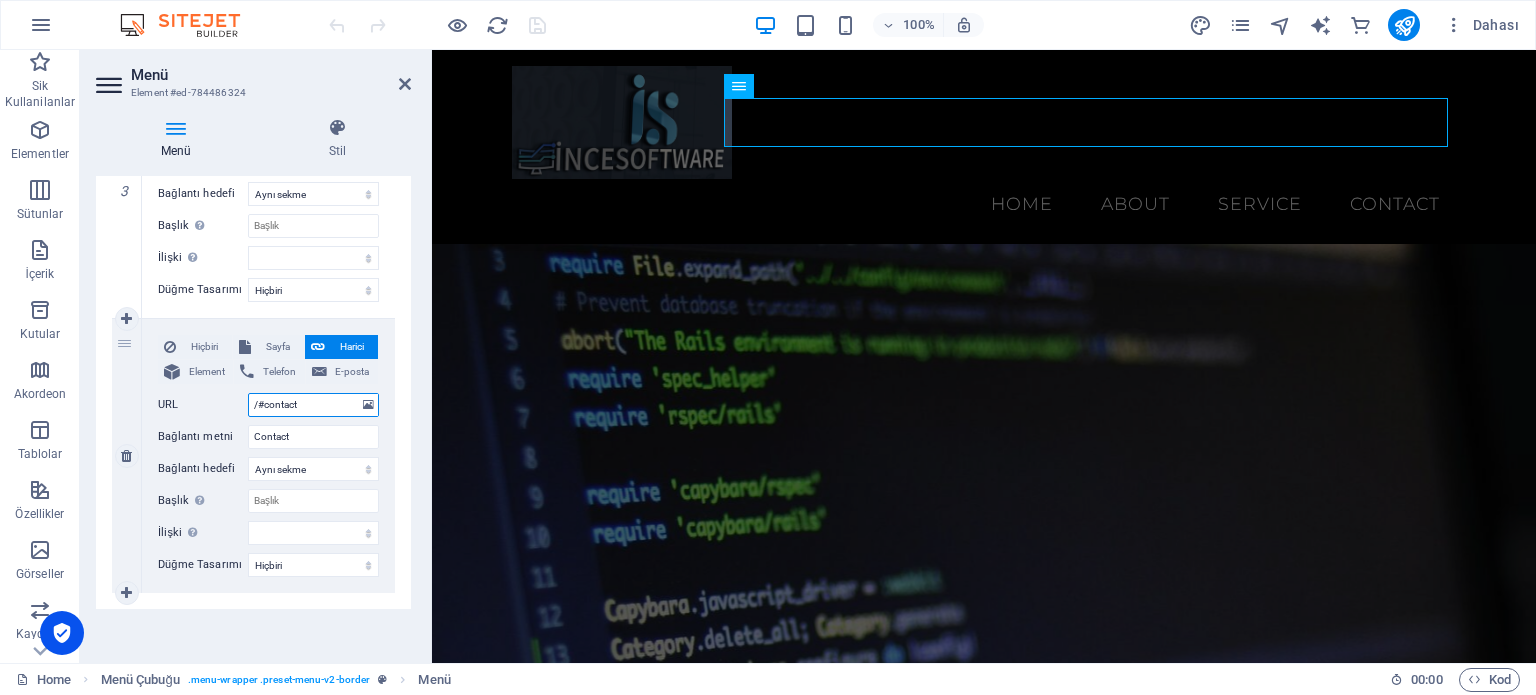click on "/#contact" at bounding box center (313, 405) 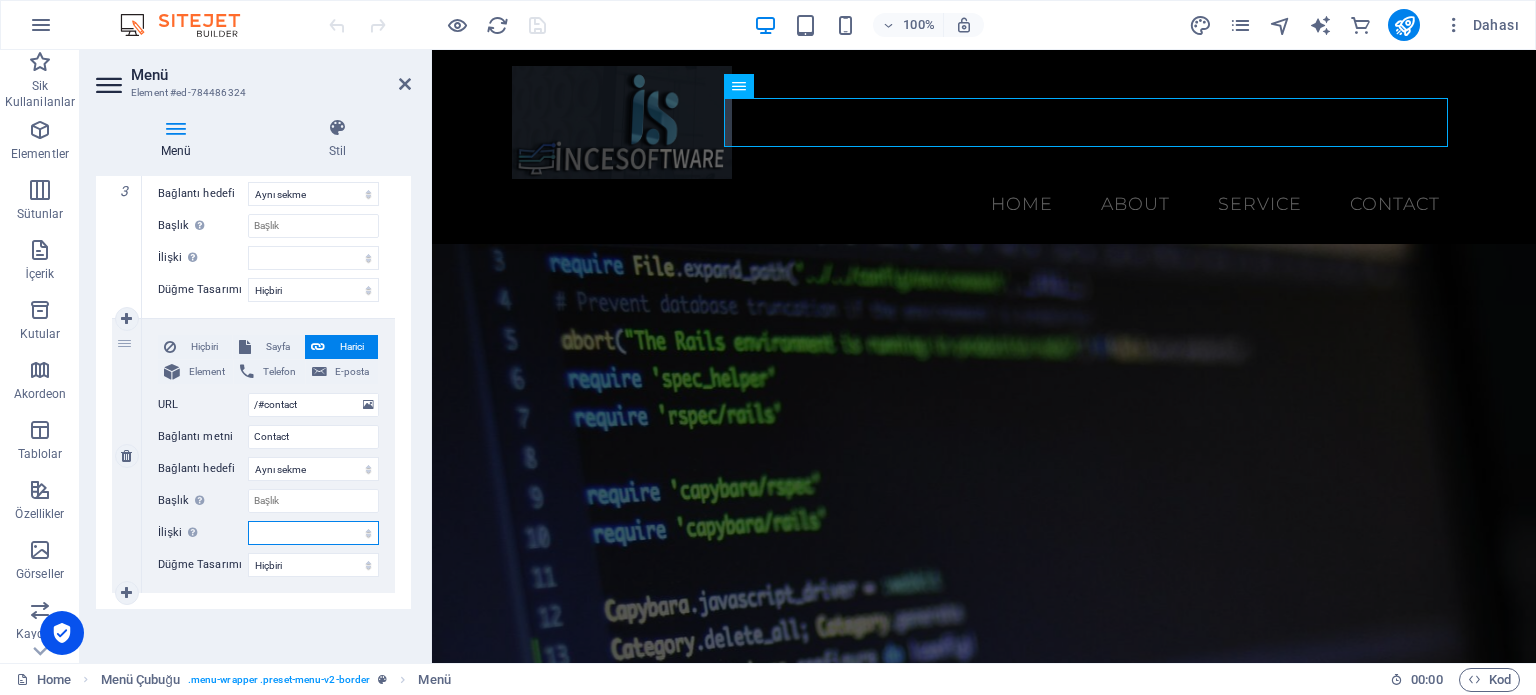 click on "alternate oluşturan bookmark harici yardım lisans ileri nofollow noreferrer noopener önceki arayın etiket" at bounding box center (313, 533) 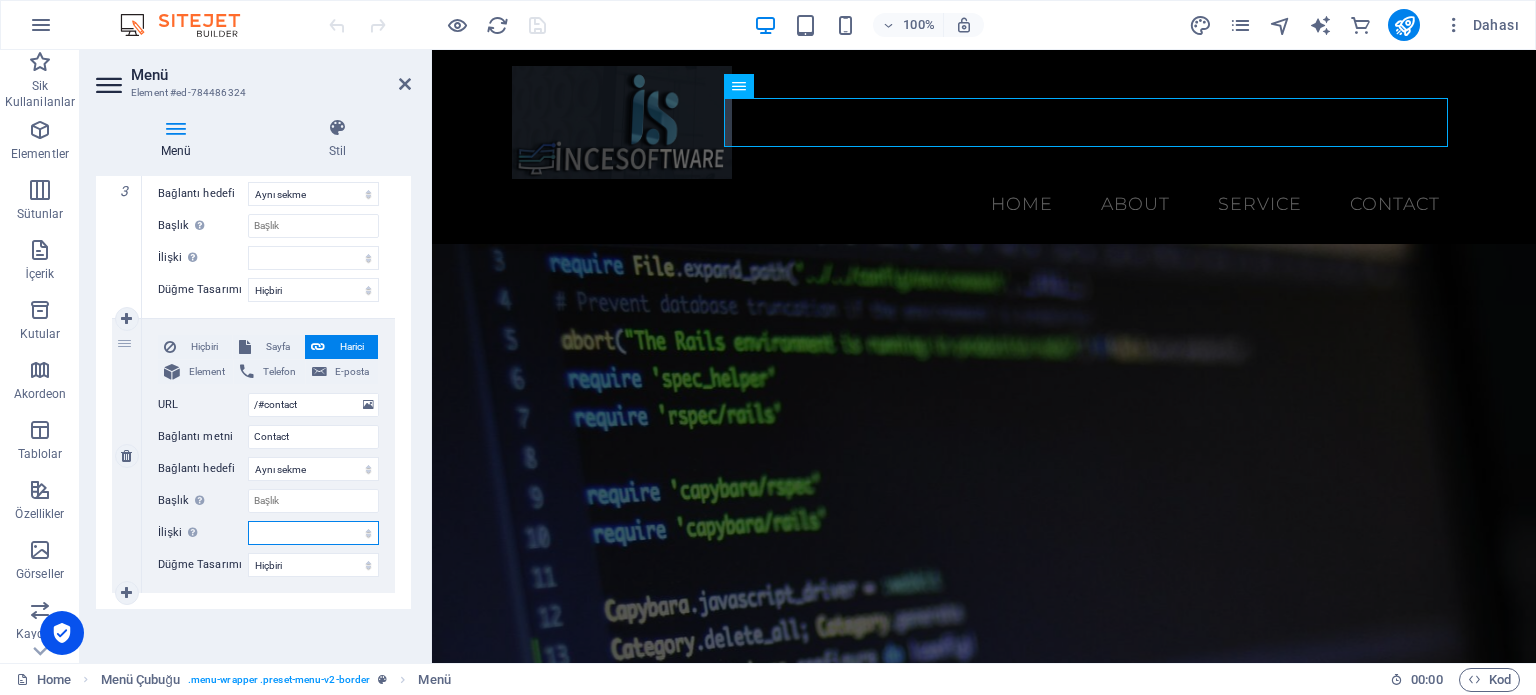 click on "alternate oluşturan bookmark harici yardım lisans ileri nofollow noreferrer noopener önceki arayın etiket" at bounding box center [313, 533] 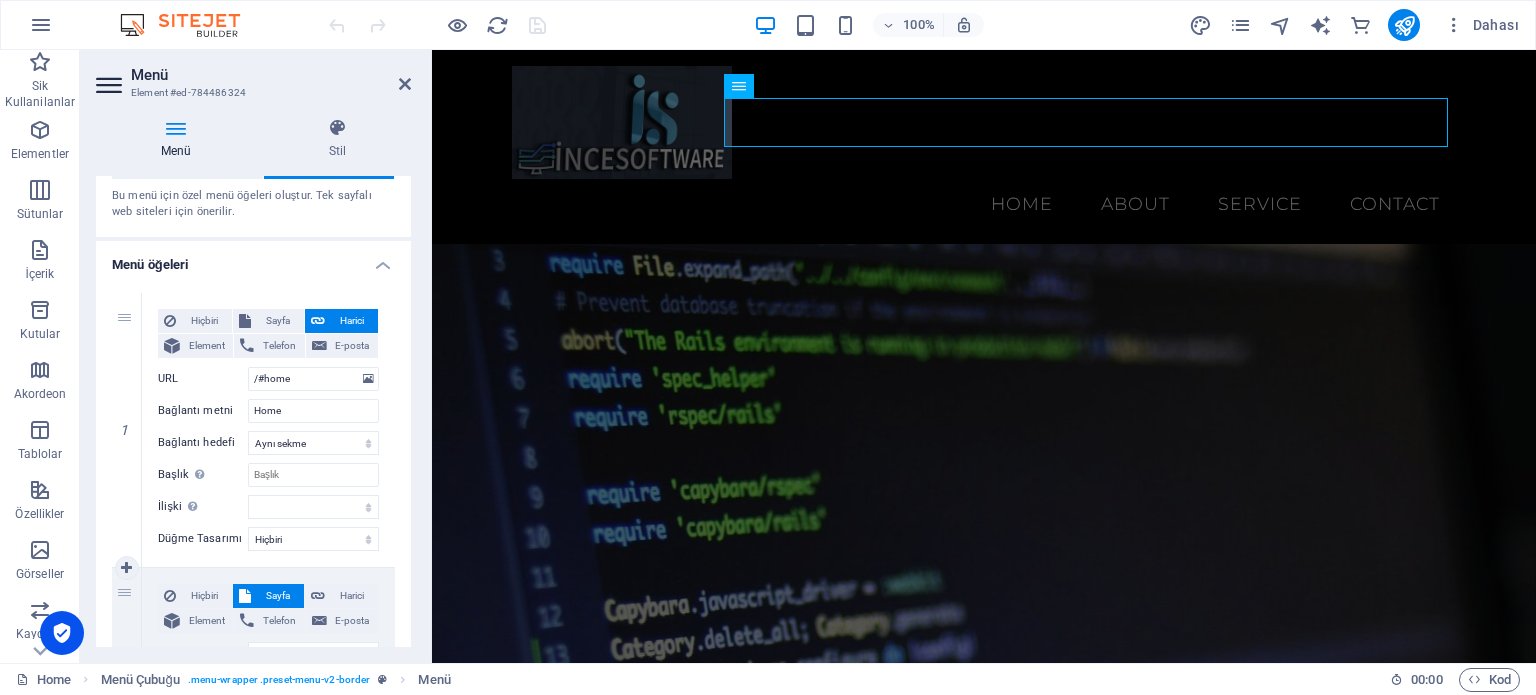 scroll, scrollTop: 0, scrollLeft: 0, axis: both 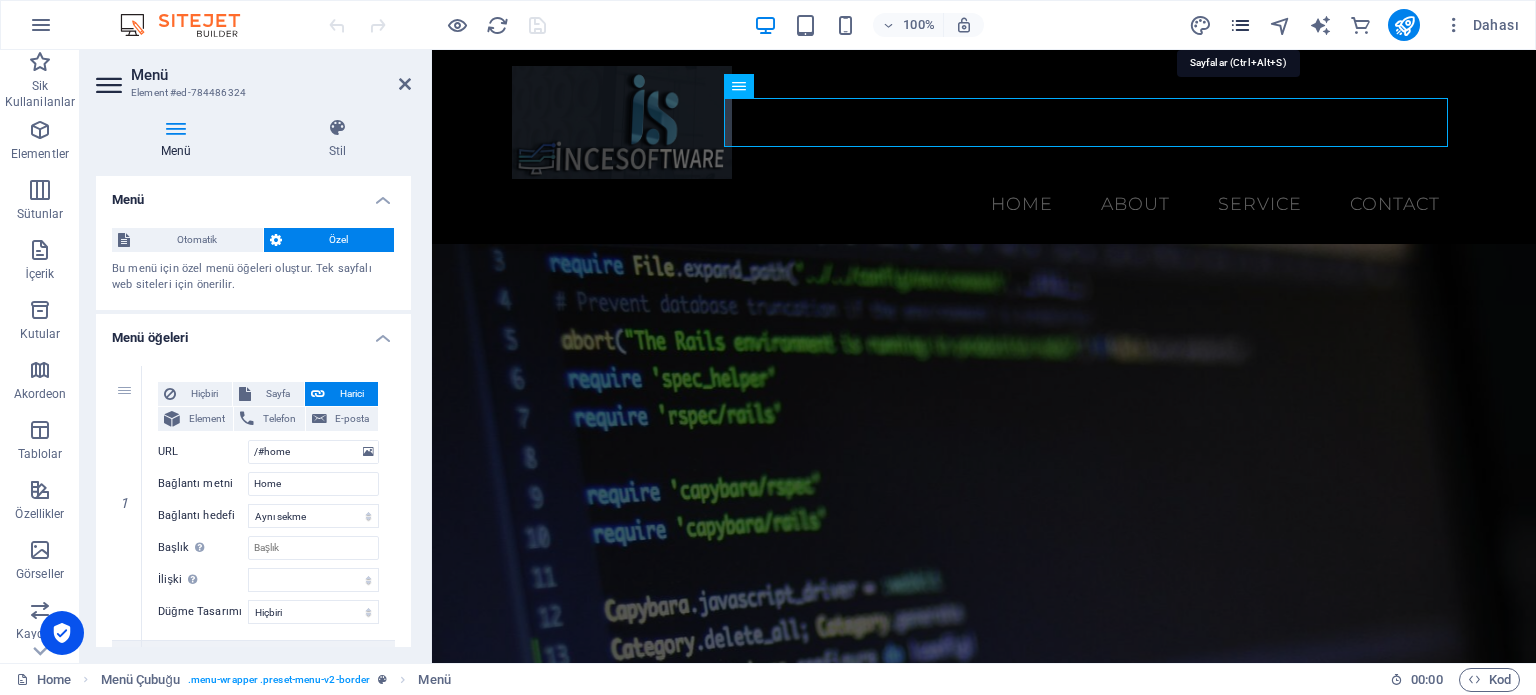 click at bounding box center (1240, 25) 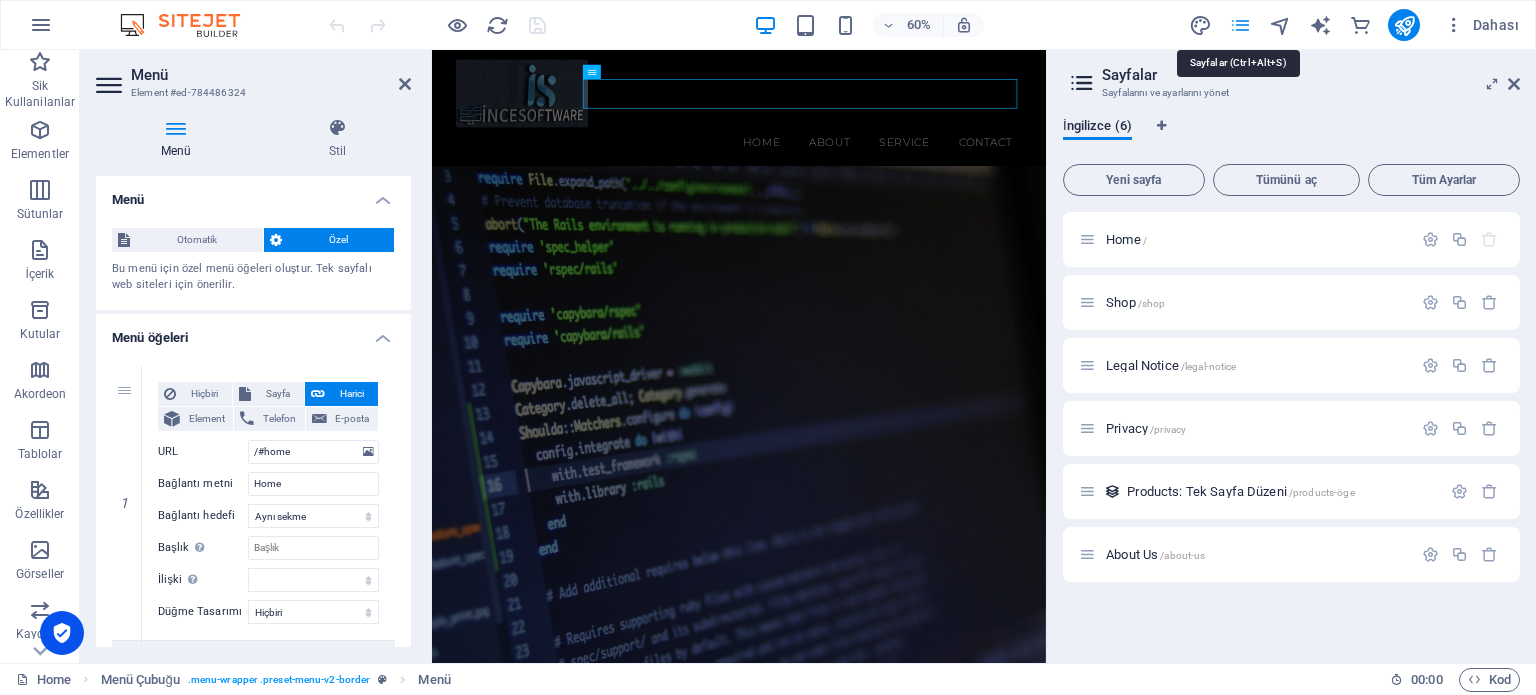 click at bounding box center [1240, 25] 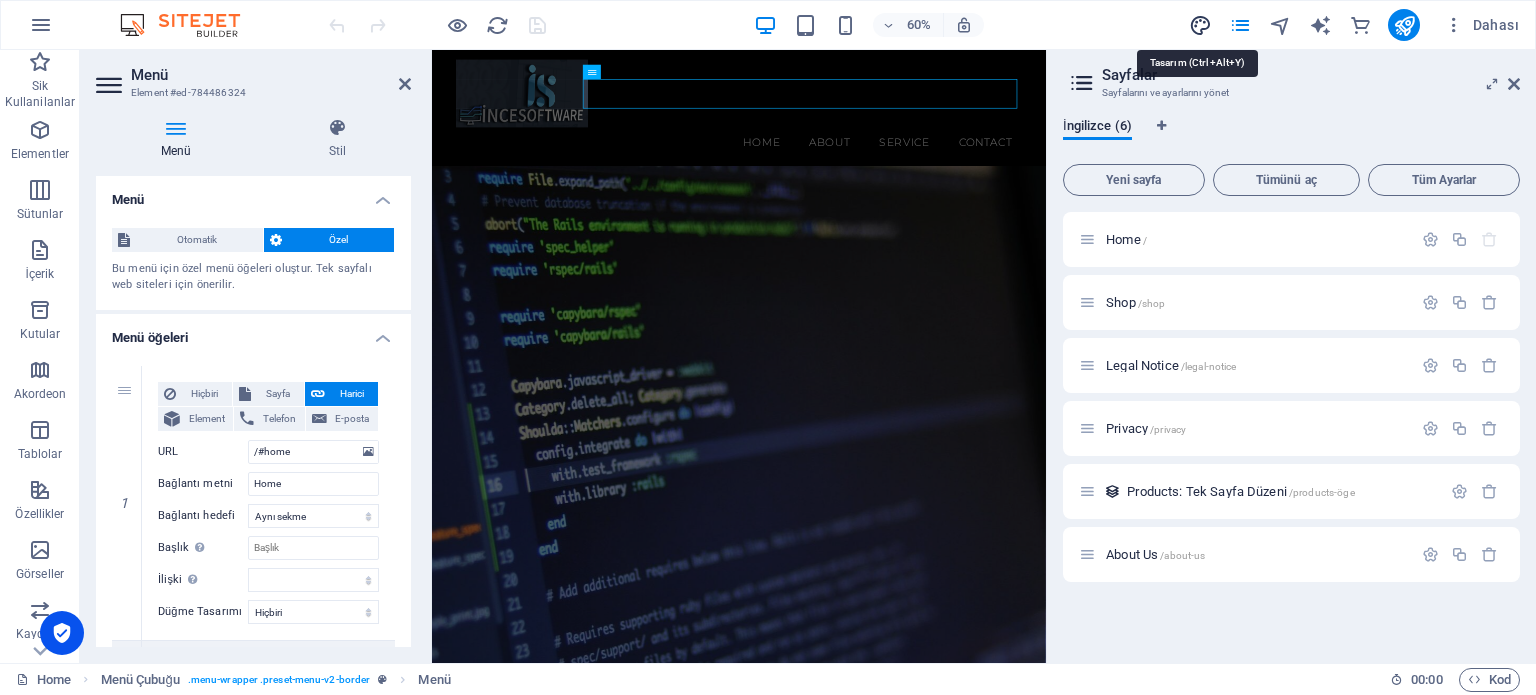 click at bounding box center (1200, 25) 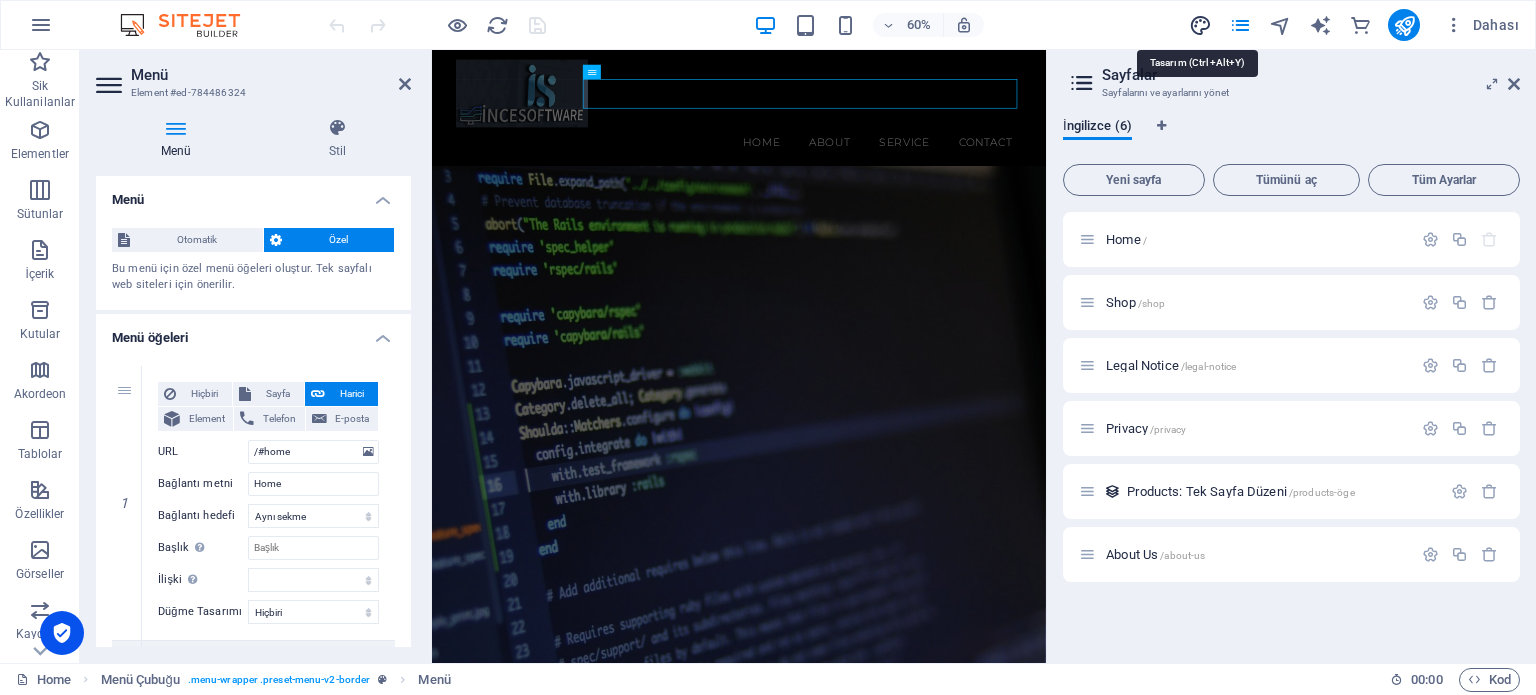 select on "rem" 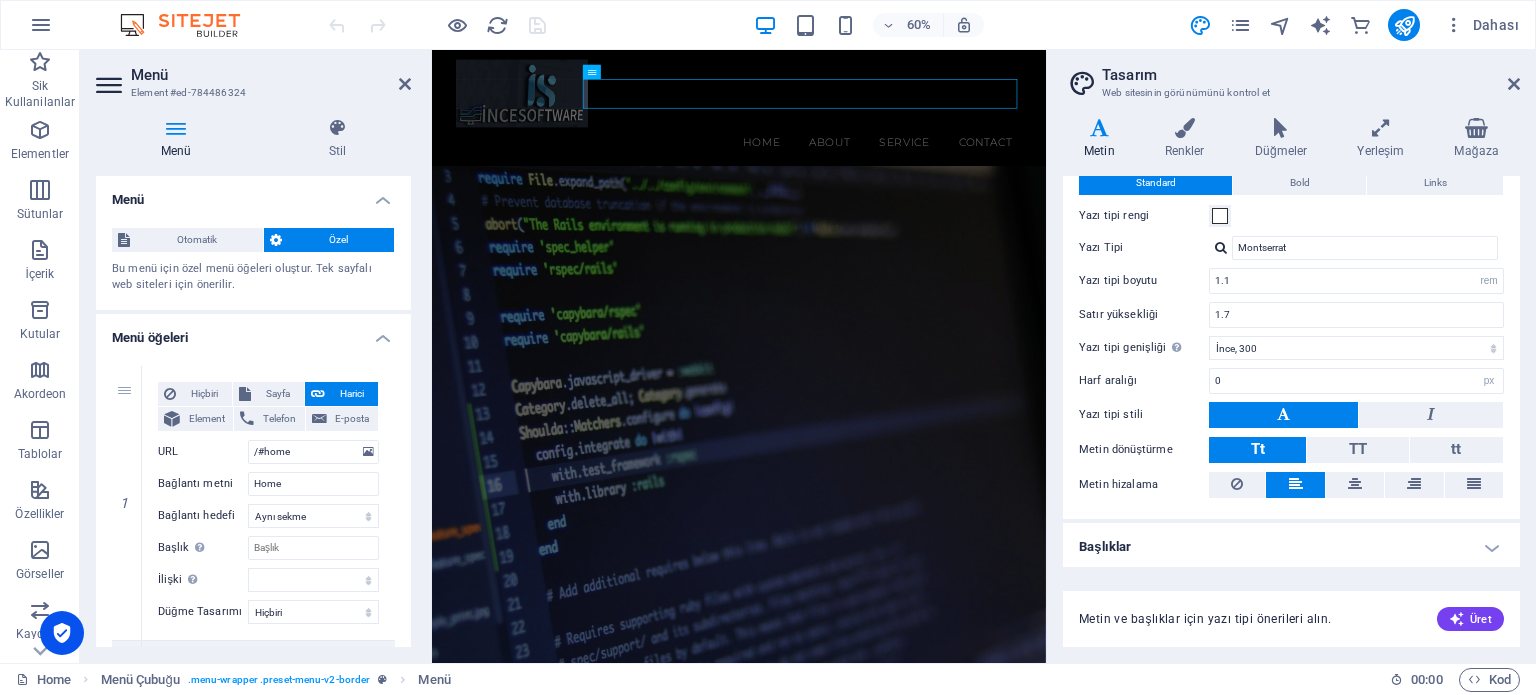 scroll, scrollTop: 0, scrollLeft: 0, axis: both 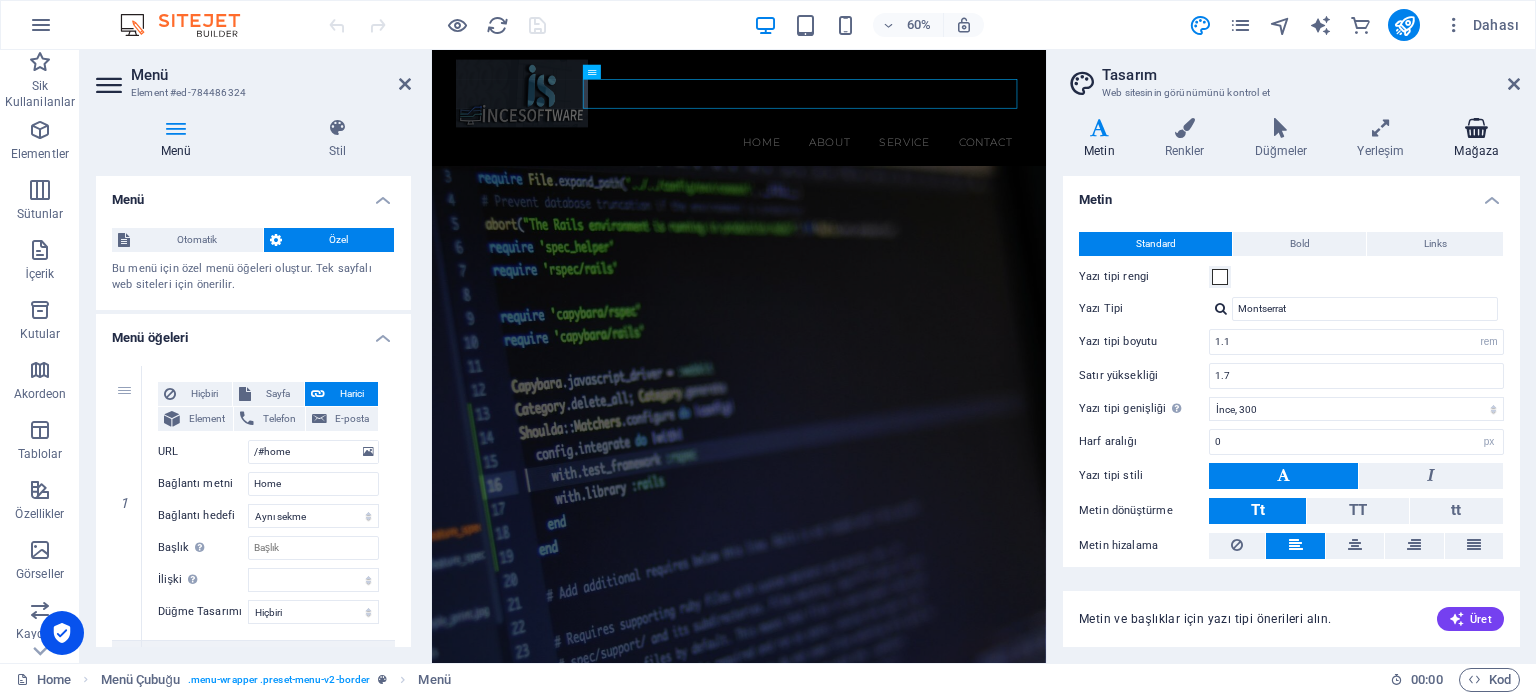 click on "Mağaza" at bounding box center (1476, 139) 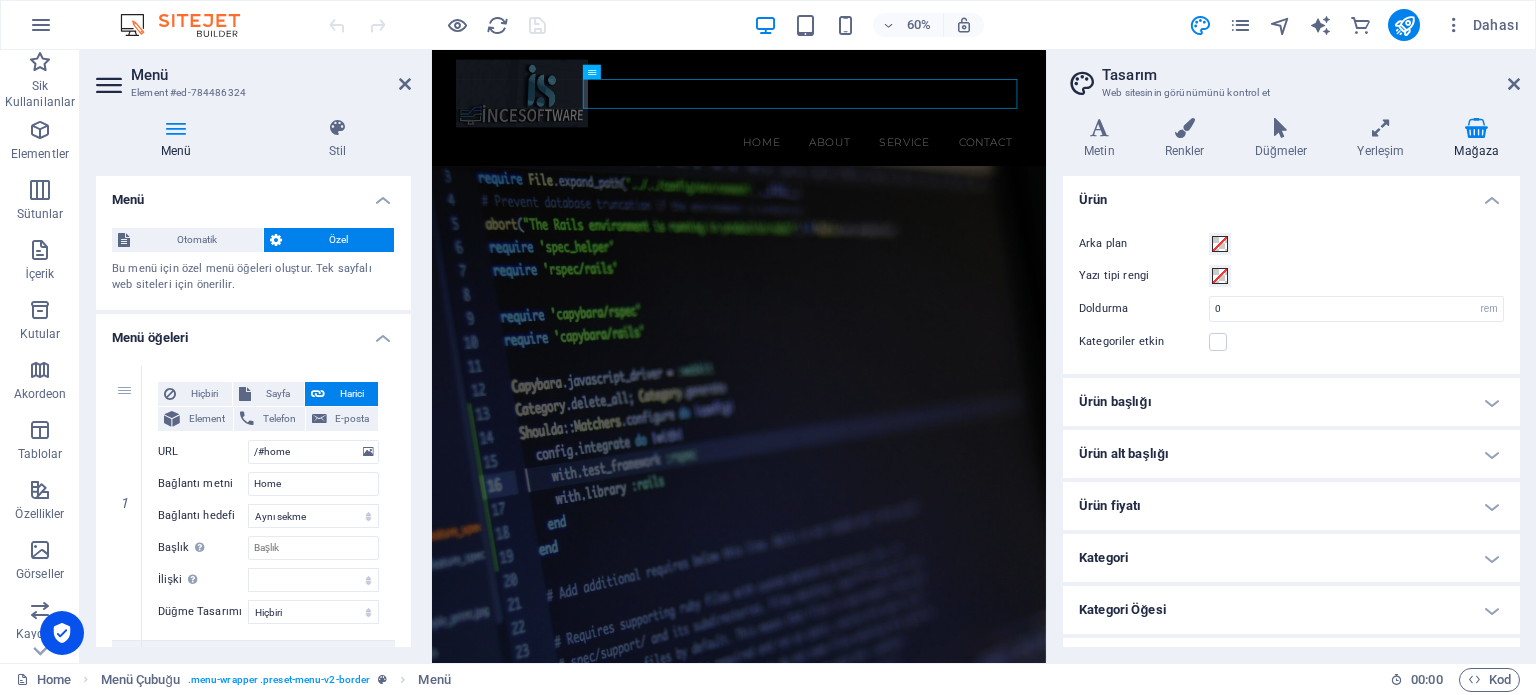 scroll, scrollTop: 100, scrollLeft: 0, axis: vertical 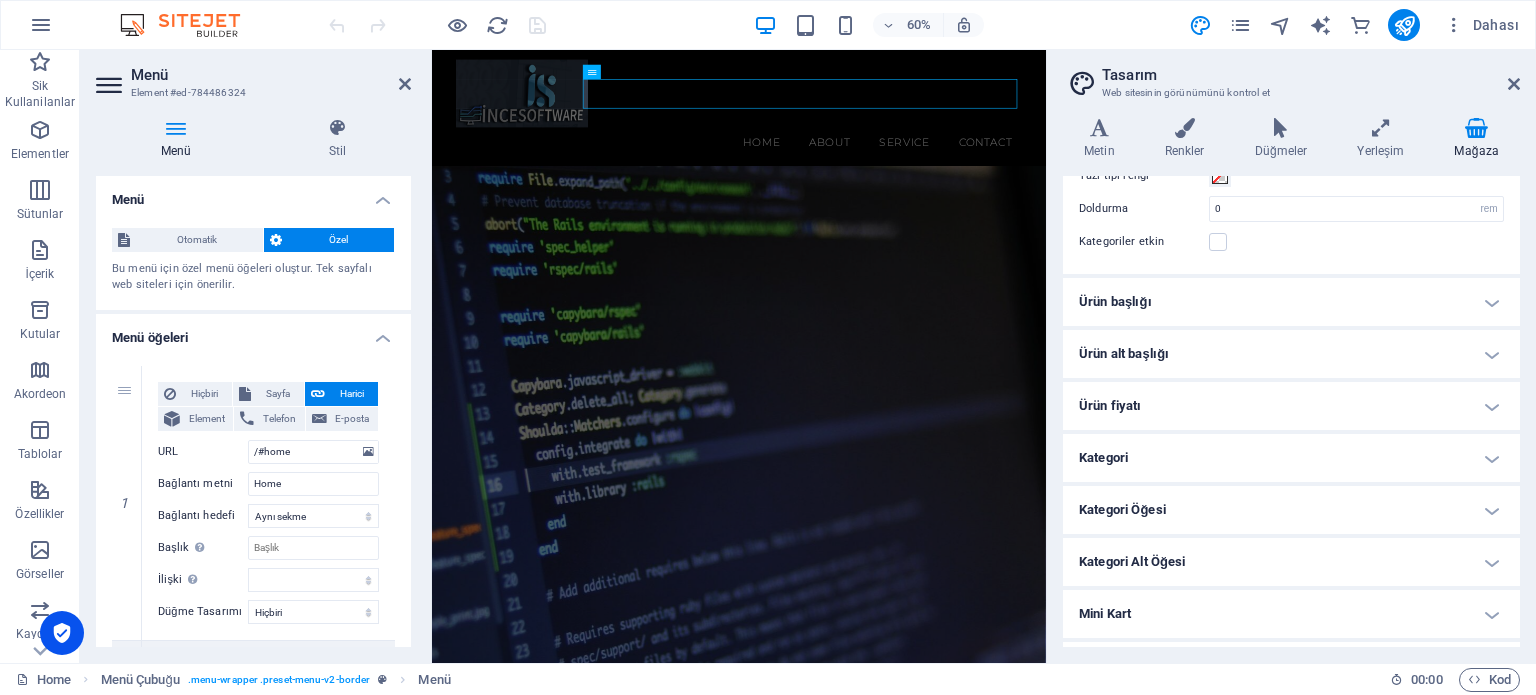 click on "Ürün başlığı" at bounding box center [1291, 302] 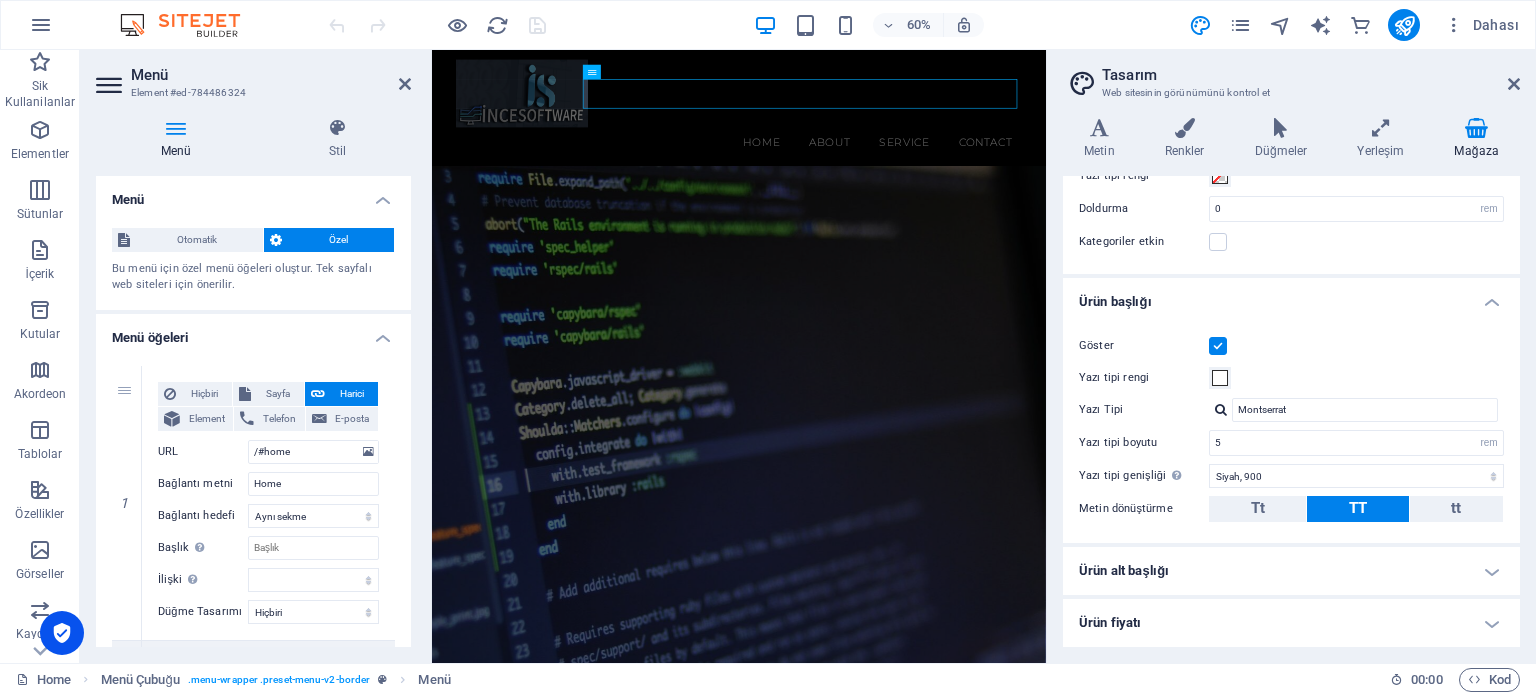 click on "Ürün başlığı" at bounding box center [1291, 296] 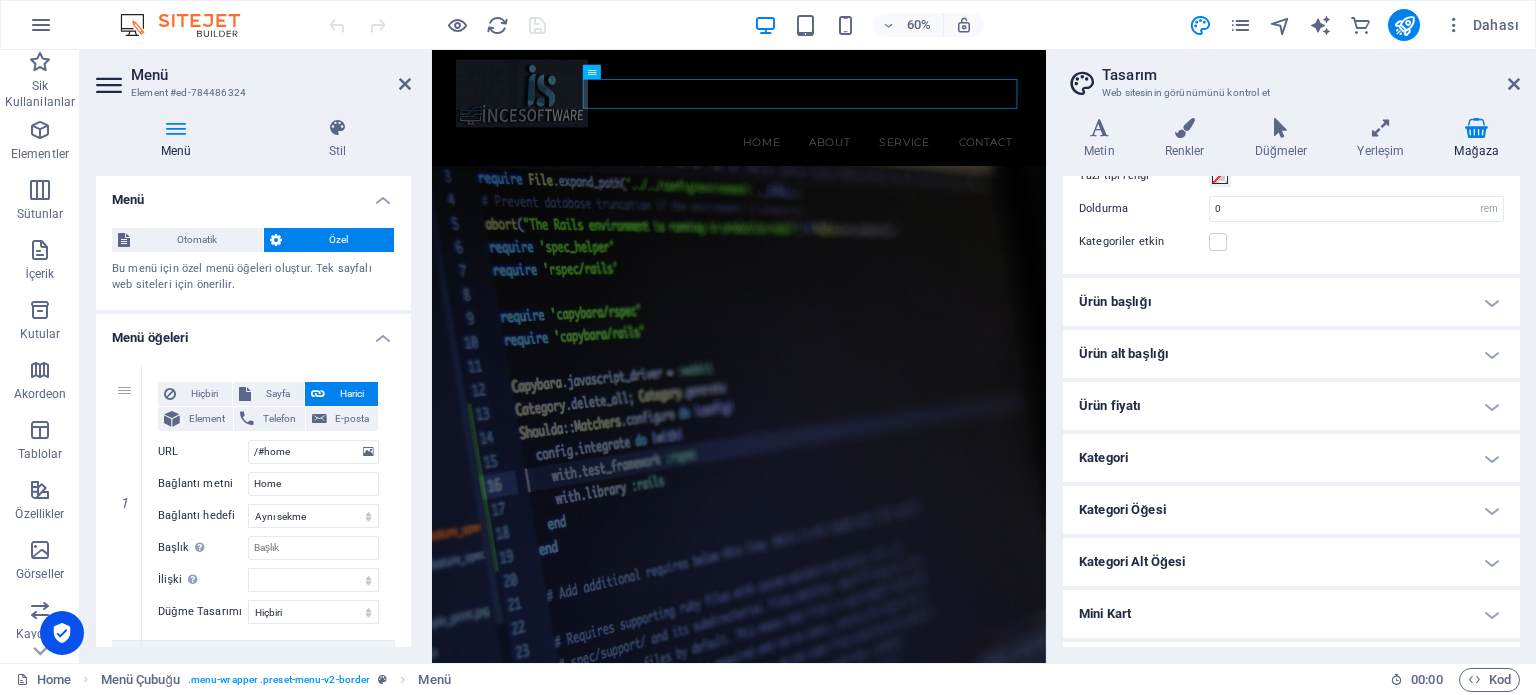 scroll, scrollTop: 141, scrollLeft: 0, axis: vertical 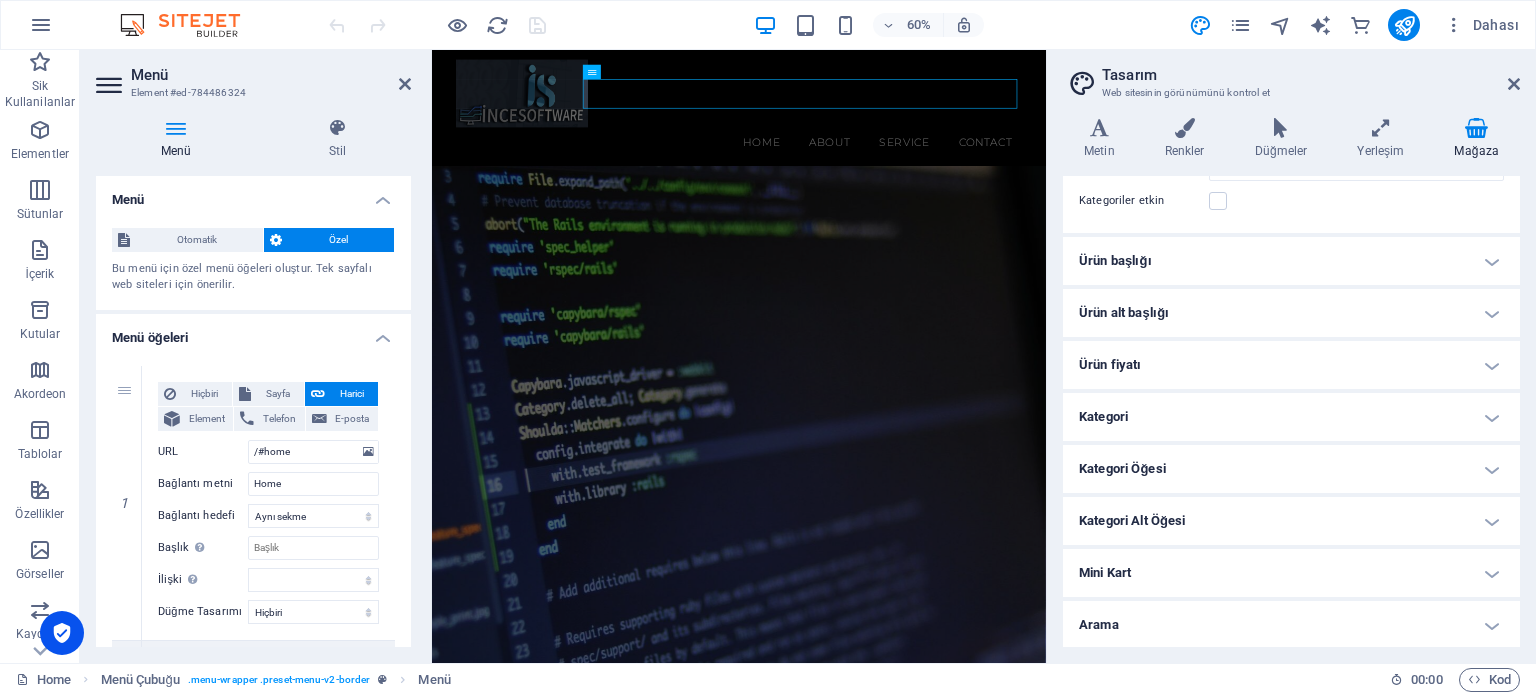 click on "Ürün fiyatı" at bounding box center (1291, 365) 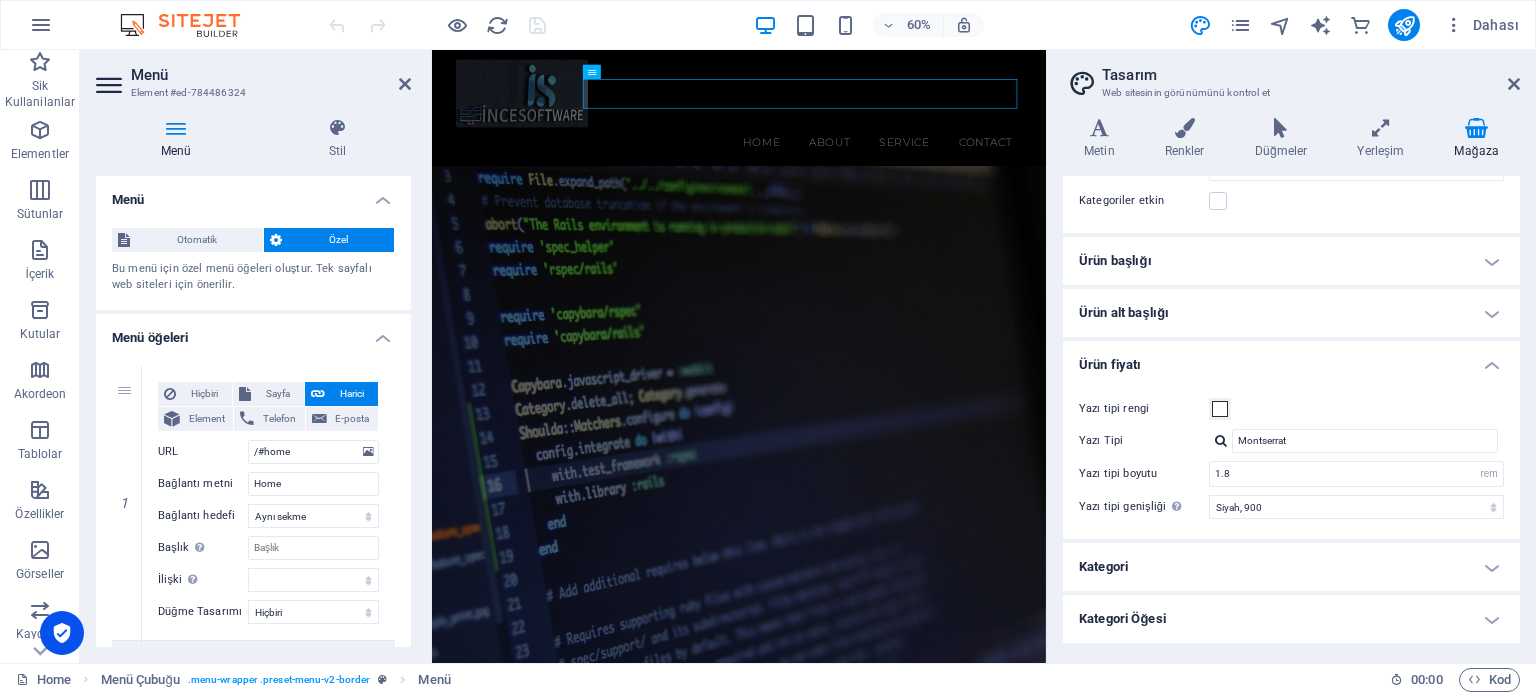 click on "Ürün fiyatı" at bounding box center (1291, 359) 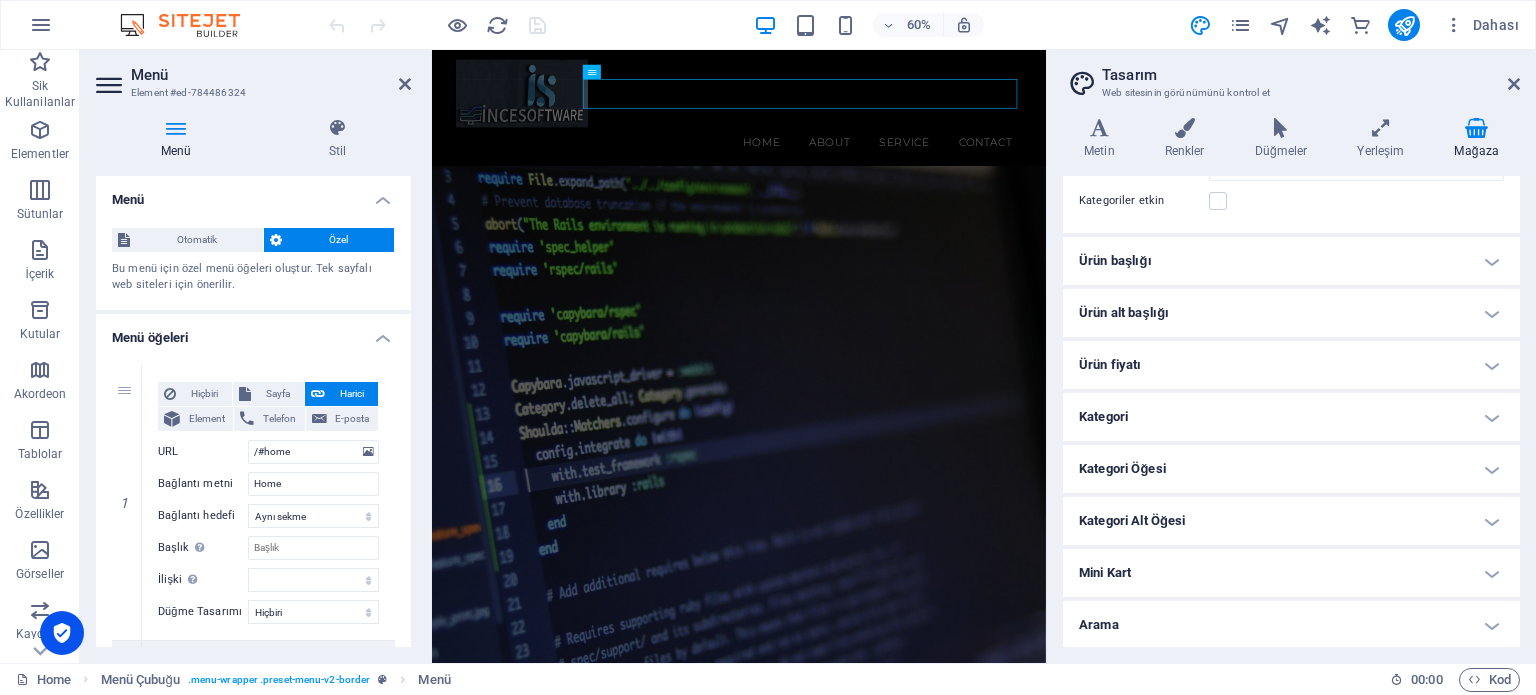 scroll, scrollTop: 0, scrollLeft: 0, axis: both 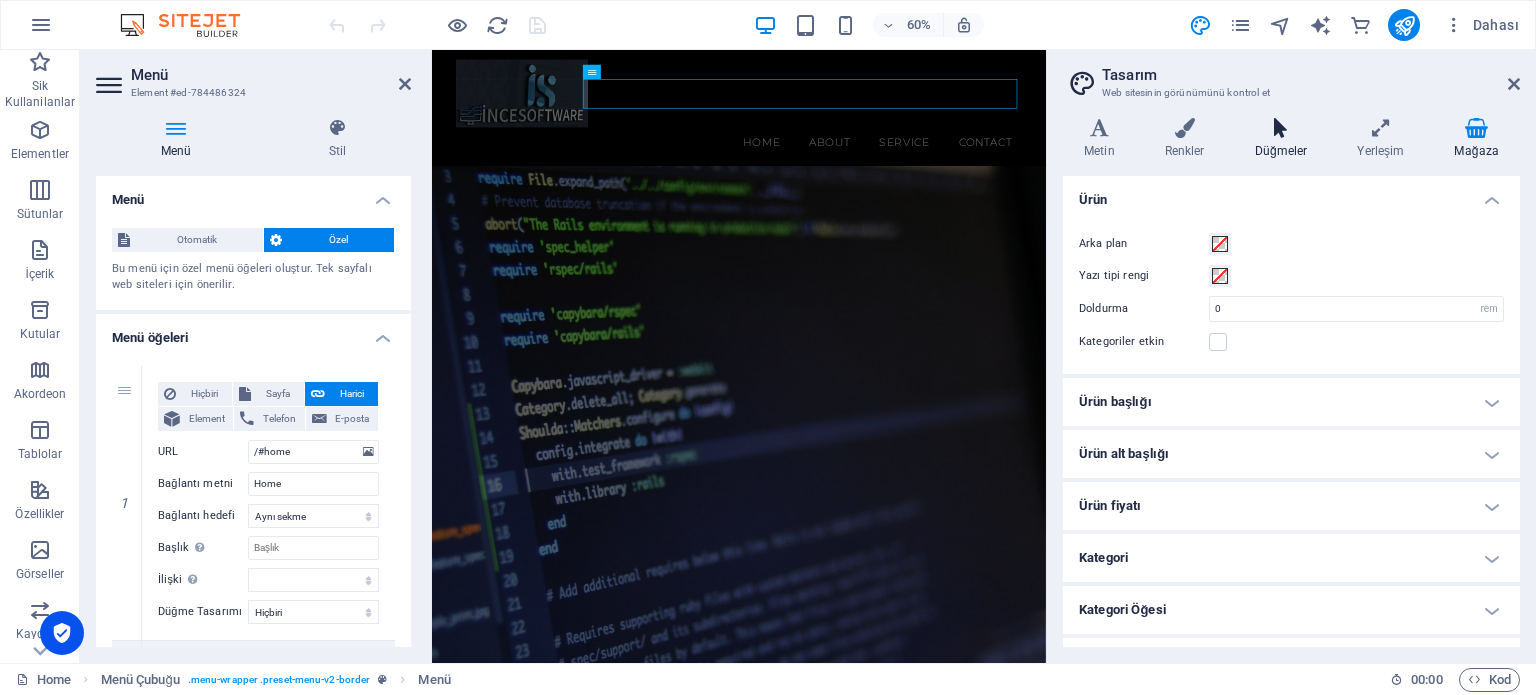 click on "Düğmeler" at bounding box center (1285, 139) 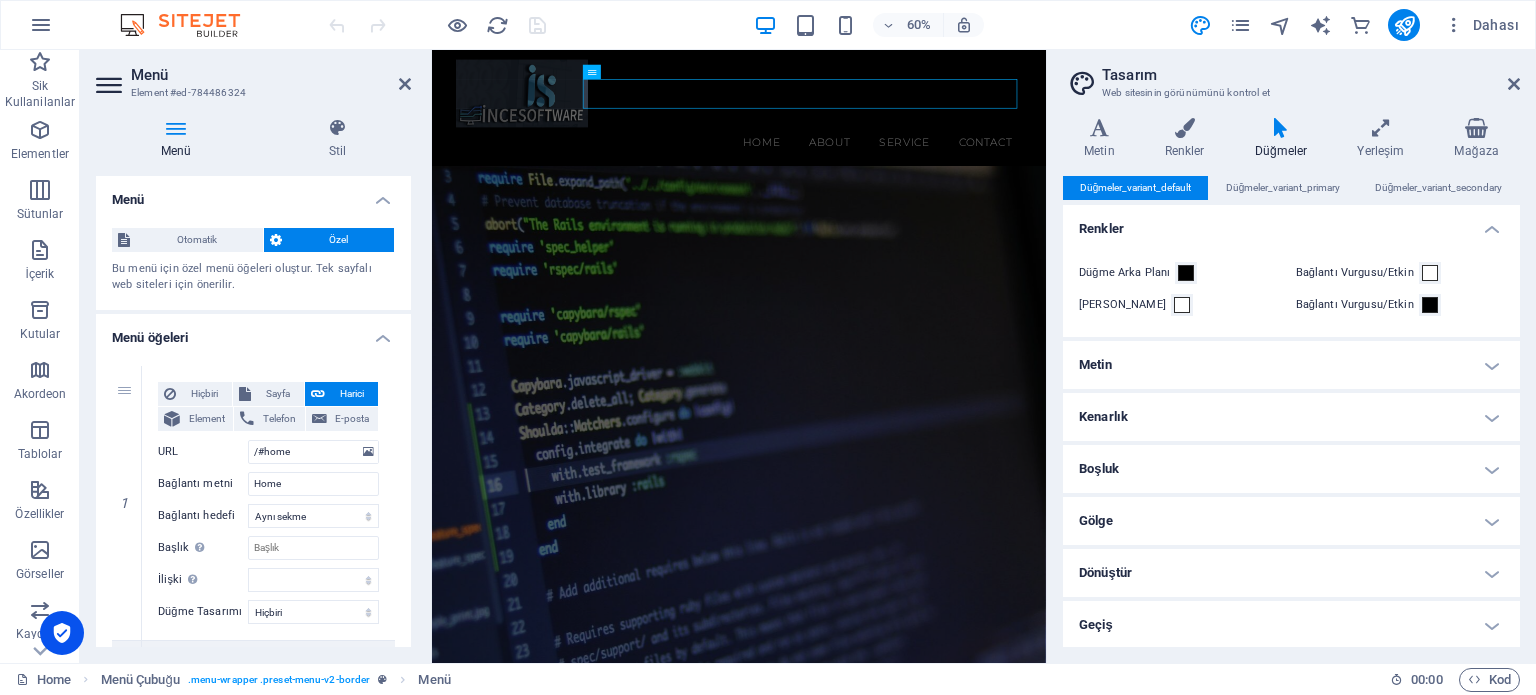 click on "Düğmeler" at bounding box center (1285, 139) 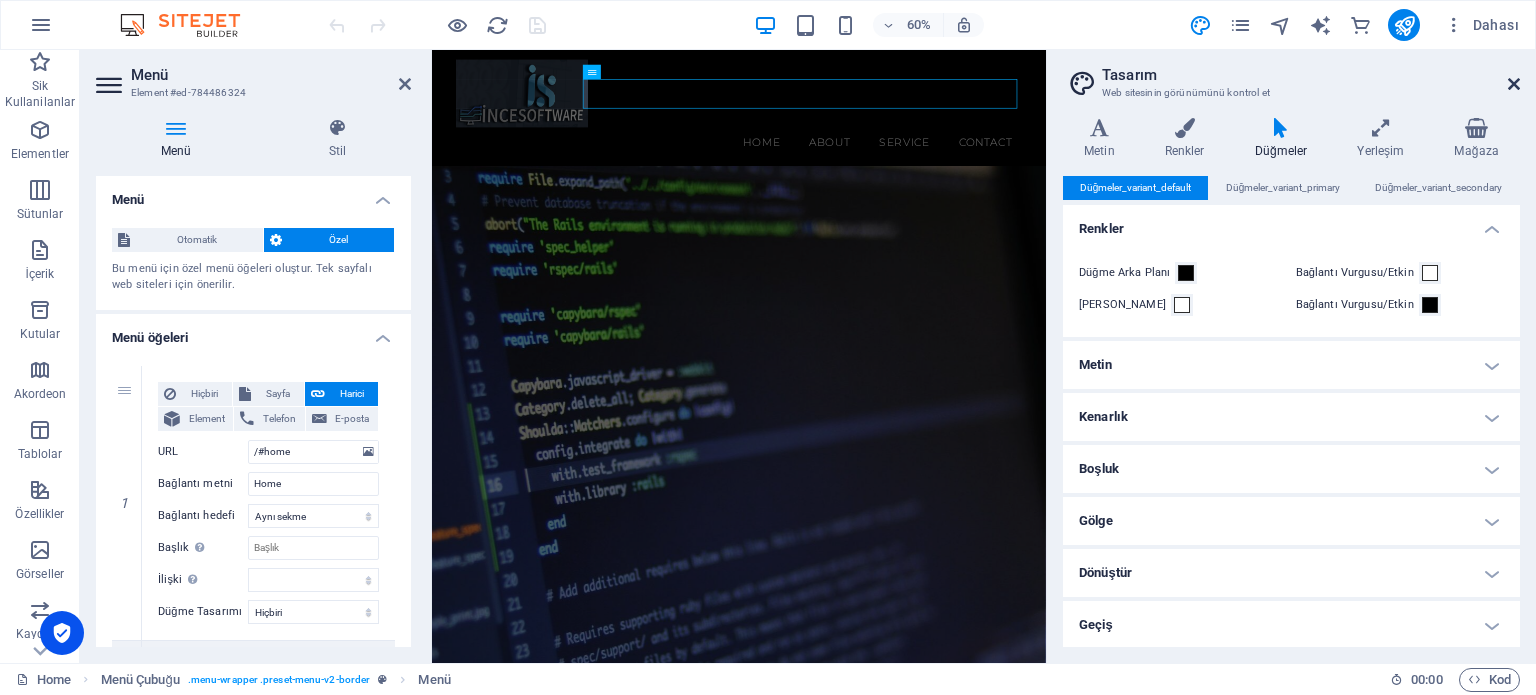 click at bounding box center (1514, 84) 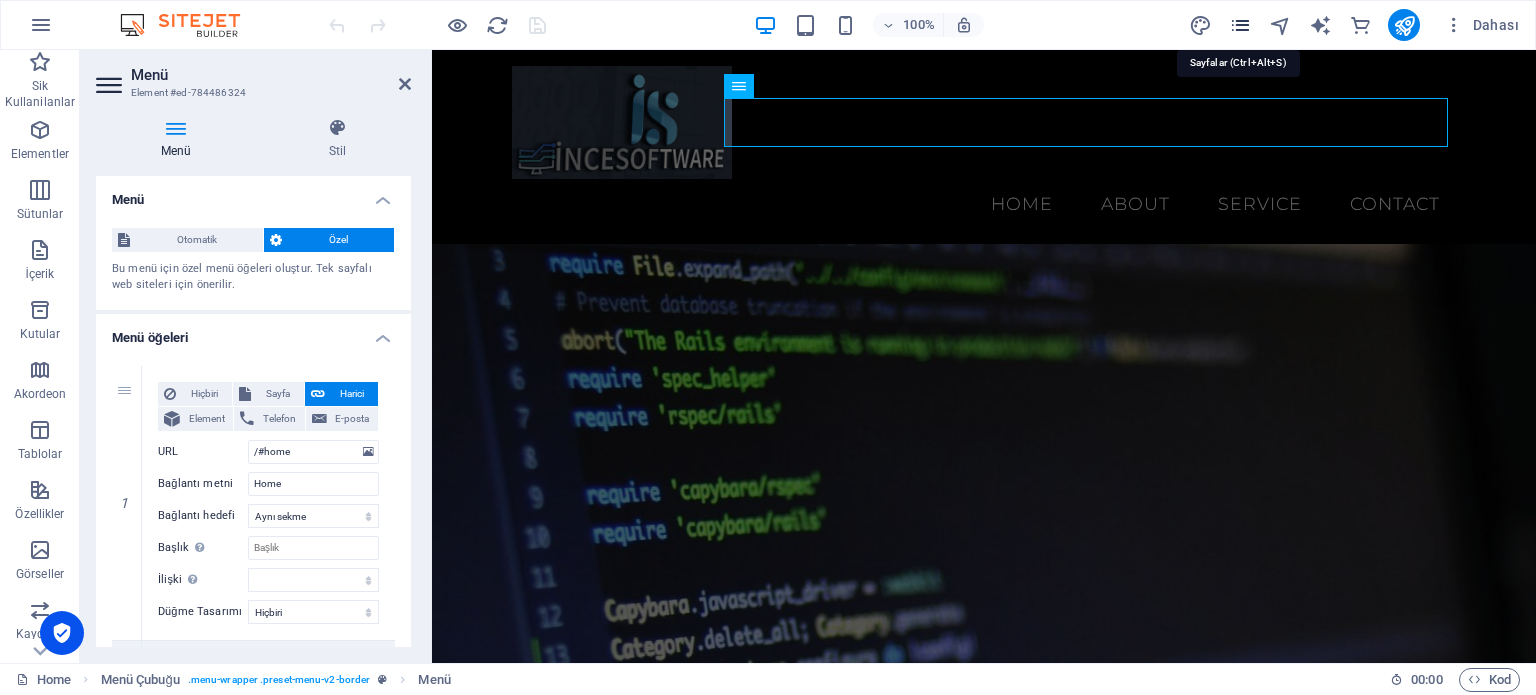 click at bounding box center (1240, 25) 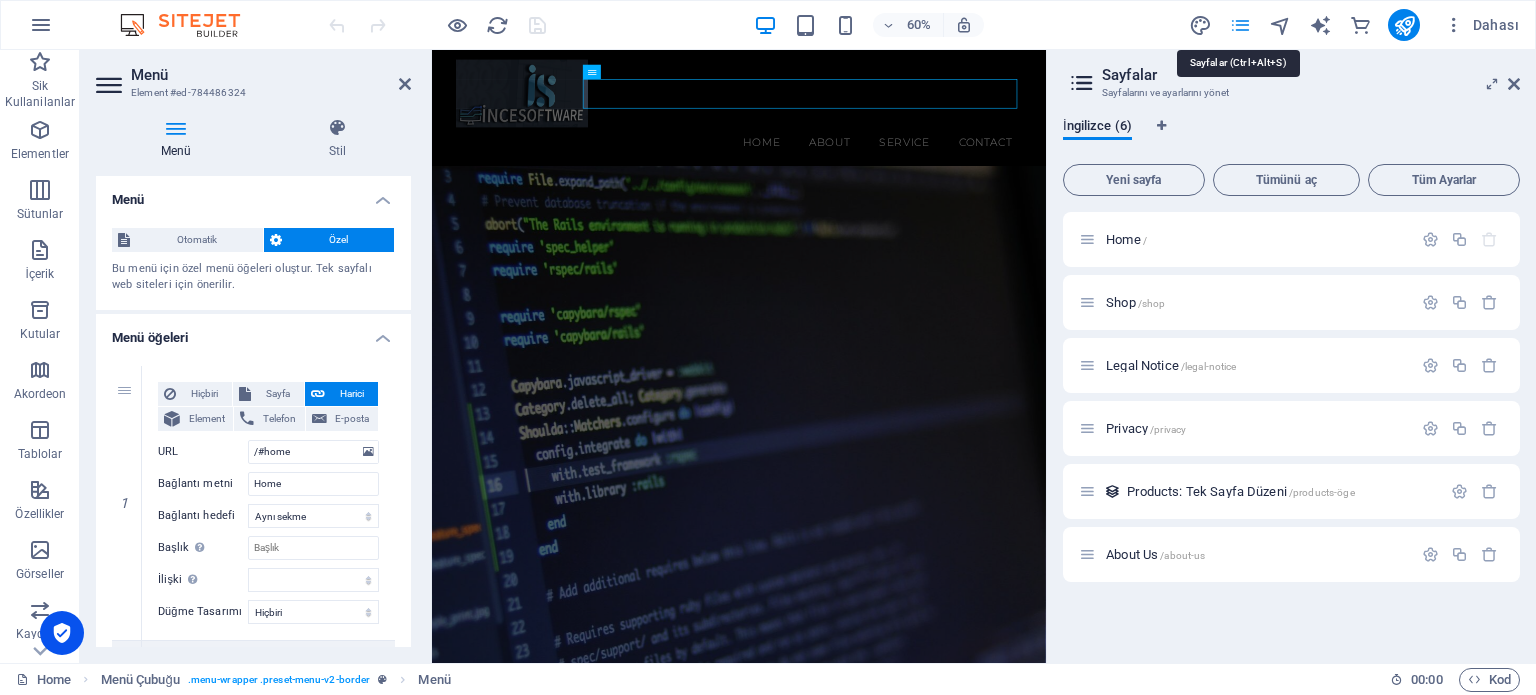 click at bounding box center [1240, 25] 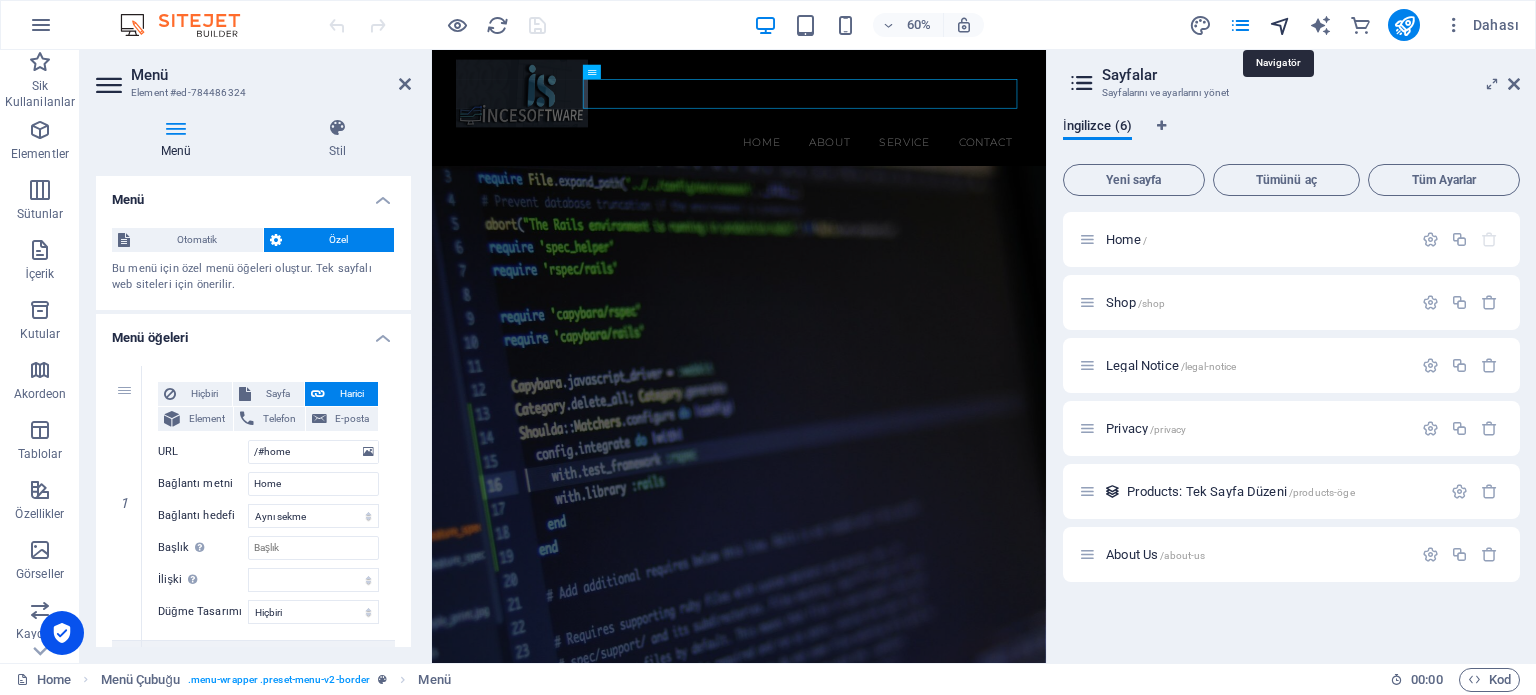 click at bounding box center [1280, 25] 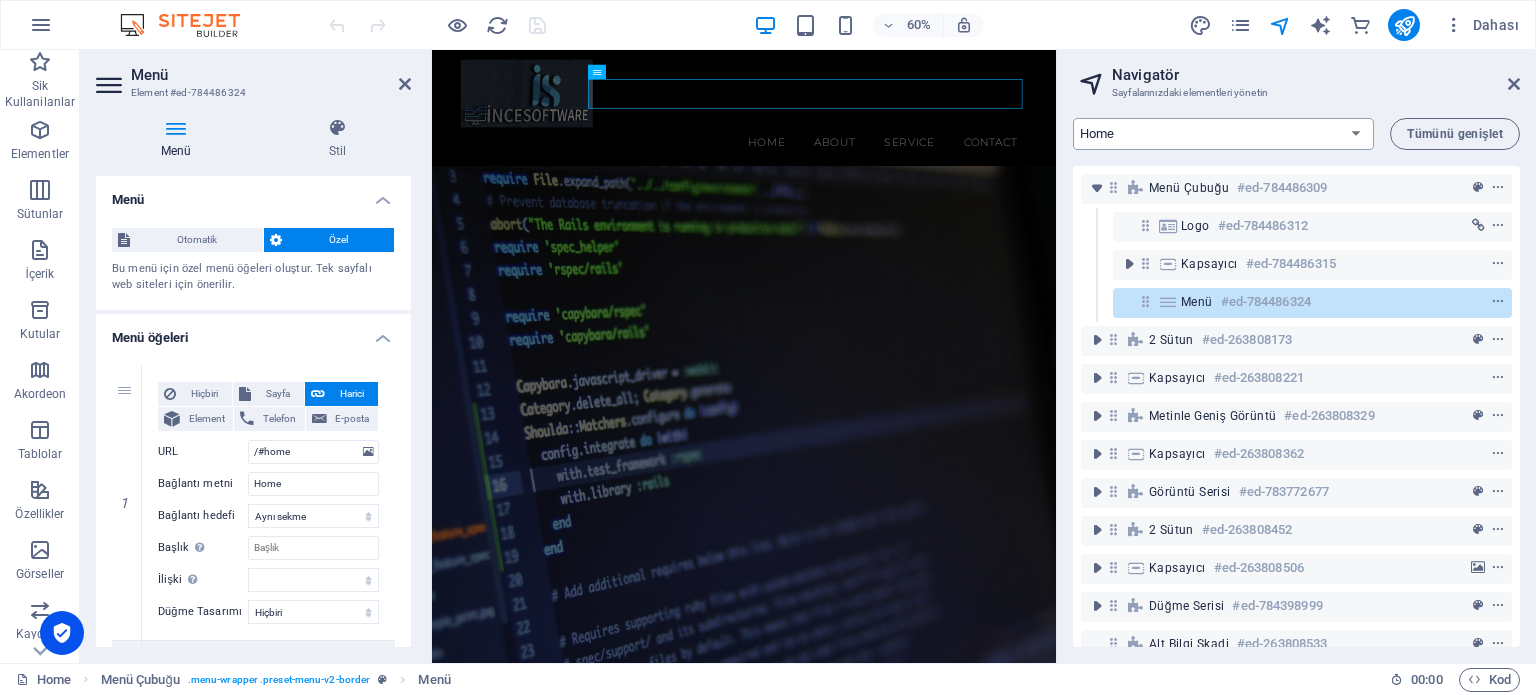 click on "Home  Shop  Legal Notice  Privacy  Products: Tek Sayfa Düzeni  About Us" at bounding box center (1223, 134) 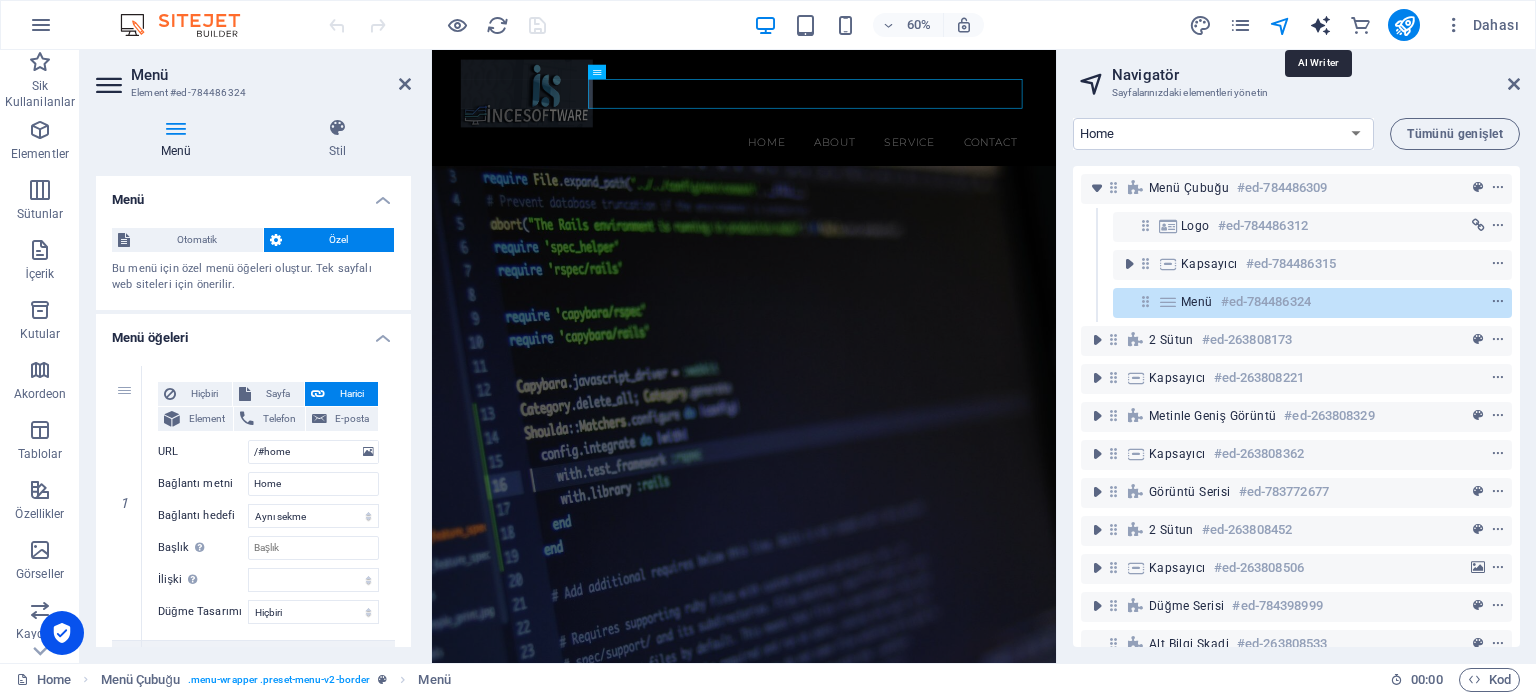 click at bounding box center [1320, 25] 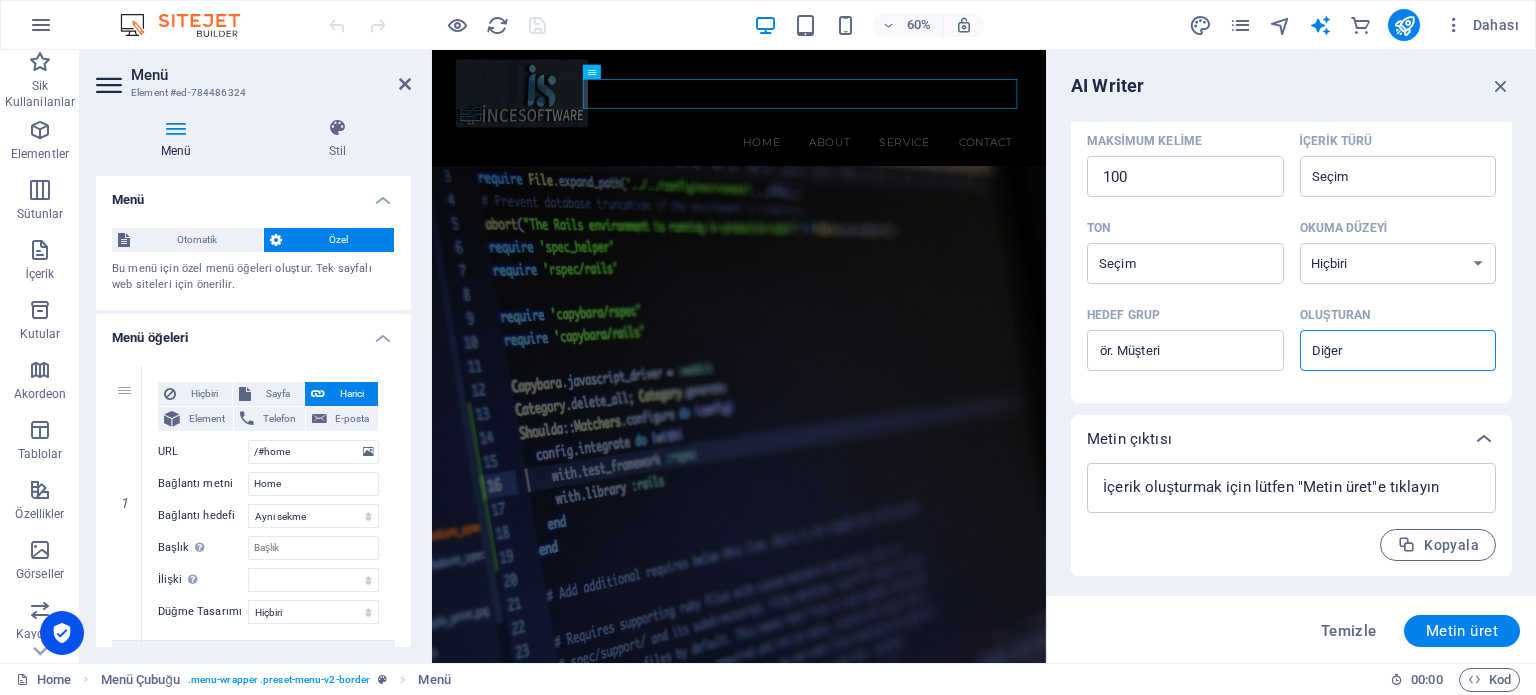 scroll, scrollTop: 0, scrollLeft: 0, axis: both 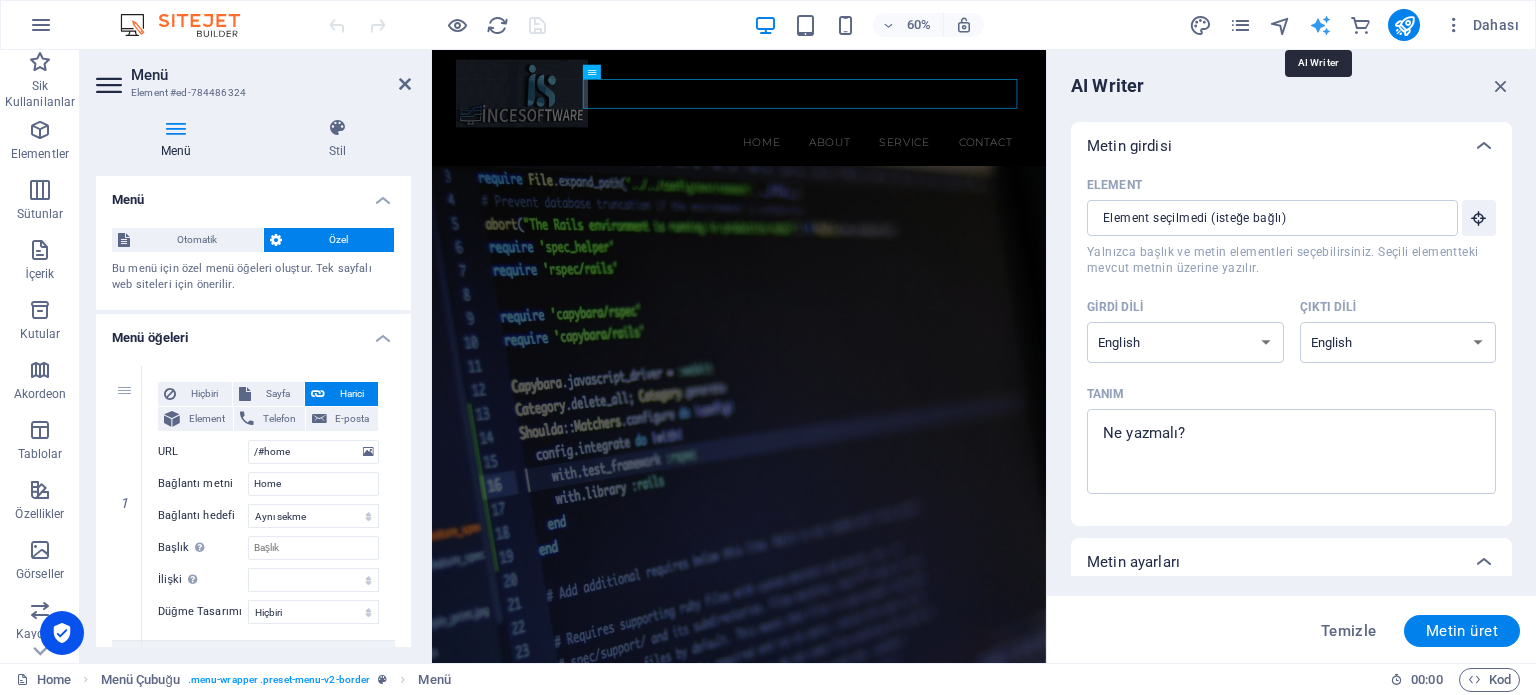 click at bounding box center [1320, 25] 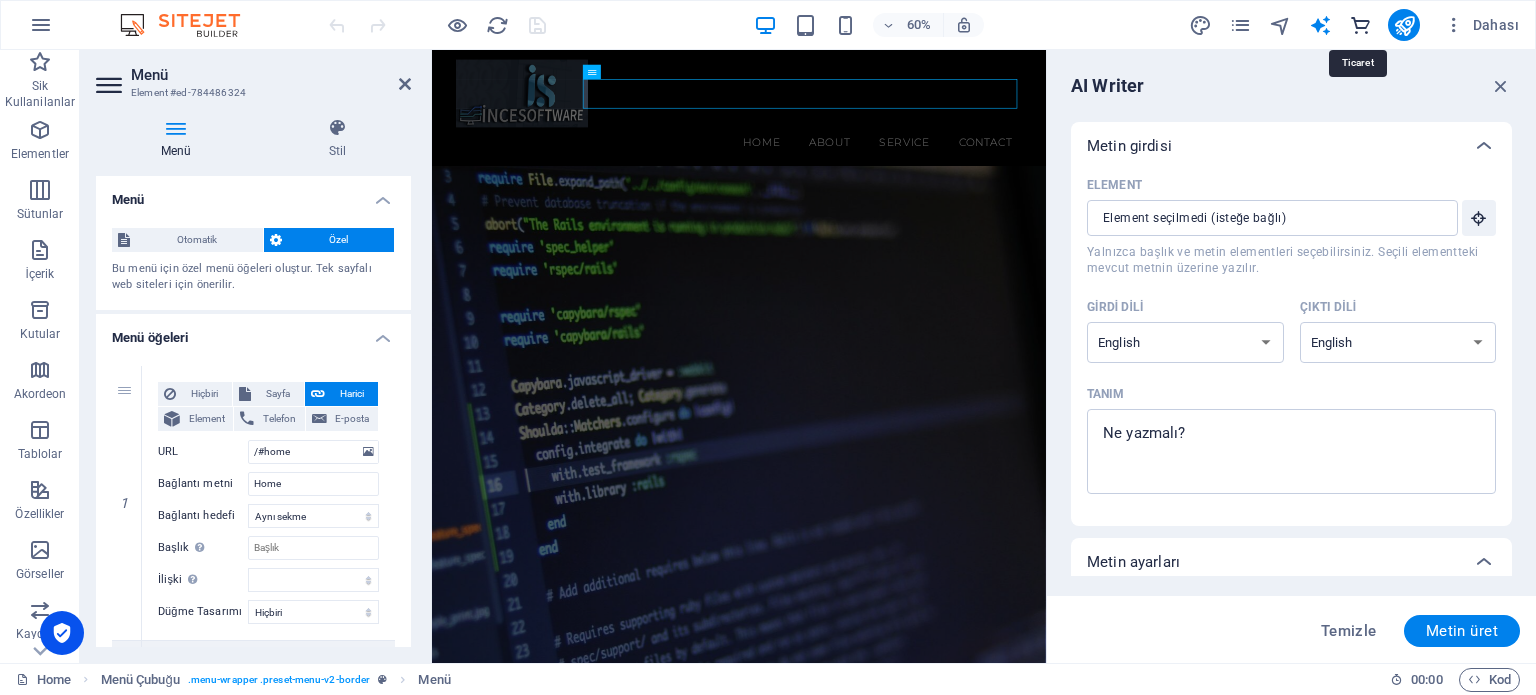 click at bounding box center (1360, 25) 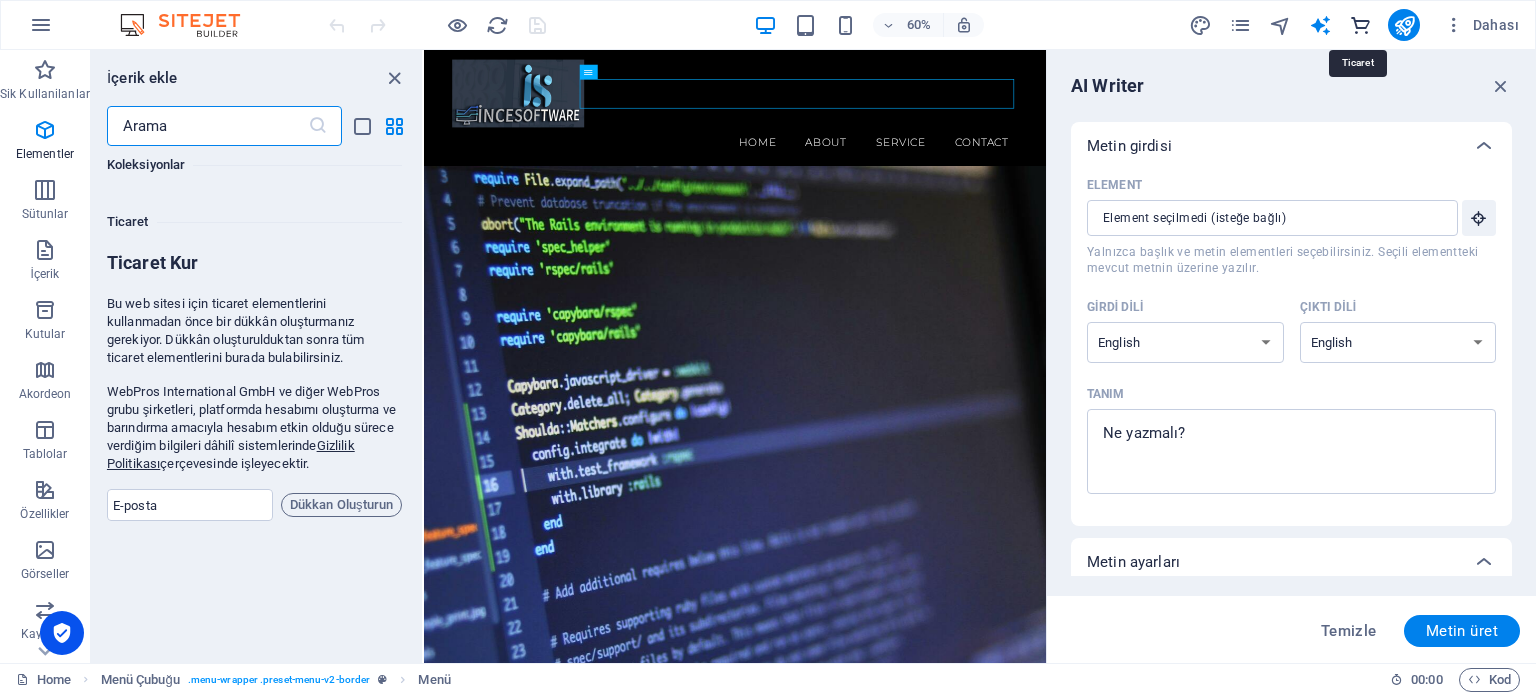 scroll, scrollTop: 19107, scrollLeft: 0, axis: vertical 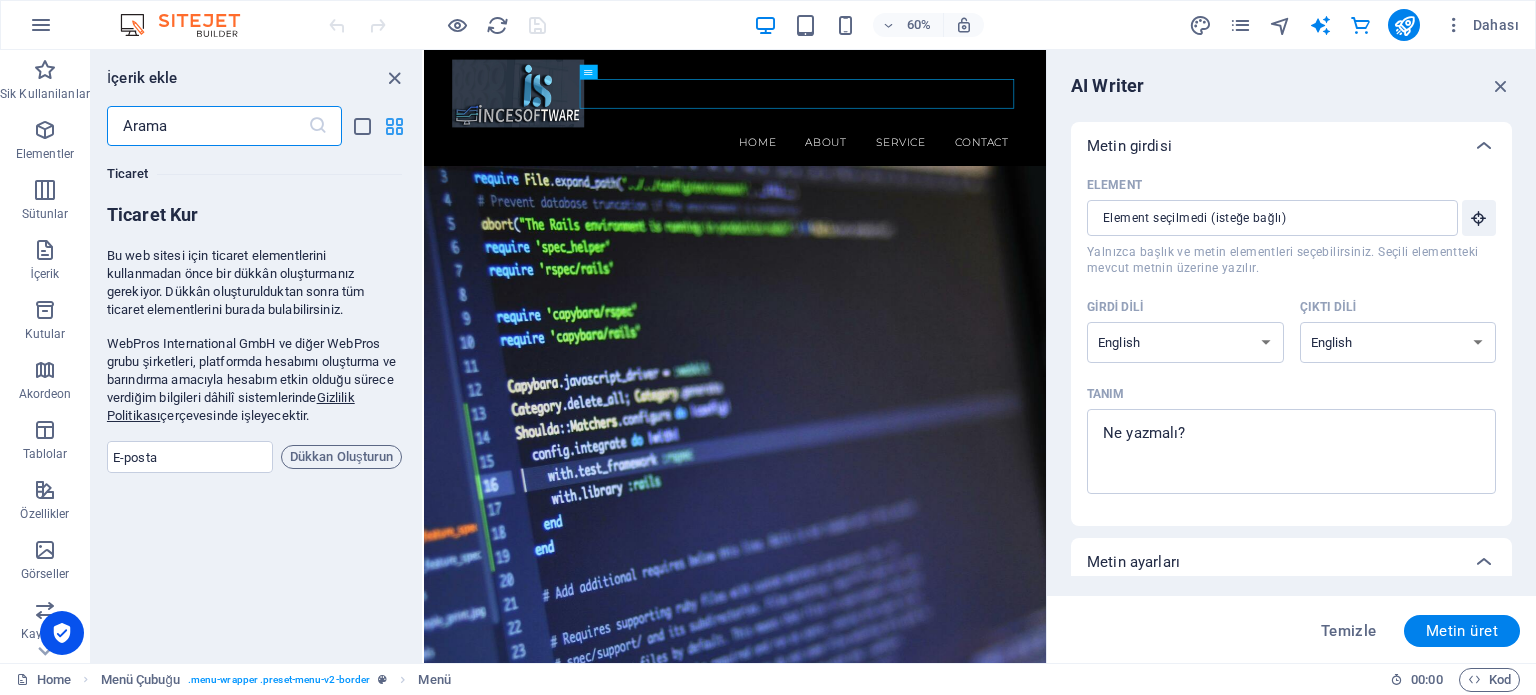 click at bounding box center (394, 126) 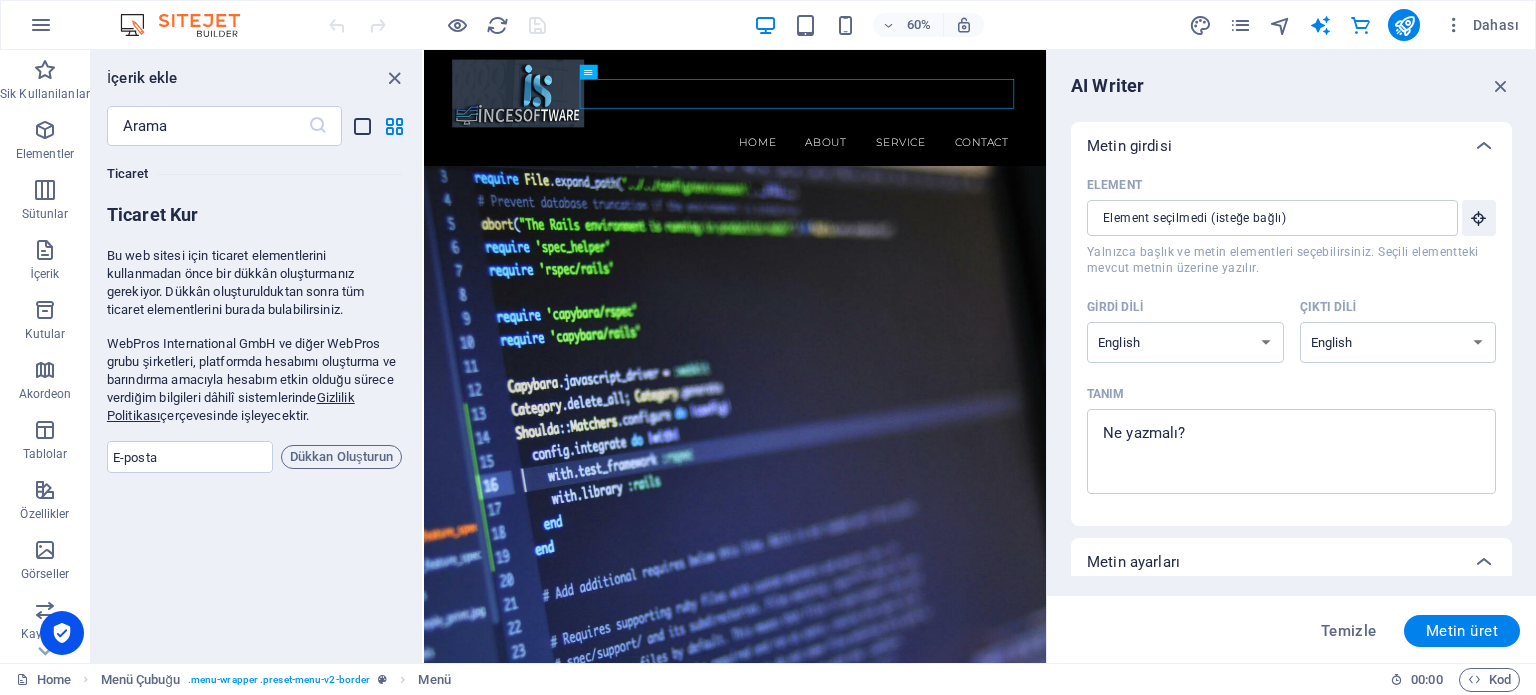 click at bounding box center (362, 126) 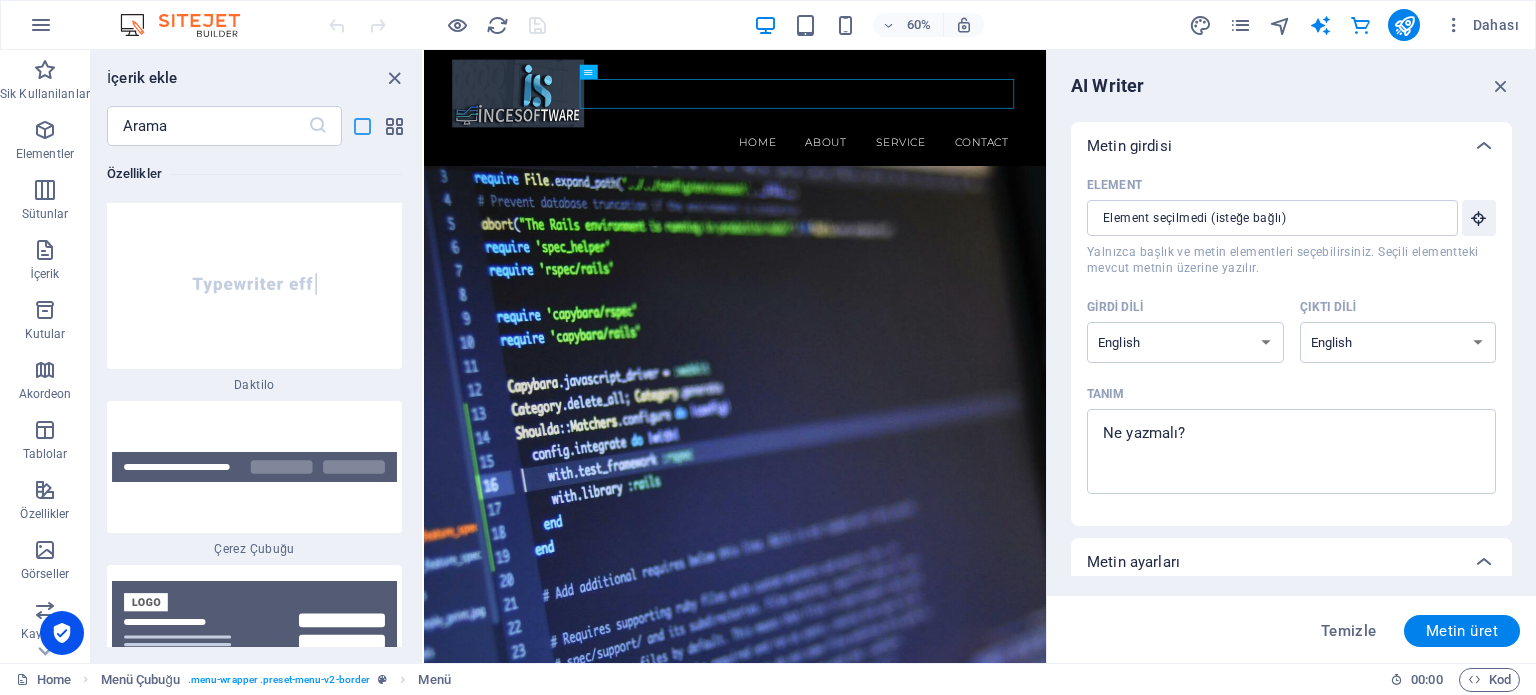 scroll, scrollTop: 42513, scrollLeft: 0, axis: vertical 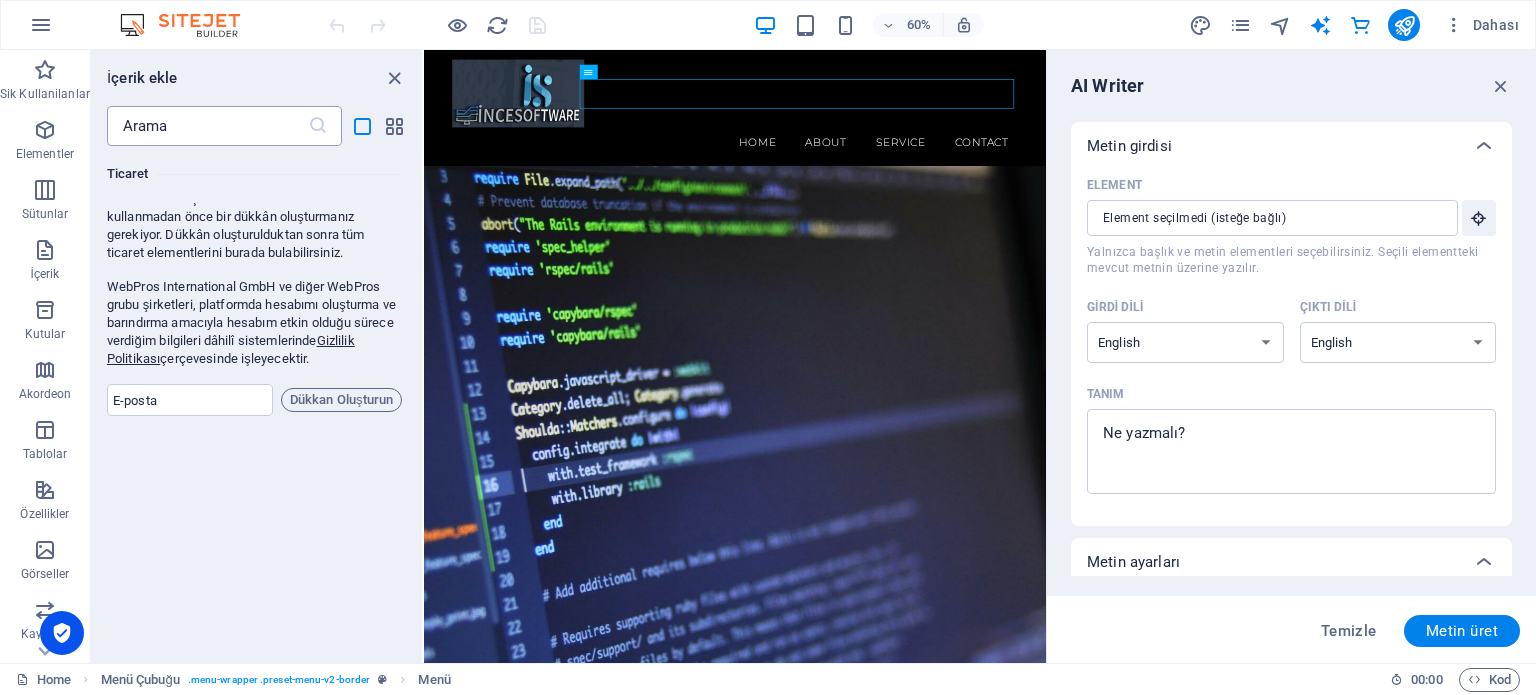 click at bounding box center [207, 126] 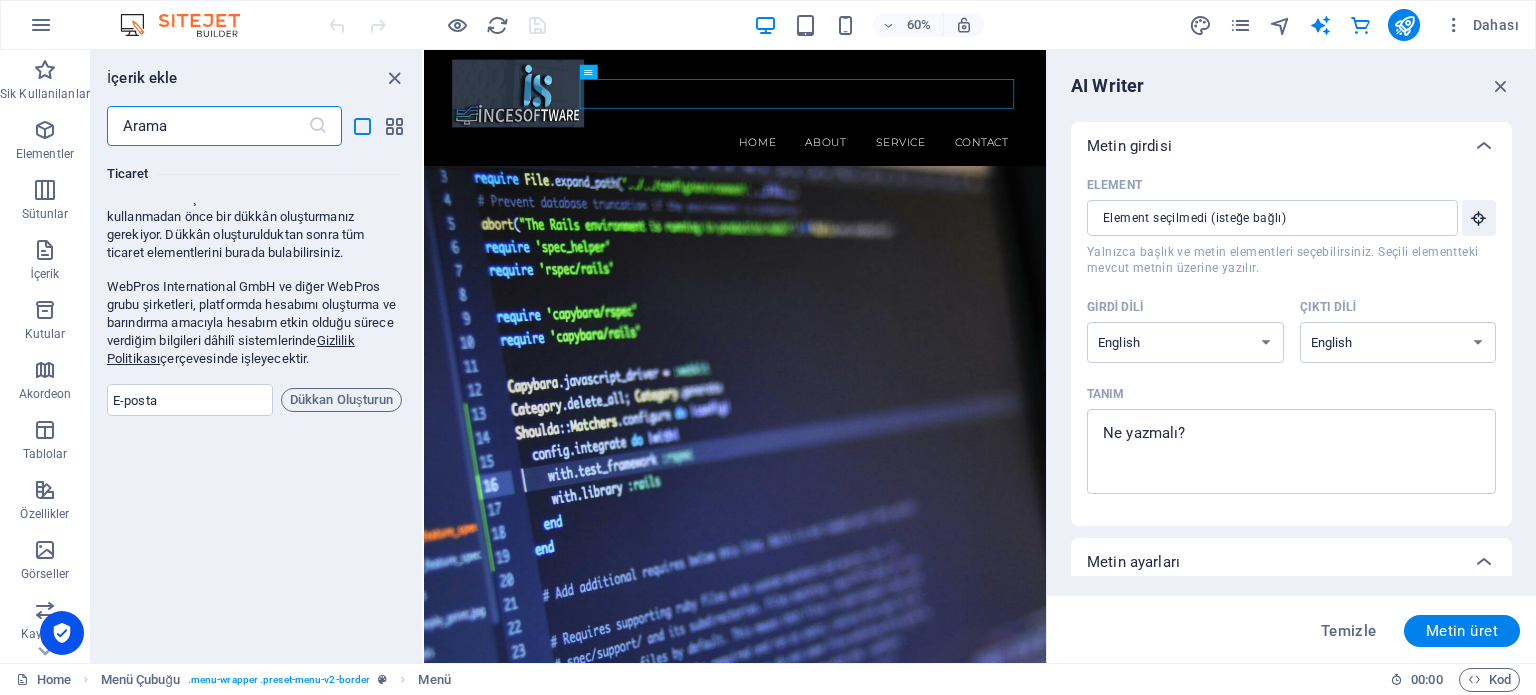 type on "e" 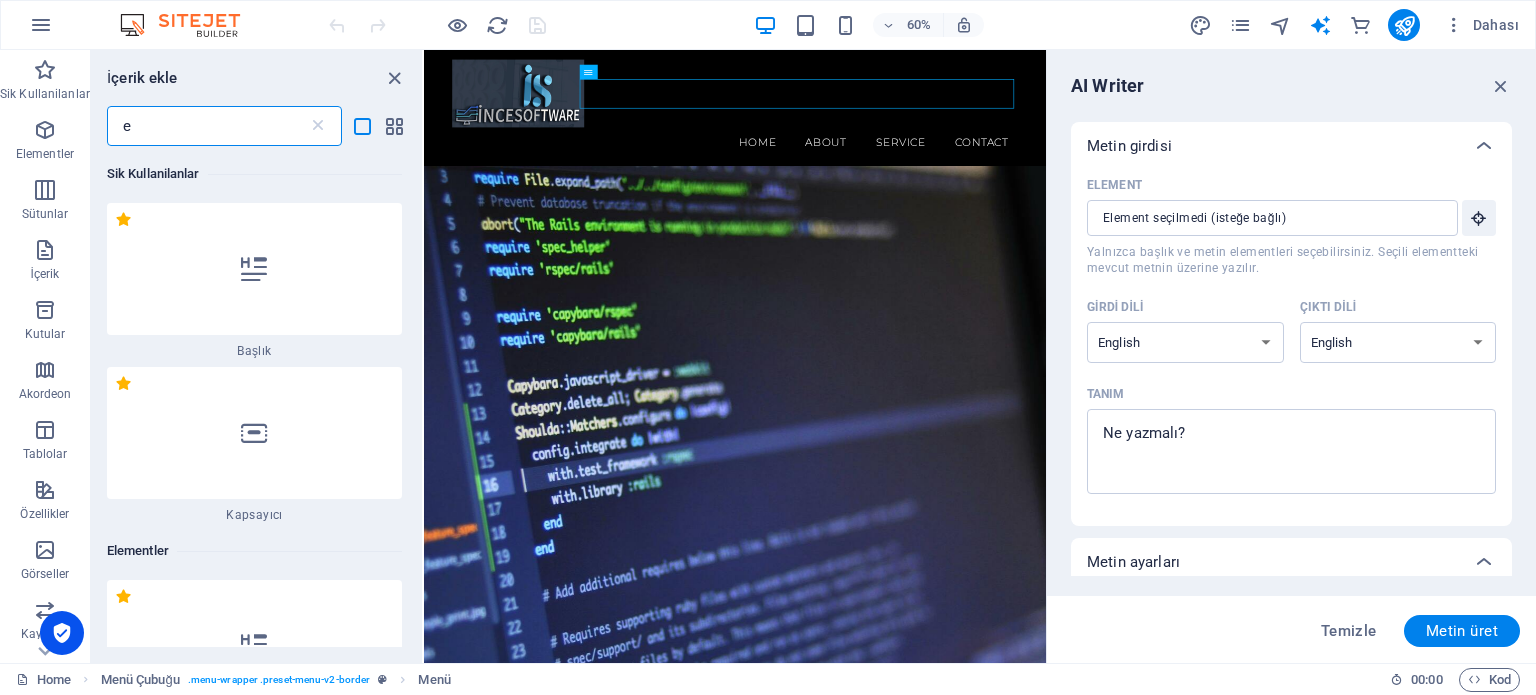scroll, scrollTop: 0, scrollLeft: 0, axis: both 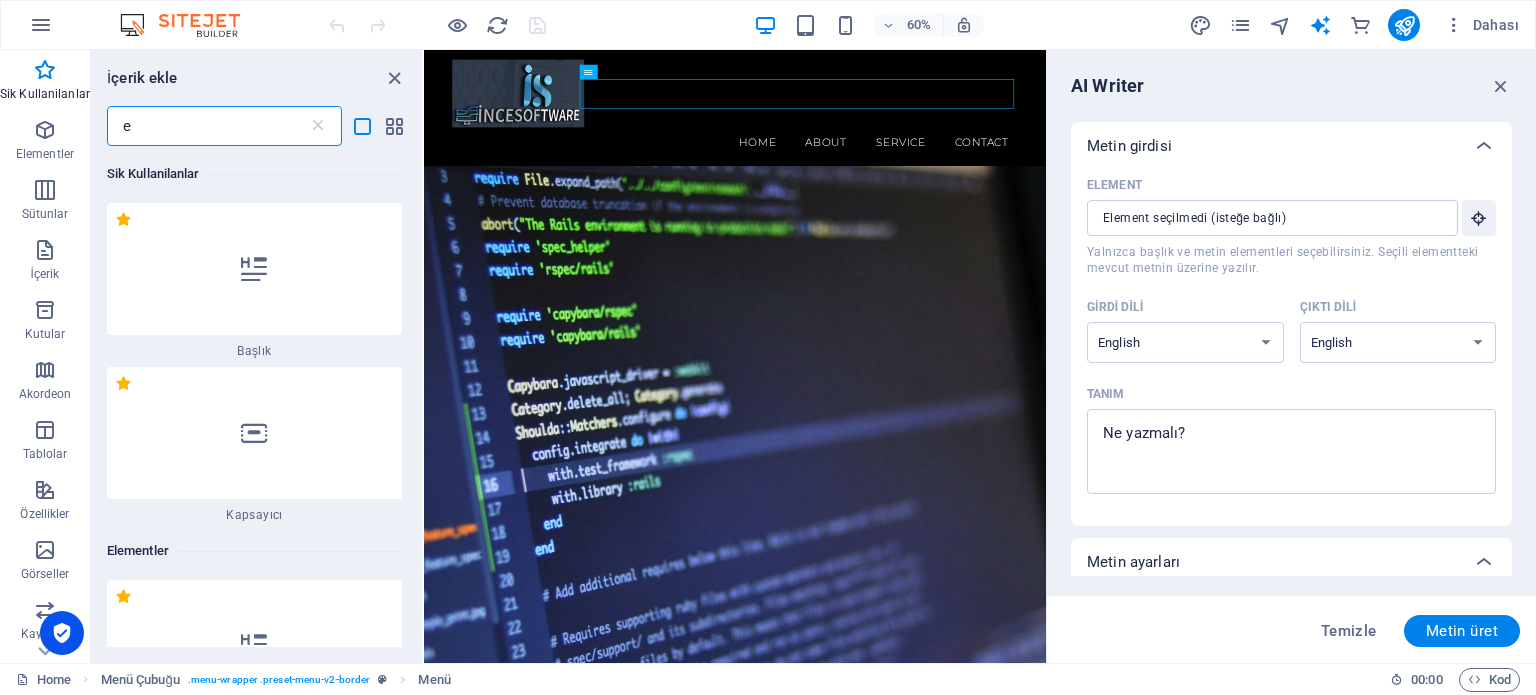 type 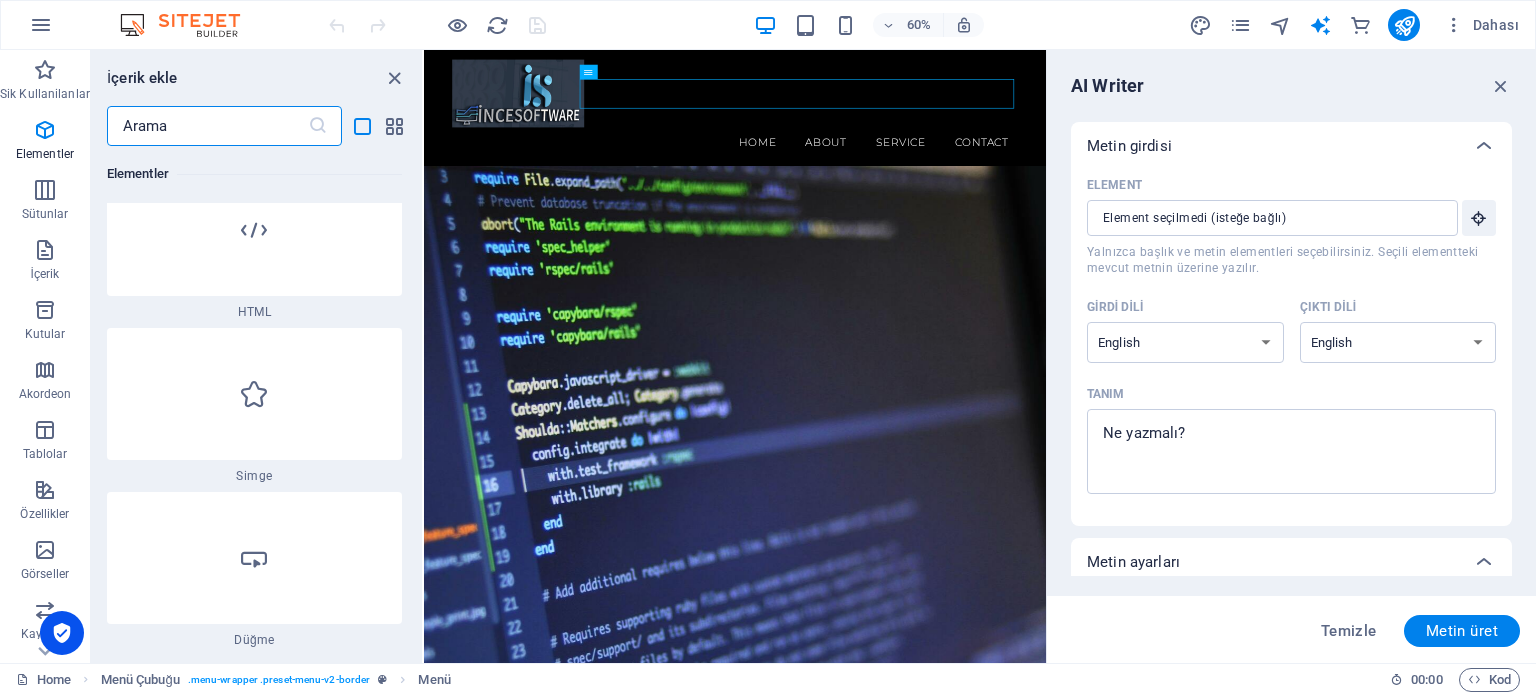 scroll, scrollTop: 2100, scrollLeft: 0, axis: vertical 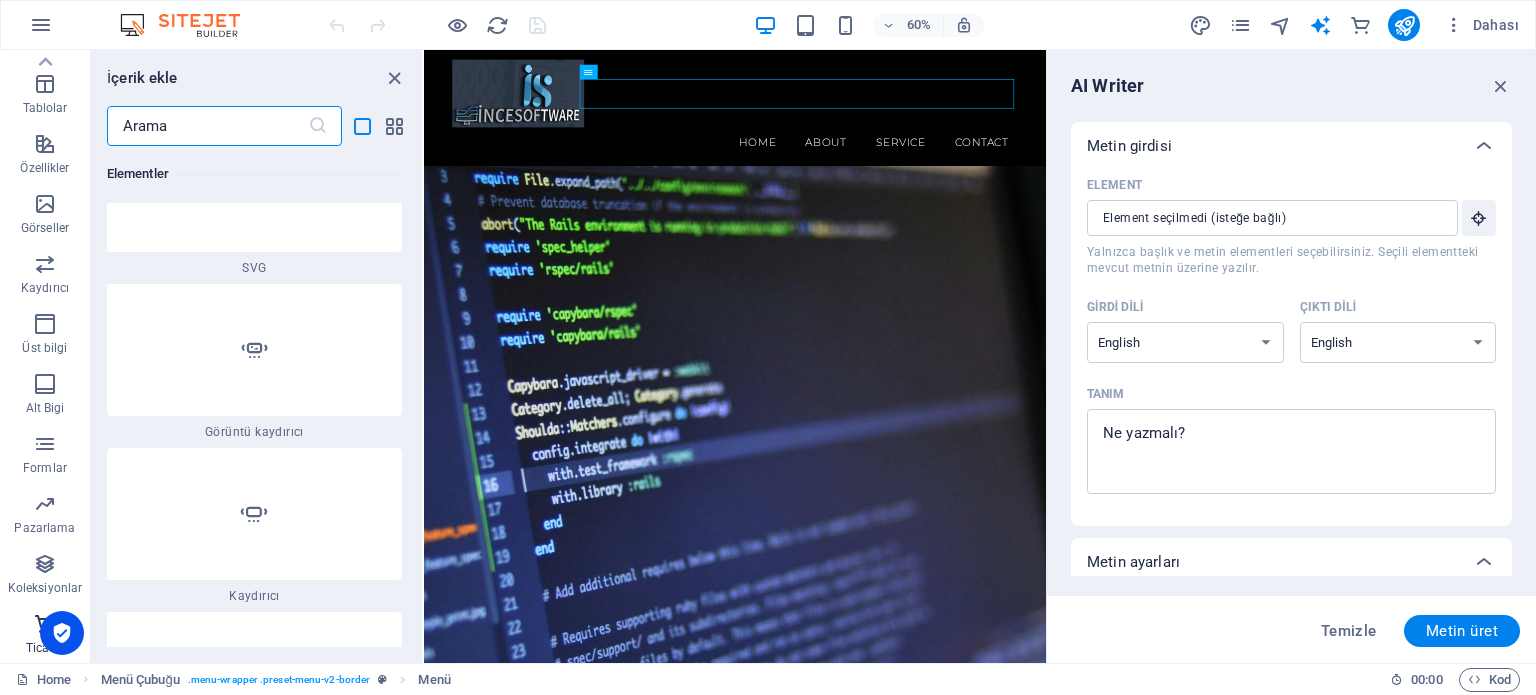click on "Ticaret" at bounding box center [45, 636] 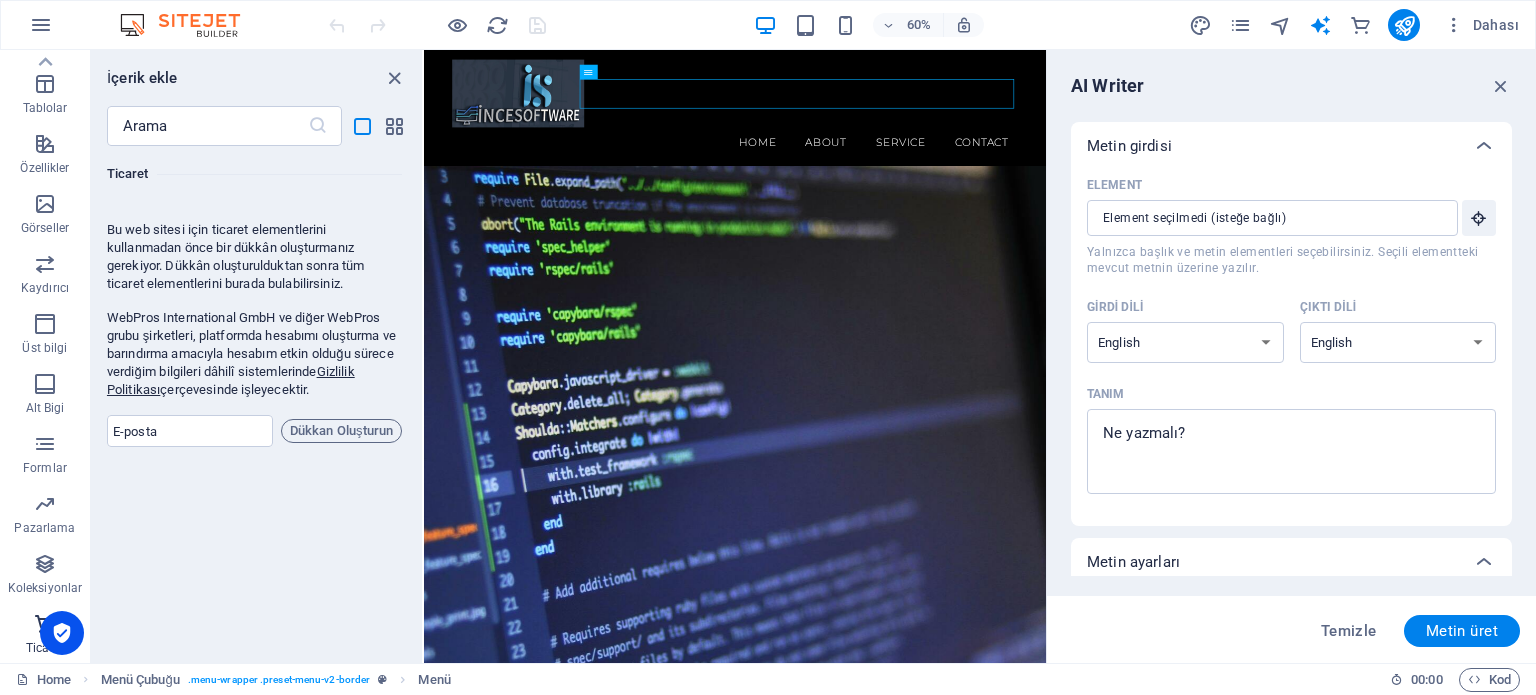 scroll, scrollTop: 42514, scrollLeft: 0, axis: vertical 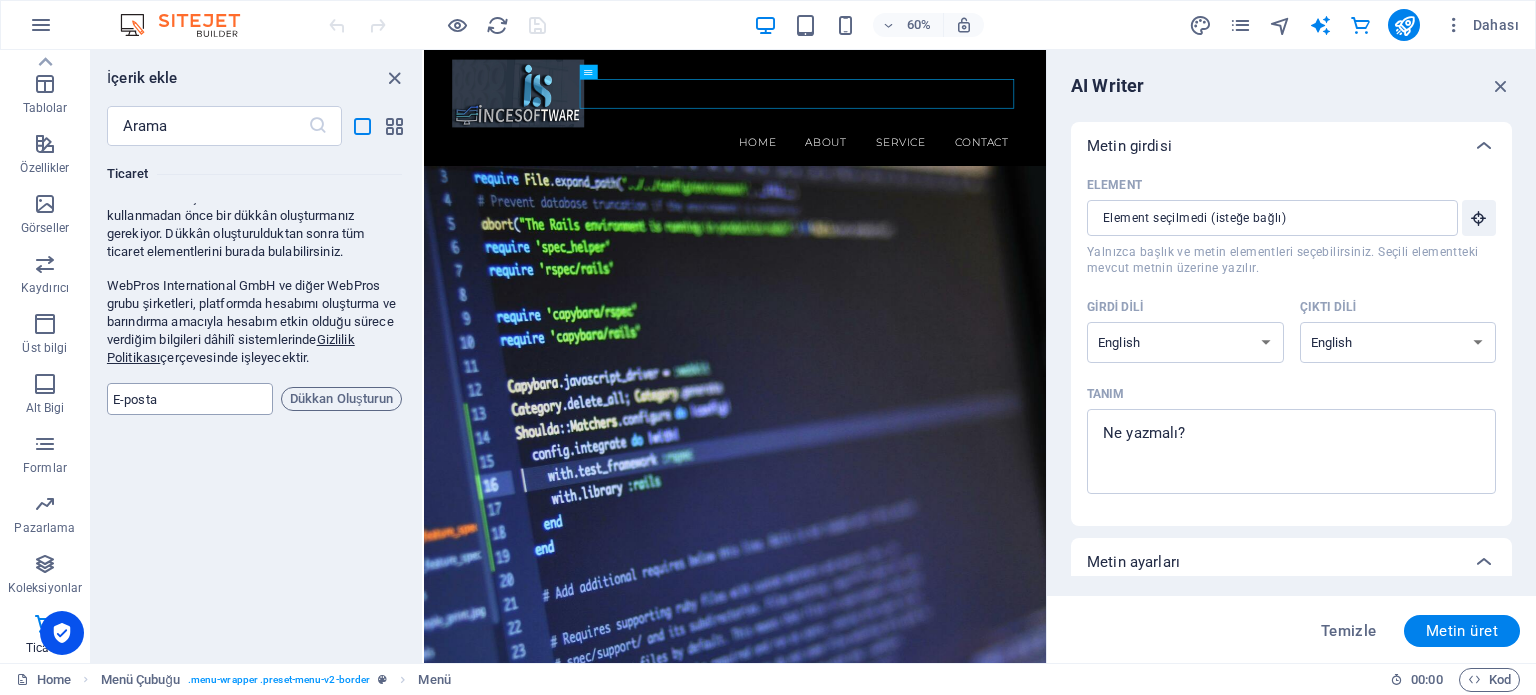 click at bounding box center [190, 399] 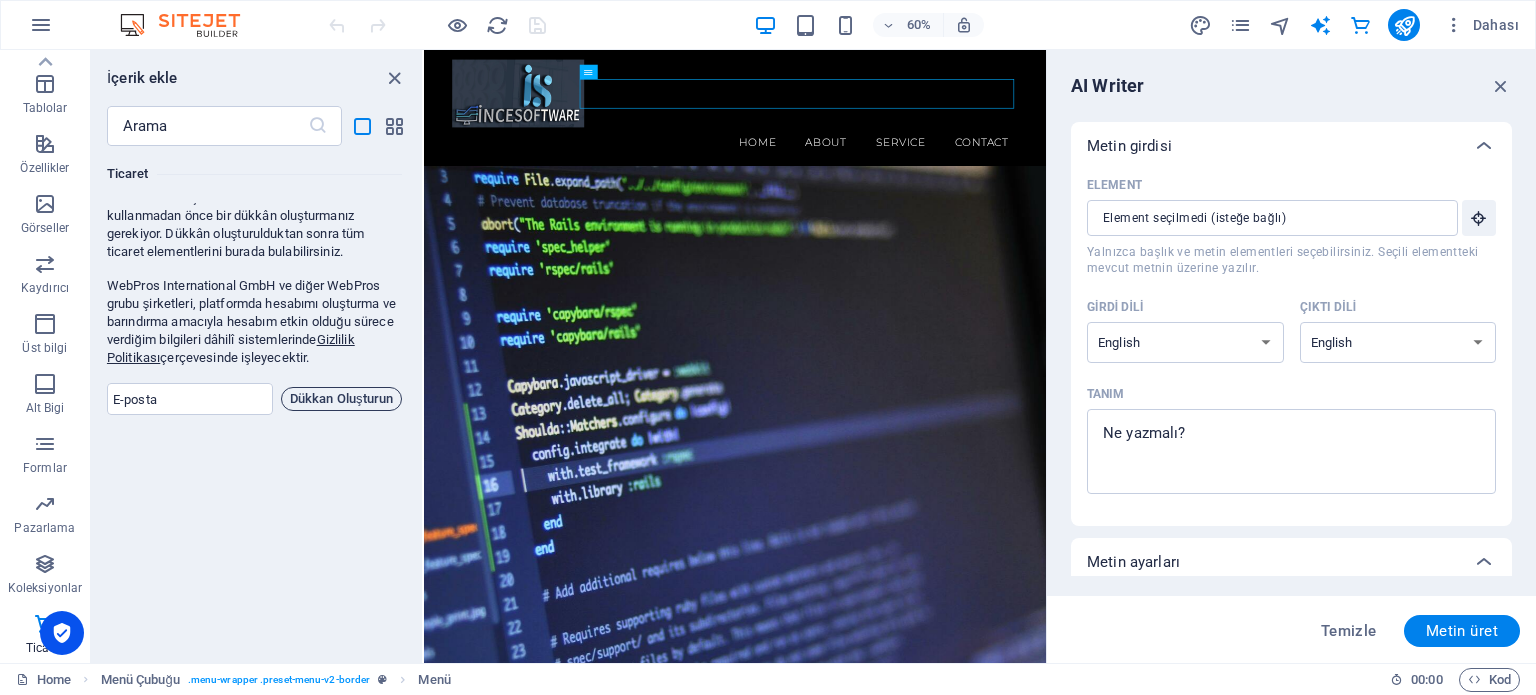 click on "Dükkan Oluşturun" at bounding box center [341, 399] 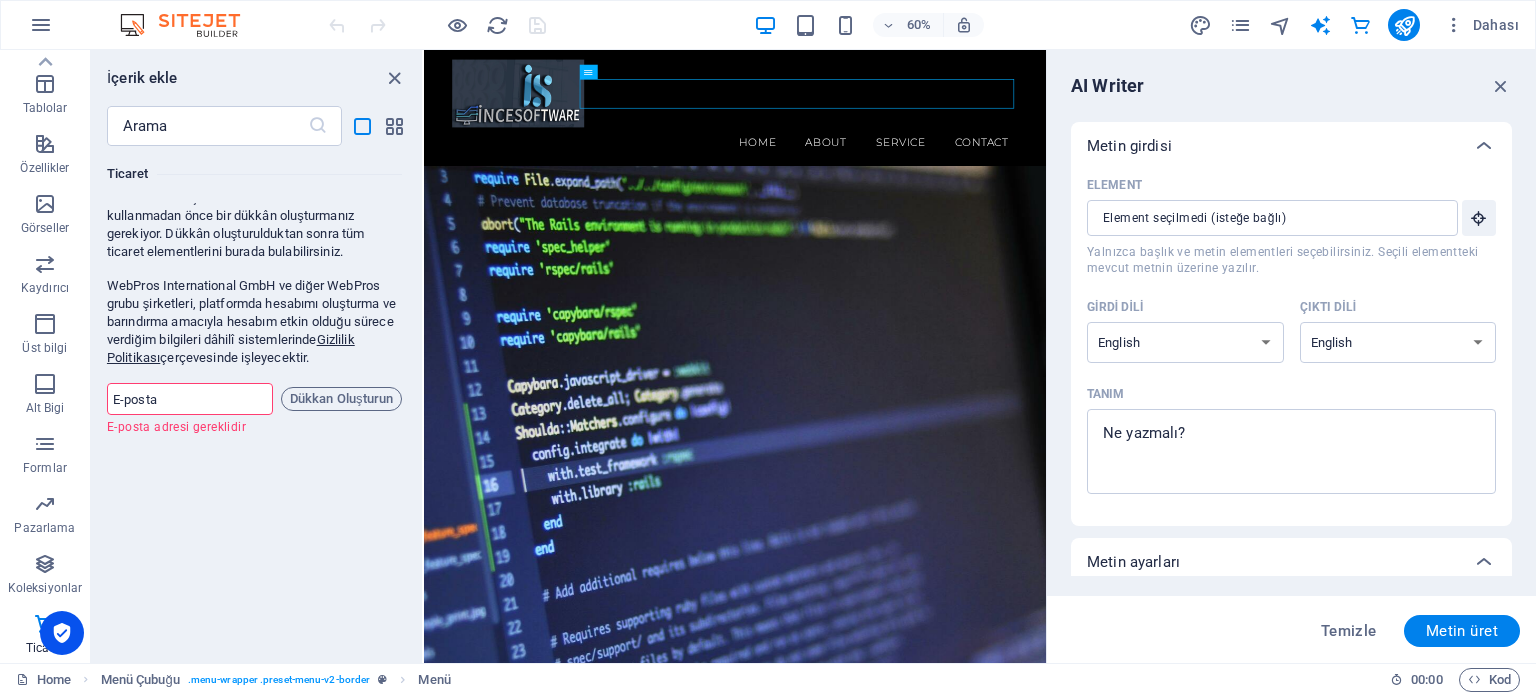 click at bounding box center (190, 399) 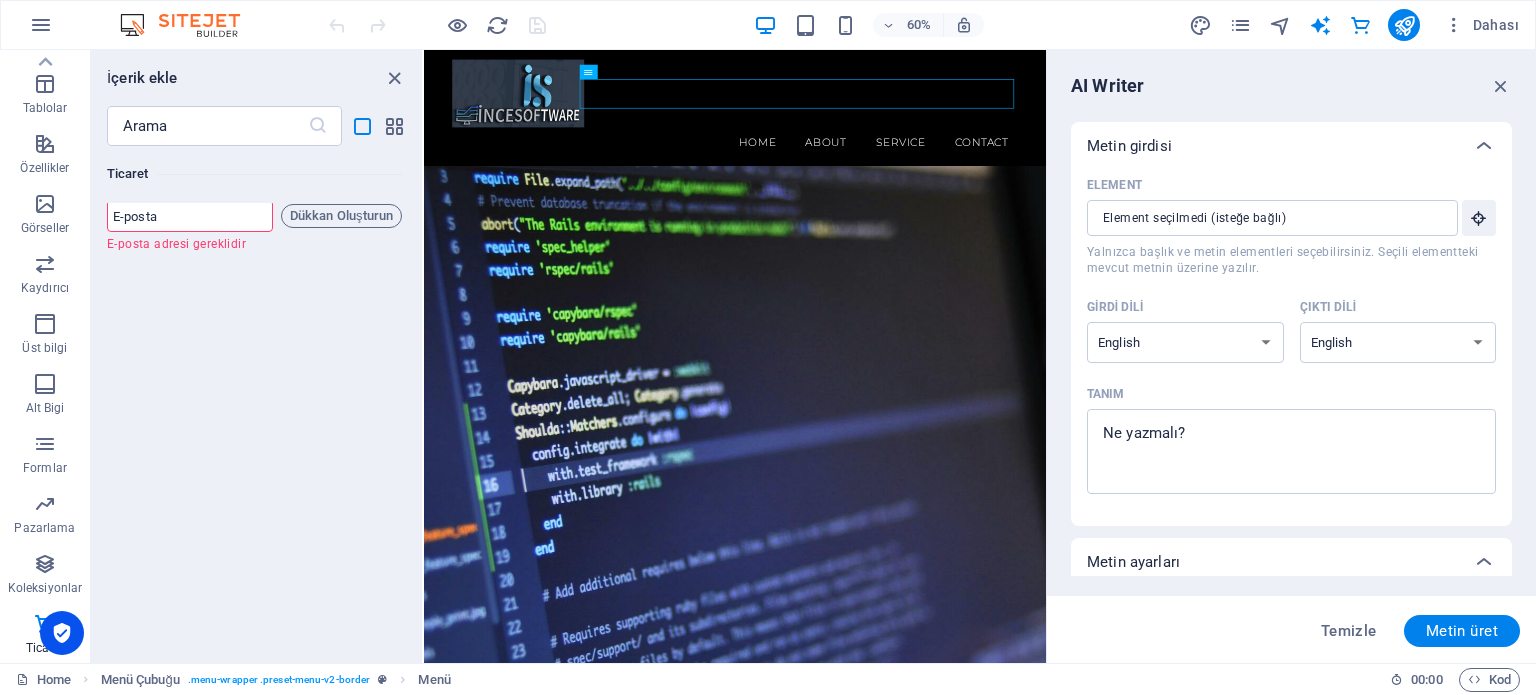 scroll, scrollTop: 42554, scrollLeft: 0, axis: vertical 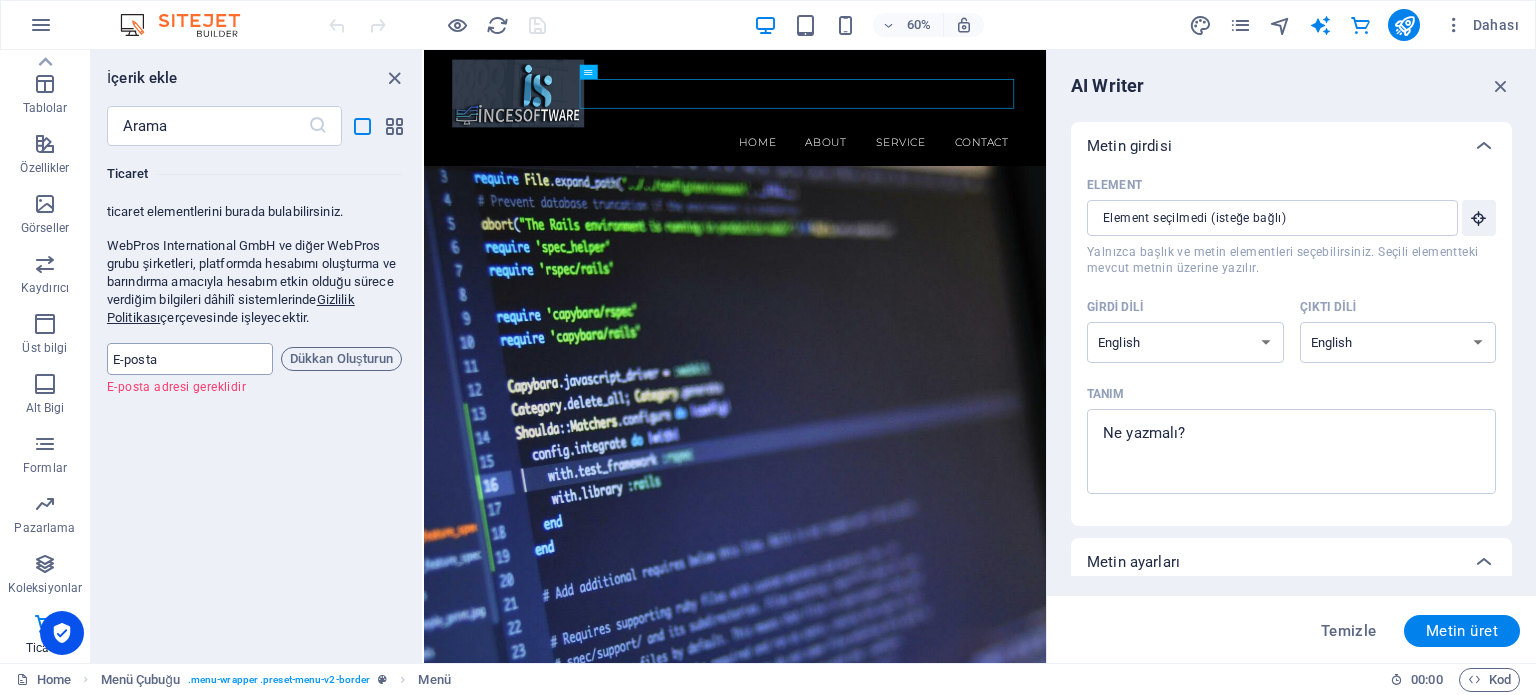 click at bounding box center (190, 359) 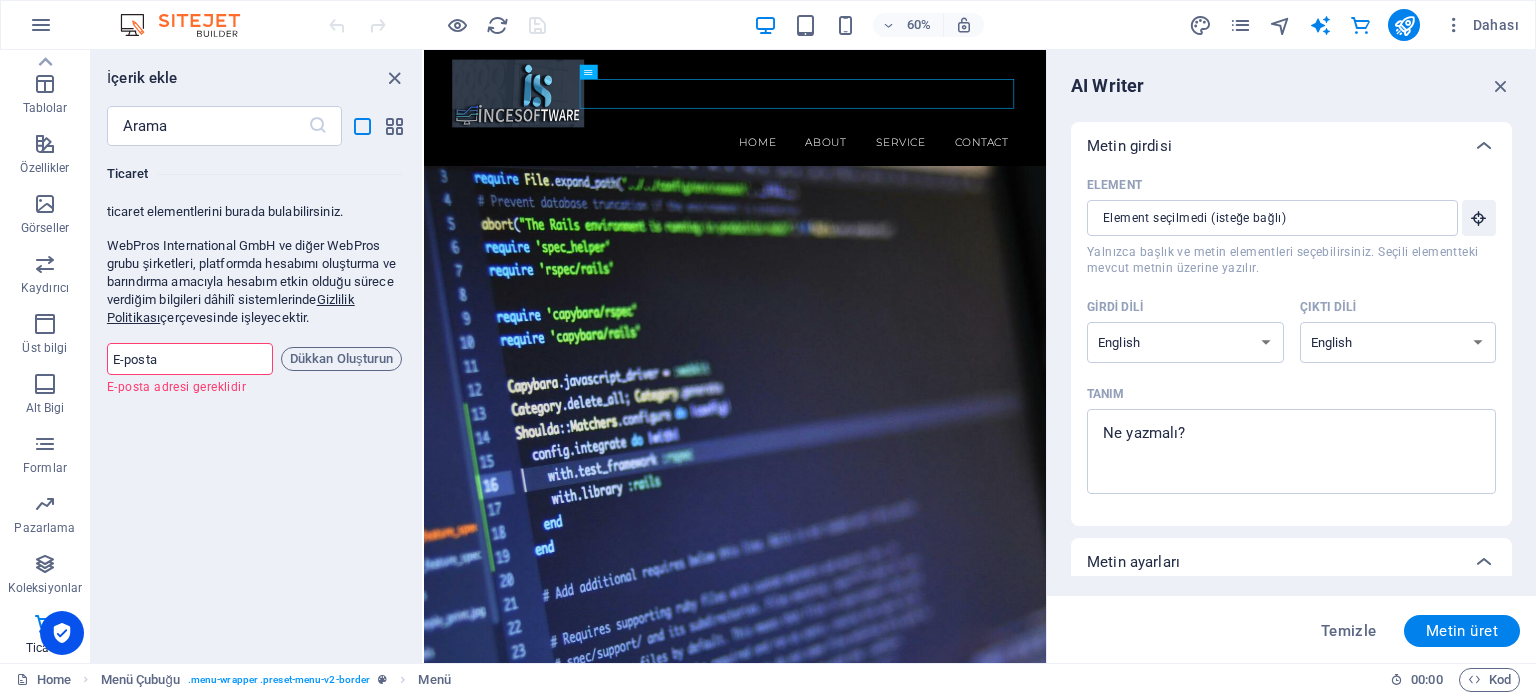 type on "incesoftbilisim@gmail.com" 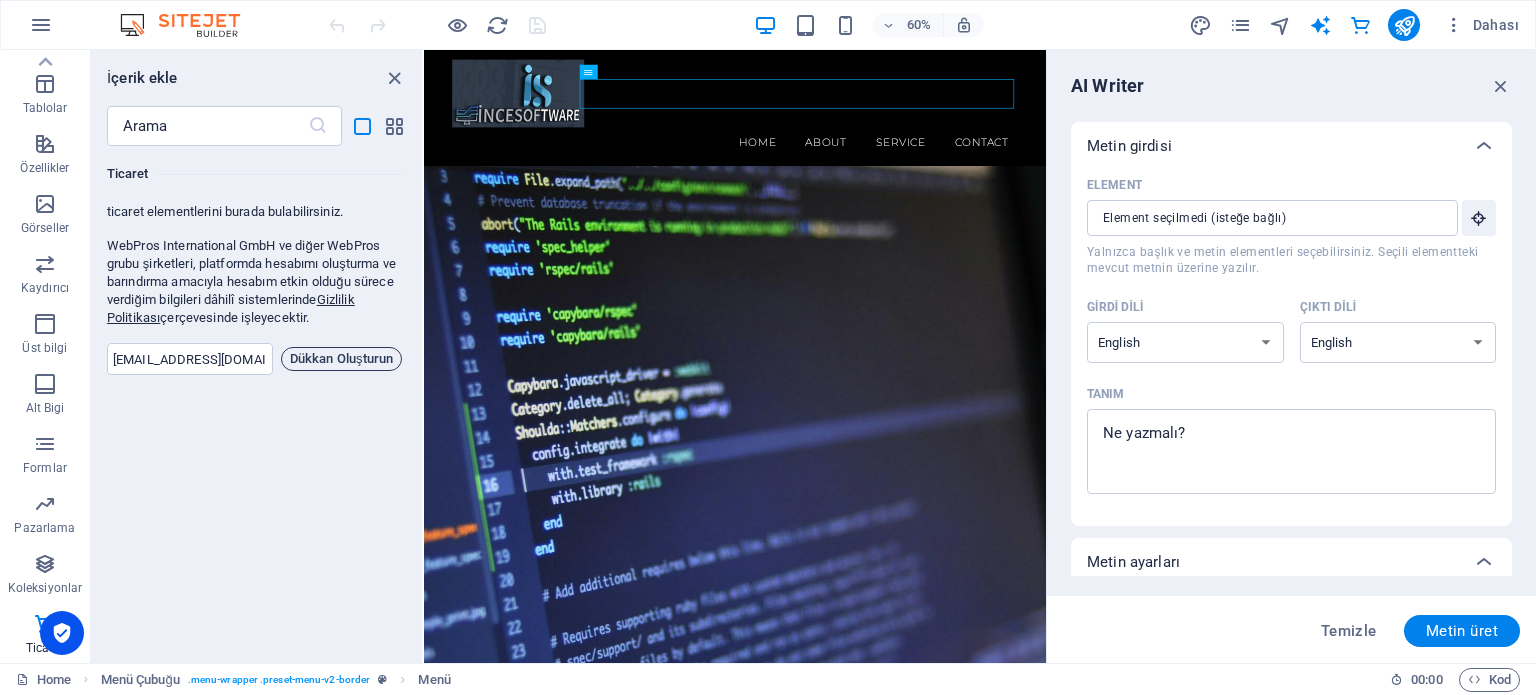 click on "Dükkan Oluşturun" at bounding box center [341, 359] 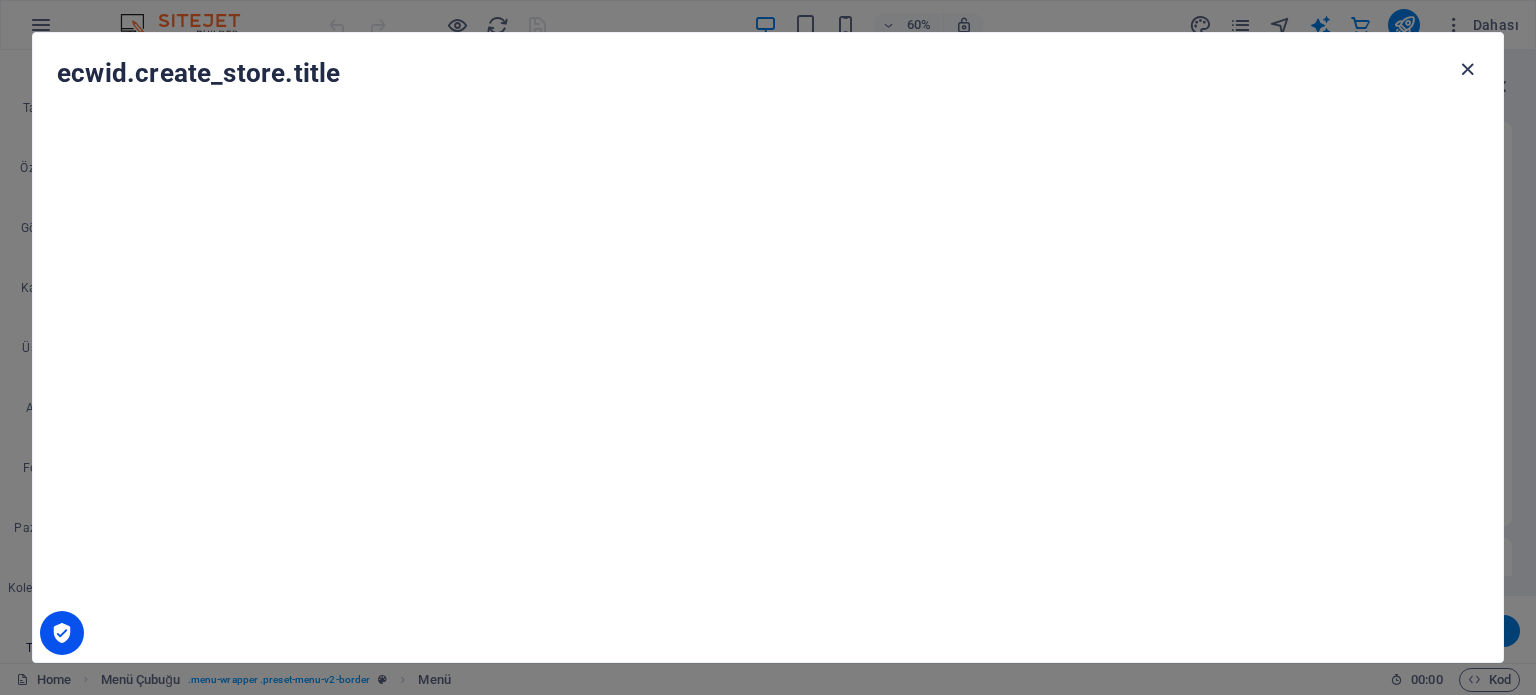 click at bounding box center (1467, 69) 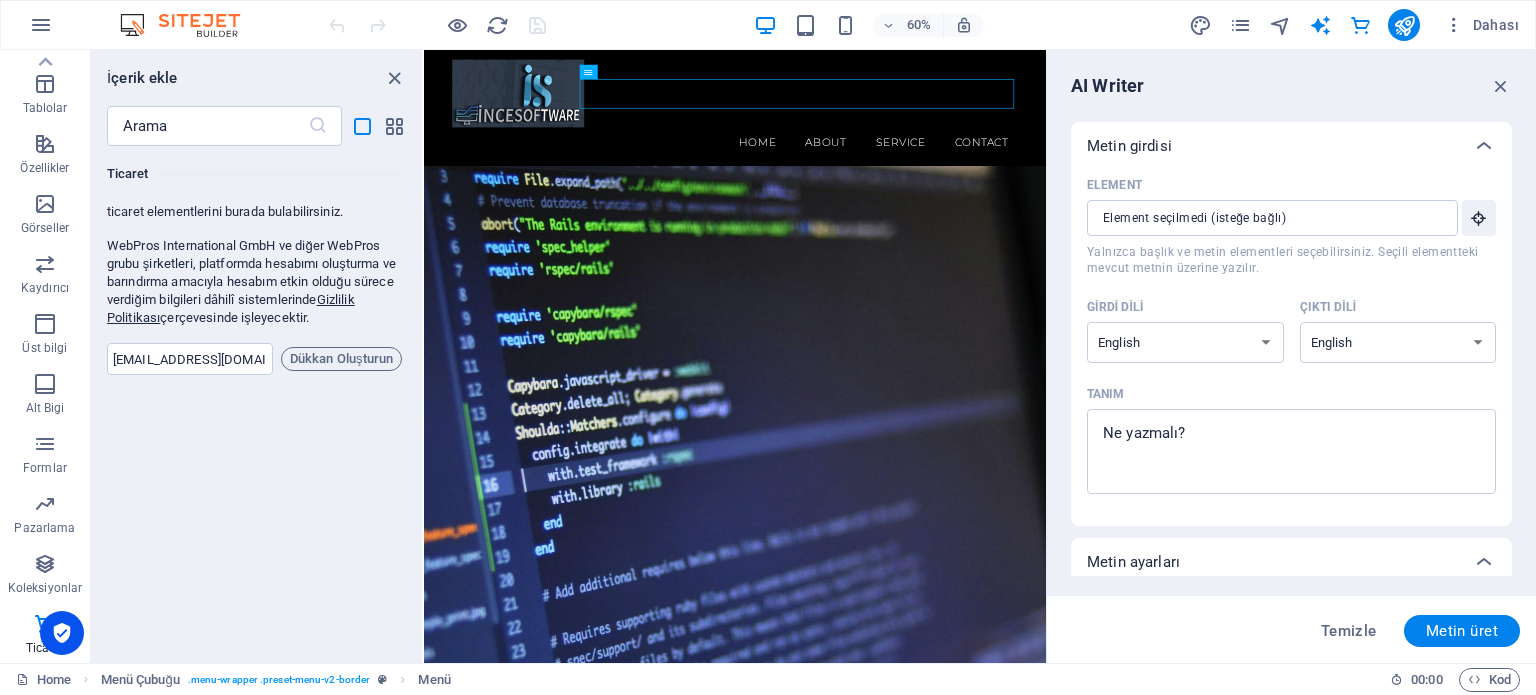click on "Sik Kullanilanlar 1 Star Başlık 1 Star Kapsayıcı Elementler 1 Star Başlık 1 Star Metin 1 Star İmaj 1 Star Kapsayıcı 1 Star Aralık 1 Star Ayırıcı 1 Star HTML 1 Star Simge 1 Star Düğme 1 Star Logo 1 Star SVG 1 Star Görüntü kaydırıcı 1 Star Kaydırıcı 1 Star Galeri 1 Star Menü 1 Star Harita 1 Star Facebook 1 Star Video 1 Star YouTube 1 Star Vimeo 1 Star Belge 1 Star Ses 1 Star Iframe 1 Star Gizlilik 1 Star Diller Sütunlar 1 Star Kapsayıcı 1 Star 2 sütun 1 Star 3 sütun 1 Star 4 sütun 1 Star 5 sütun 1 Star 6 sütun 1 Star 40-60 1 Star 20-80 1 Star 80-20 1 Star 30-70 1 Star 70-30 1 Star Eşit Olmayan Sütunlar 1 Star 25-25-50 1 Star 25-50-25 1 Star 50-25-25 1 Star 20-60-20 1 Star 50-16-16-16 1 Star 16-16-16-50 1 Star Kılavuz 2-1 1 Star Kılavuz 1-2 1 Star Kılavuz 3-1 1 Star Kılavuz 1-3 1 Star Grid 4-1 1 Star Kılavuz 1-4 1 Star Kılavuz 1-2-1 1 Star Kılavuz 1-1-2 1 Star Kılavuz 2y-2d 1 Star Kılavuz 2d-2y 1 Star Kılavuz 2-1-2 1 Star Kılavuz 3-4 İçerik 1 Star 1 Star Metin Form" at bounding box center (256, 396) 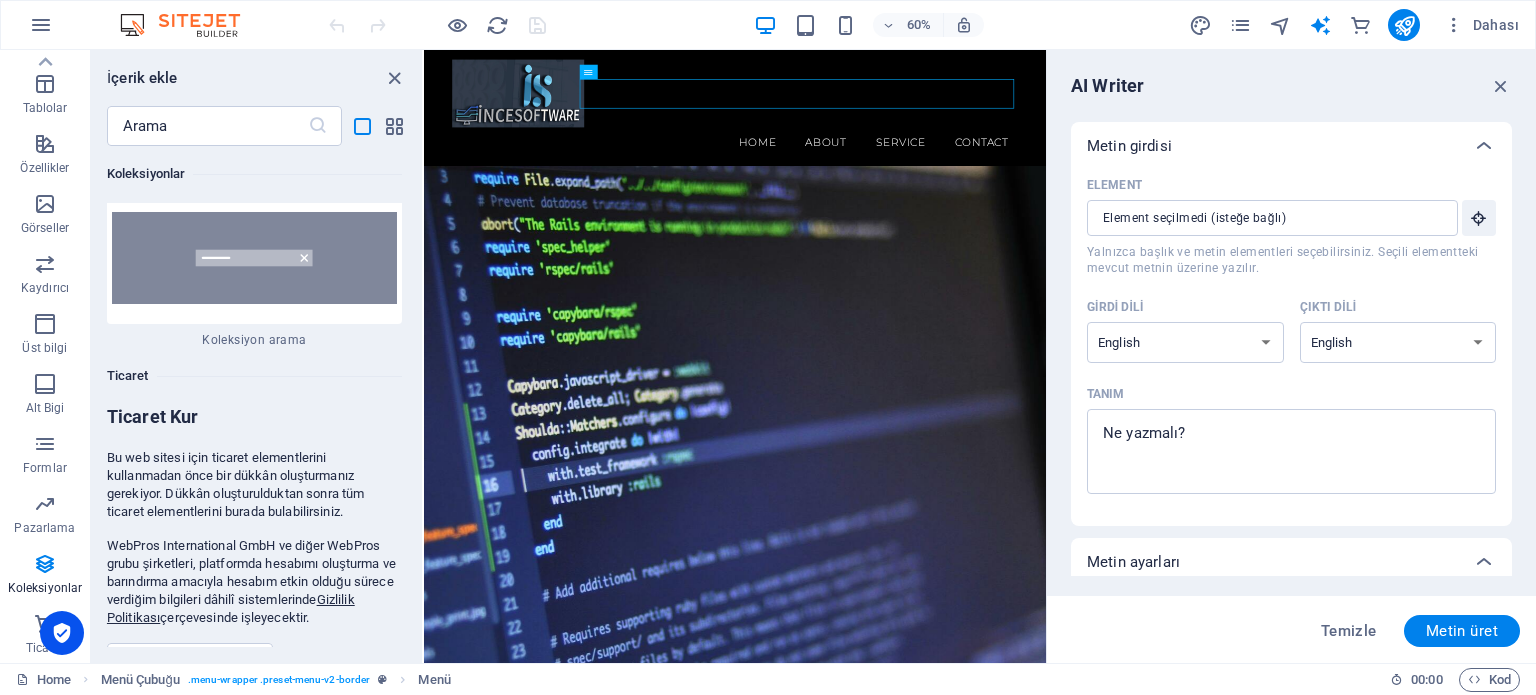 scroll, scrollTop: 42154, scrollLeft: 0, axis: vertical 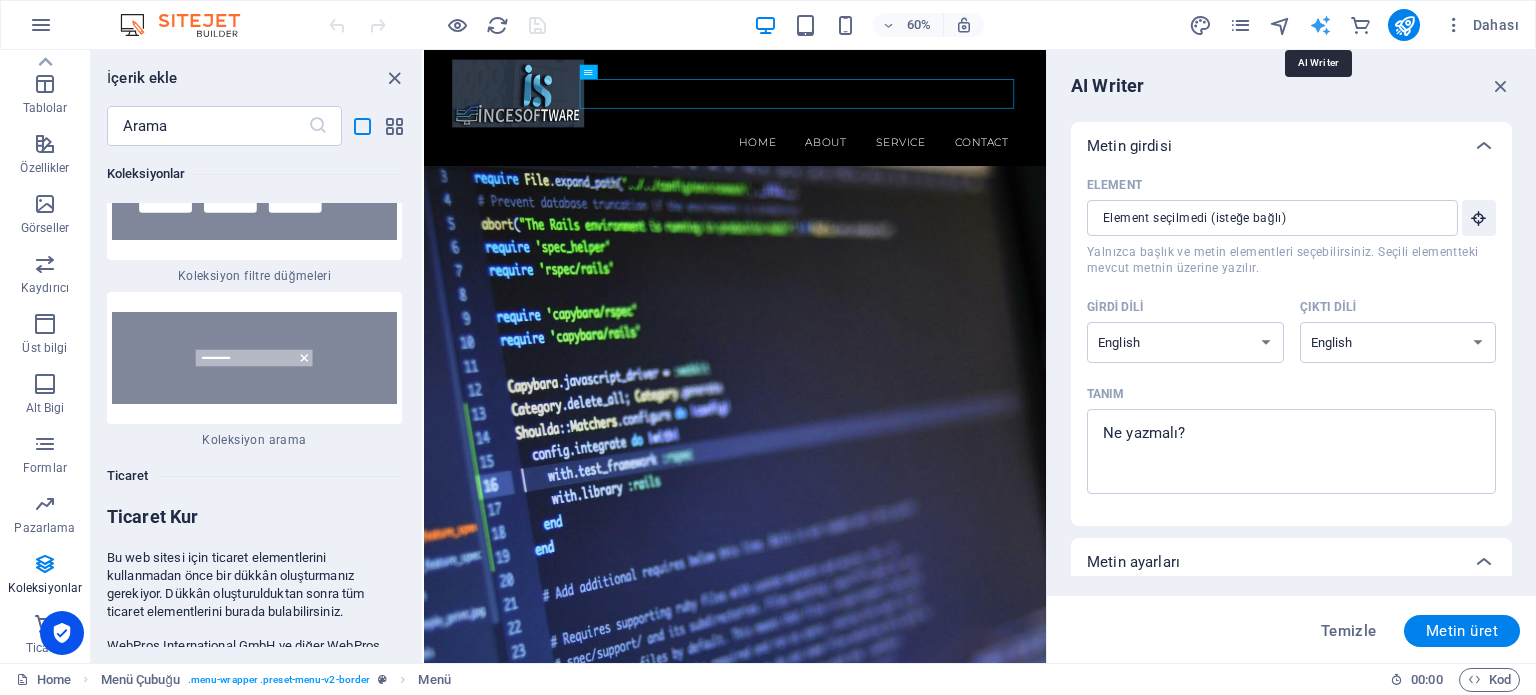 click at bounding box center (1320, 25) 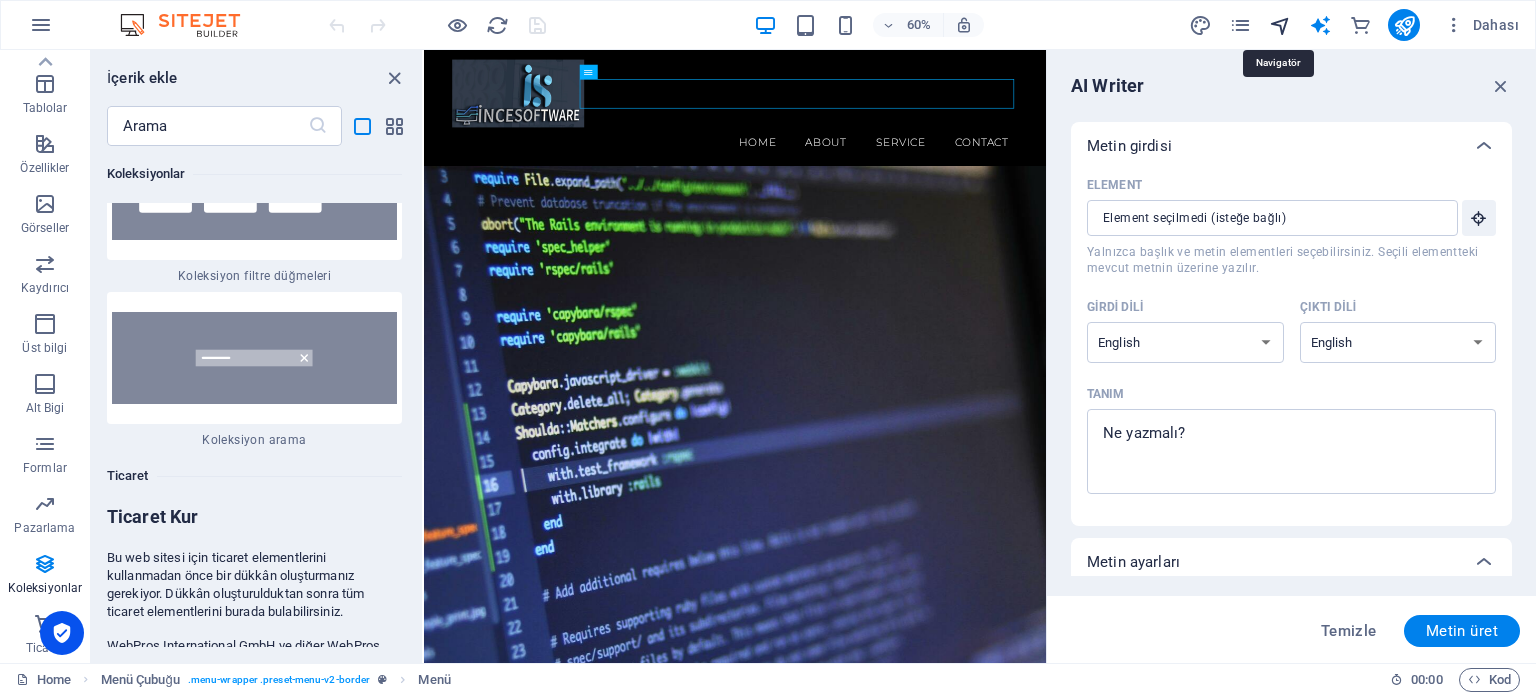 click at bounding box center [1280, 25] 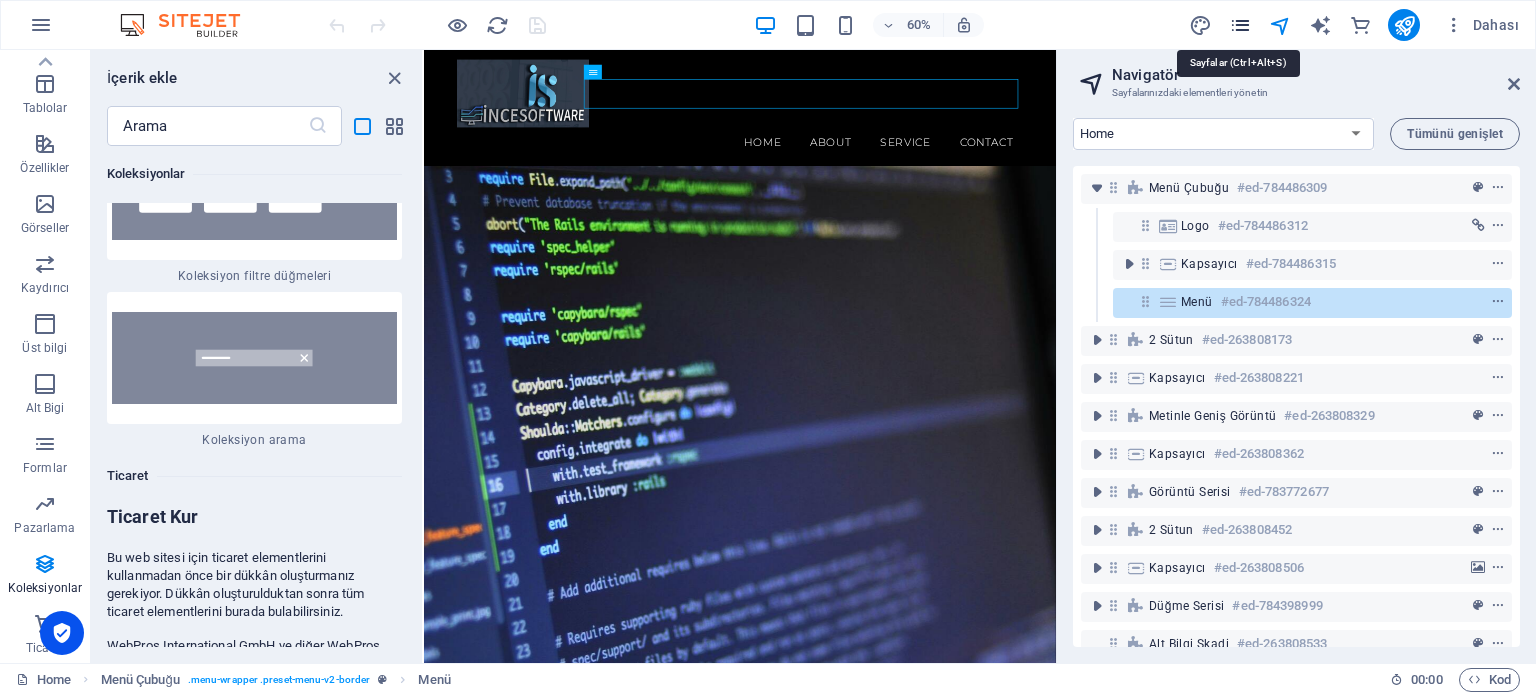 click at bounding box center (1240, 25) 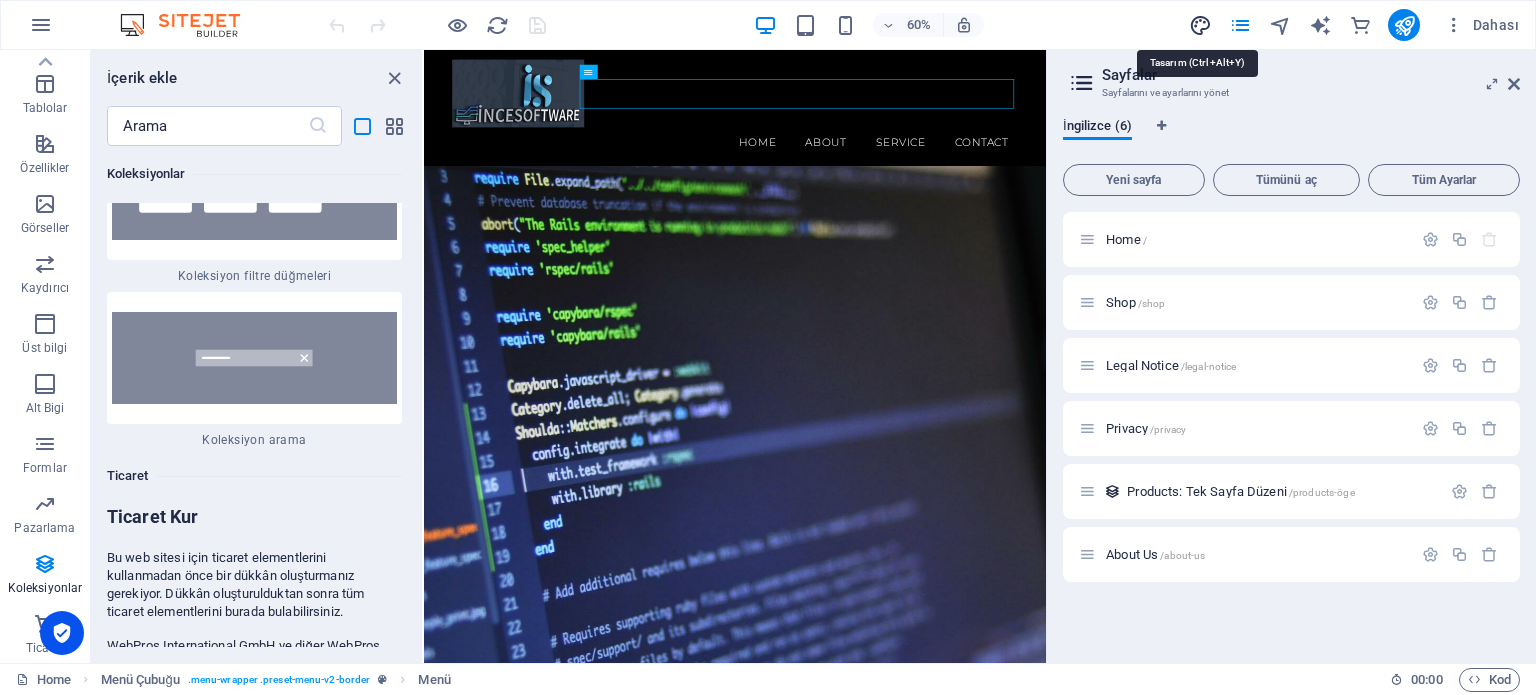 click at bounding box center (1200, 25) 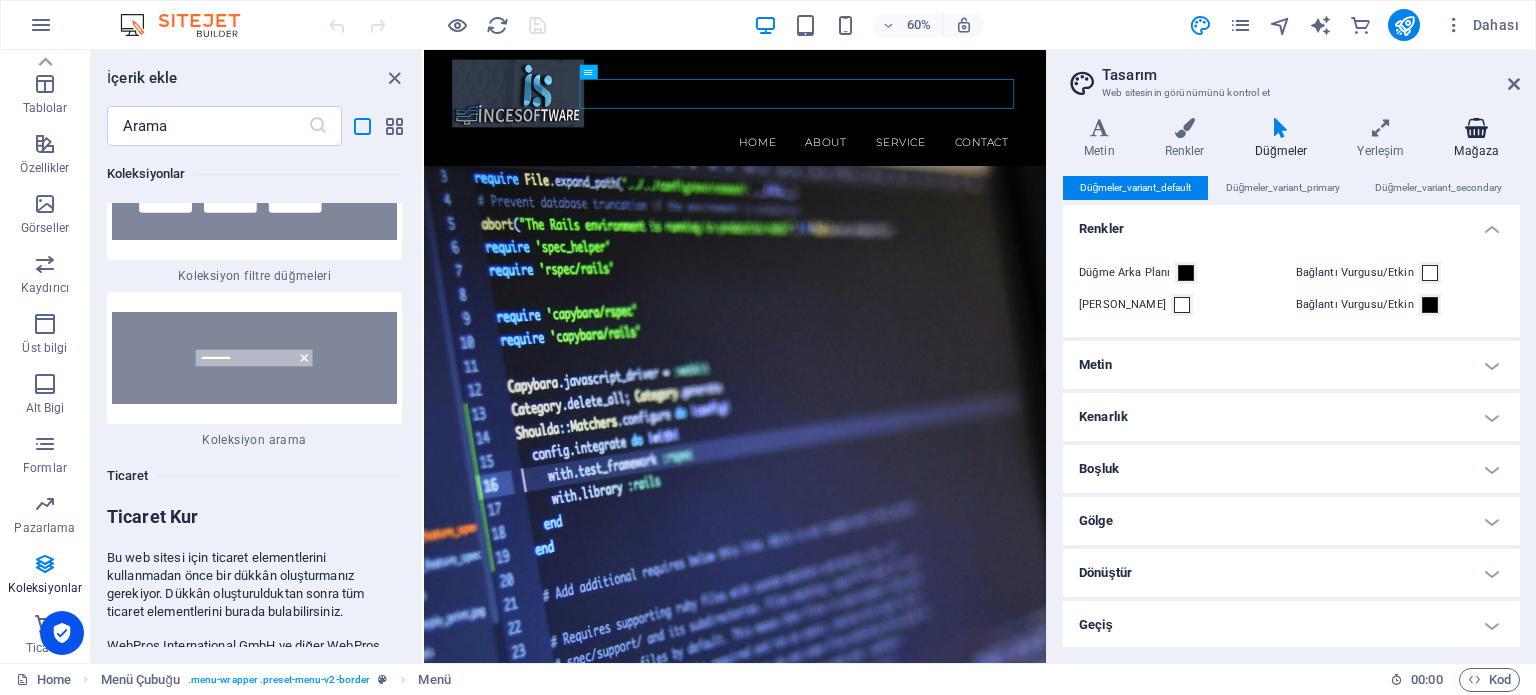 click on "Mağaza" at bounding box center [1476, 139] 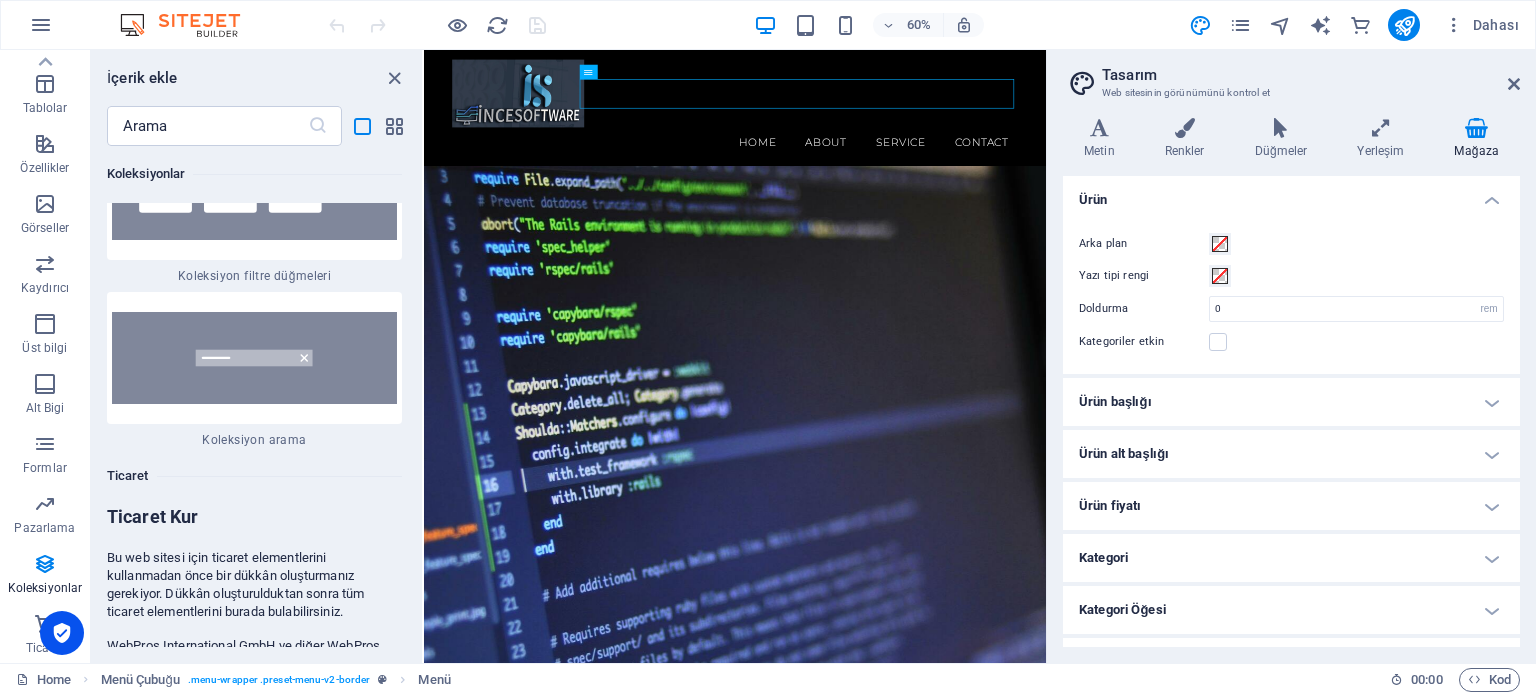 click on "Ürün başlığı" at bounding box center [1291, 402] 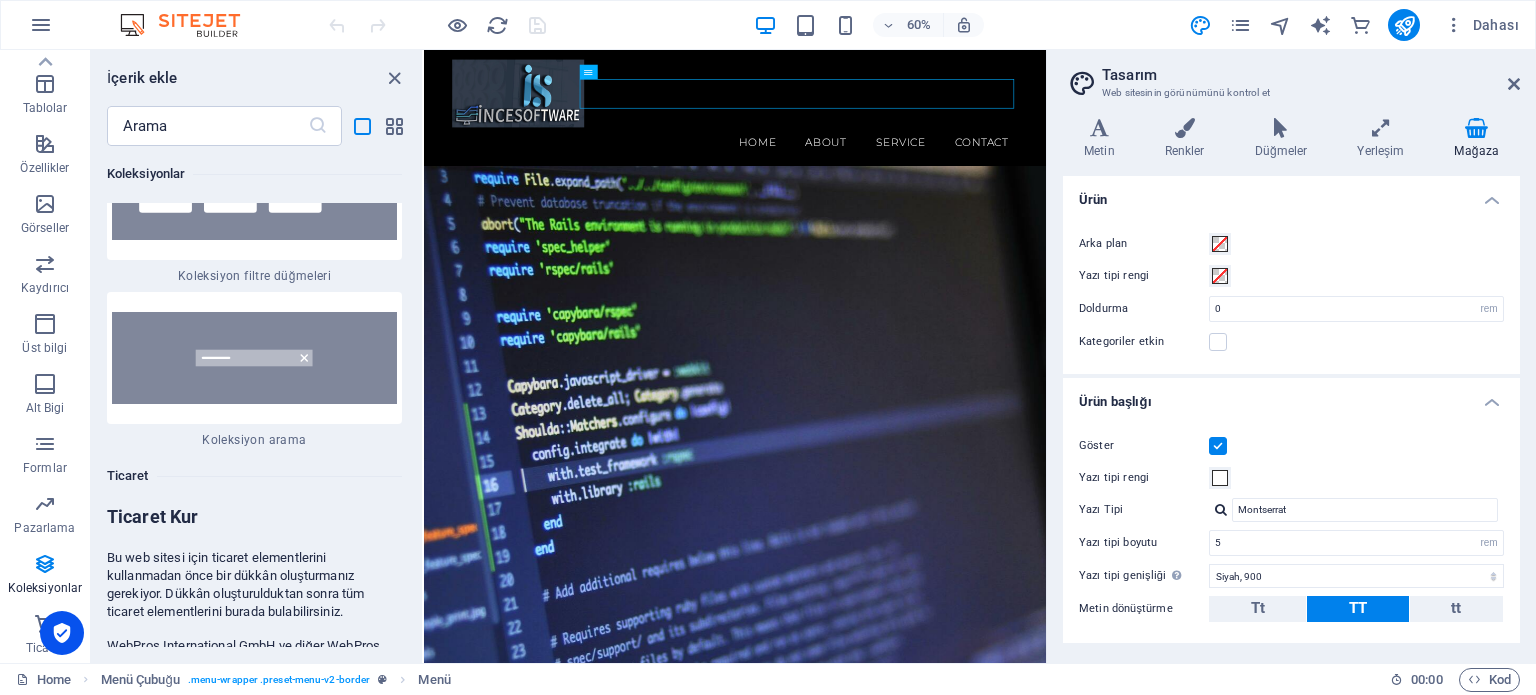 click at bounding box center [1218, 446] 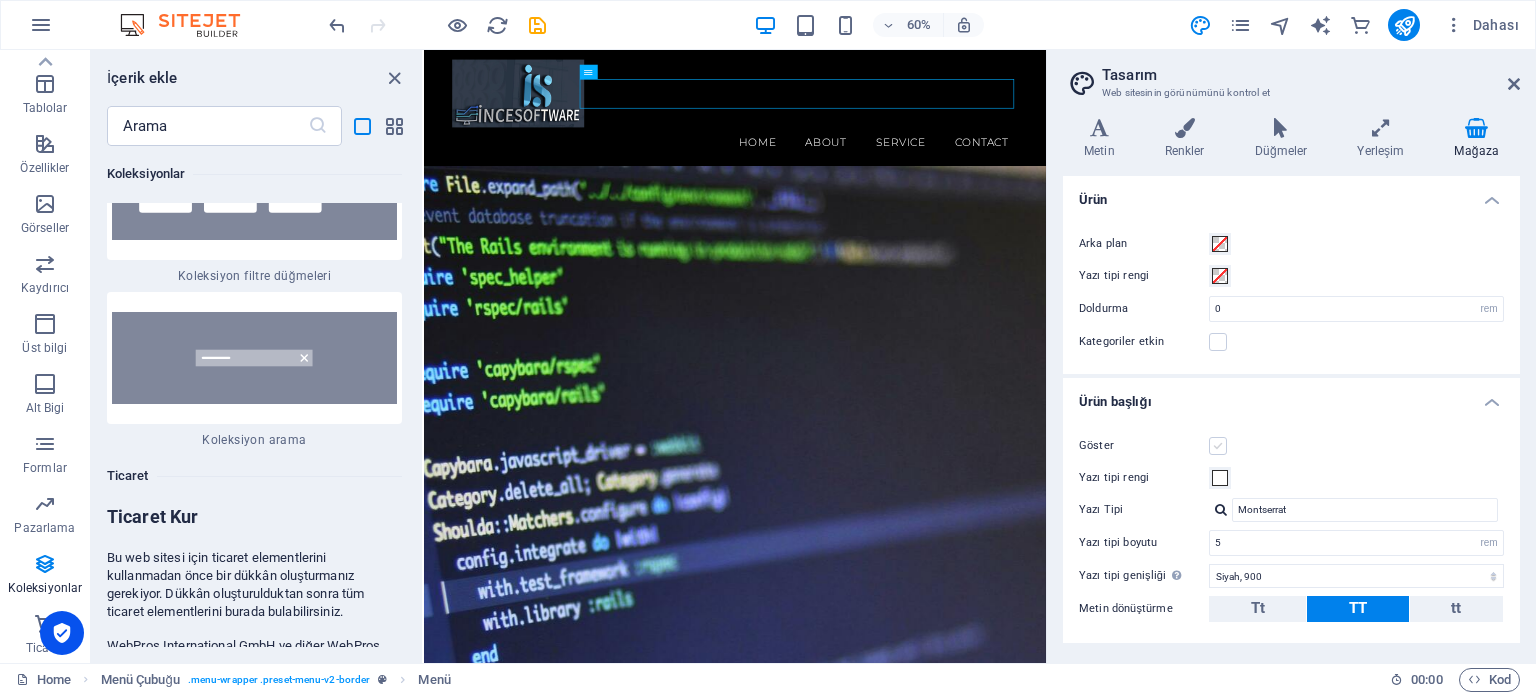 click at bounding box center [1218, 446] 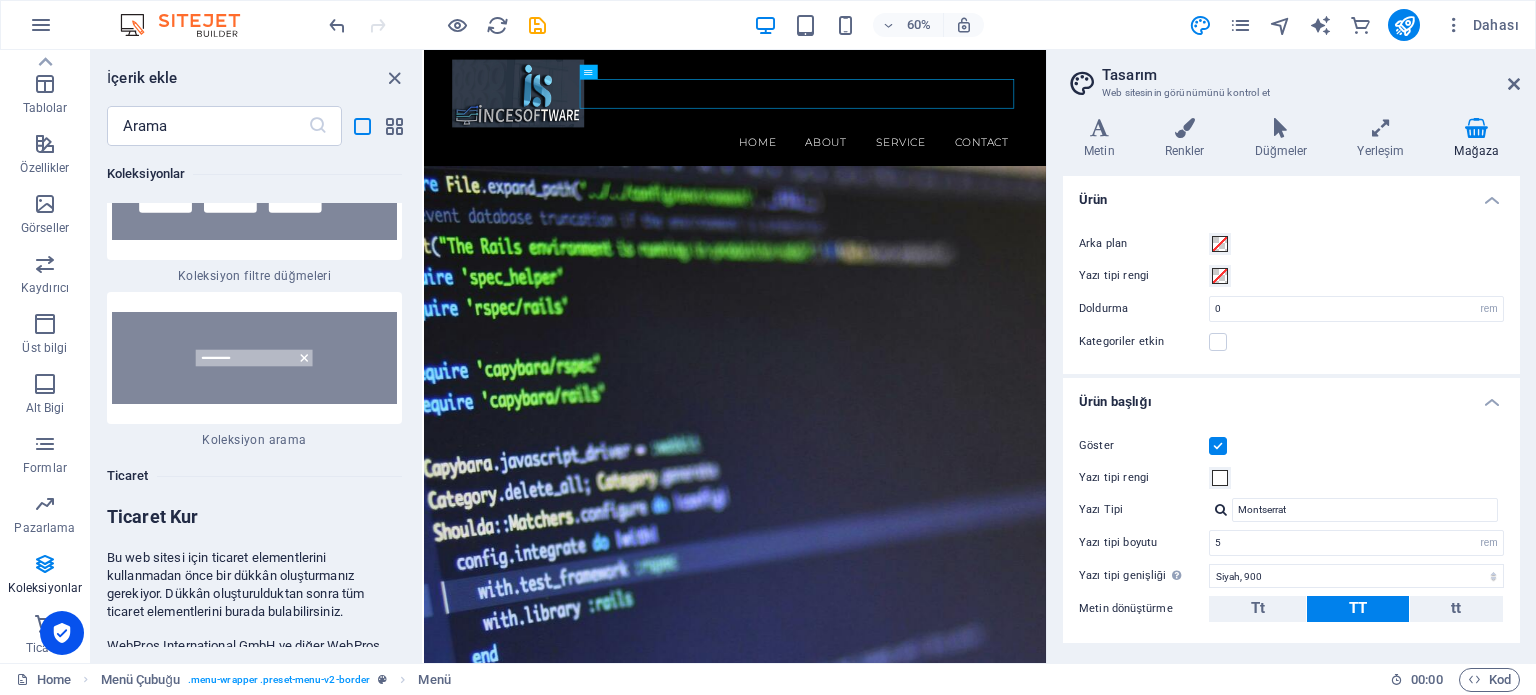 click on "Göster" at bounding box center (1291, 446) 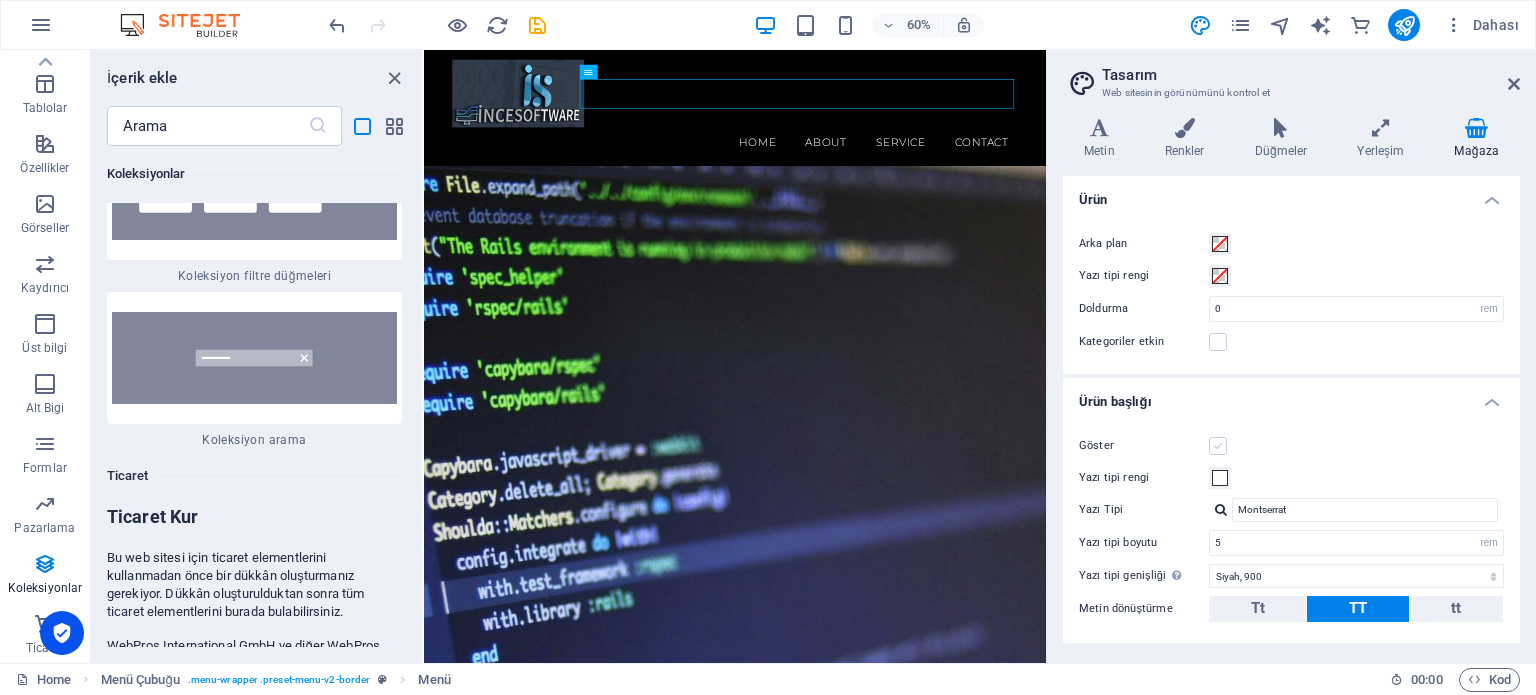 click at bounding box center (1218, 446) 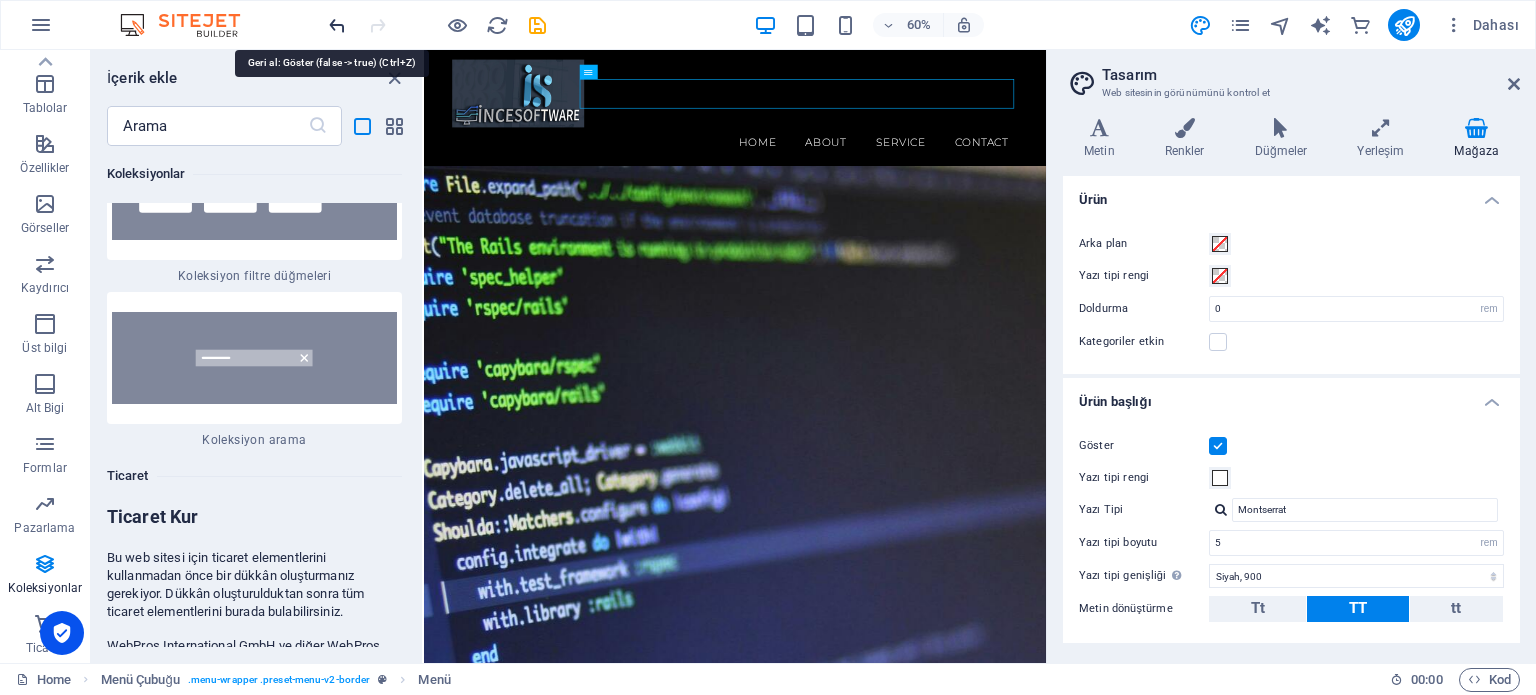 click at bounding box center [337, 25] 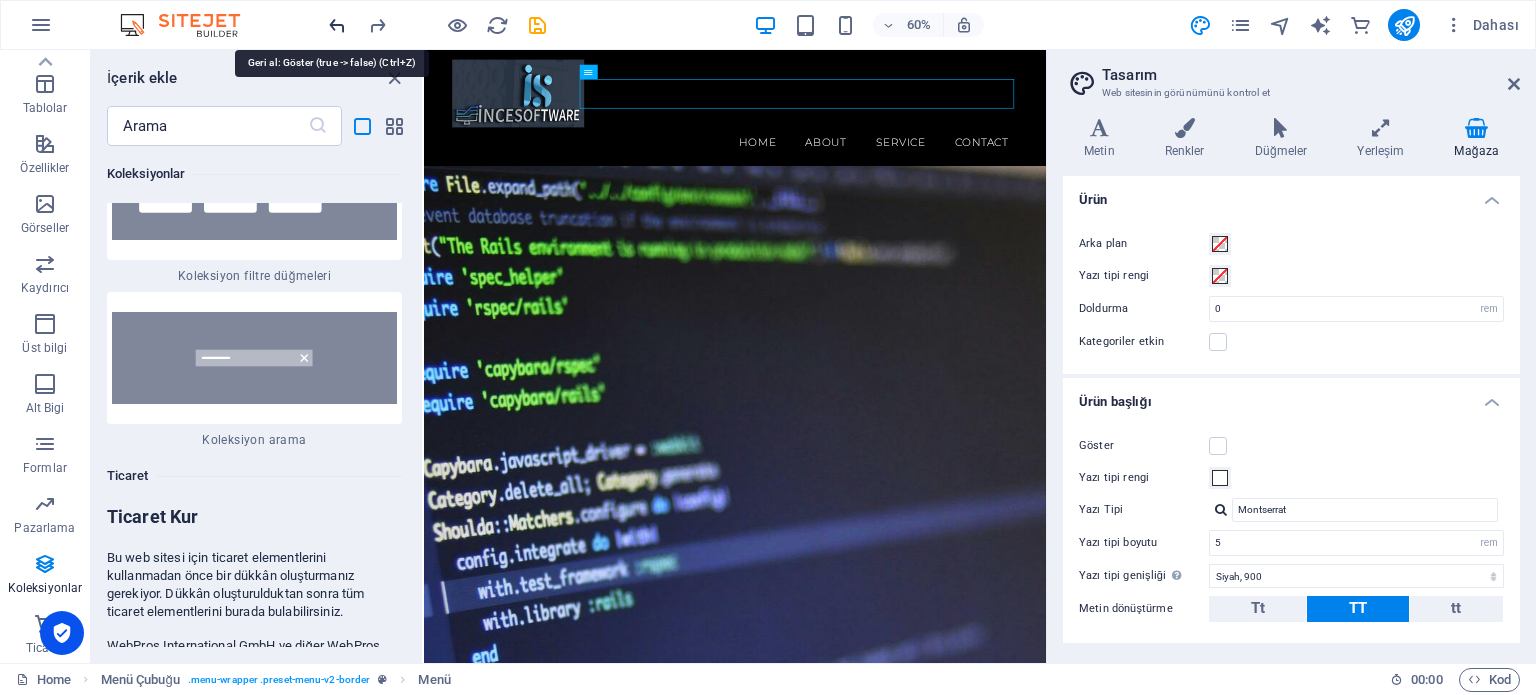click at bounding box center [337, 25] 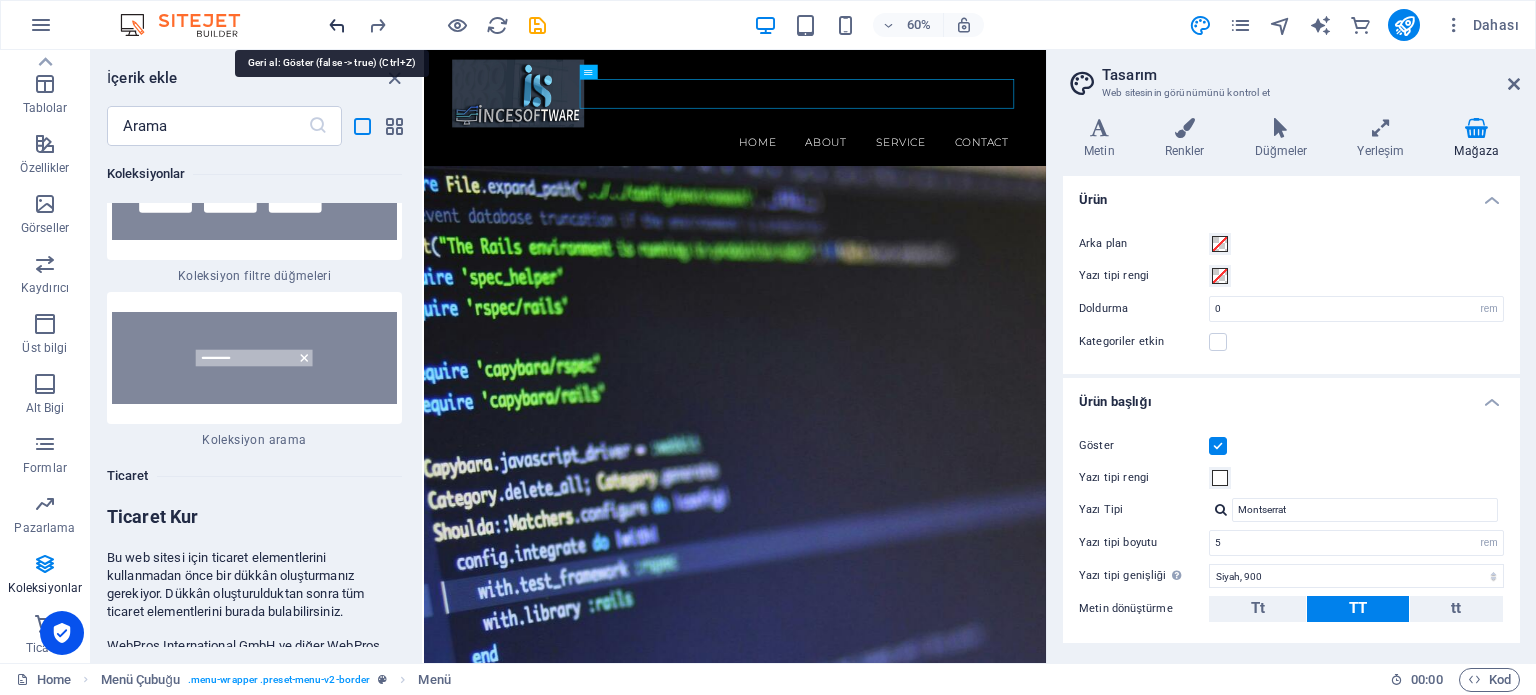 click at bounding box center (337, 25) 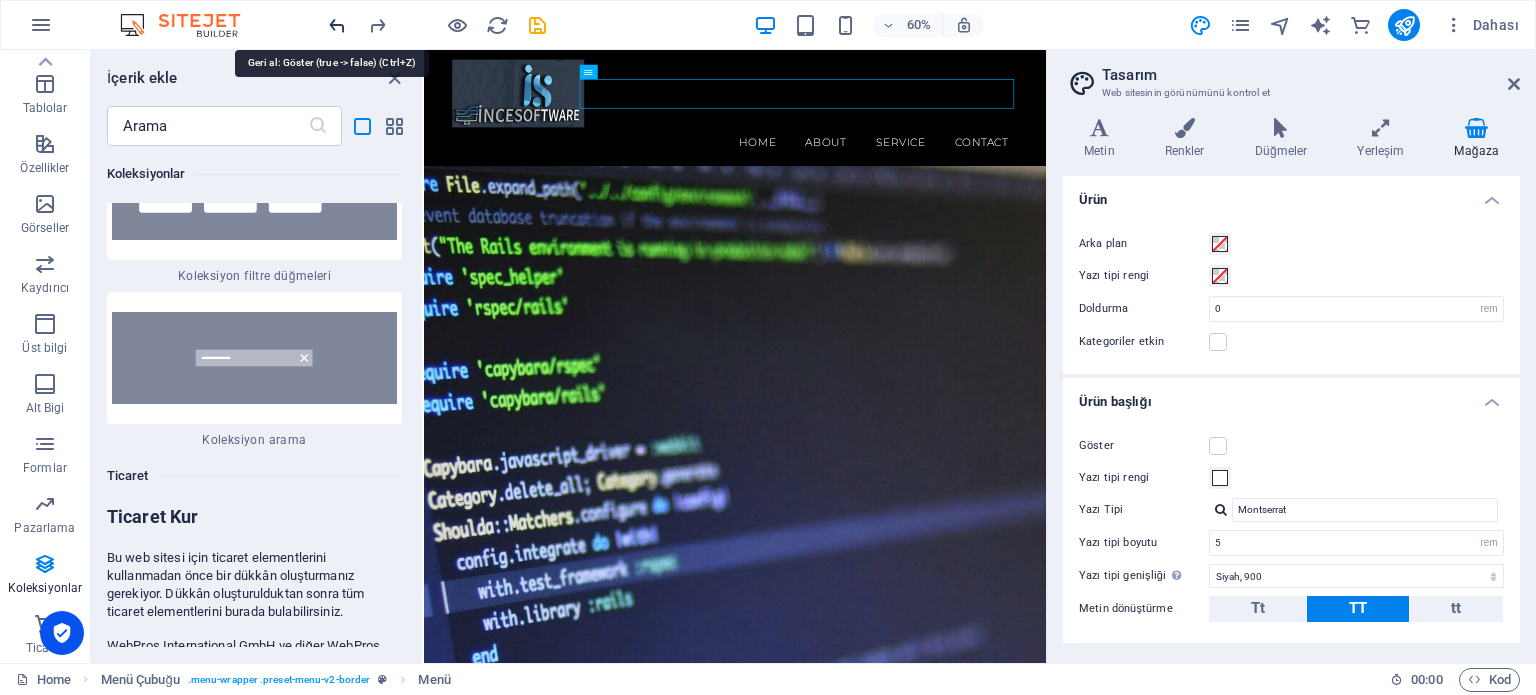 click at bounding box center [337, 25] 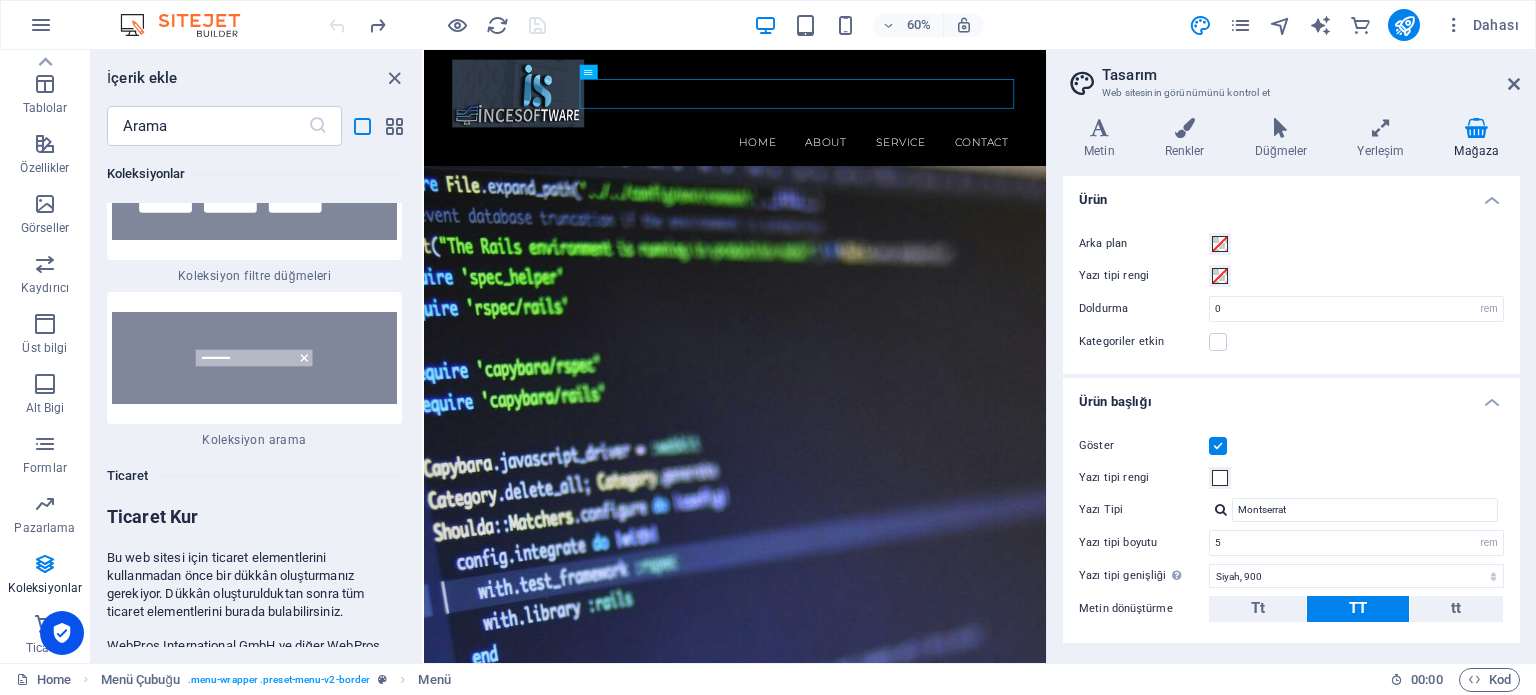 click at bounding box center (437, 25) 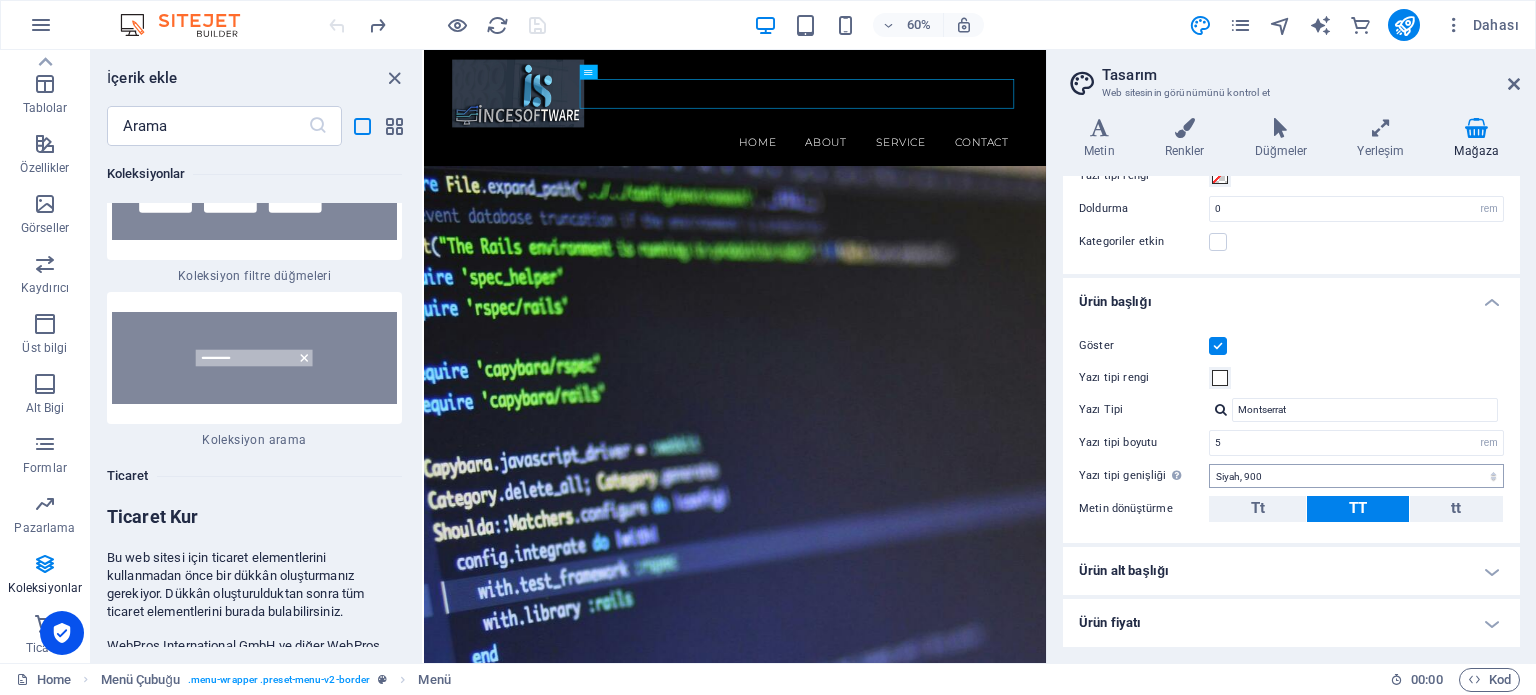 scroll, scrollTop: 200, scrollLeft: 0, axis: vertical 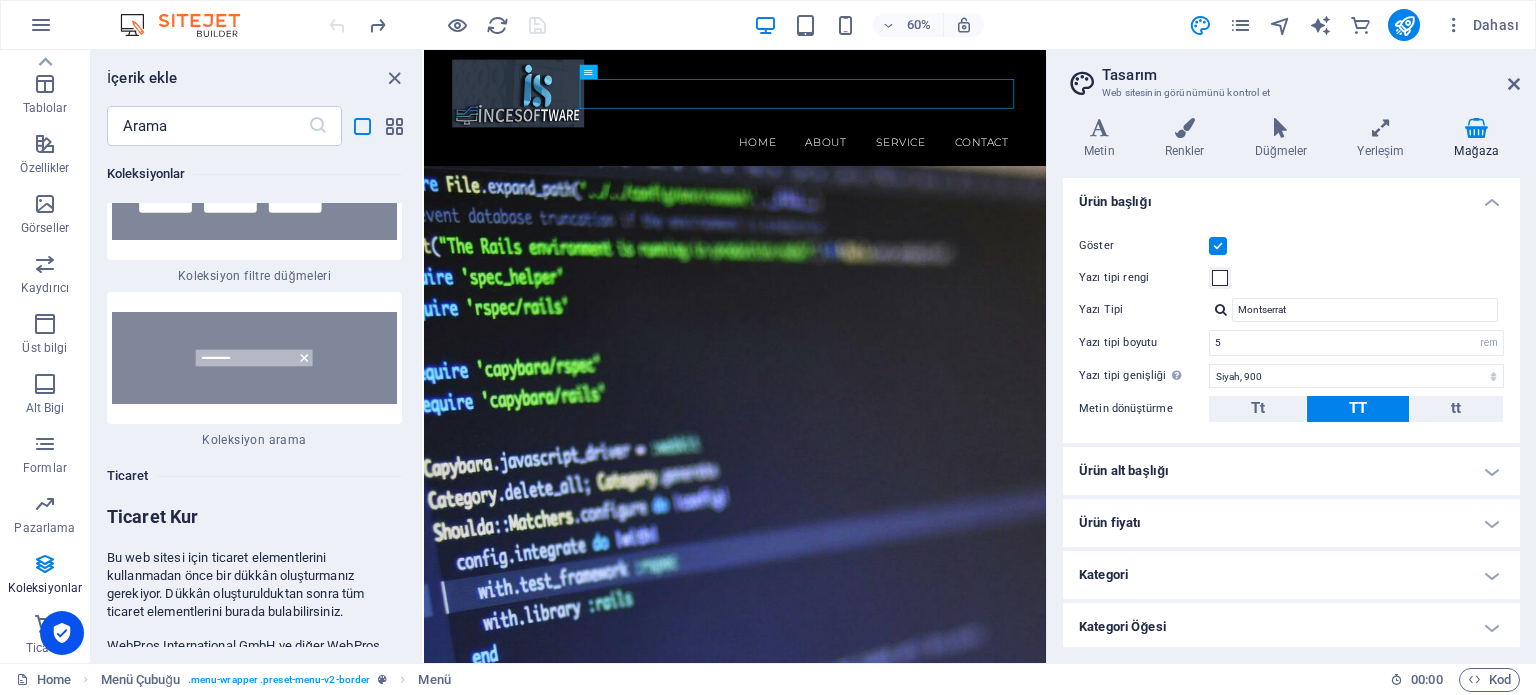 click on "Ürün alt başlığı" at bounding box center (1291, 471) 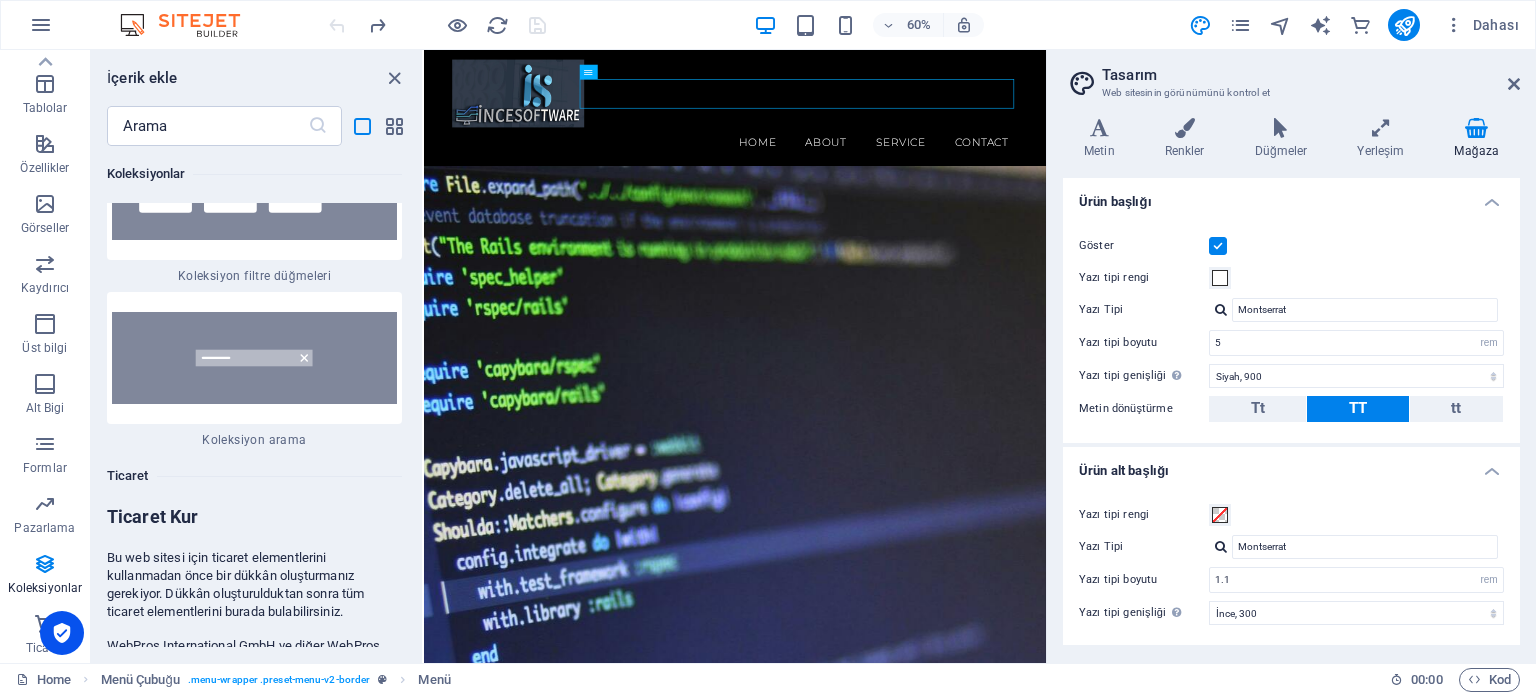 click on "Ürün alt başlığı" at bounding box center [1291, 465] 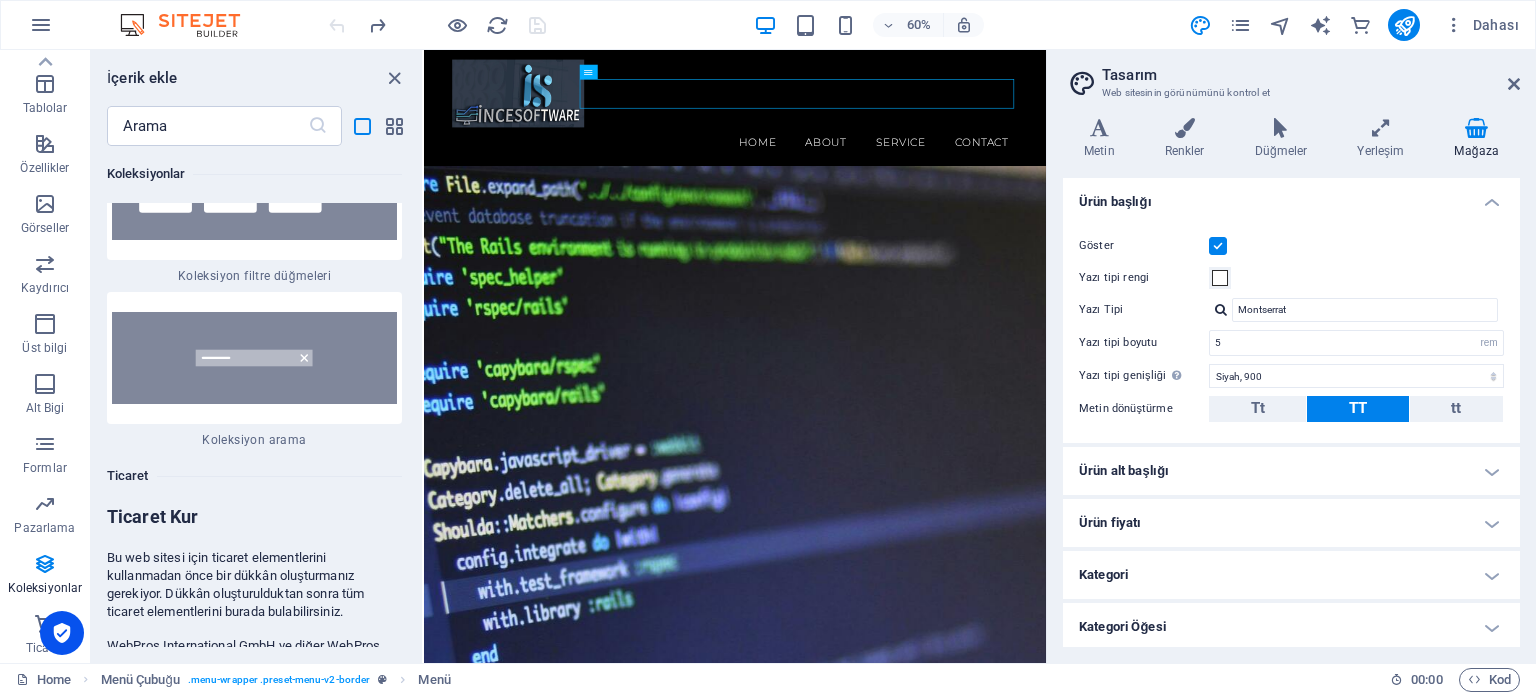 click on "Ürün fiyatı" at bounding box center (1291, 523) 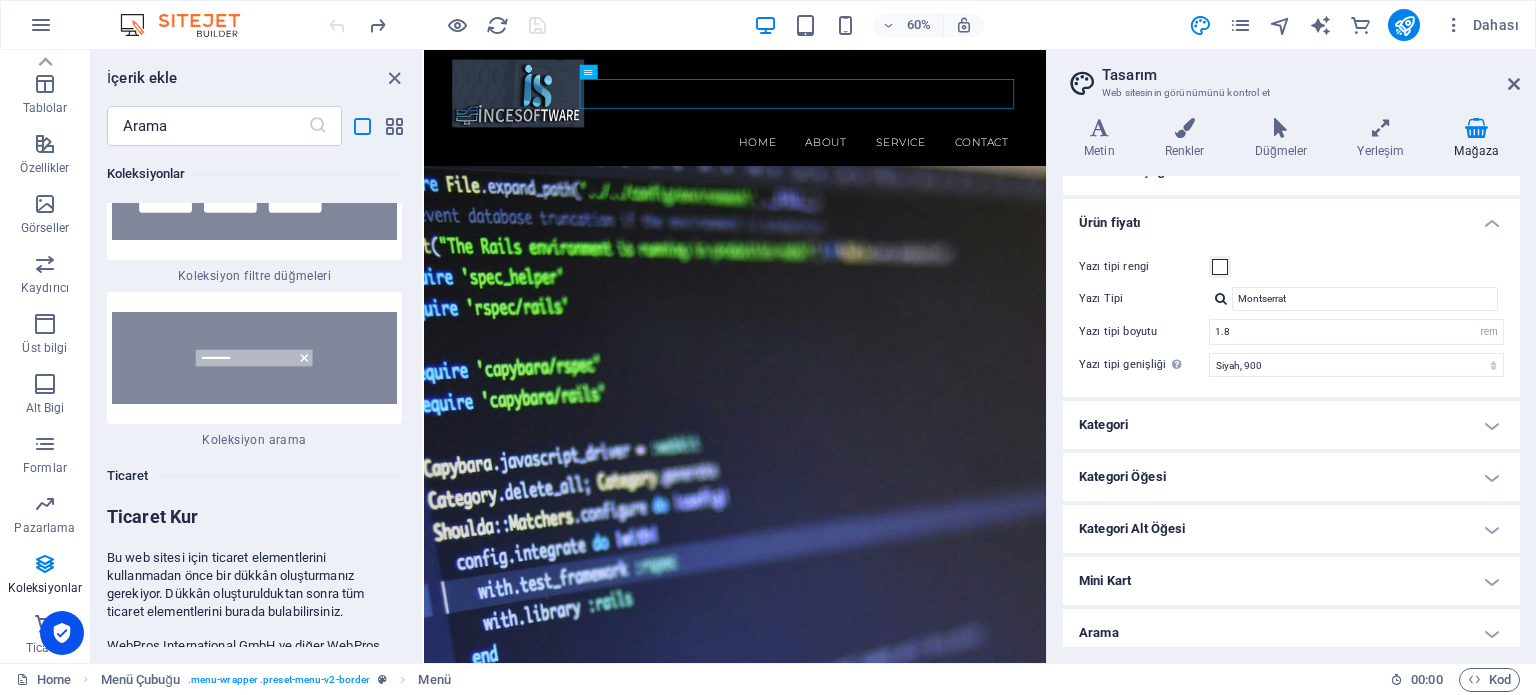 scroll, scrollTop: 507, scrollLeft: 0, axis: vertical 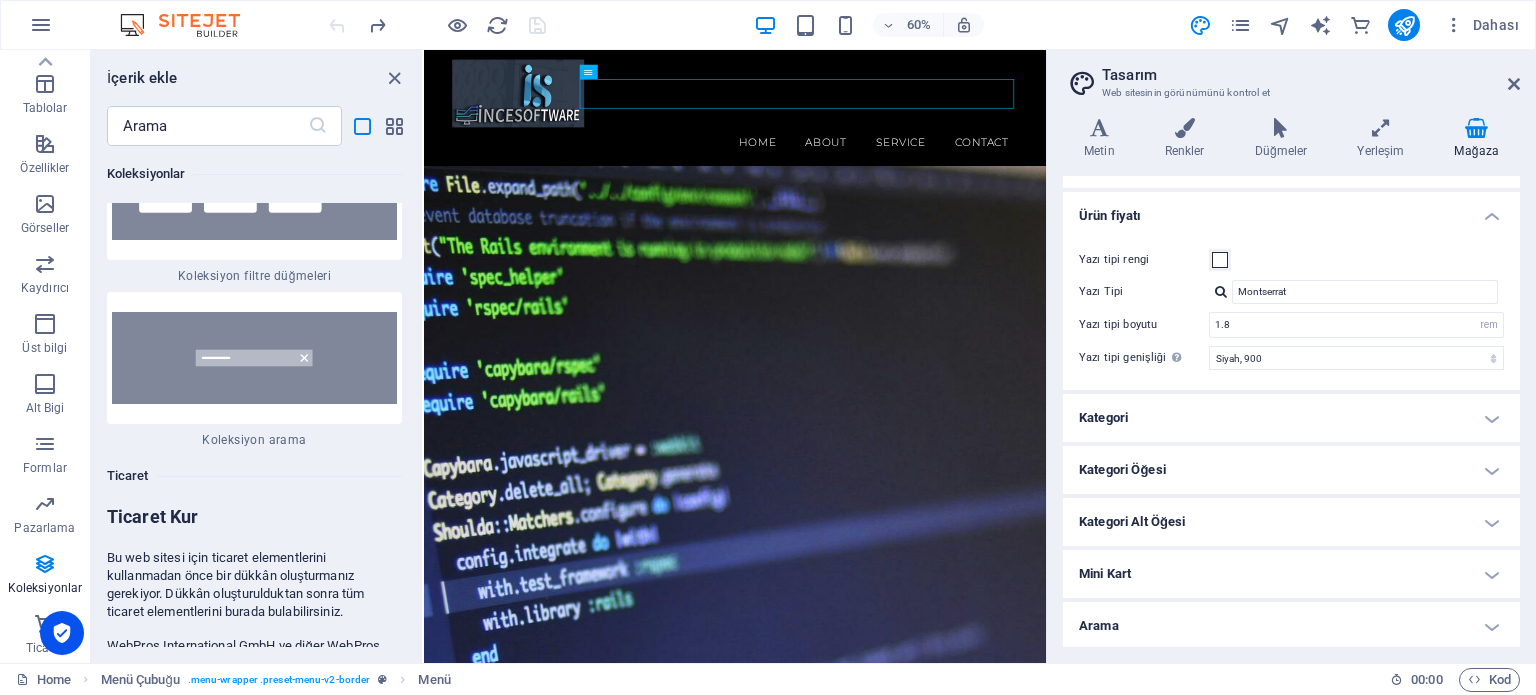 click on "Arama" at bounding box center [1291, 626] 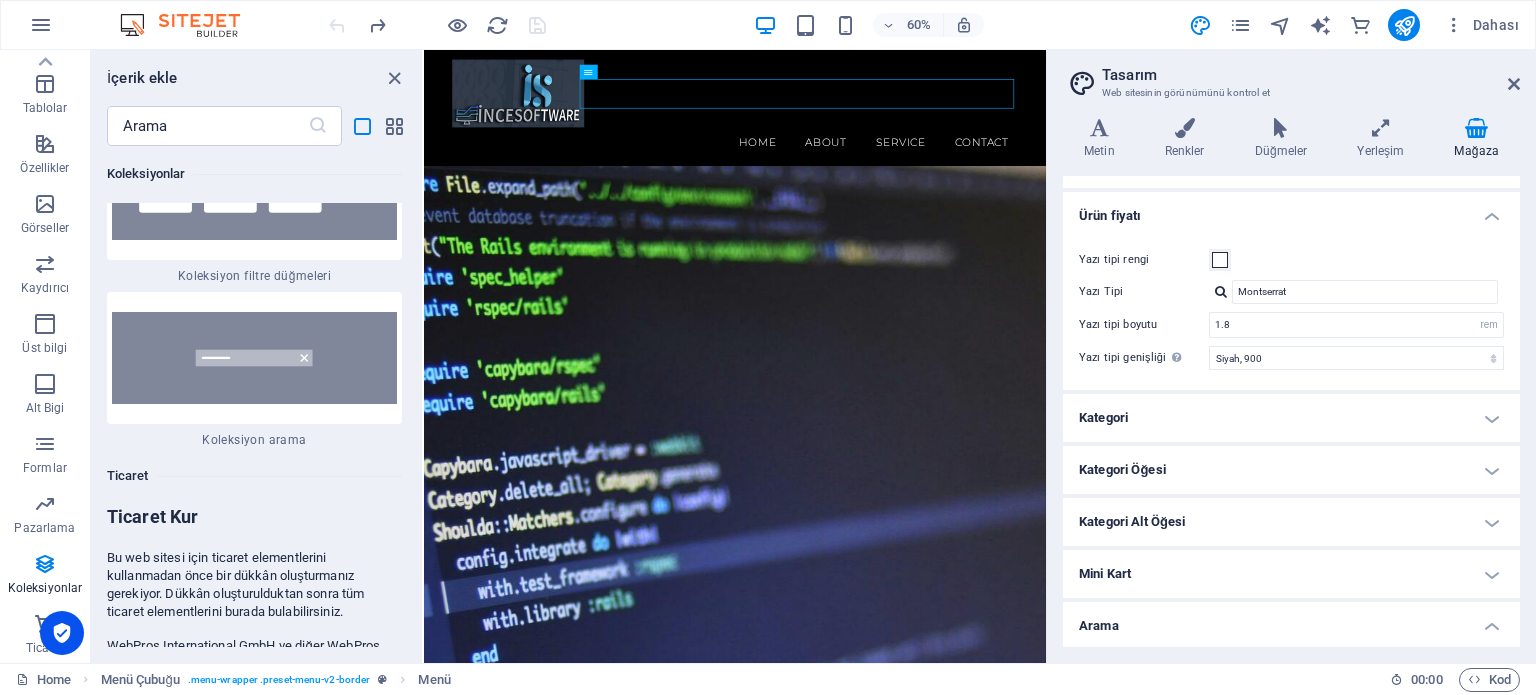 scroll, scrollTop: 692, scrollLeft: 0, axis: vertical 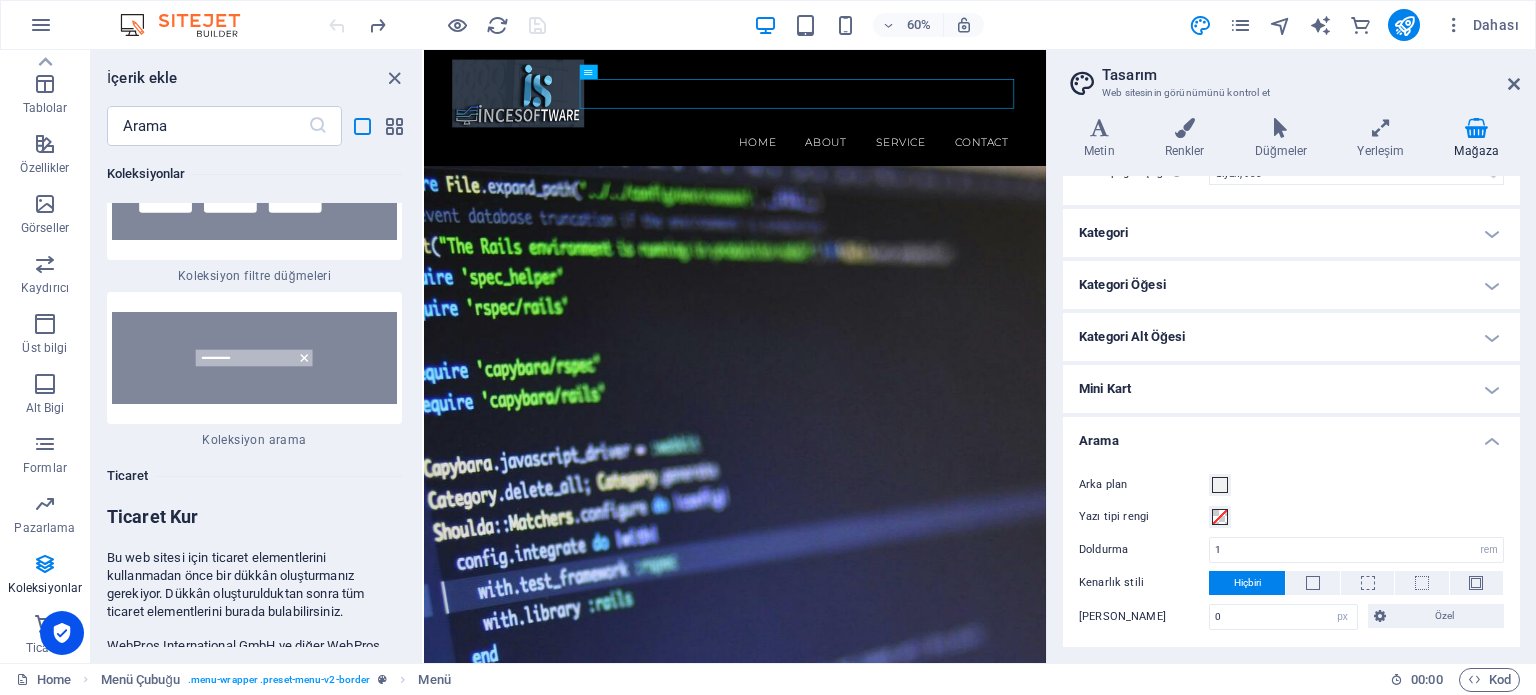 click on "Mini Kart" at bounding box center [1291, 389] 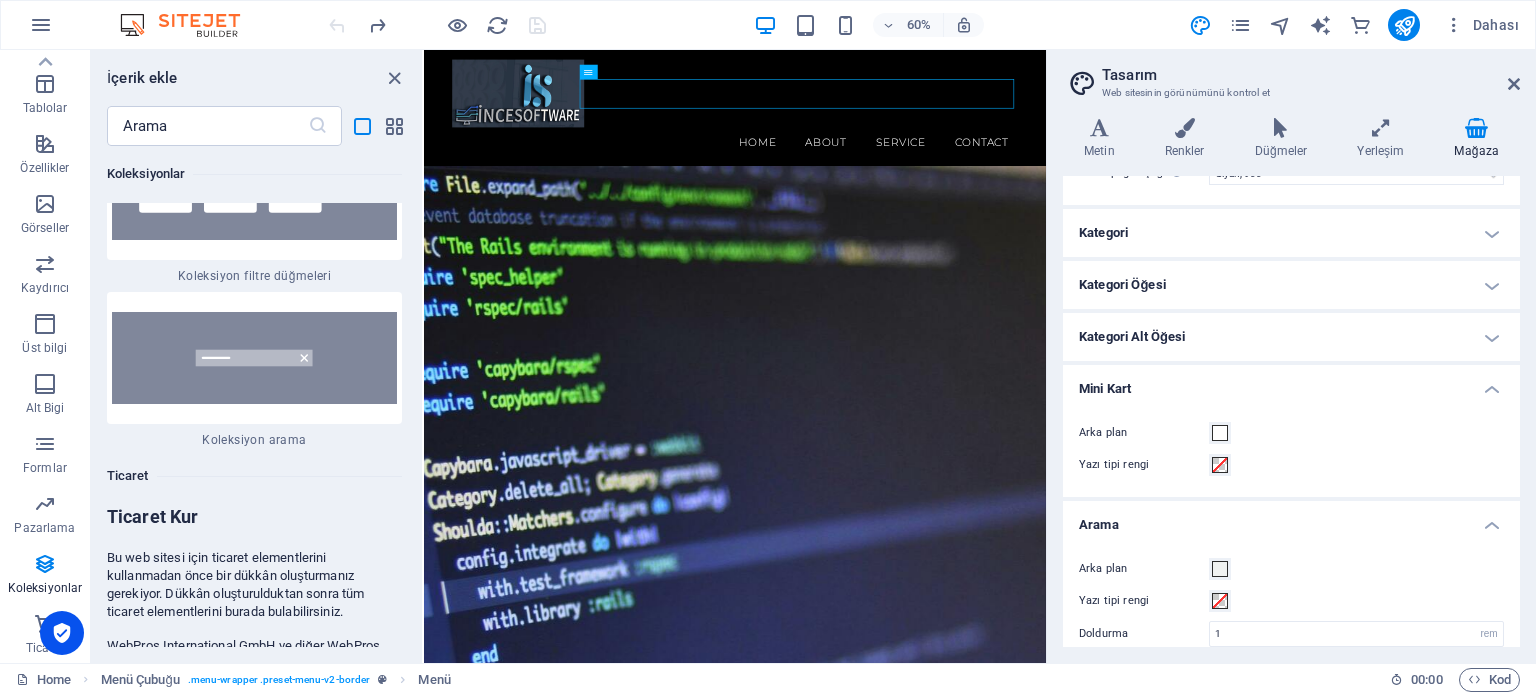 click on "Kategori Alt Öğesi" at bounding box center [1291, 337] 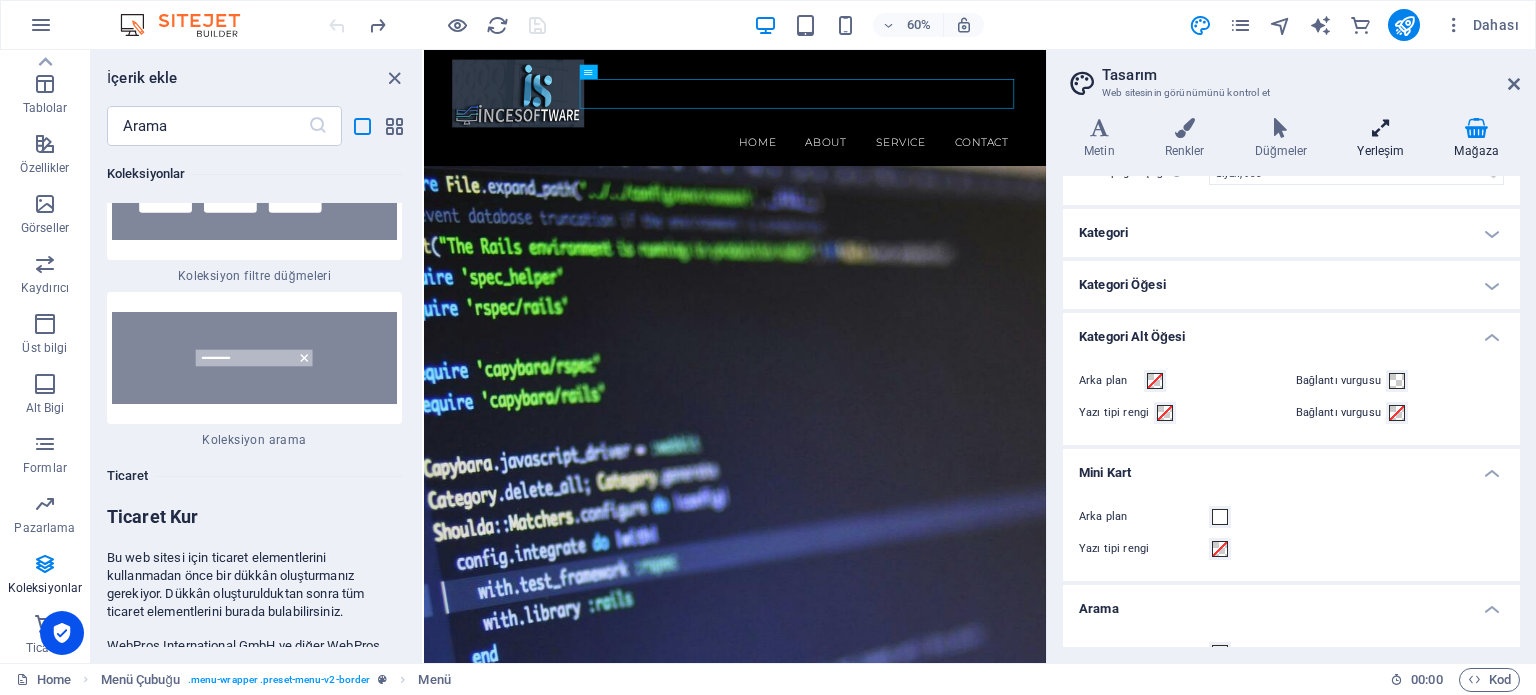 click at bounding box center (1380, 128) 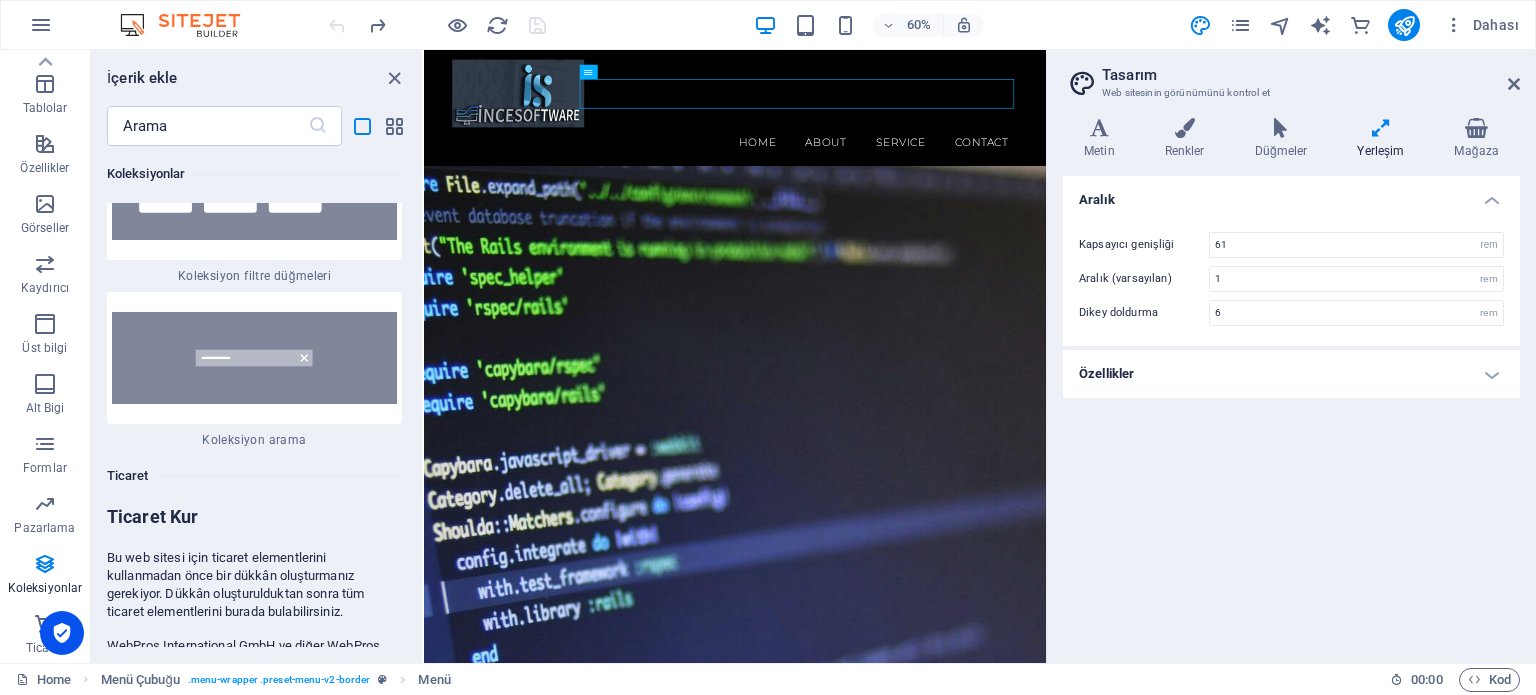click on "Özellikler" at bounding box center [1291, 374] 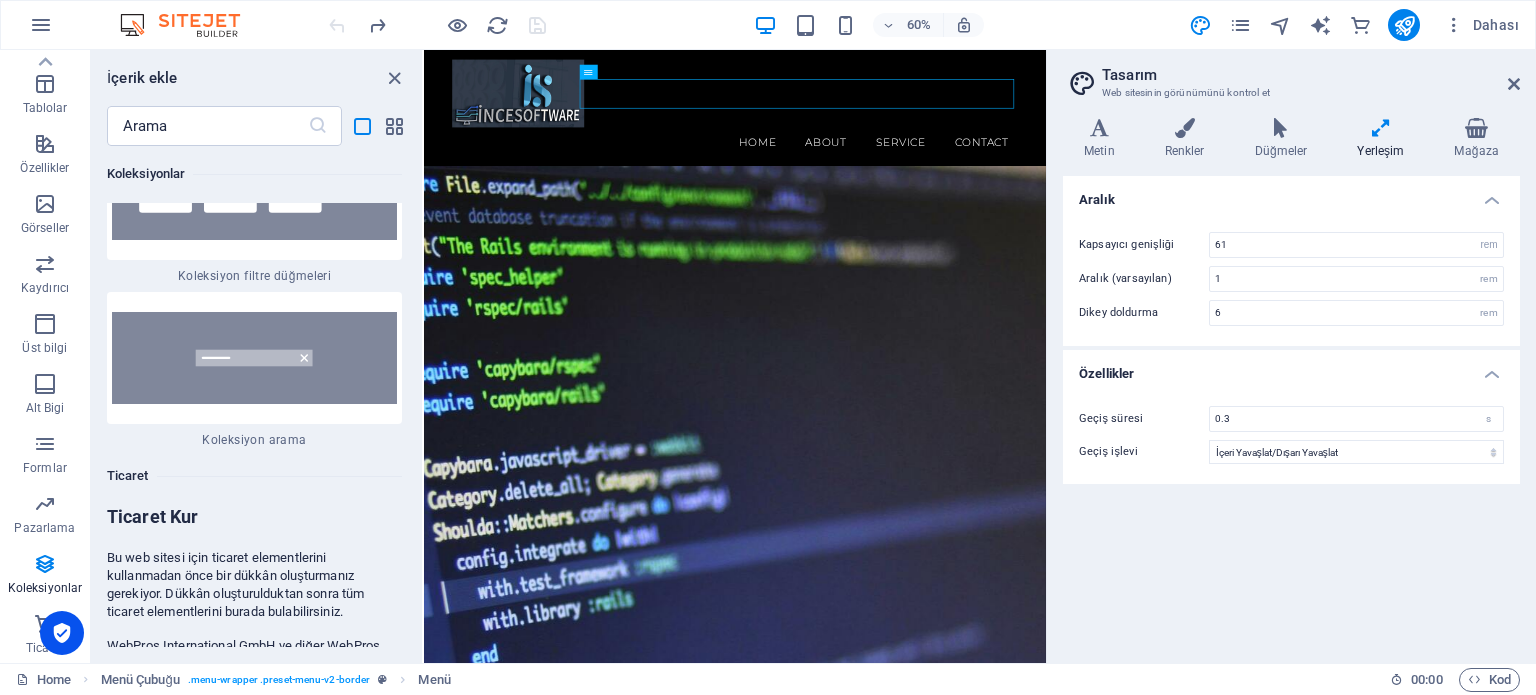 click on "Özellikler" at bounding box center (1291, 368) 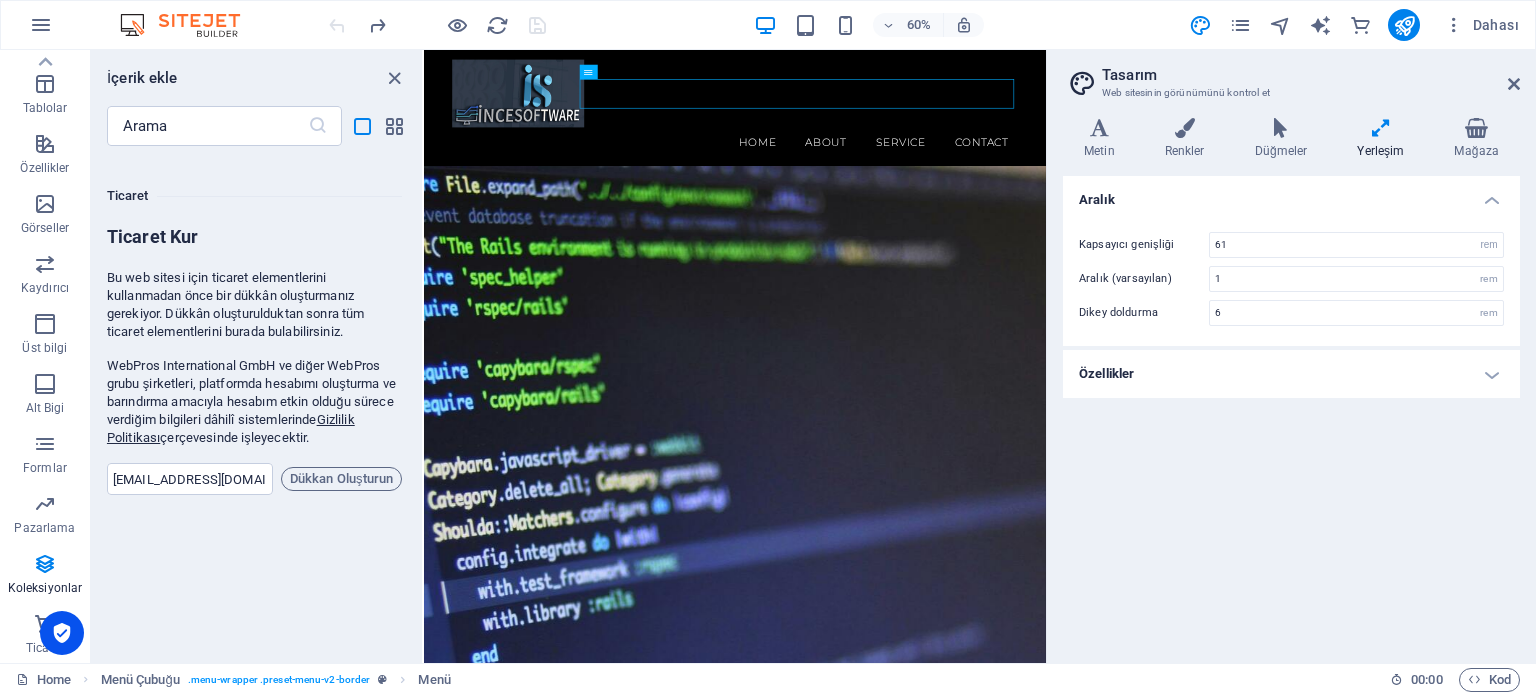 scroll, scrollTop: 42334, scrollLeft: 0, axis: vertical 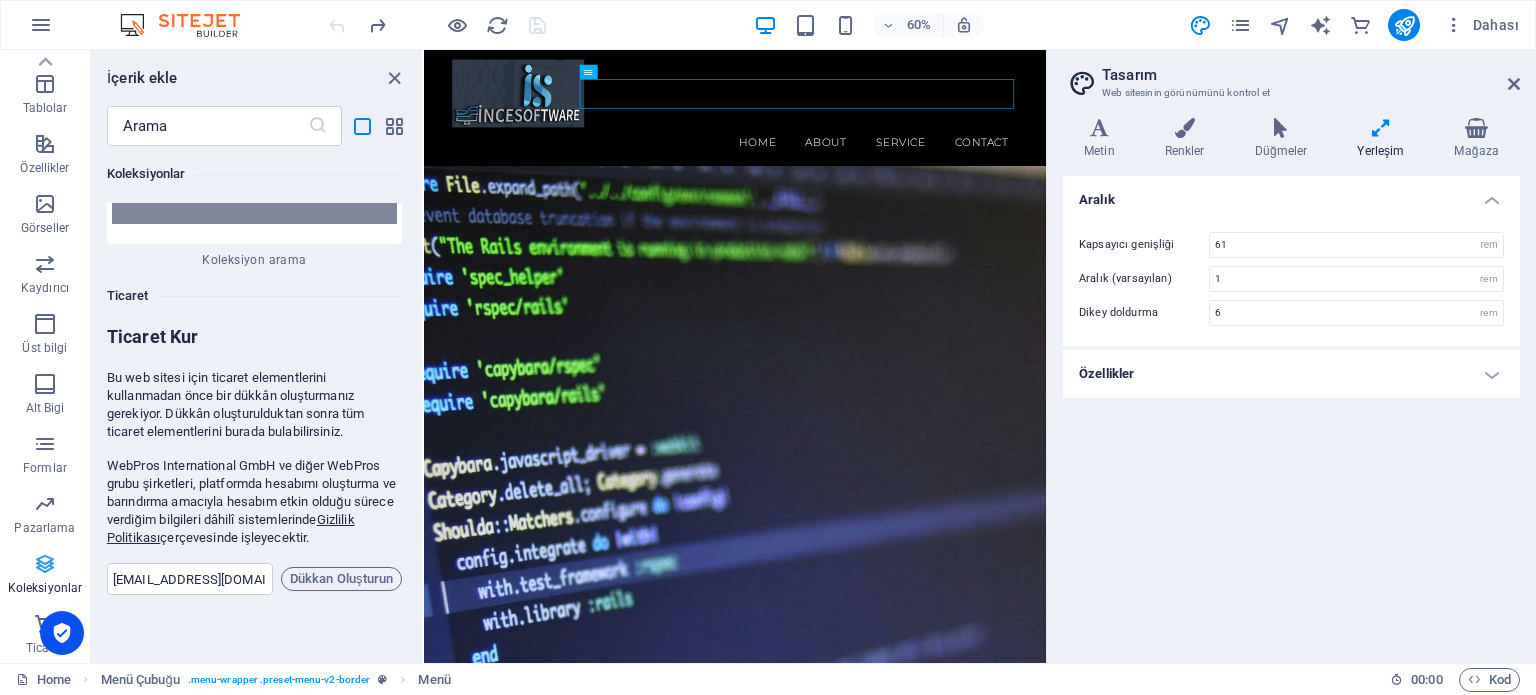 click at bounding box center [45, 564] 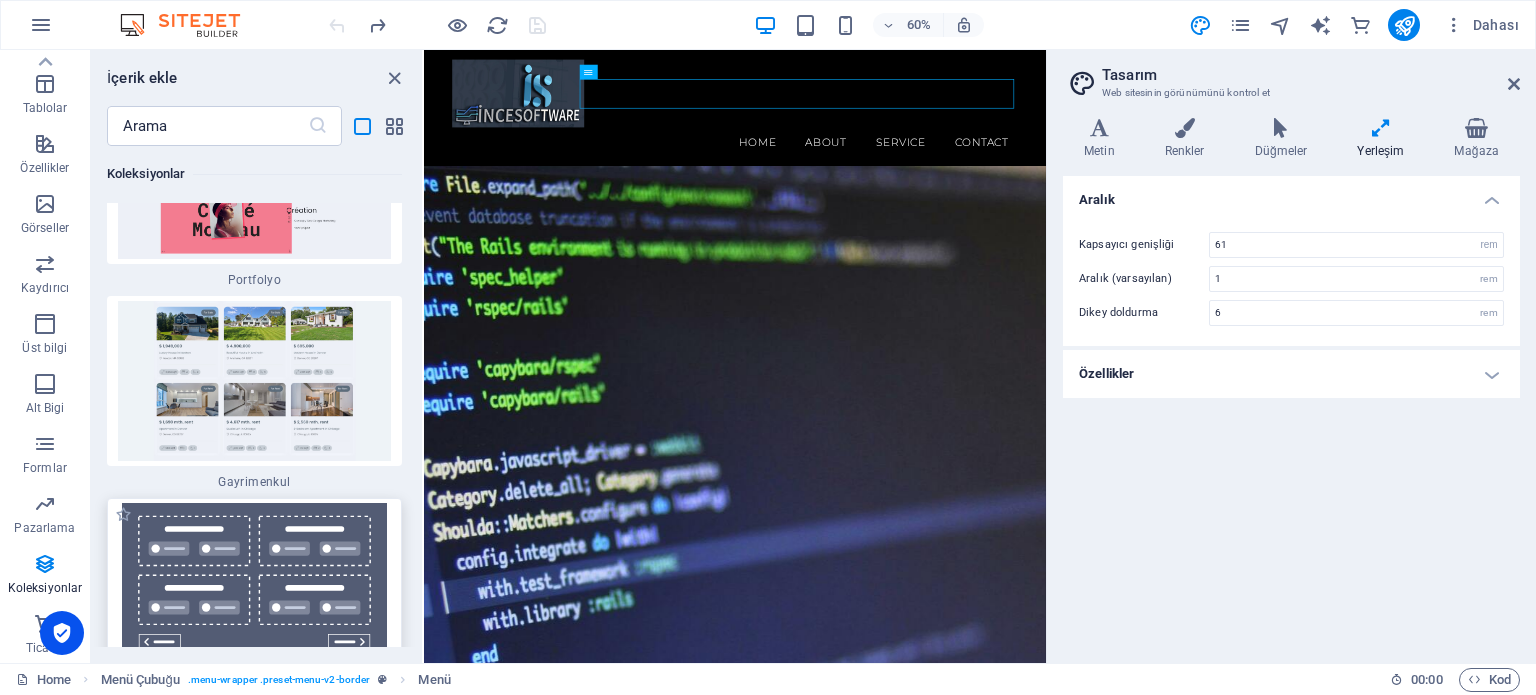 scroll, scrollTop: 41434, scrollLeft: 0, axis: vertical 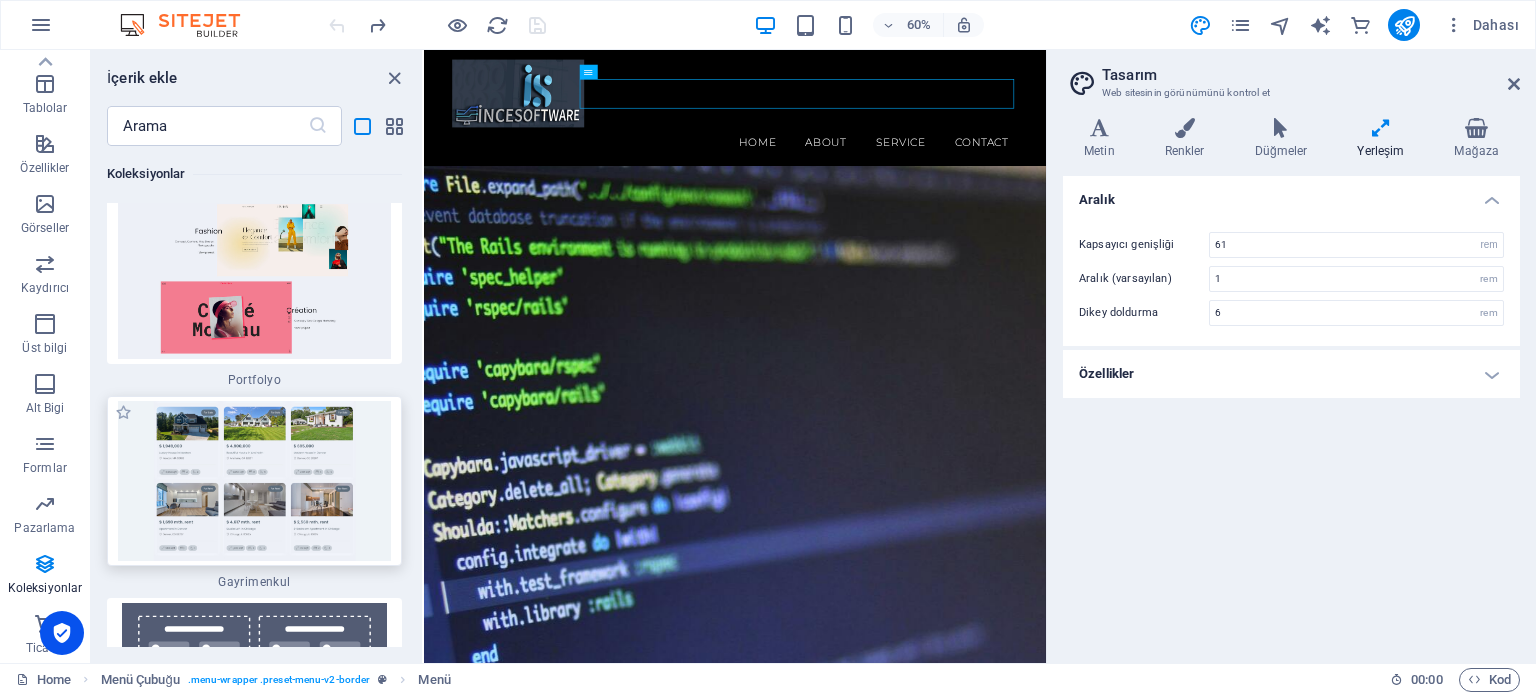 click at bounding box center (254, 481) 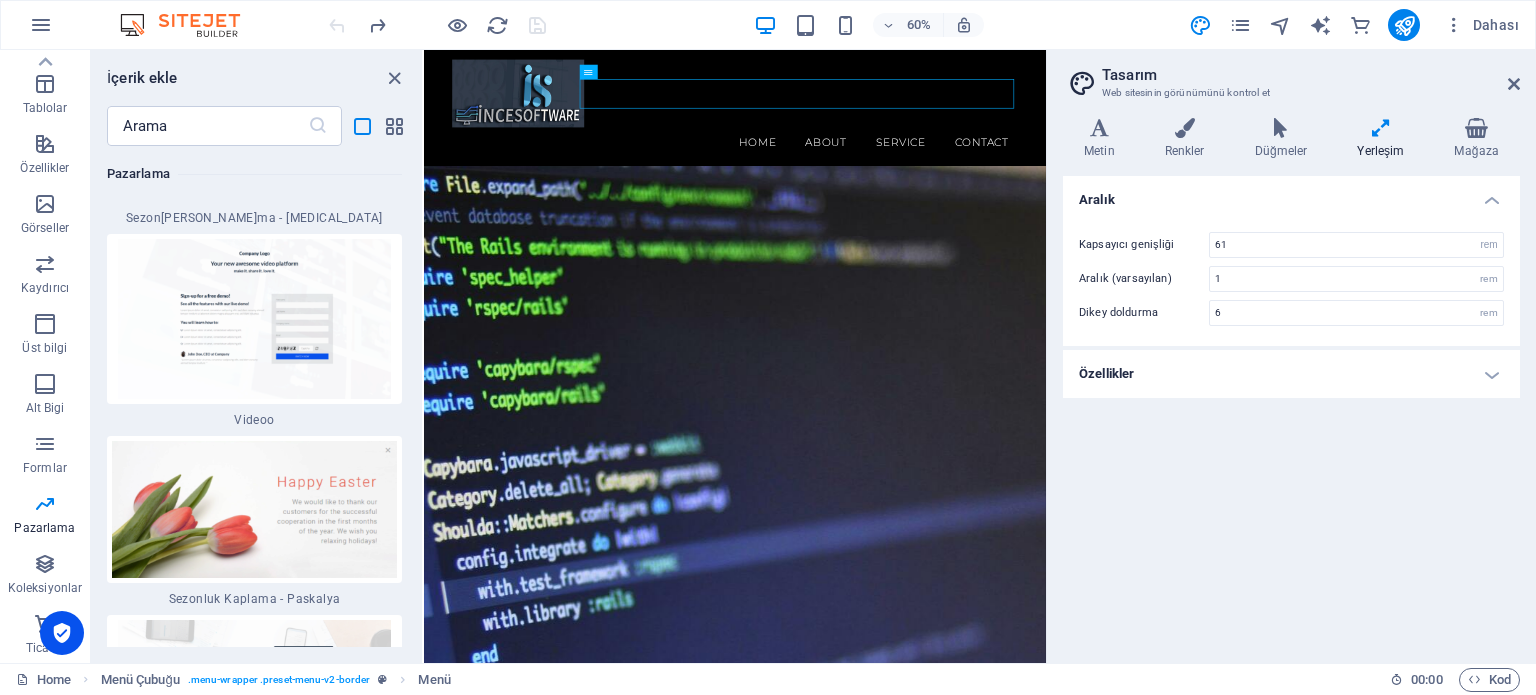 scroll, scrollTop: 36534, scrollLeft: 0, axis: vertical 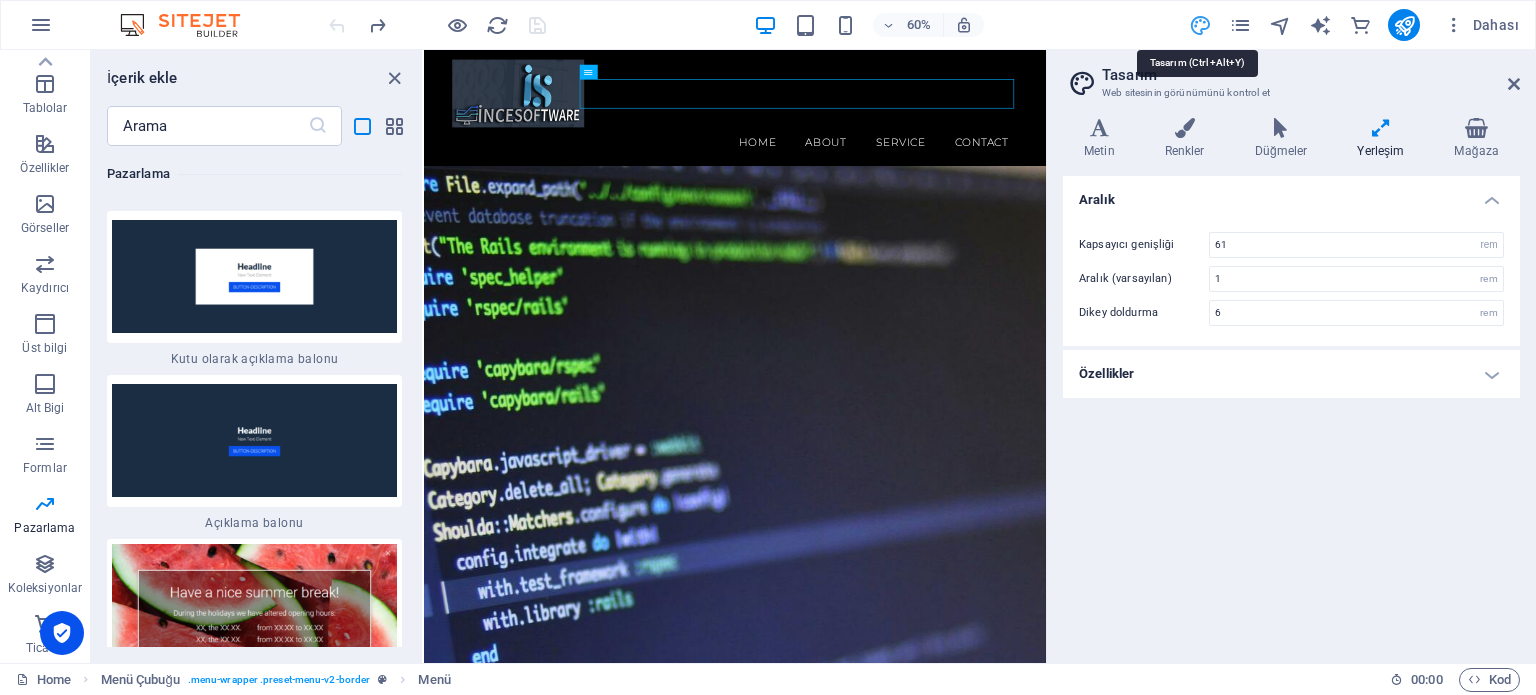 click at bounding box center [1200, 25] 